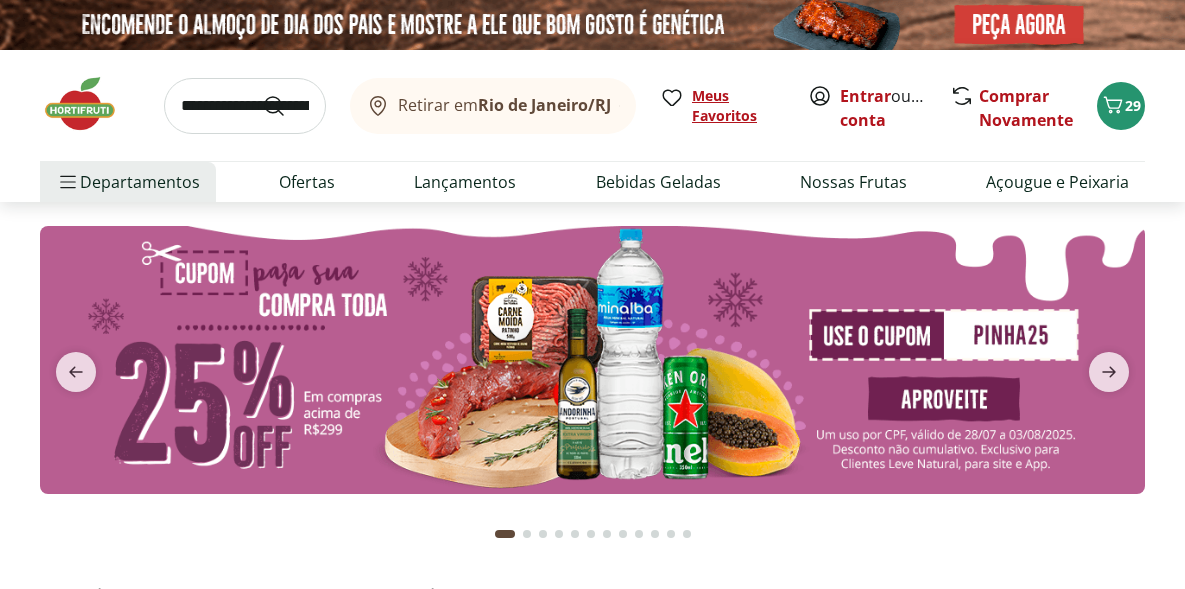 scroll, scrollTop: 0, scrollLeft: 0, axis: both 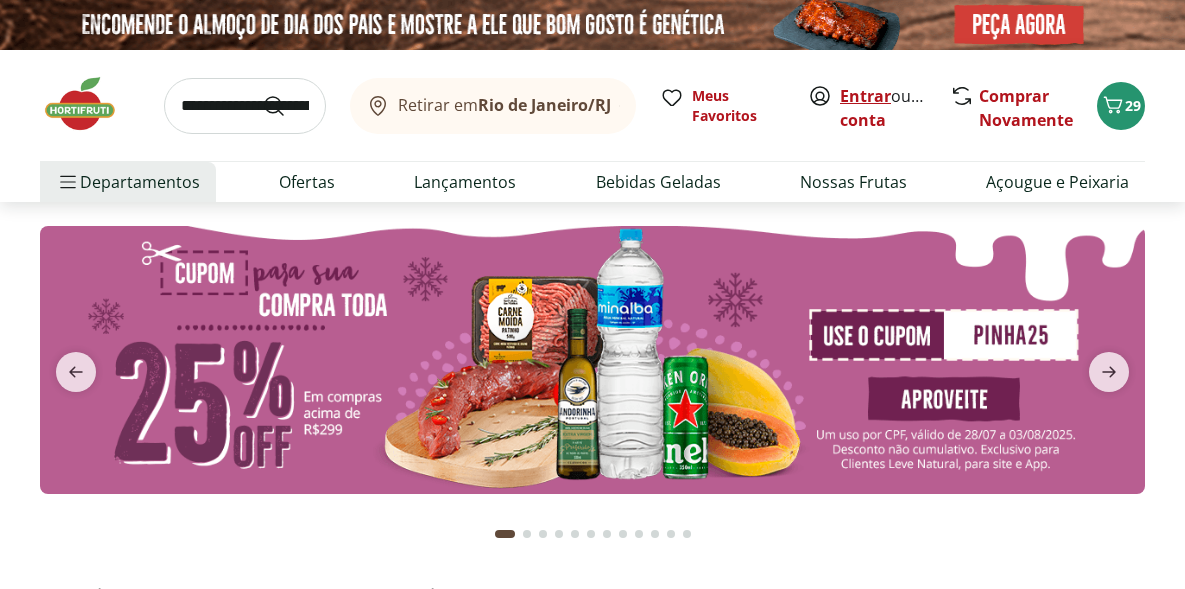 click on "Entrar" at bounding box center (865, 96) 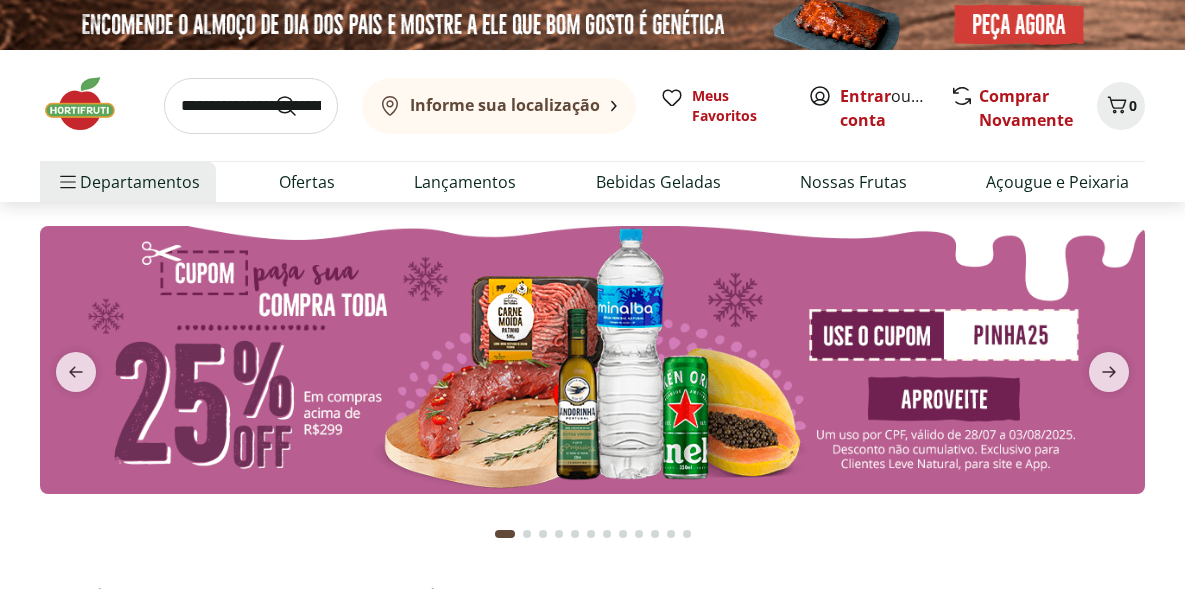scroll, scrollTop: 0, scrollLeft: 0, axis: both 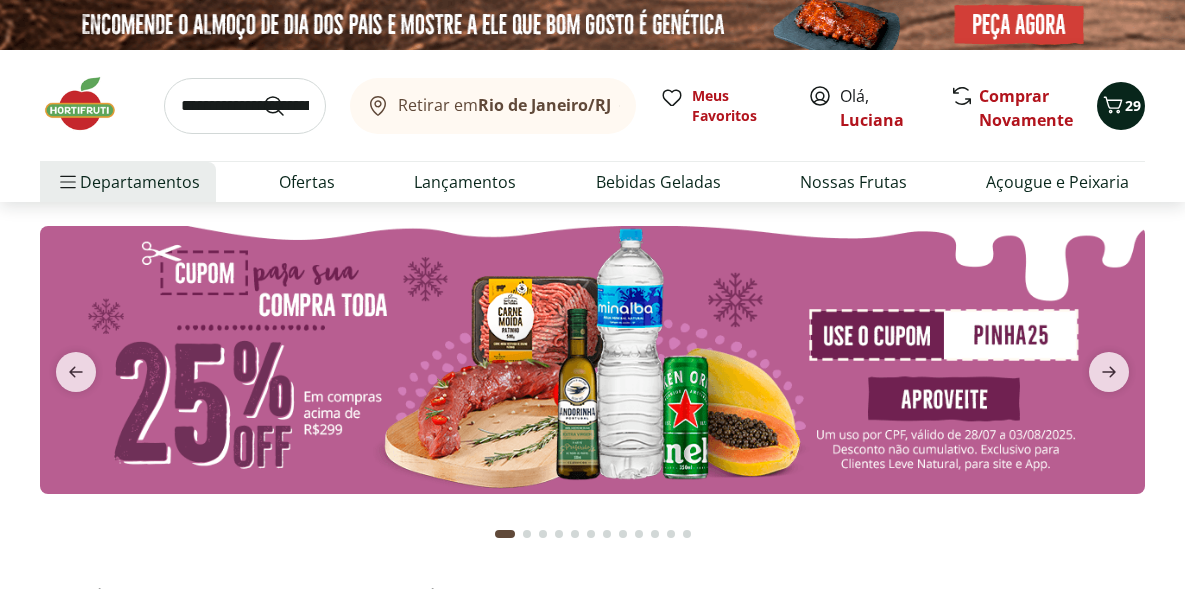 click at bounding box center (1113, 106) 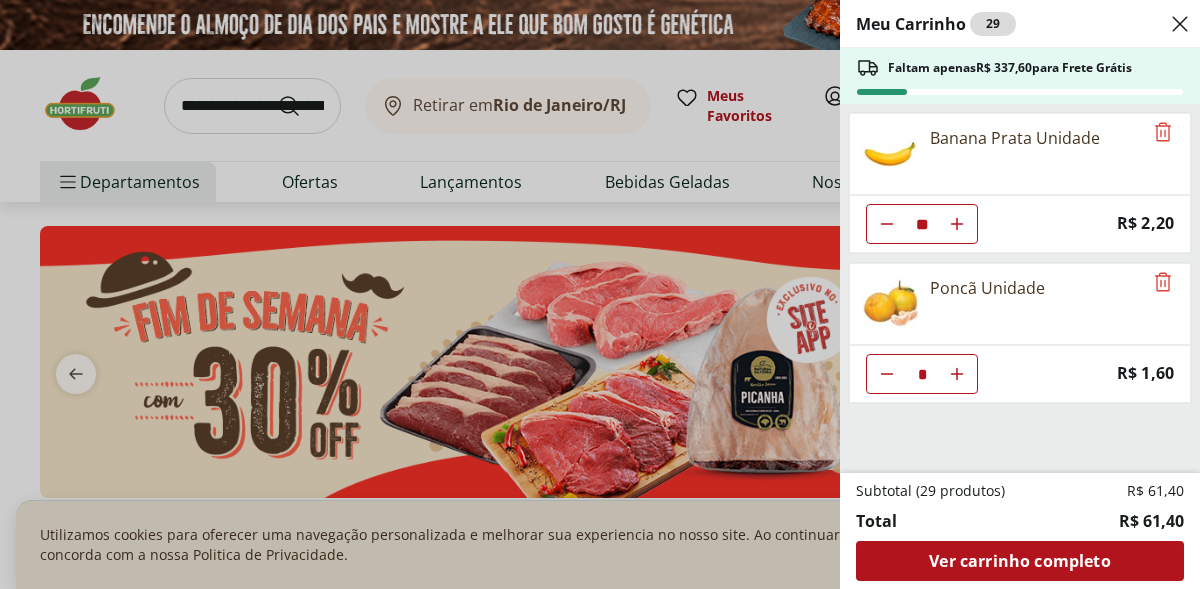 click on "Meu Carrinho 29 Faltam apenas  R$ 337,60  para Frete Grátis Banana Prata Unidade ** Price: R$ 2,20 Poncã Unidade * Price: R$ 1,60 Subtotal (29 produtos) R$ 61,40 Total R$ 61,40 Ver carrinho completo" at bounding box center [600, 294] 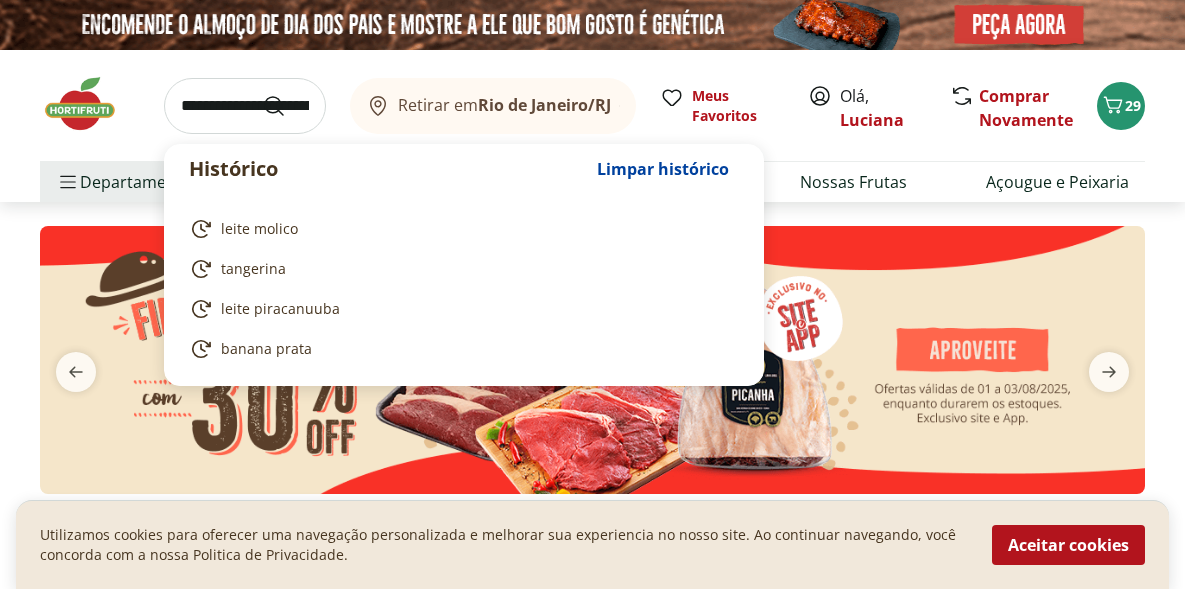 click at bounding box center (245, 106) 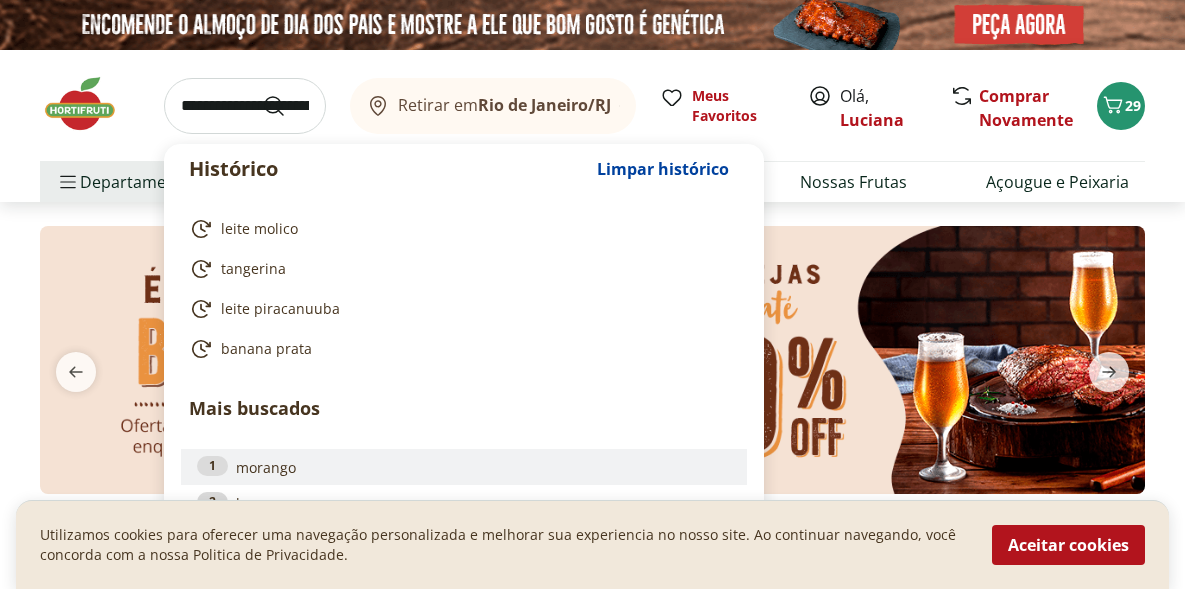click on "1 morango" at bounding box center (464, 467) 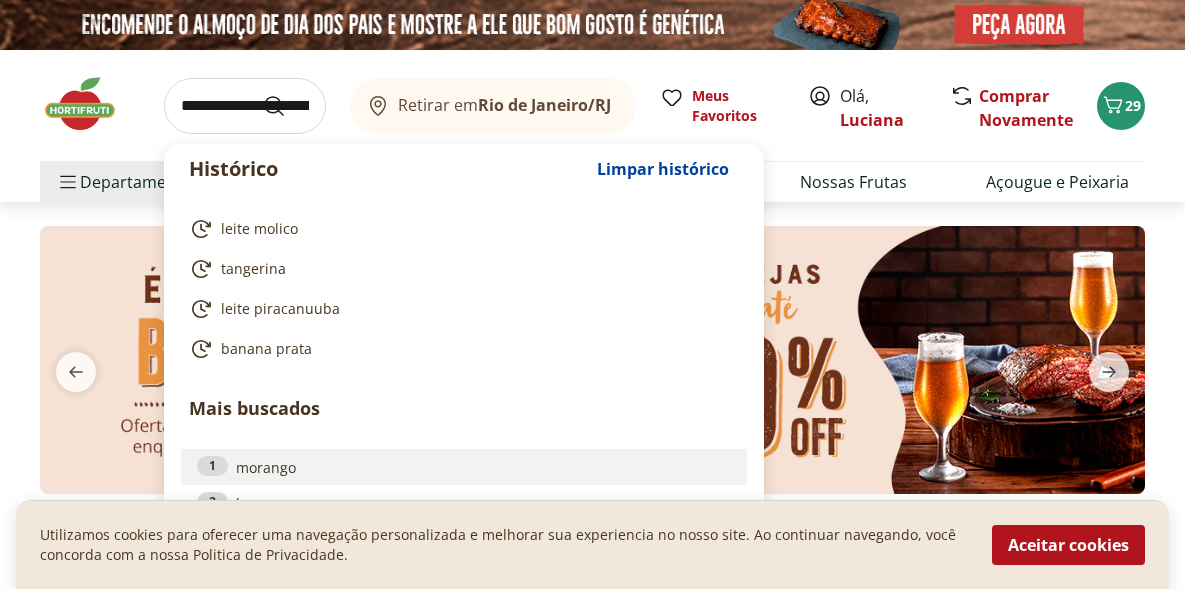 type on "*******" 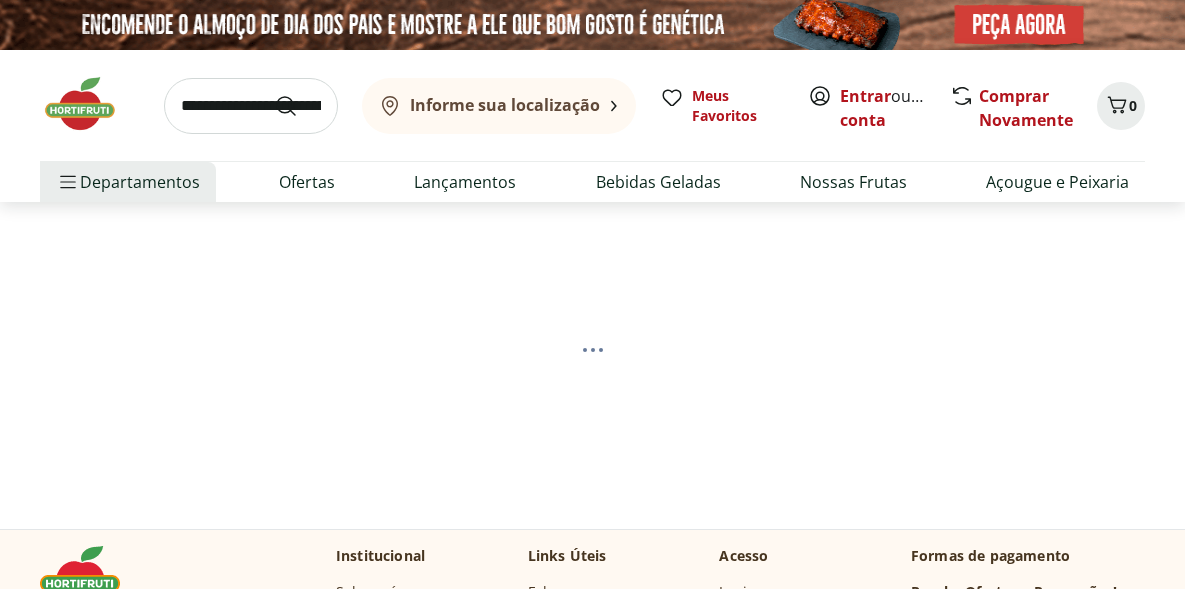 scroll, scrollTop: 0, scrollLeft: 0, axis: both 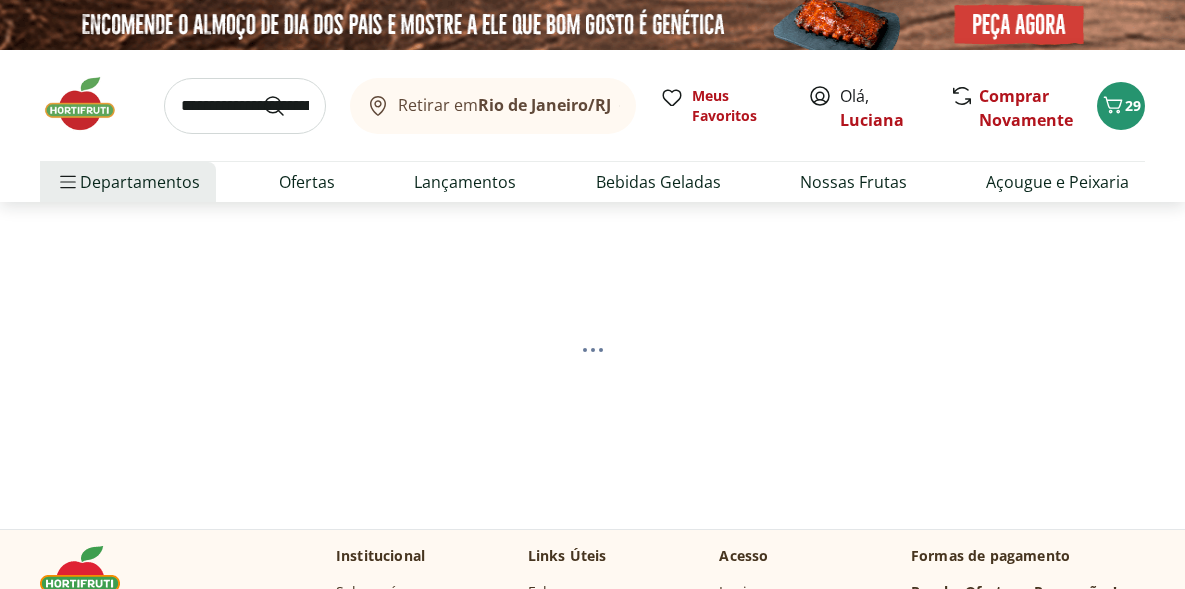 select on "**********" 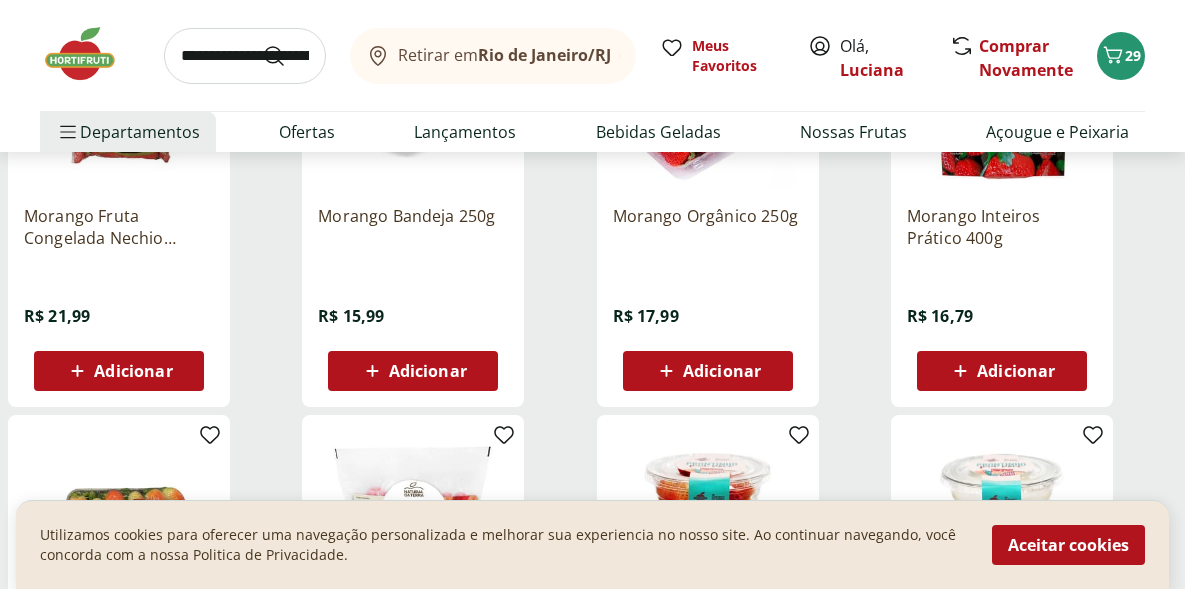 scroll, scrollTop: 417, scrollLeft: 0, axis: vertical 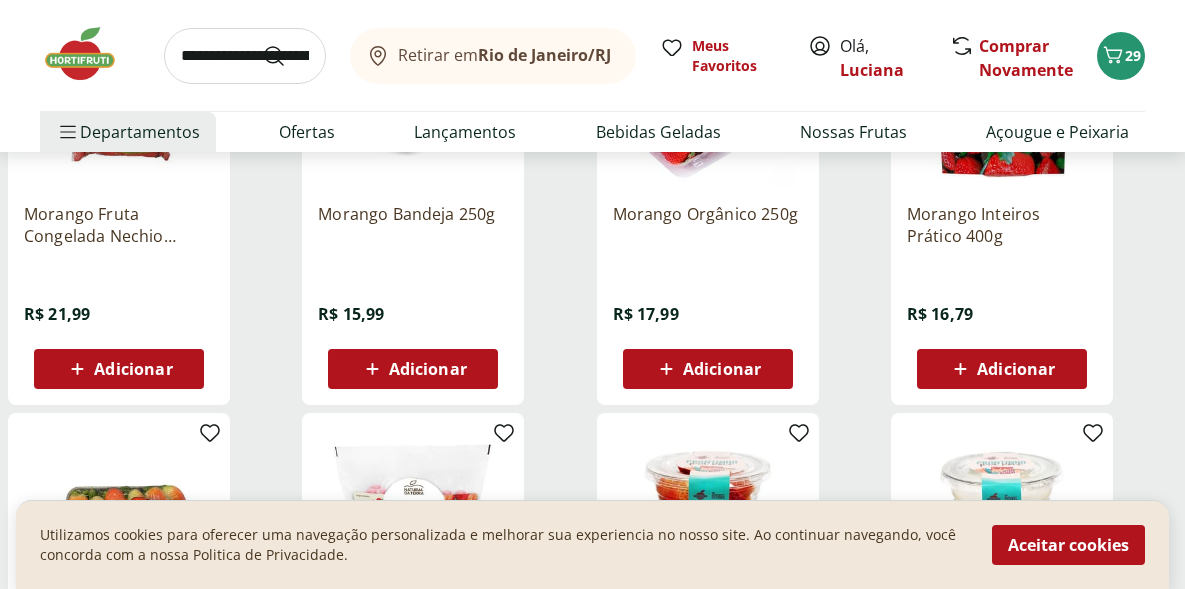 click on "Adicionar" at bounding box center [708, 369] 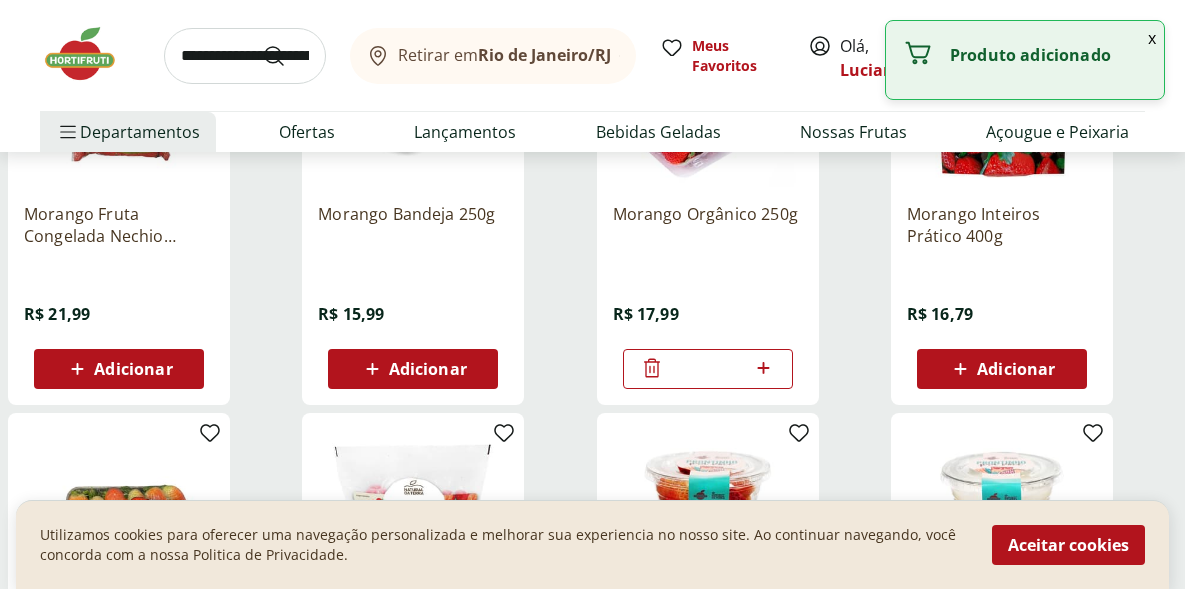 click 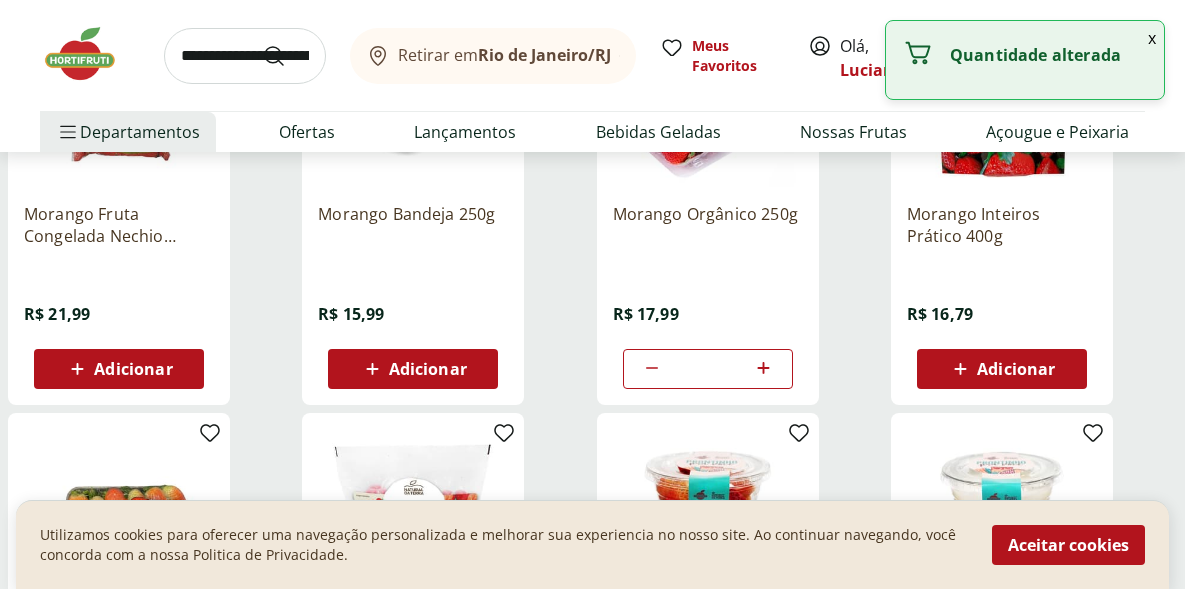 click at bounding box center [245, 56] 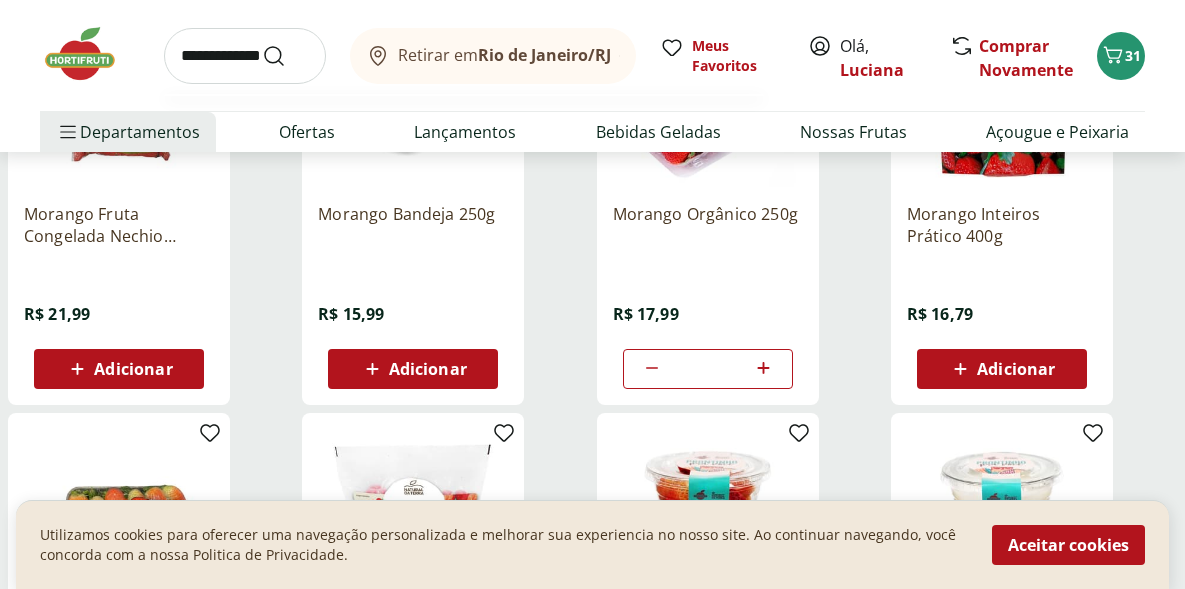 type on "**********" 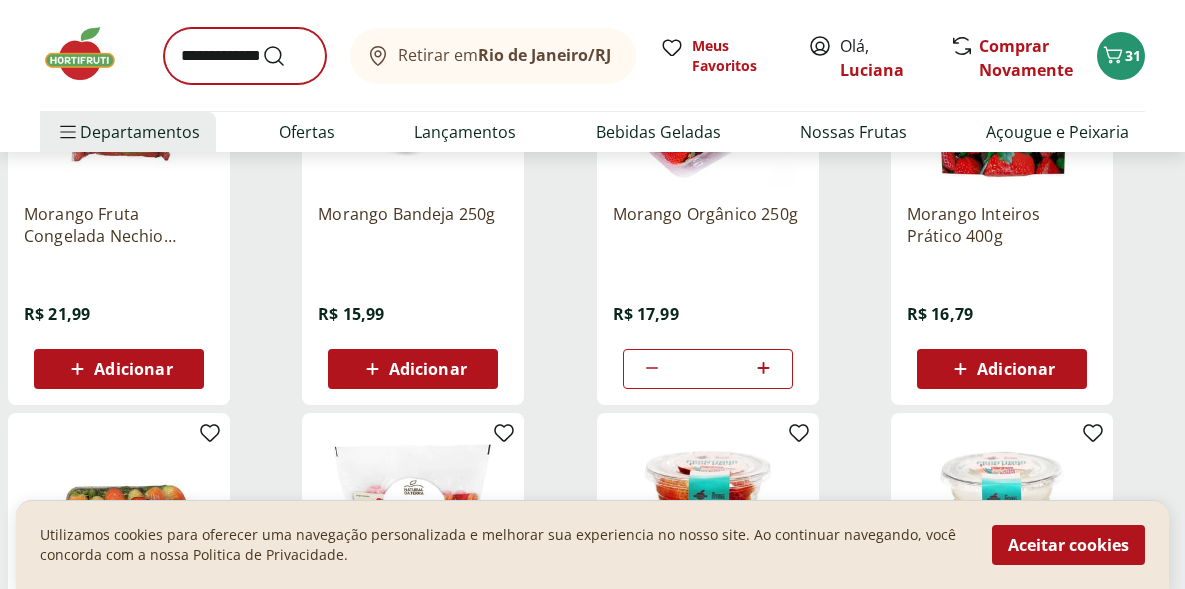 scroll, scrollTop: 0, scrollLeft: 0, axis: both 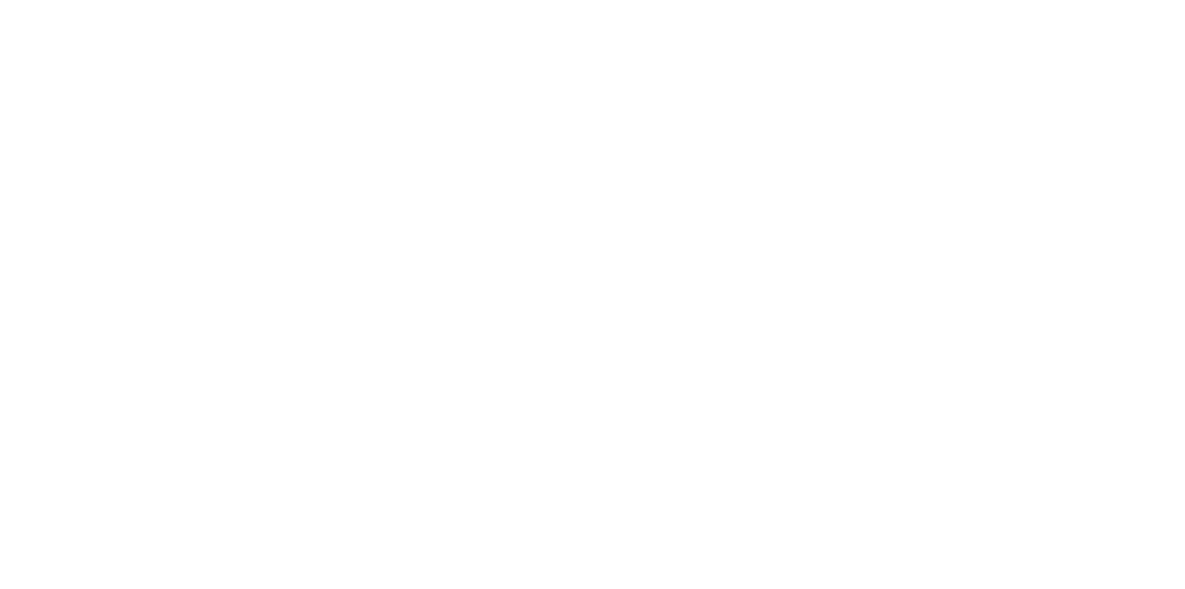 select on "**********" 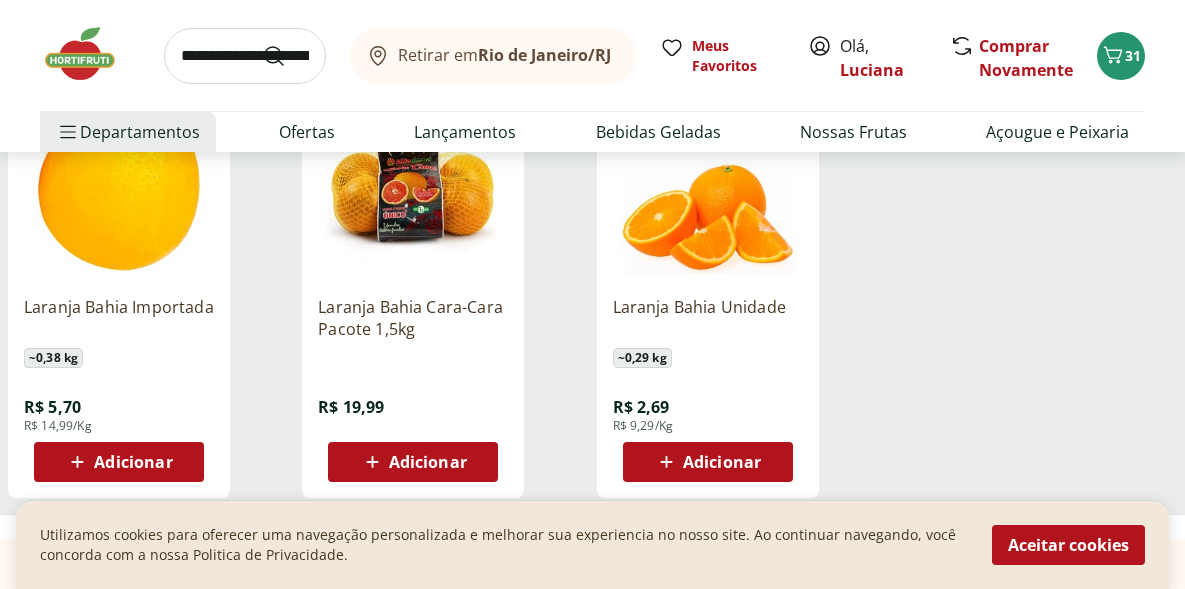 scroll, scrollTop: 325, scrollLeft: 0, axis: vertical 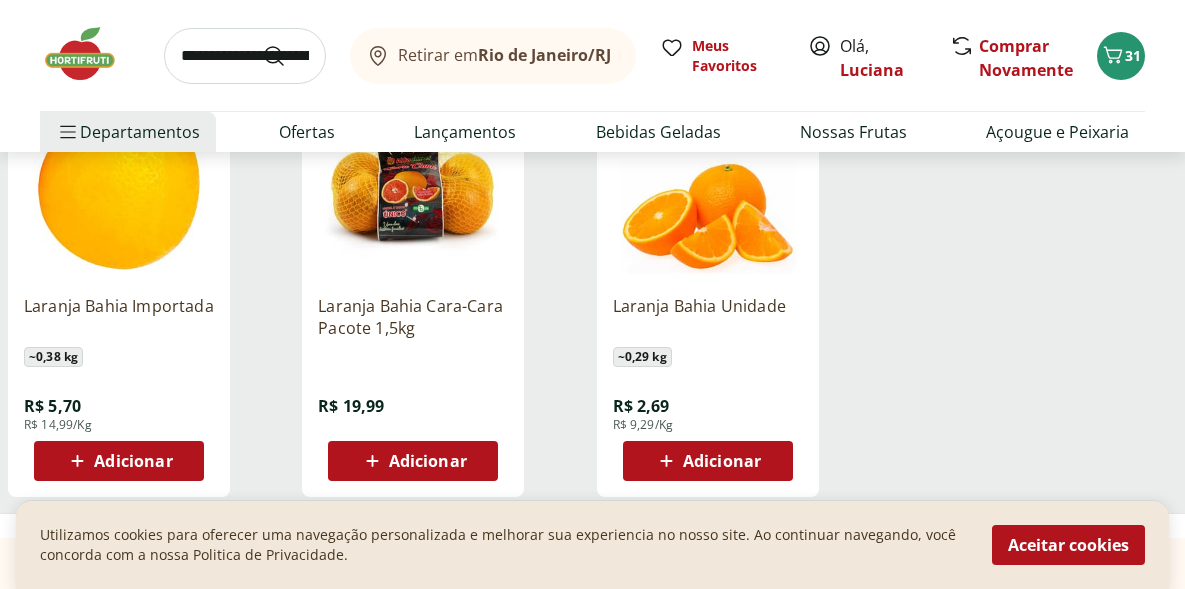 click on "Adicionar" at bounding box center (119, 461) 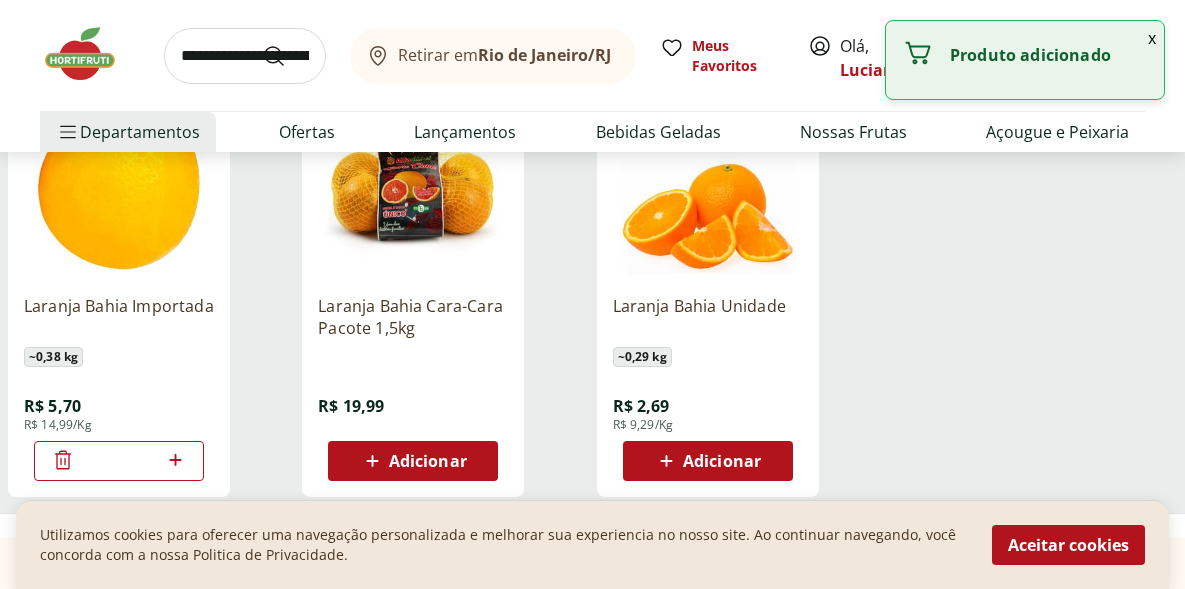 click 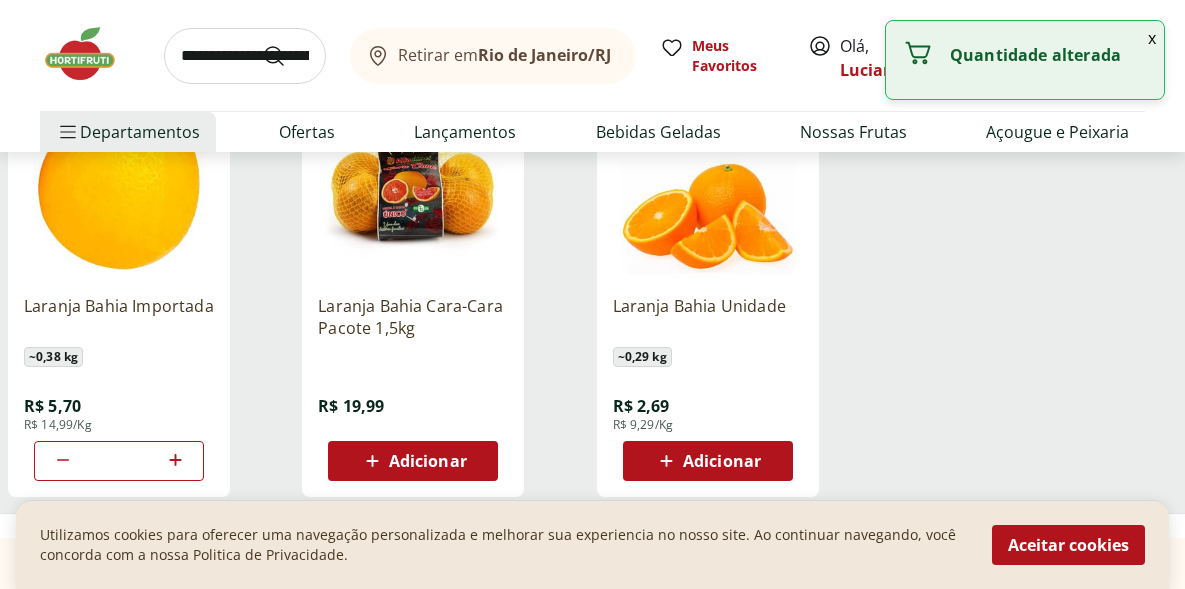 click 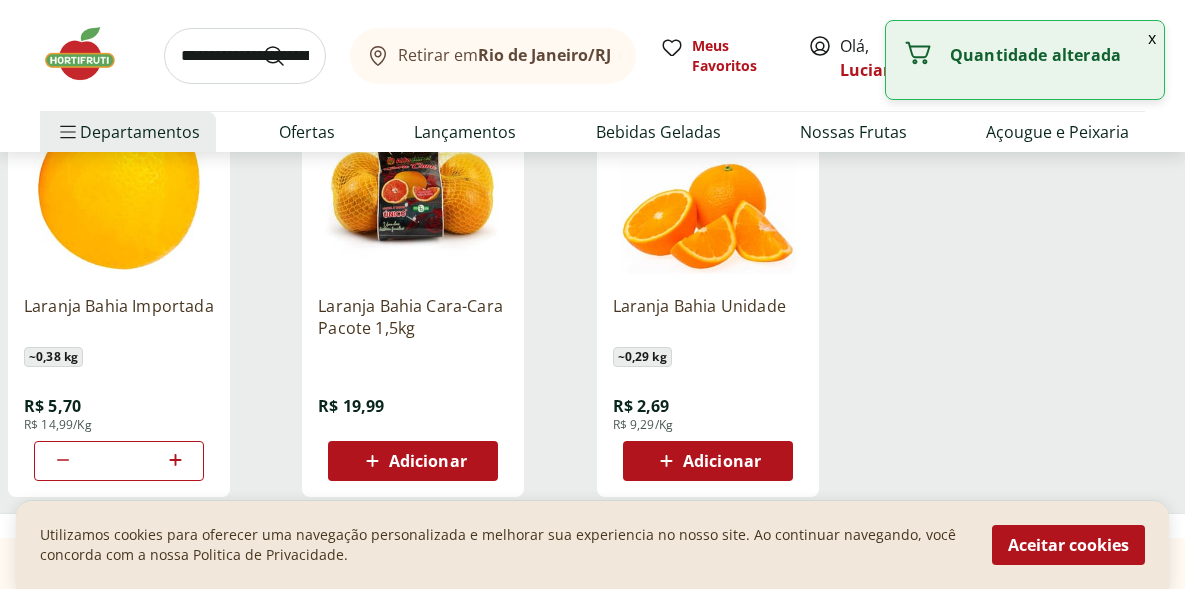 click 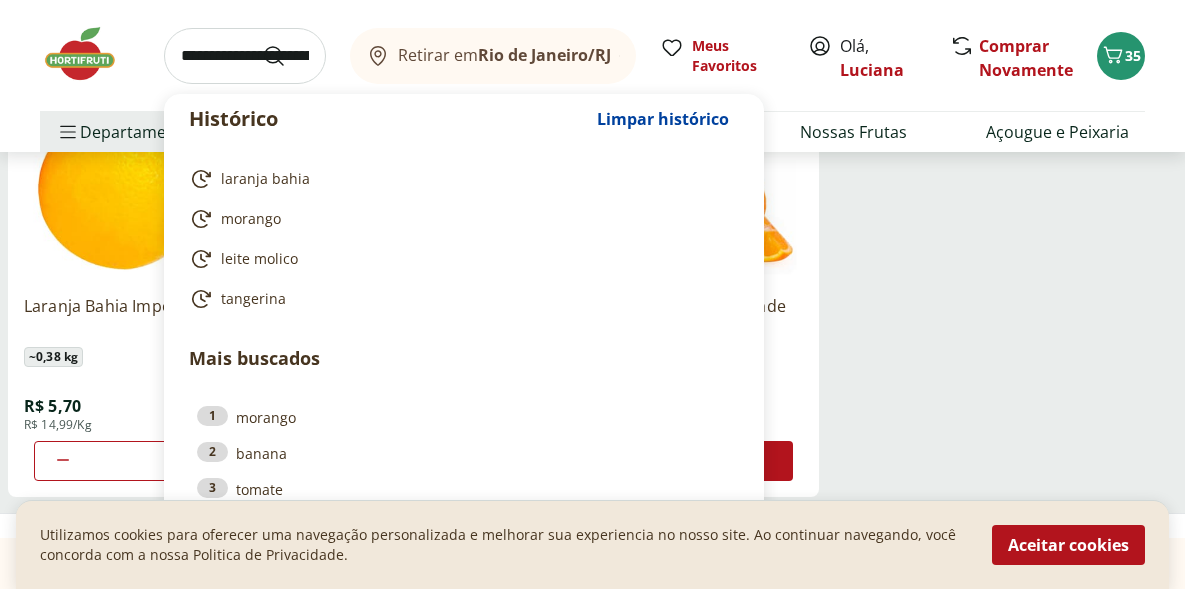 click at bounding box center (245, 56) 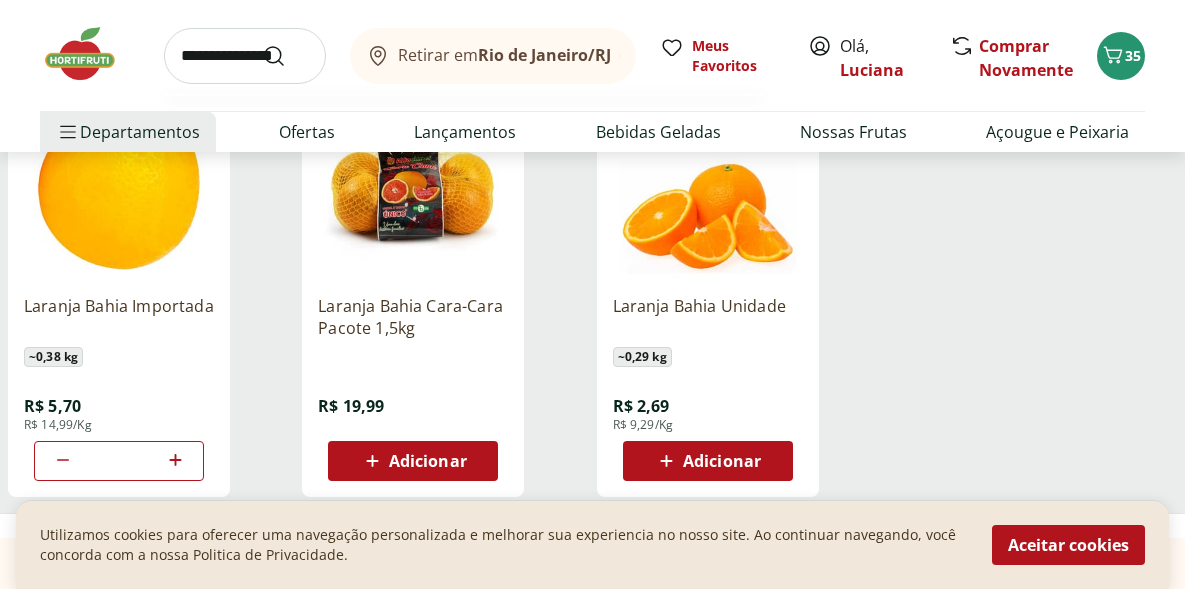 type on "**********" 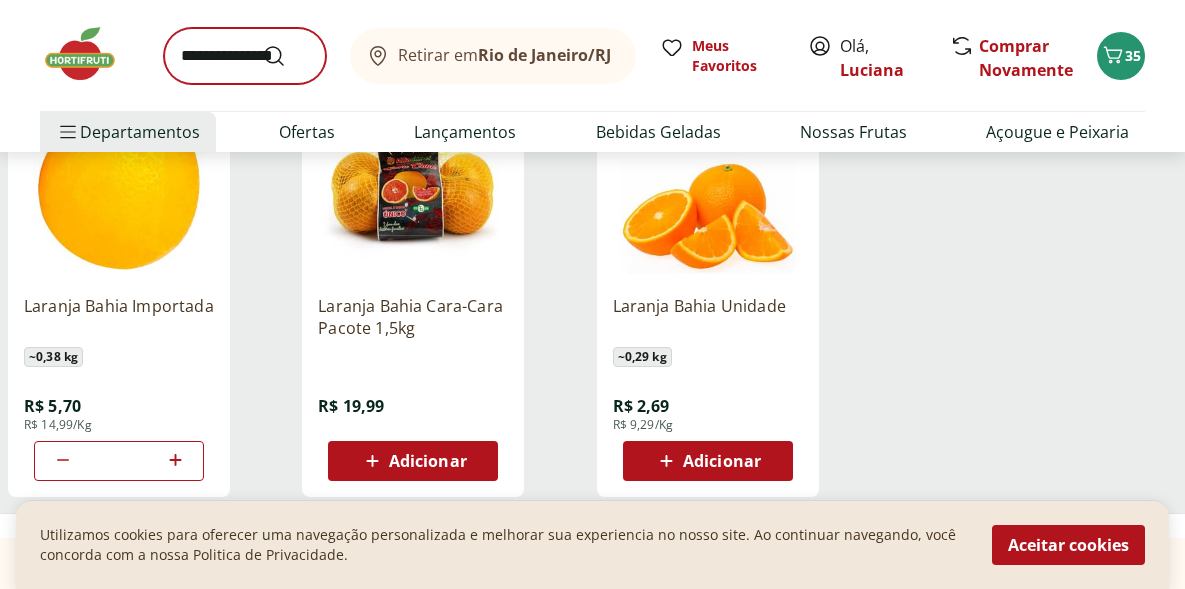 scroll, scrollTop: 0, scrollLeft: 0, axis: both 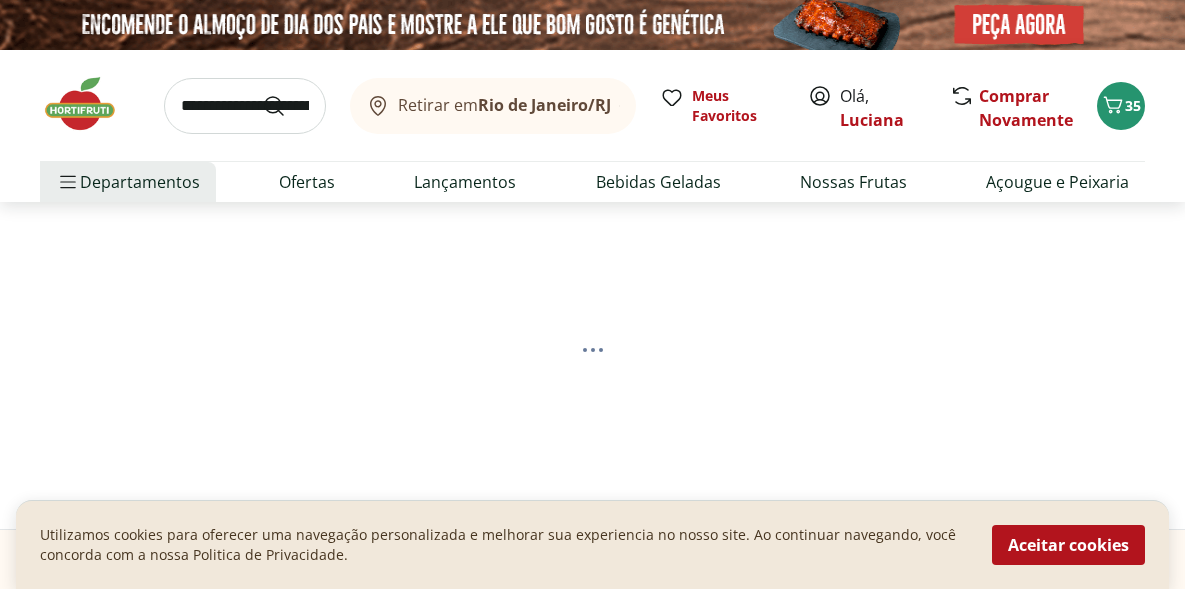 select on "**********" 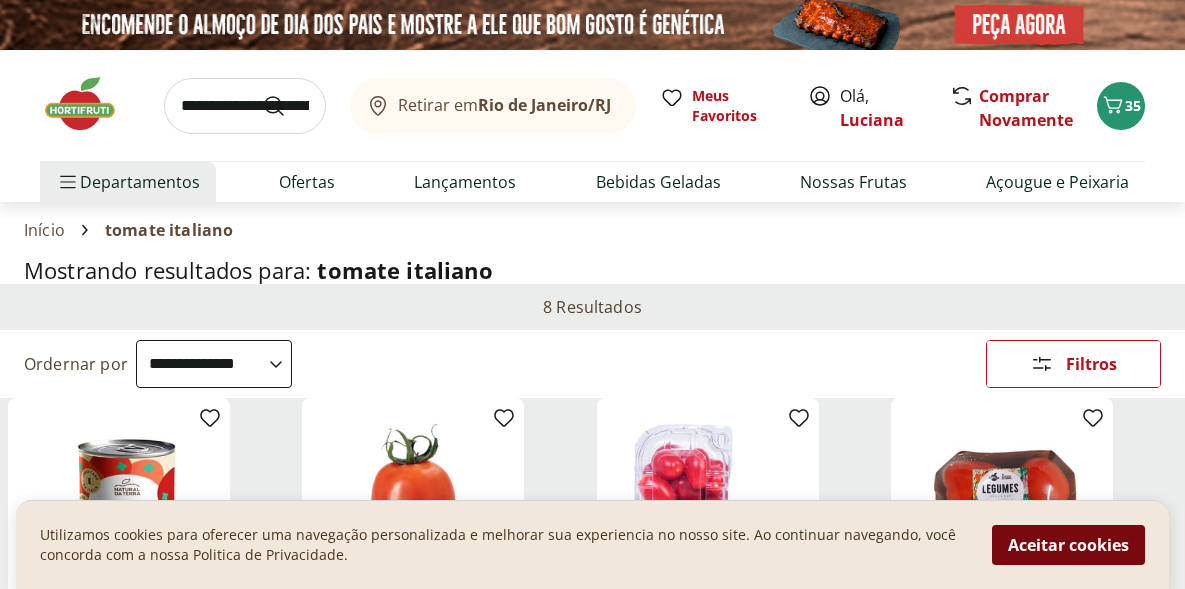 click on "Aceitar cookies" at bounding box center (1068, 545) 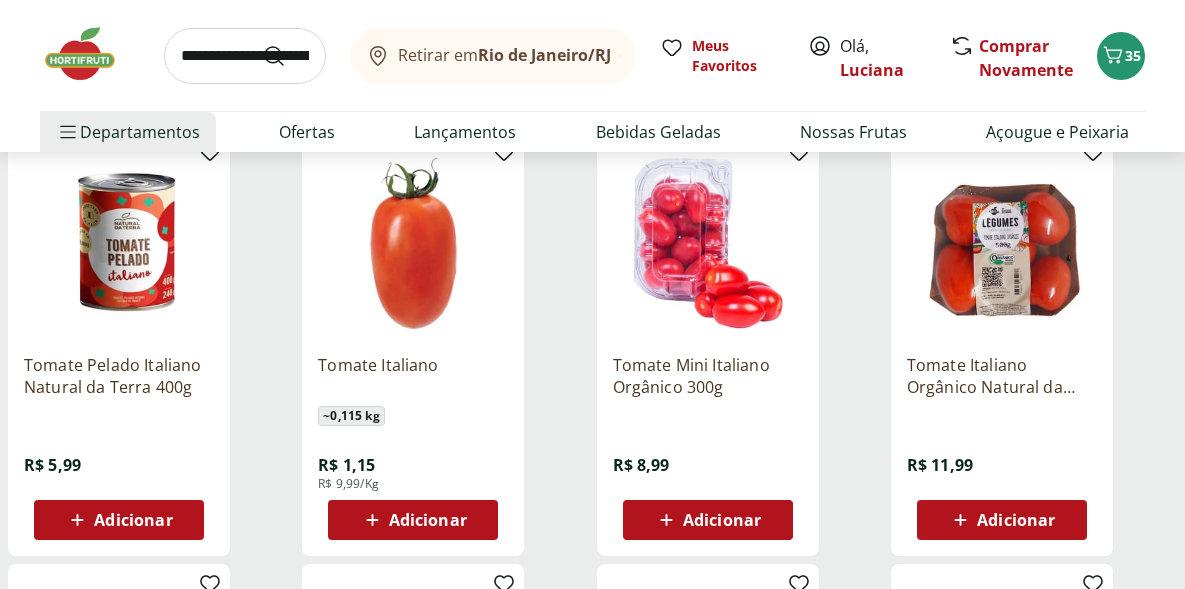 scroll, scrollTop: 272, scrollLeft: 0, axis: vertical 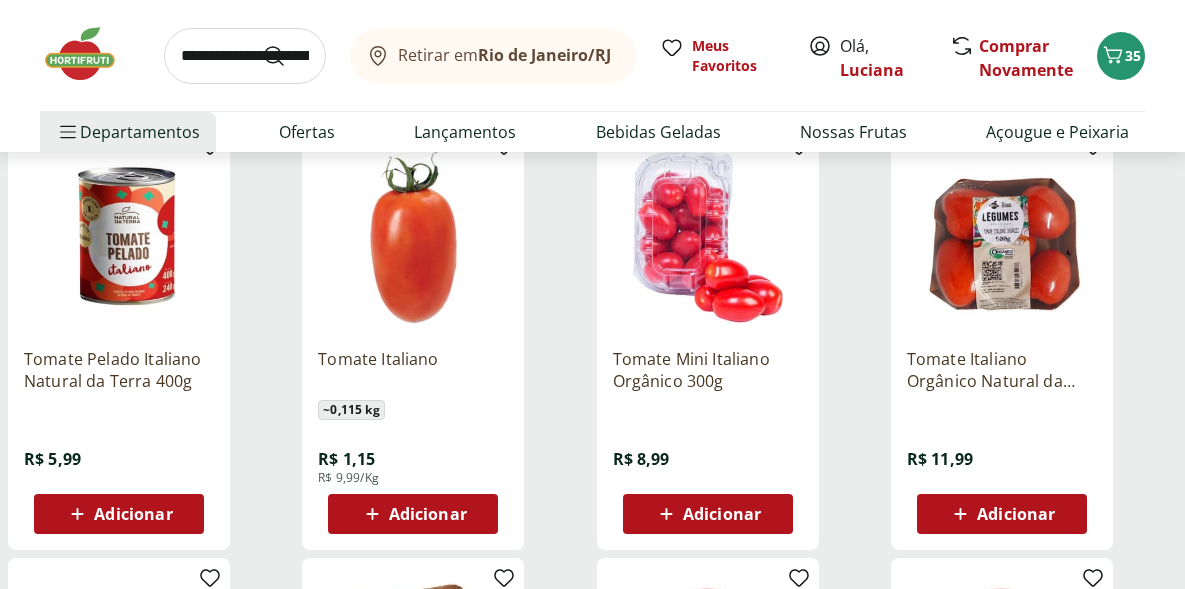 click on "Adicionar" at bounding box center [413, 514] 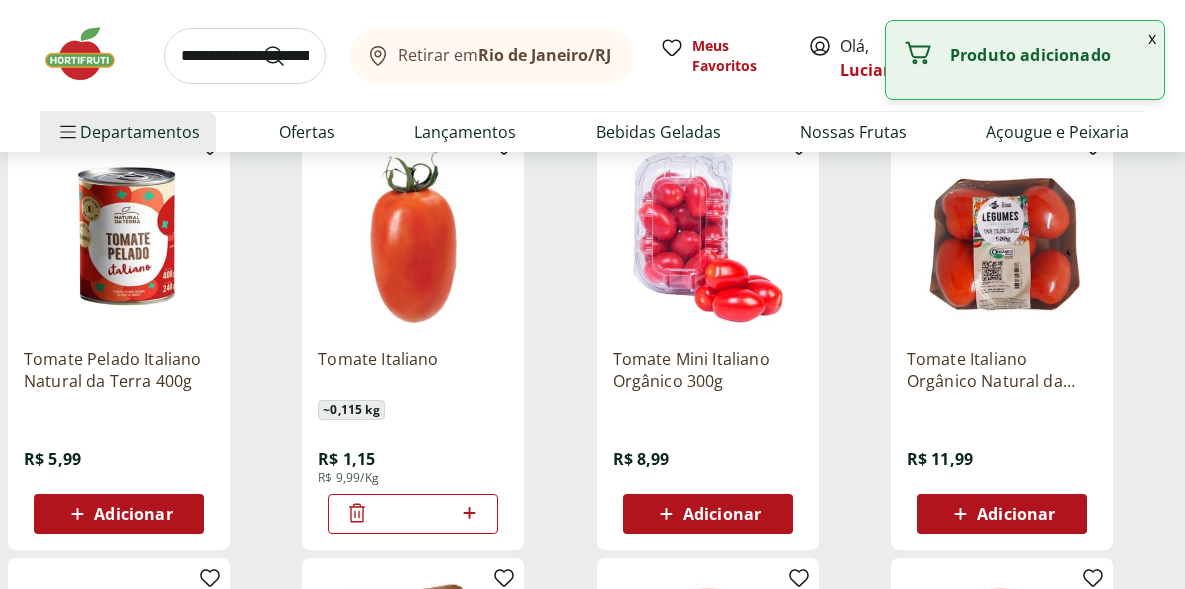 click 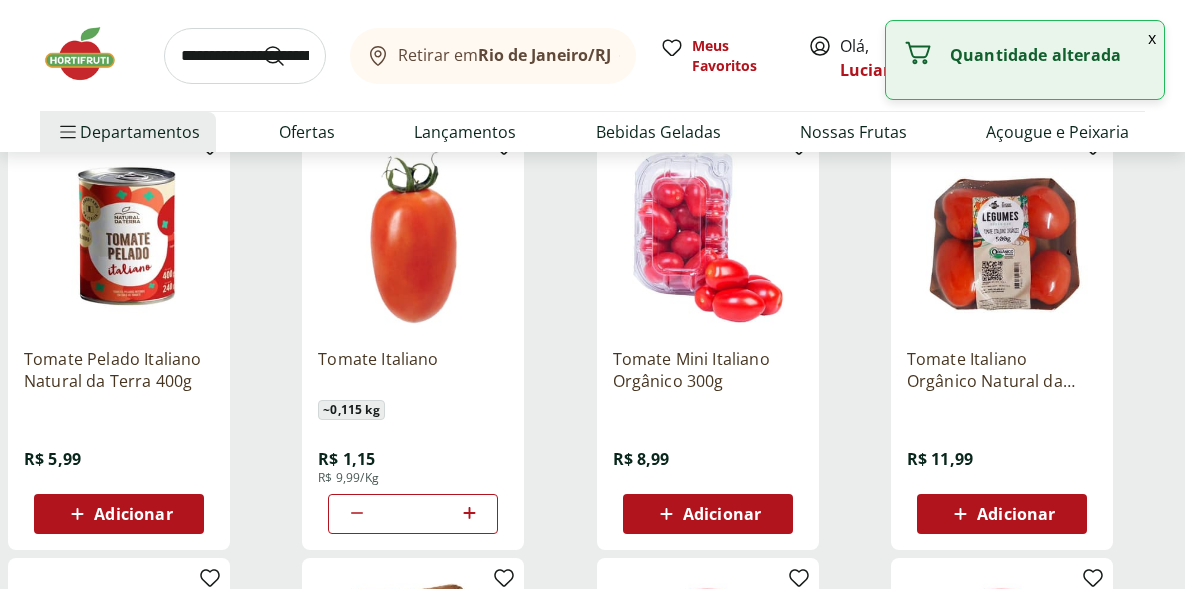 click 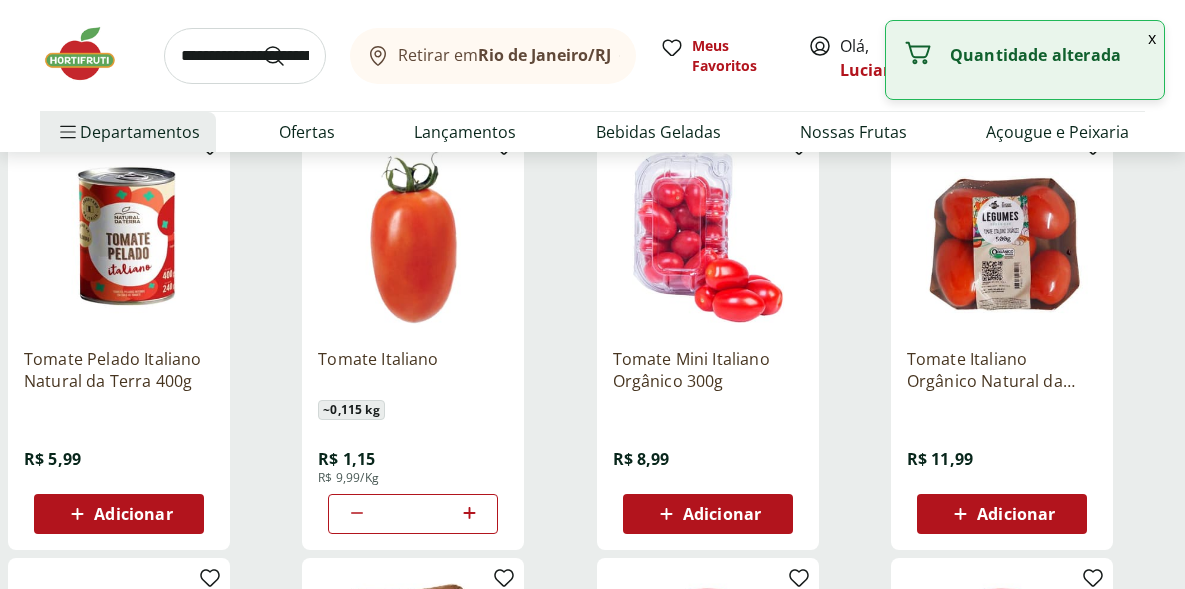 click 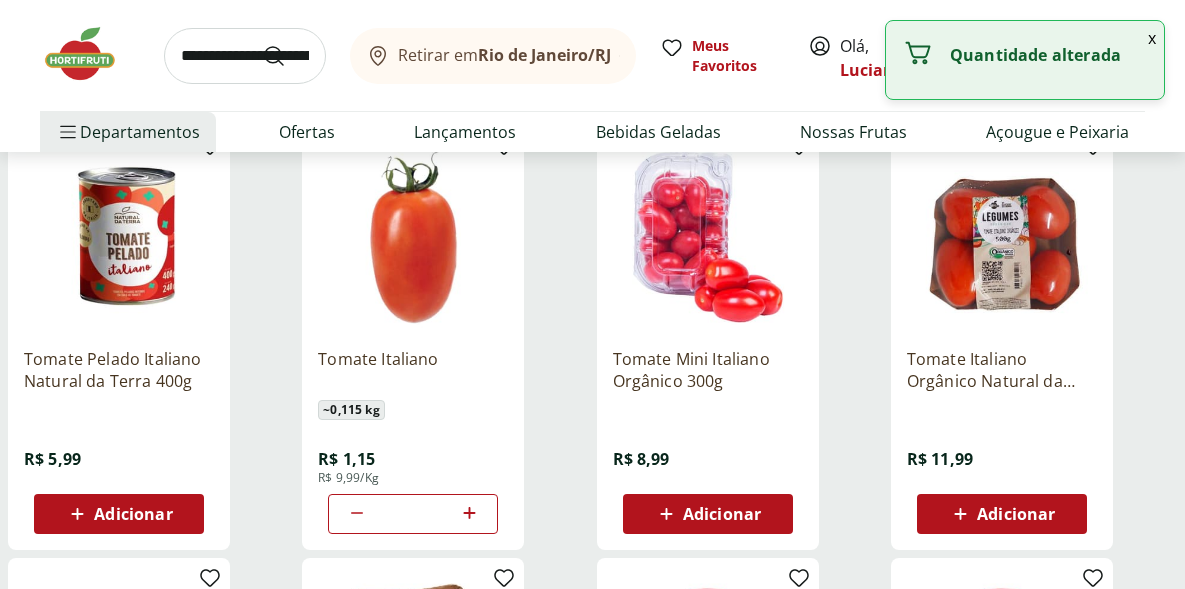 click 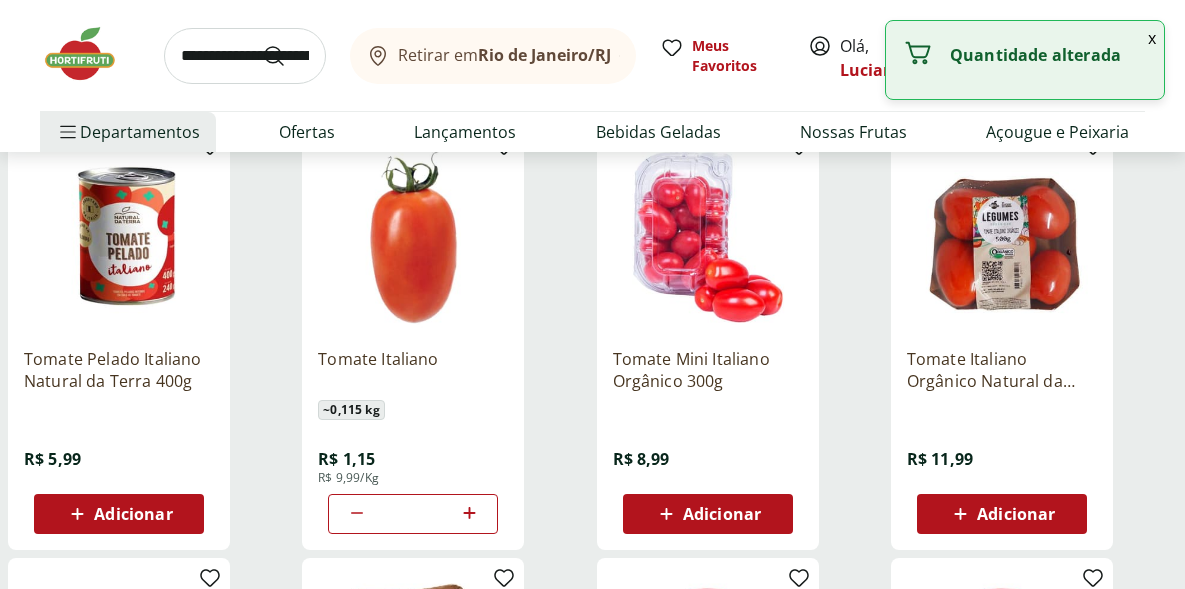 click 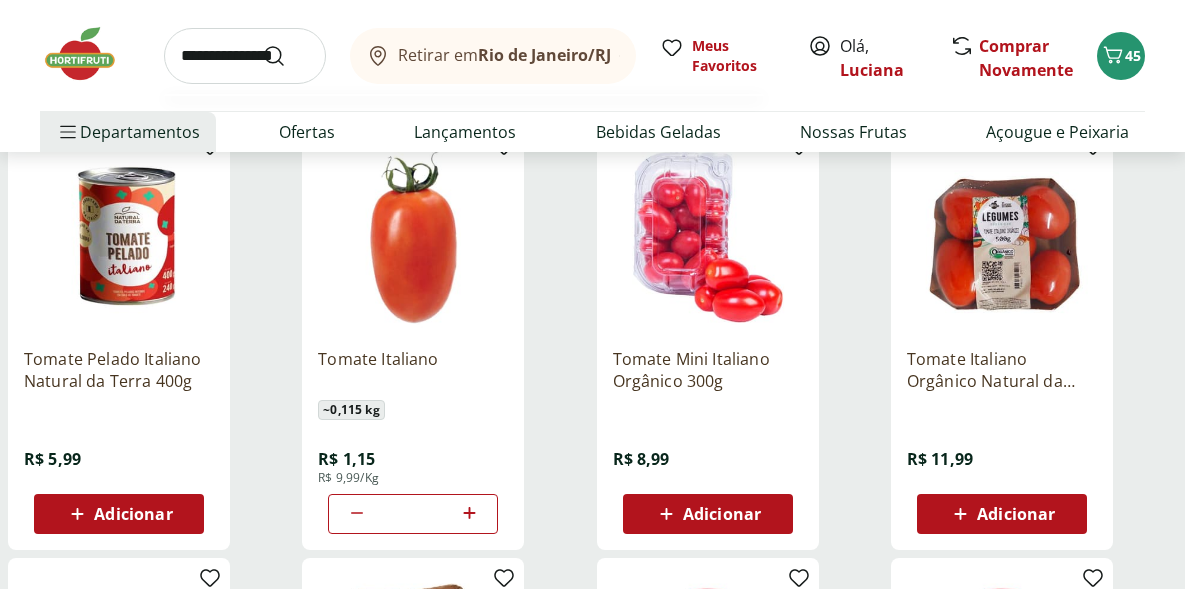 type on "**********" 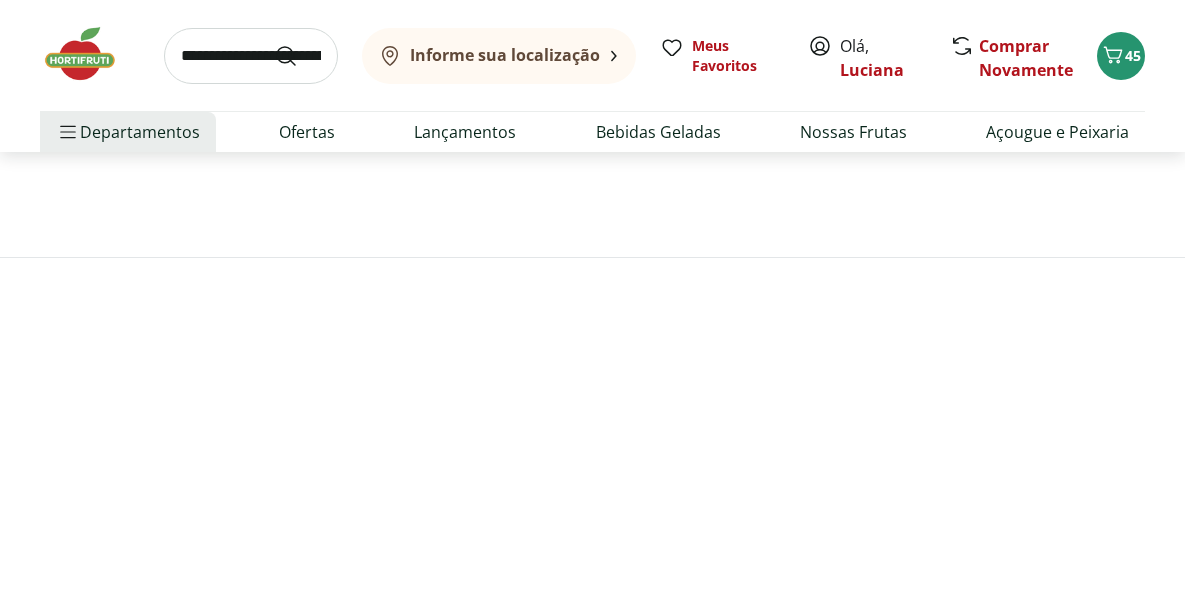 scroll, scrollTop: 0, scrollLeft: 0, axis: both 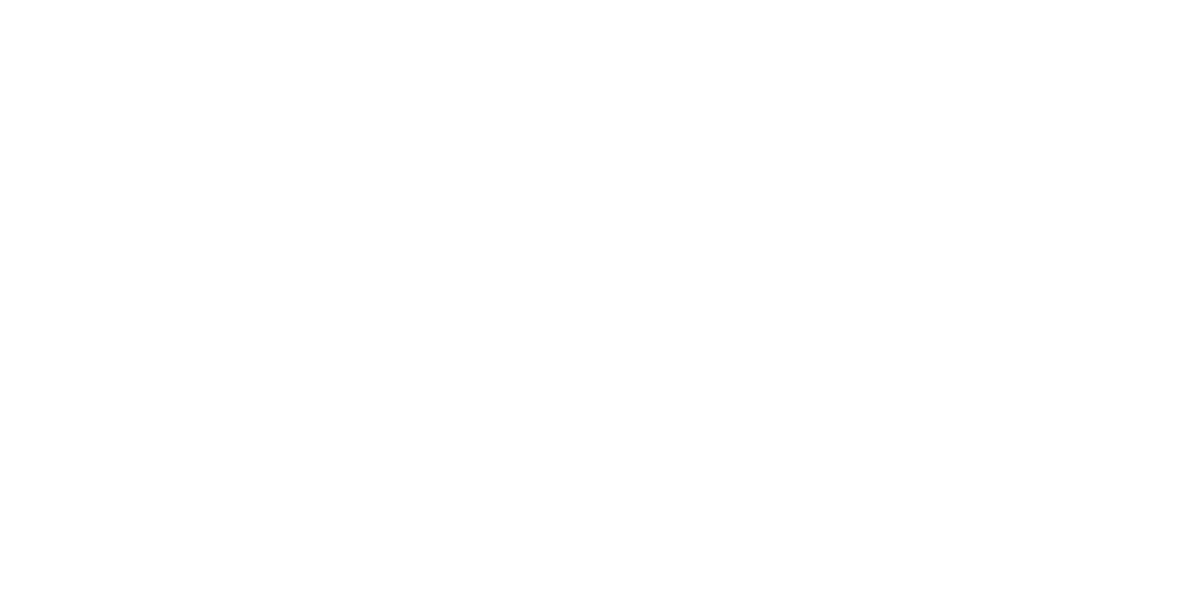 select on "**********" 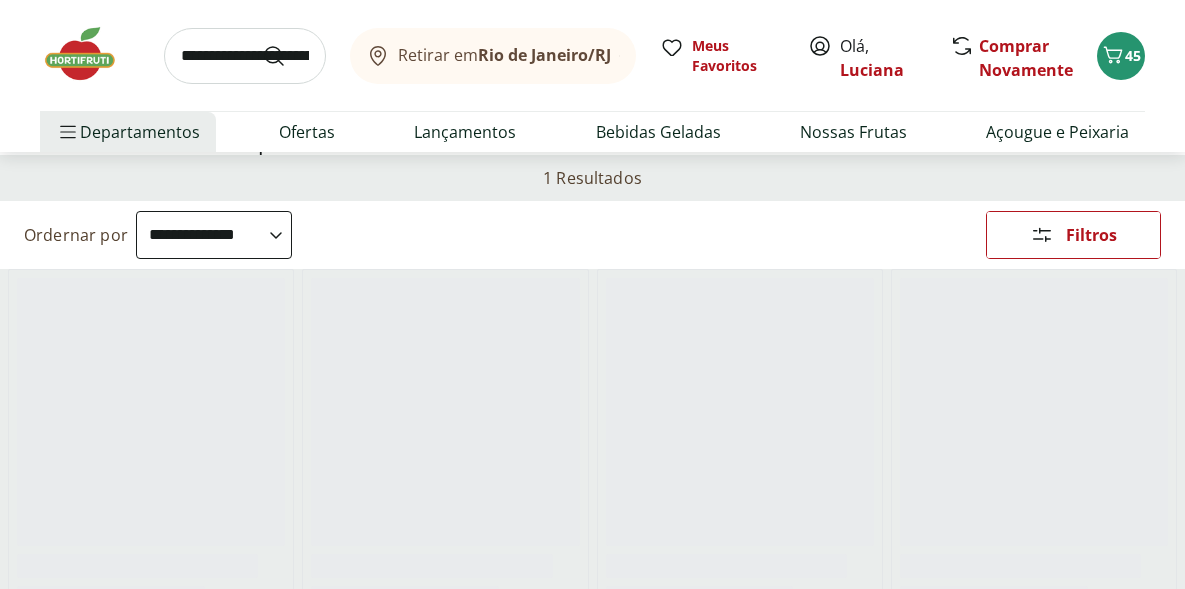 scroll, scrollTop: 127, scrollLeft: 0, axis: vertical 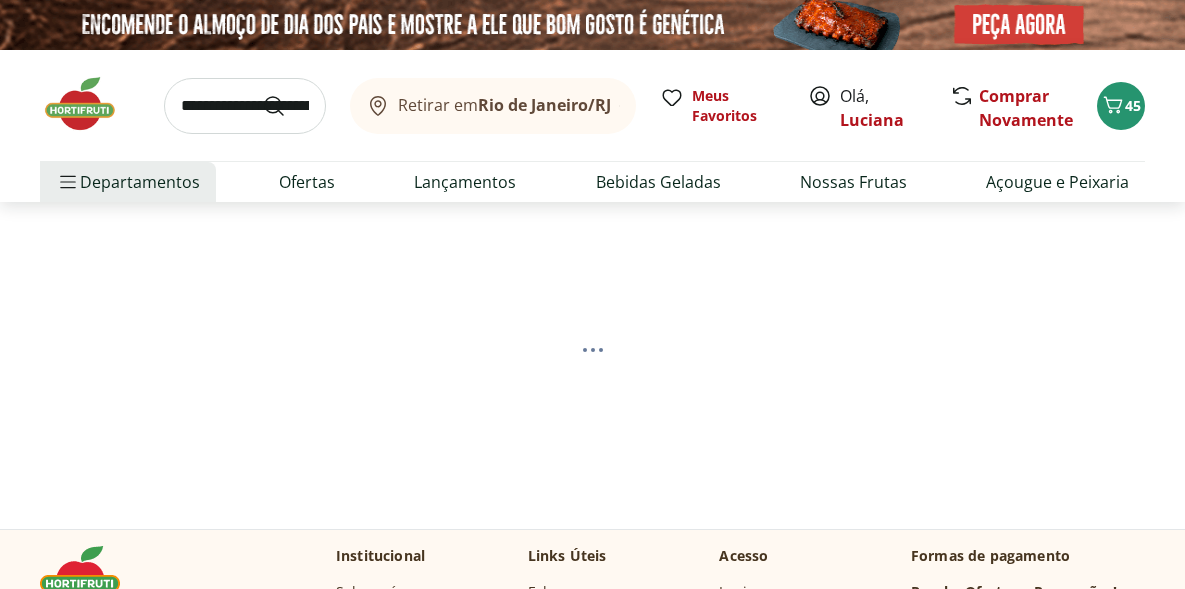 select on "**********" 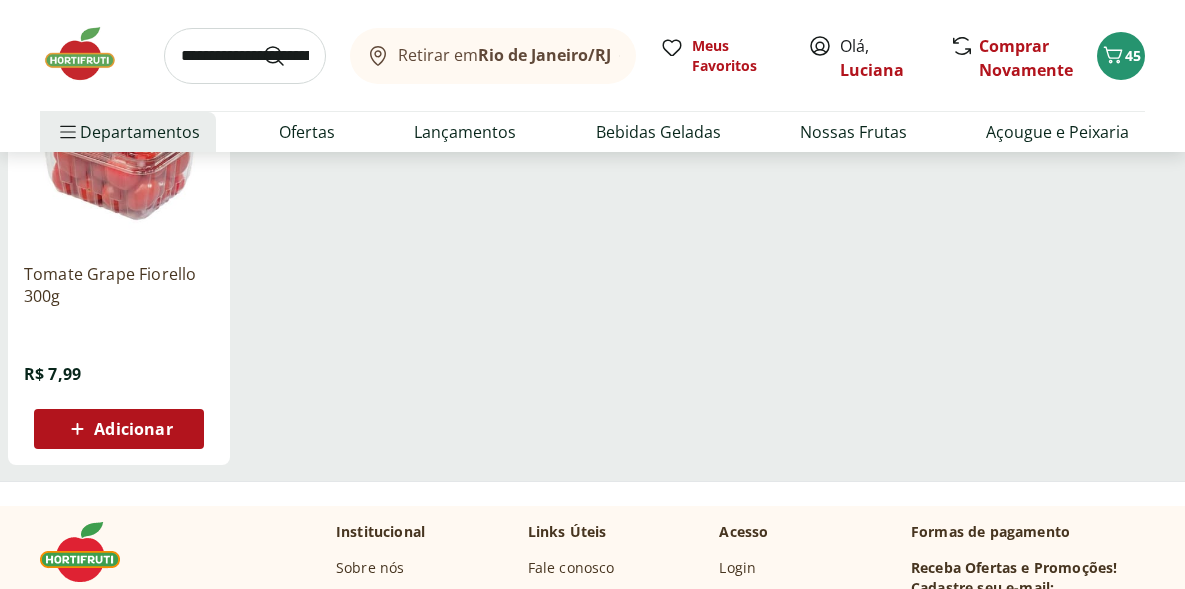 click on "Adicionar" at bounding box center [133, 429] 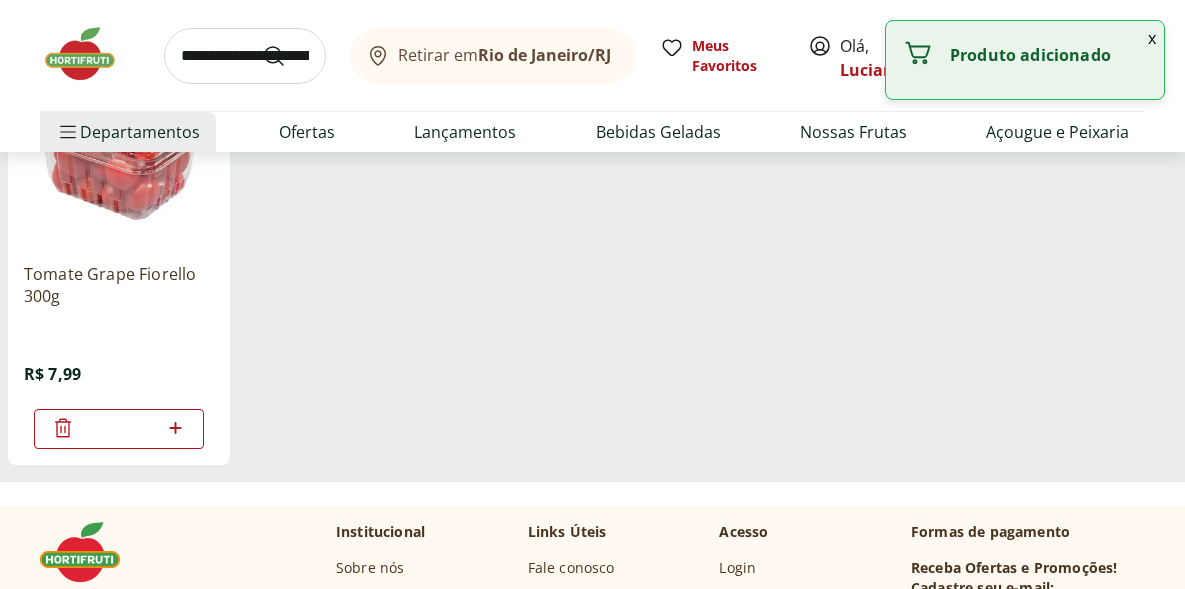click at bounding box center (245, 56) 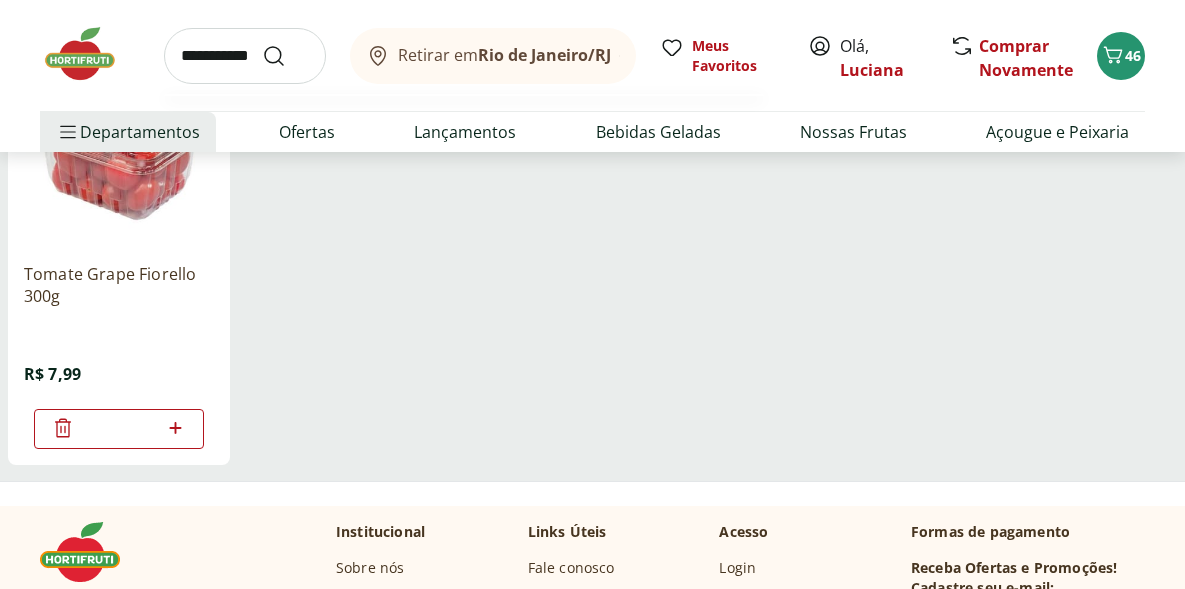 type on "**********" 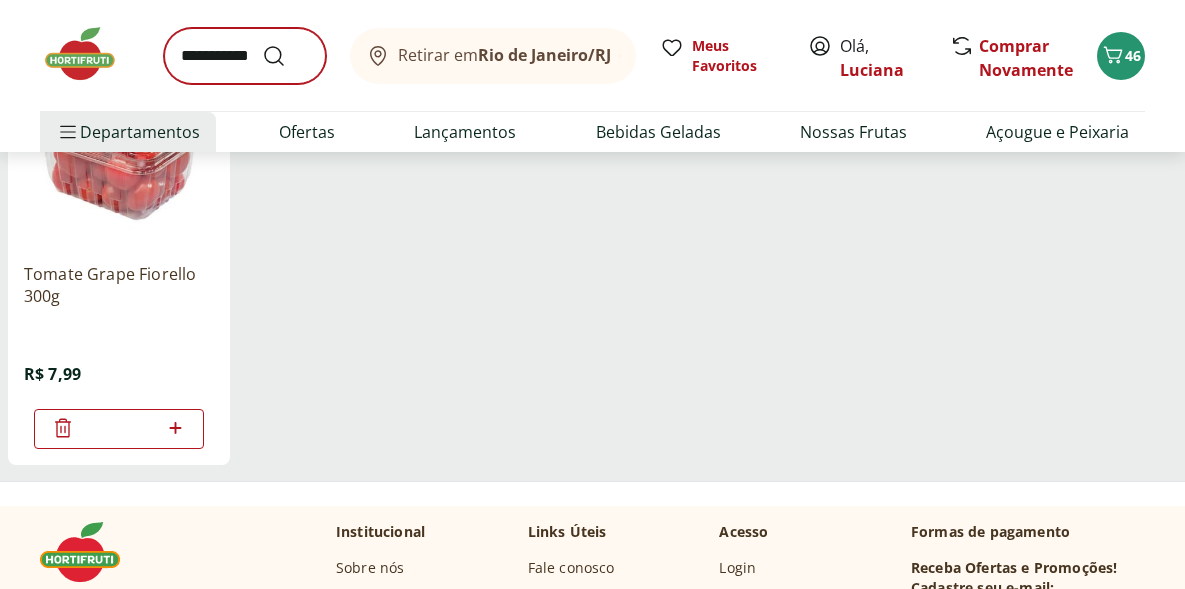 scroll, scrollTop: 0, scrollLeft: 0, axis: both 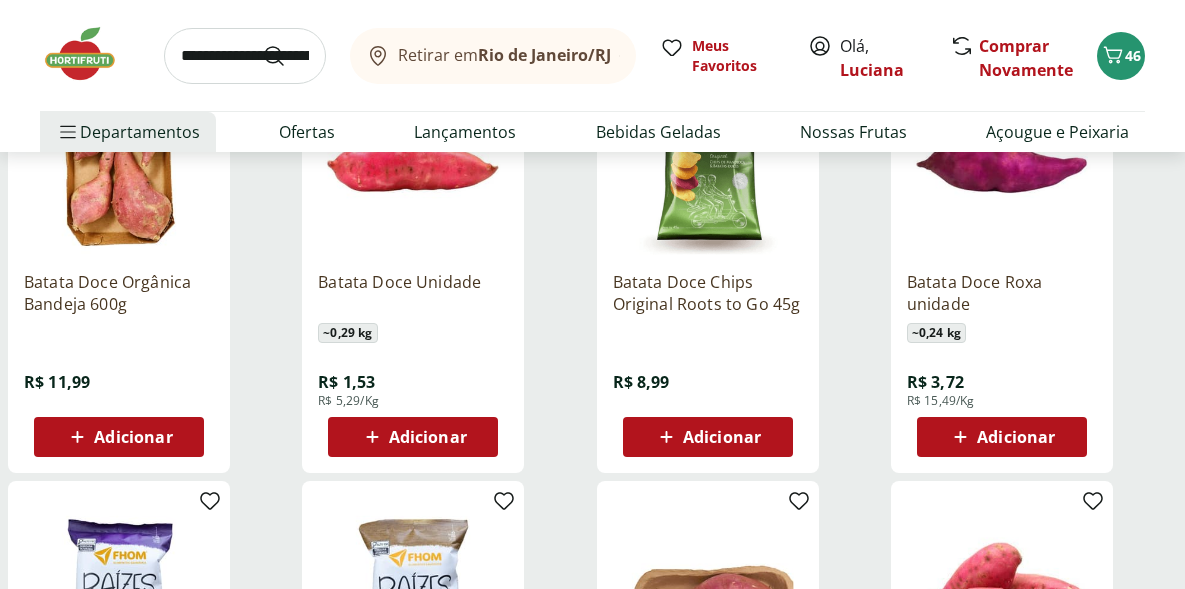 click on "Adicionar" at bounding box center [413, 437] 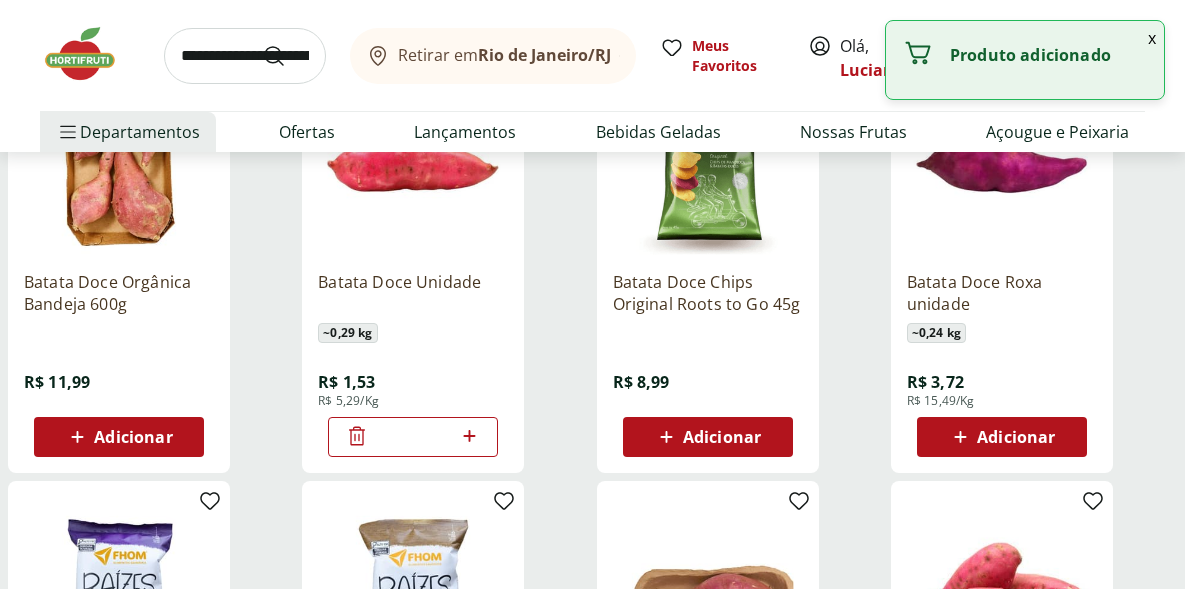 click 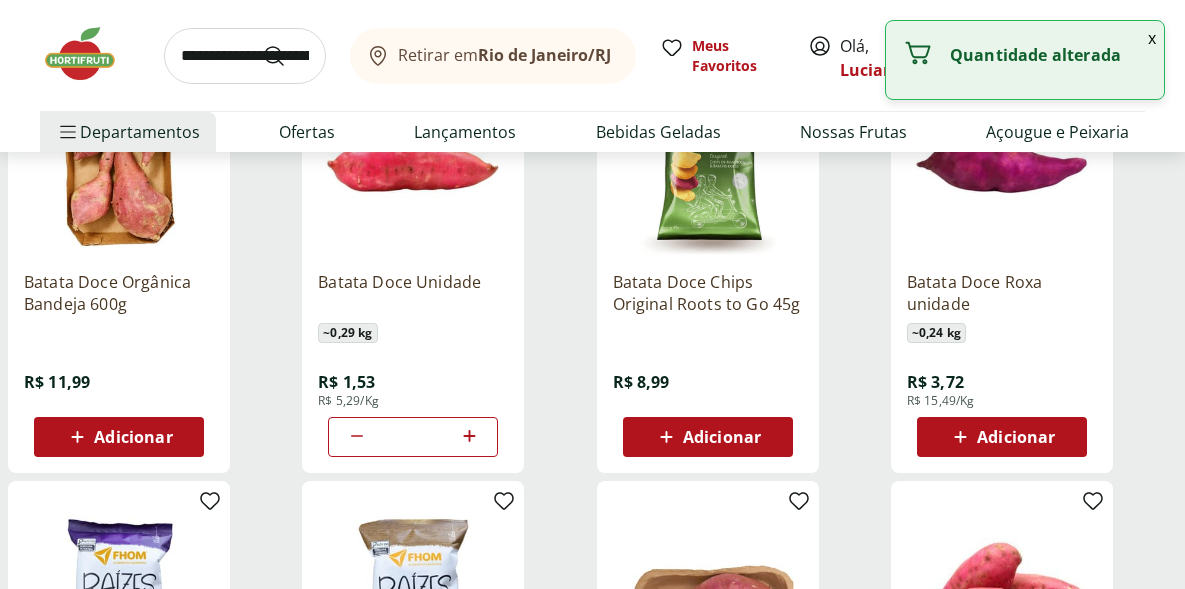 click 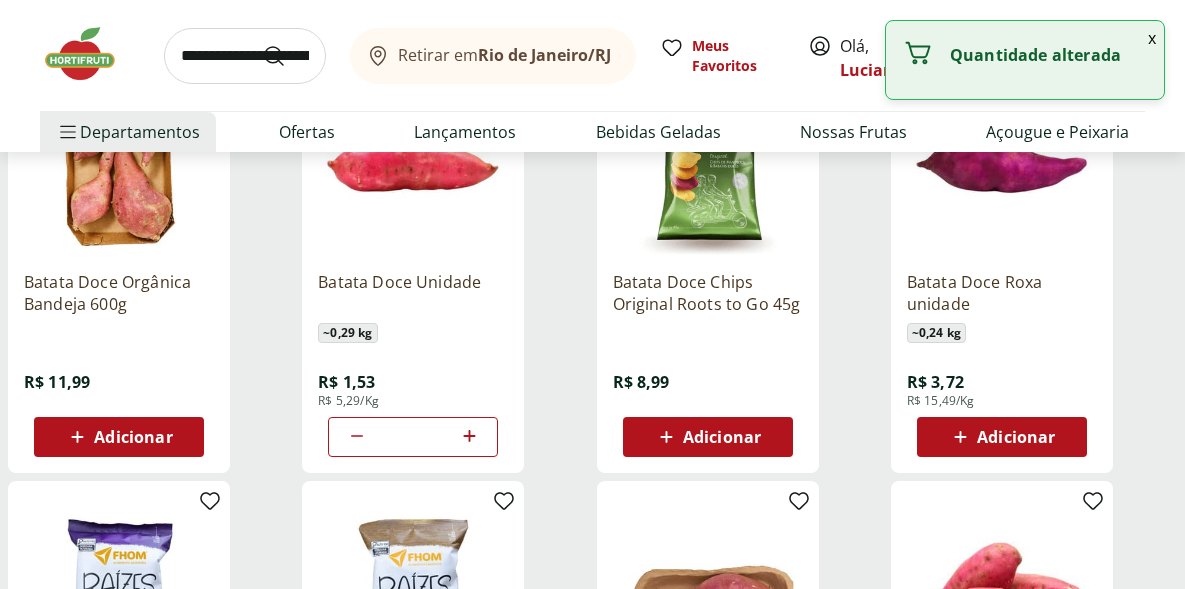 click 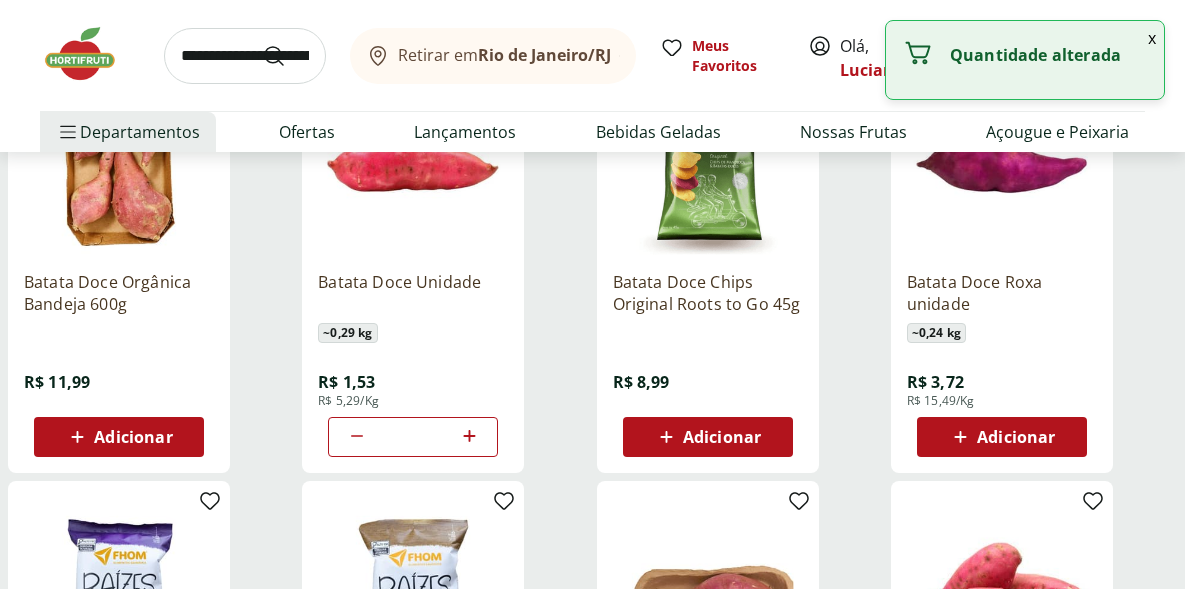 click 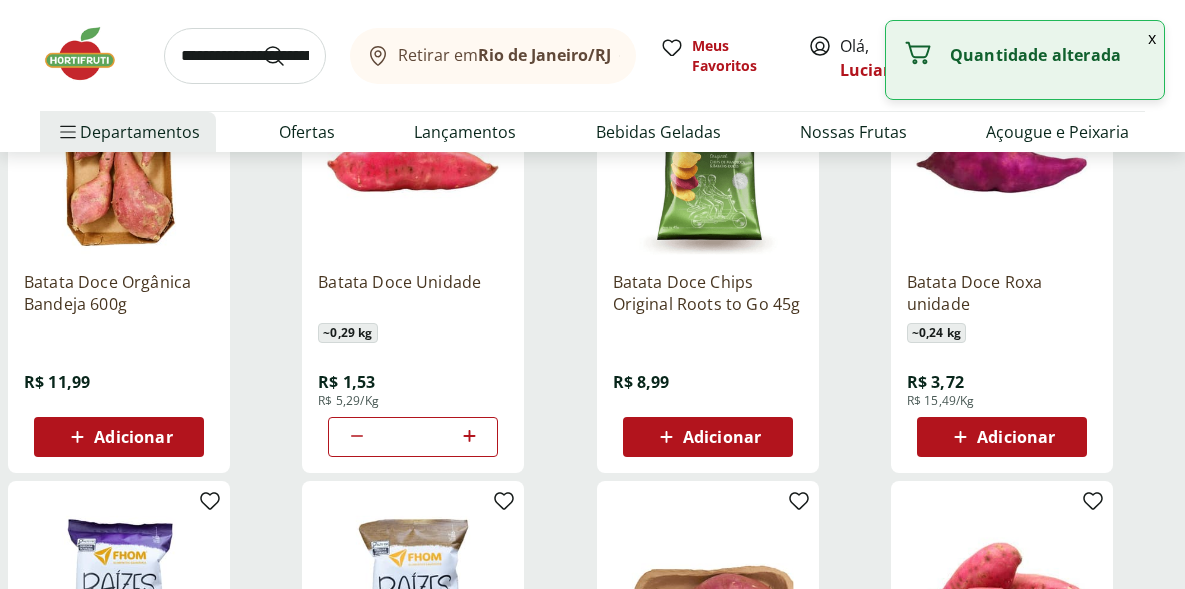 click 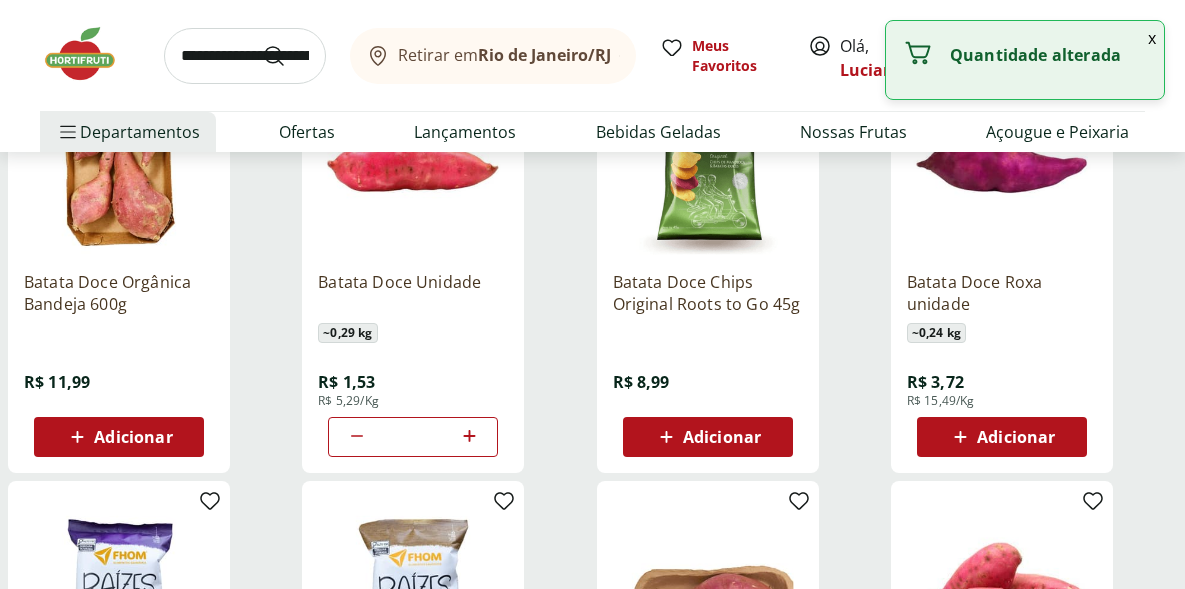type on "**" 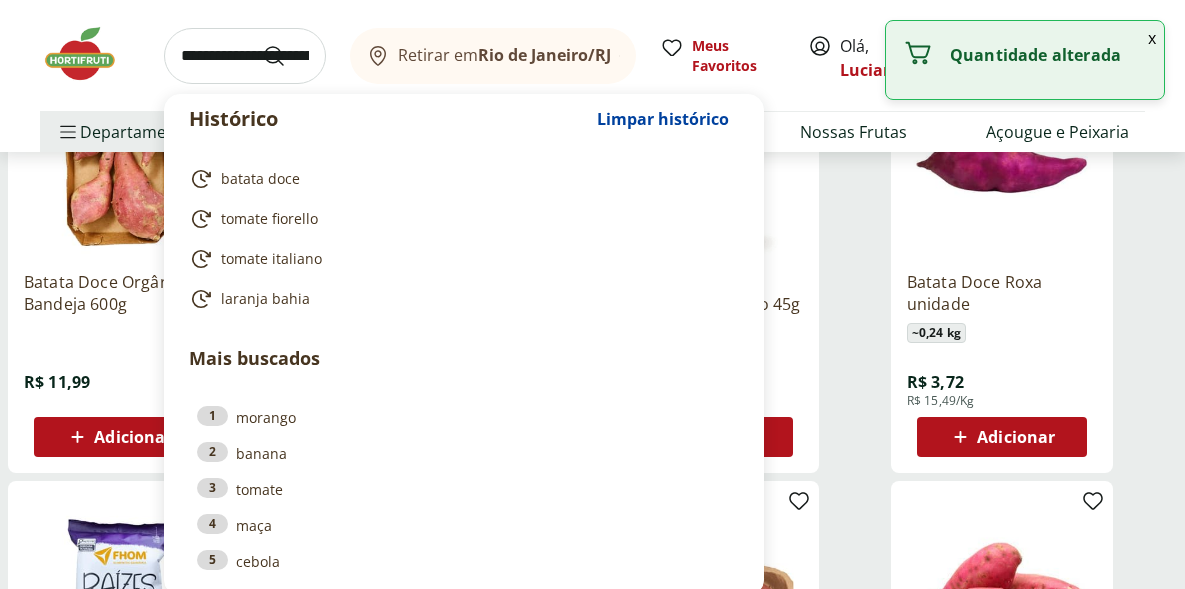 click at bounding box center [245, 56] 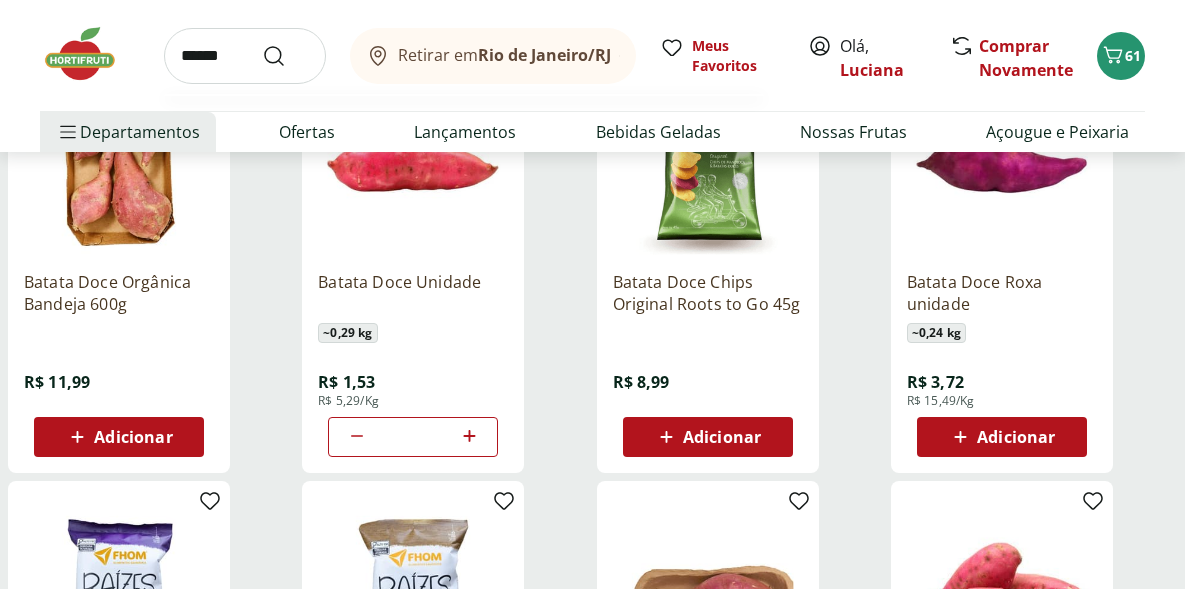 type on "******" 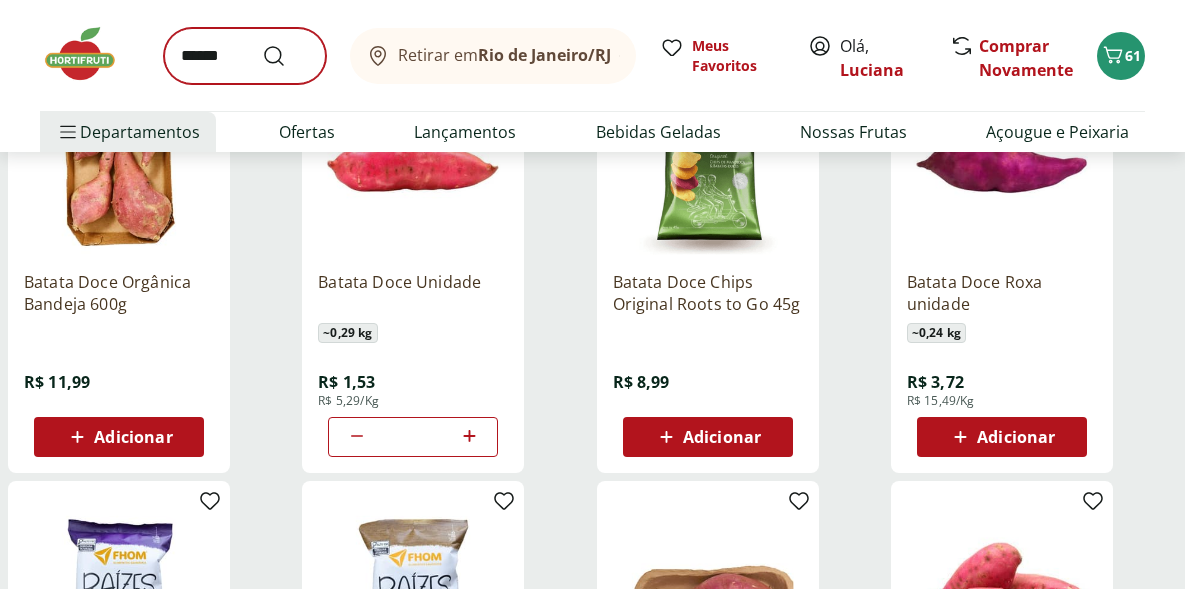 scroll, scrollTop: 0, scrollLeft: 0, axis: both 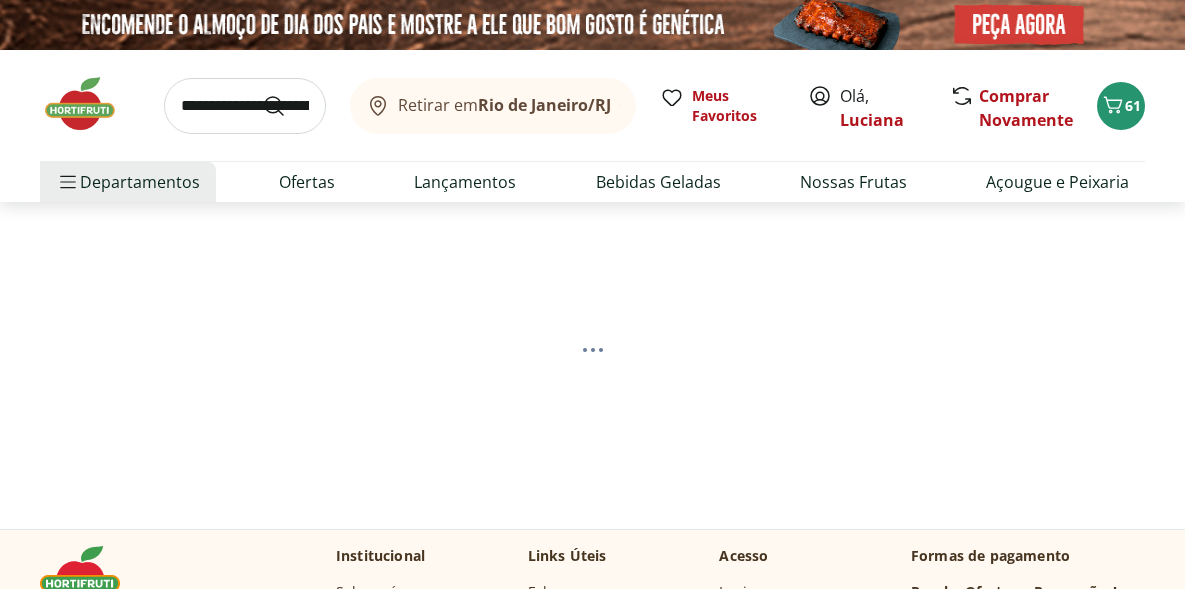 select on "**********" 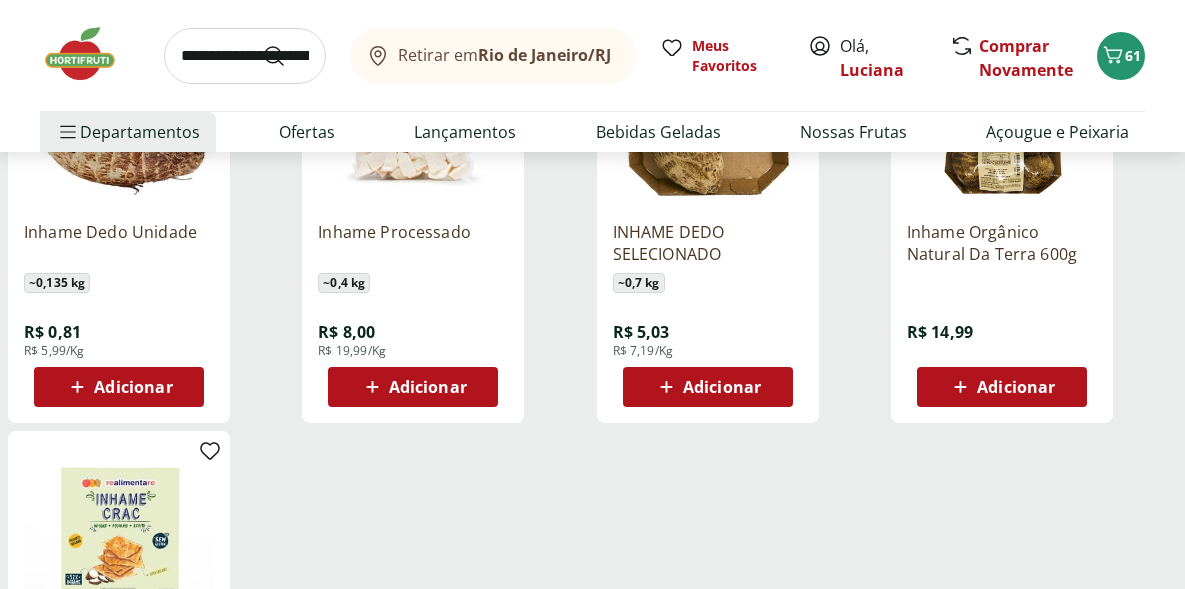 scroll, scrollTop: 402, scrollLeft: 0, axis: vertical 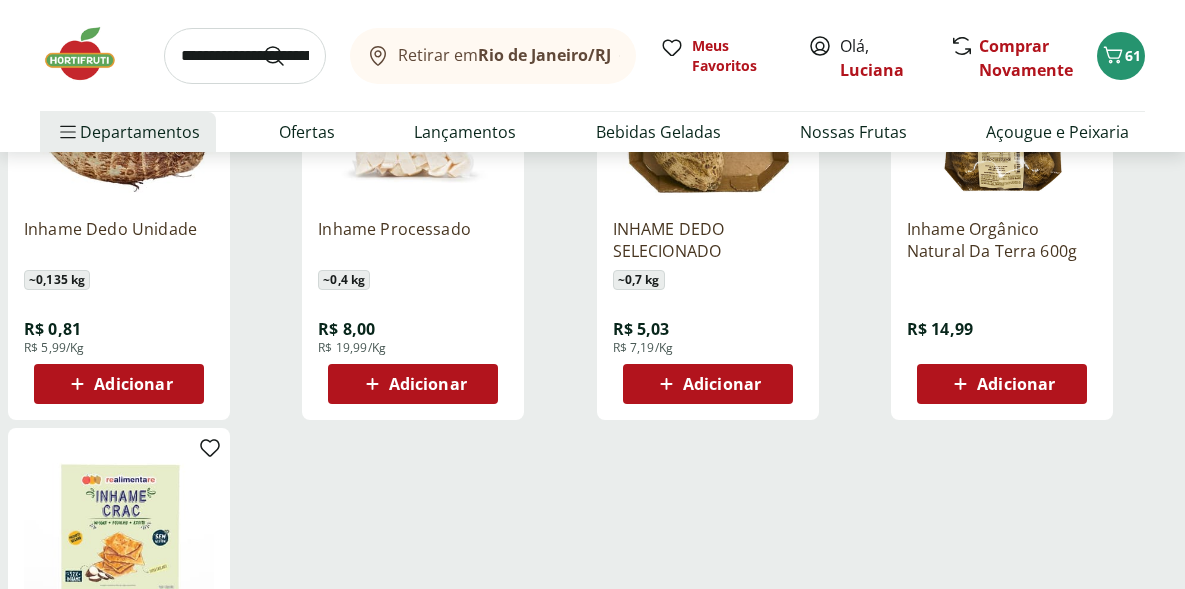 click on "Adicionar" at bounding box center (133, 384) 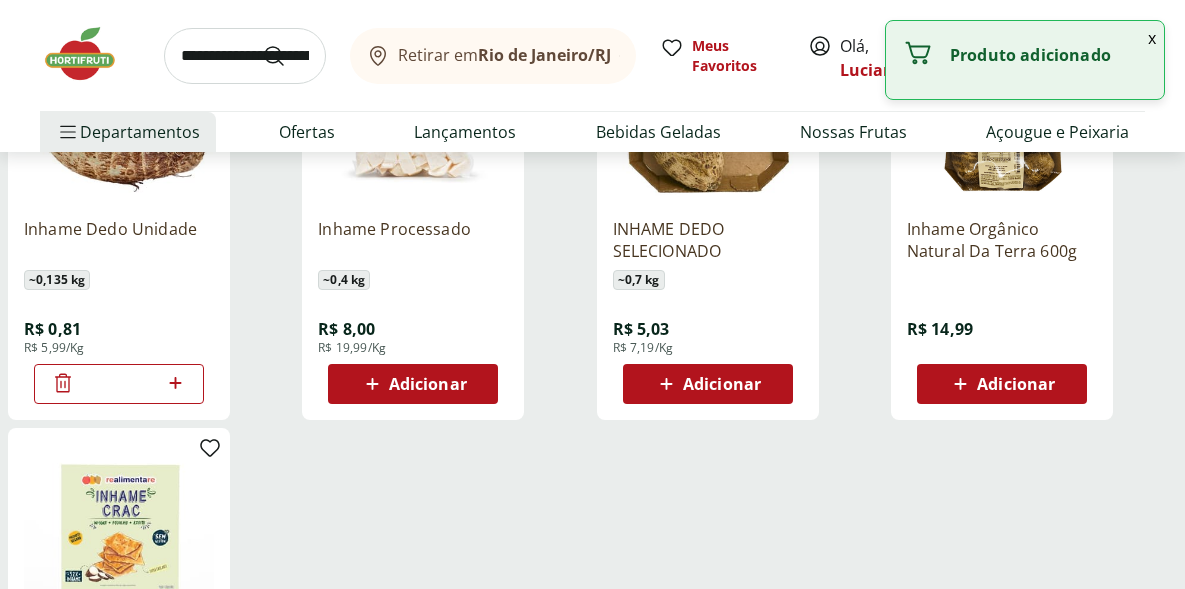 click 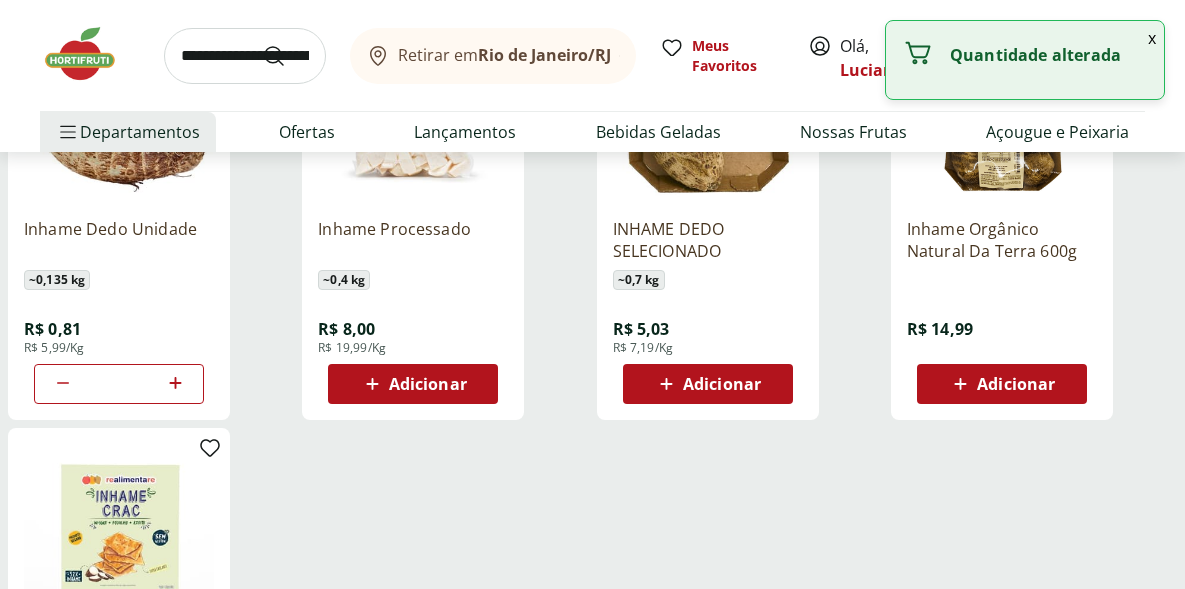 click 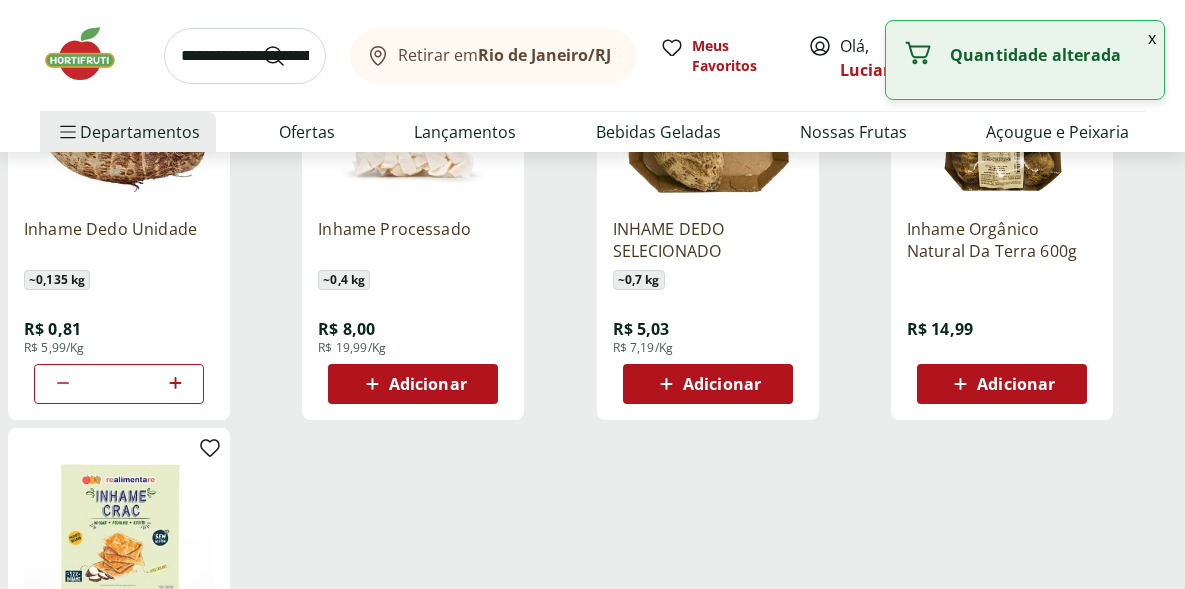 click 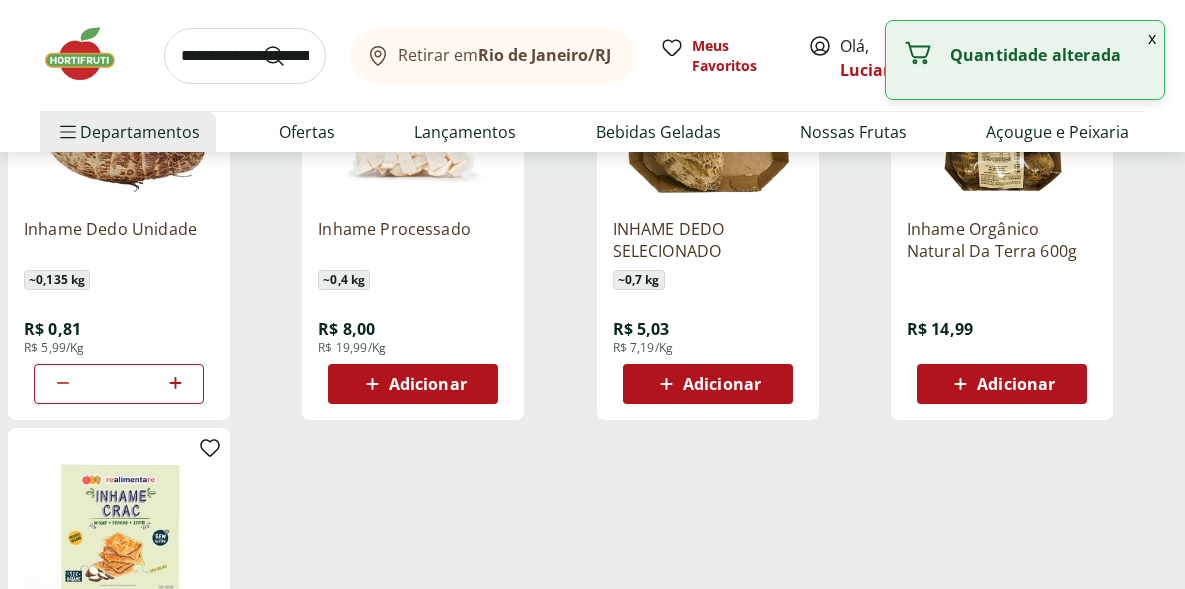 click 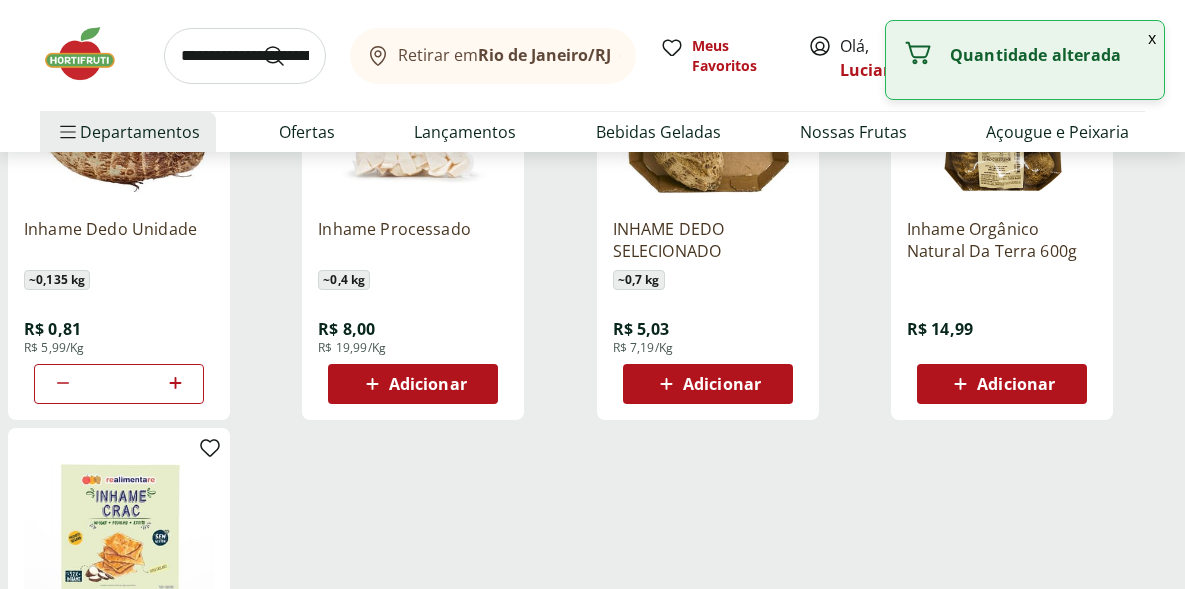 type on "*" 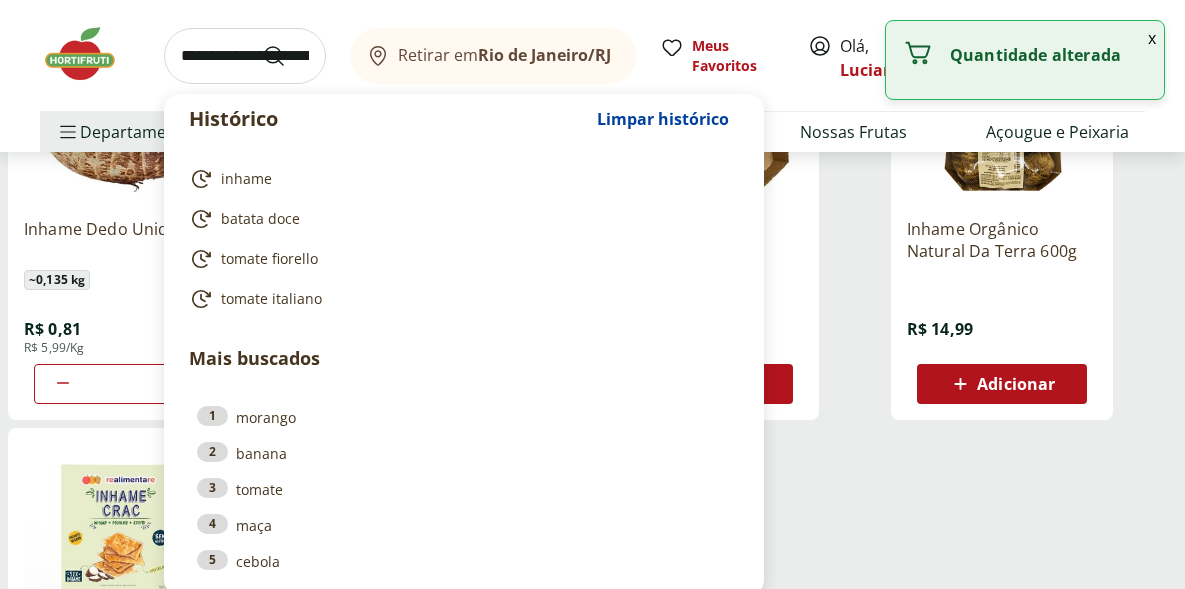 click at bounding box center [245, 56] 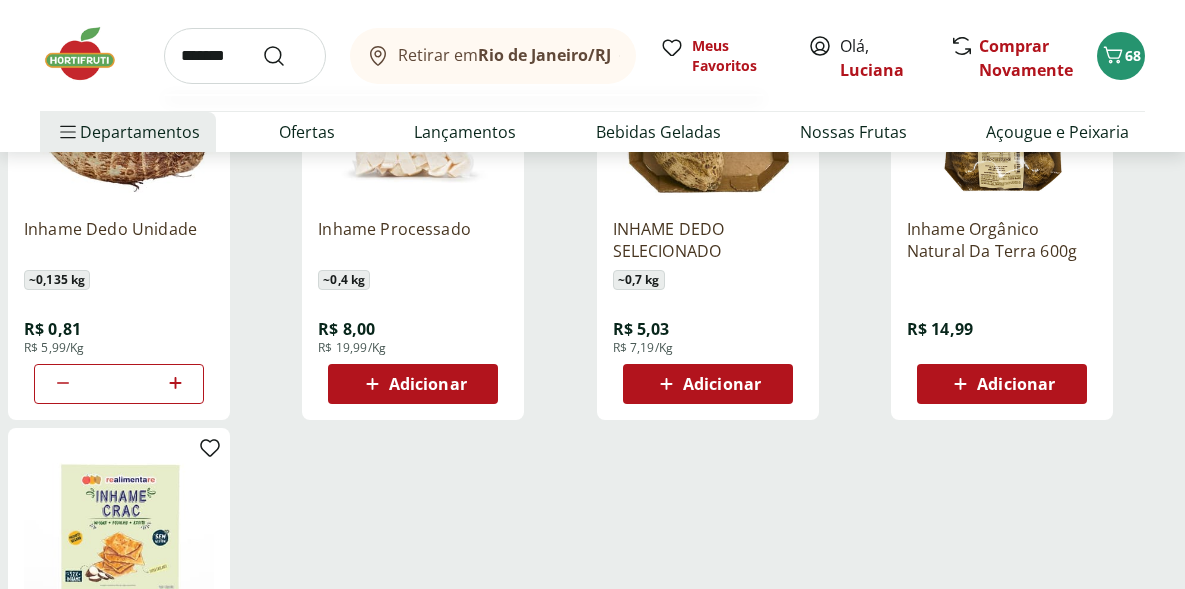 type on "*******" 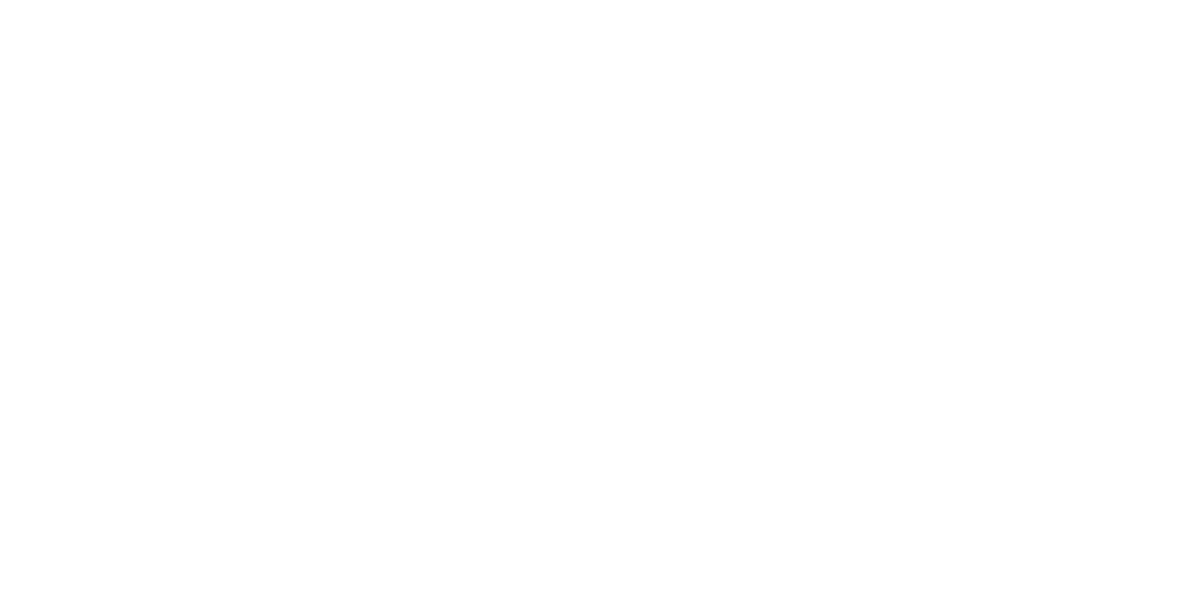 scroll, scrollTop: 0, scrollLeft: 0, axis: both 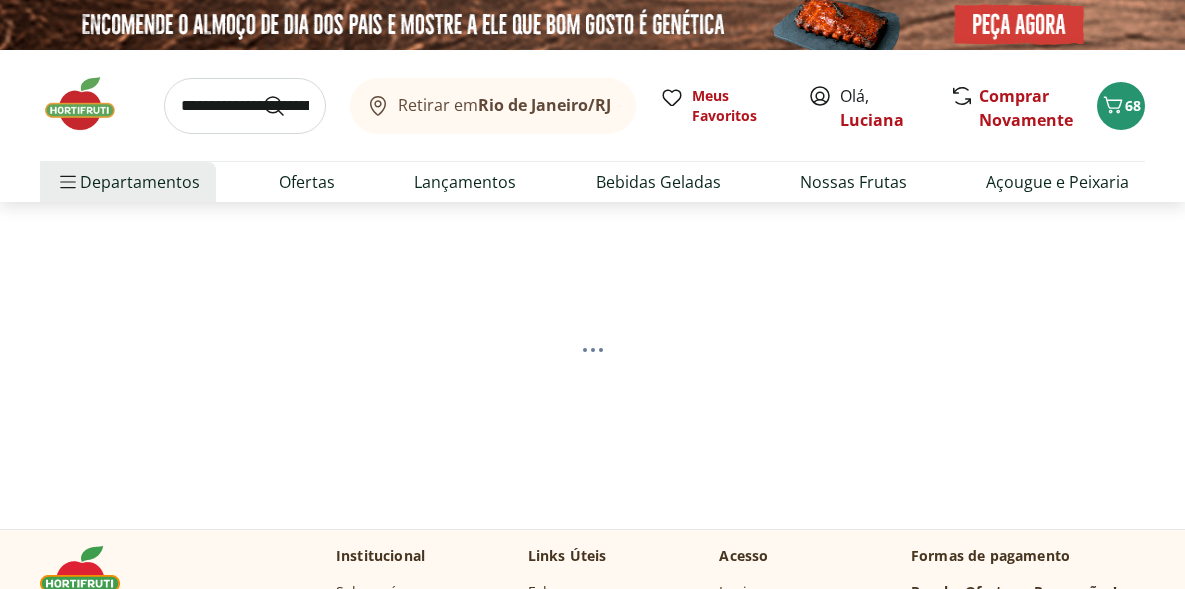 select on "**********" 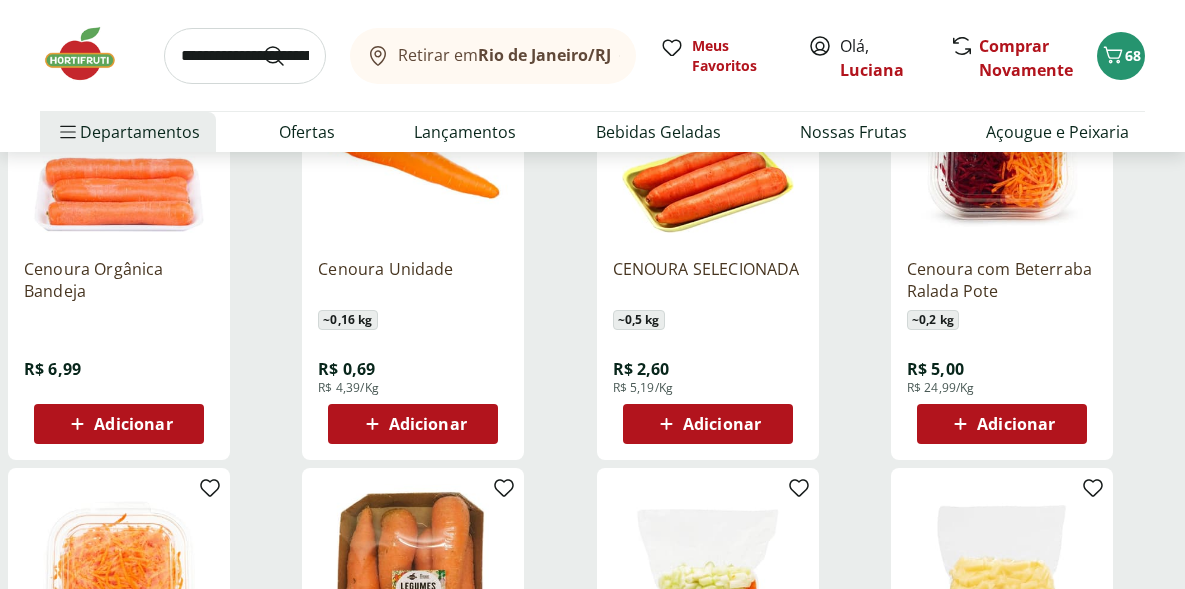 scroll, scrollTop: 362, scrollLeft: 0, axis: vertical 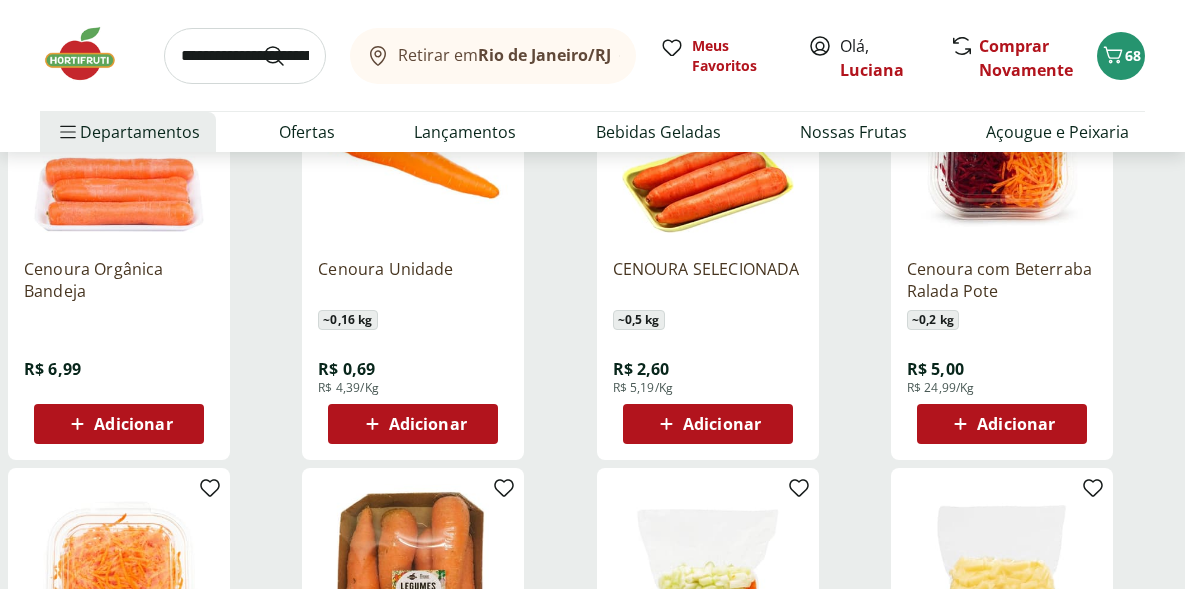 click on "Adicionar" at bounding box center [428, 424] 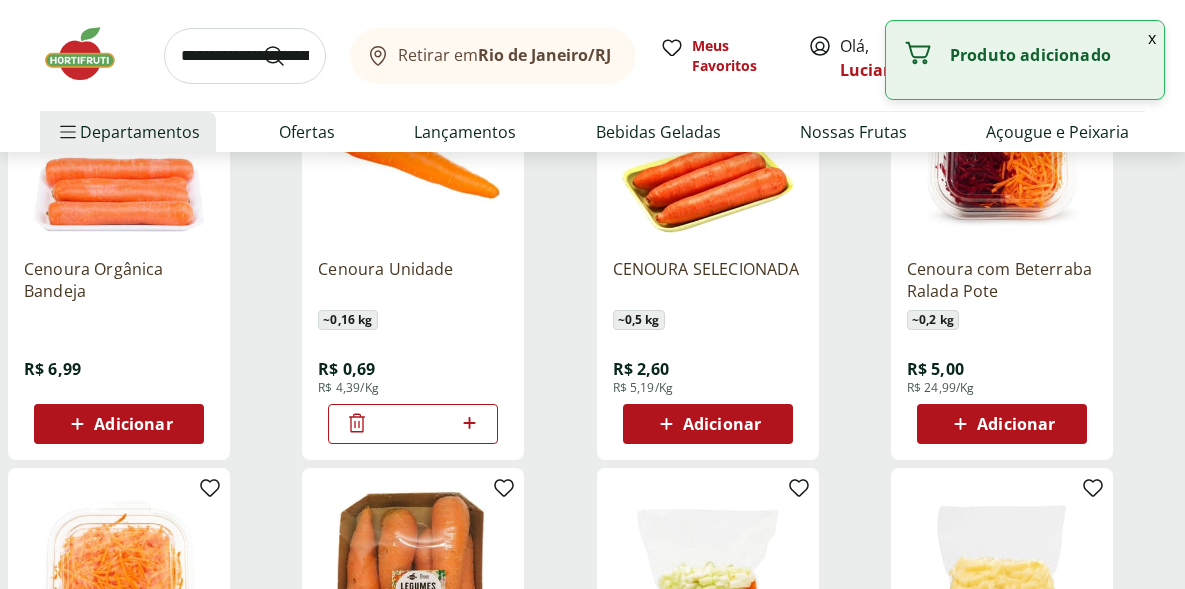 click 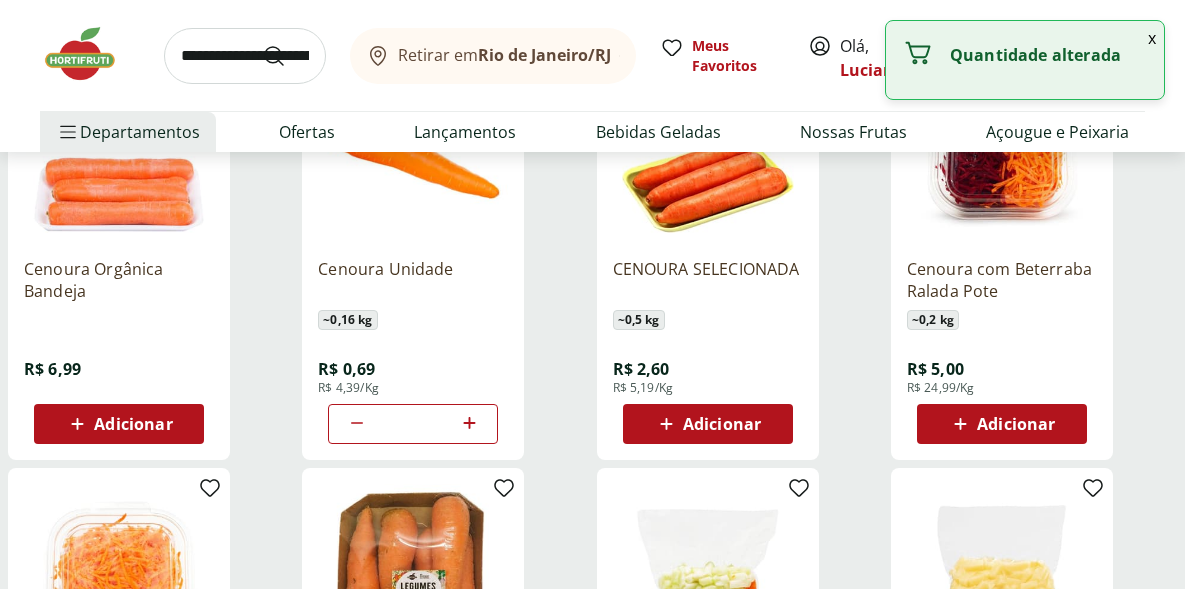 click 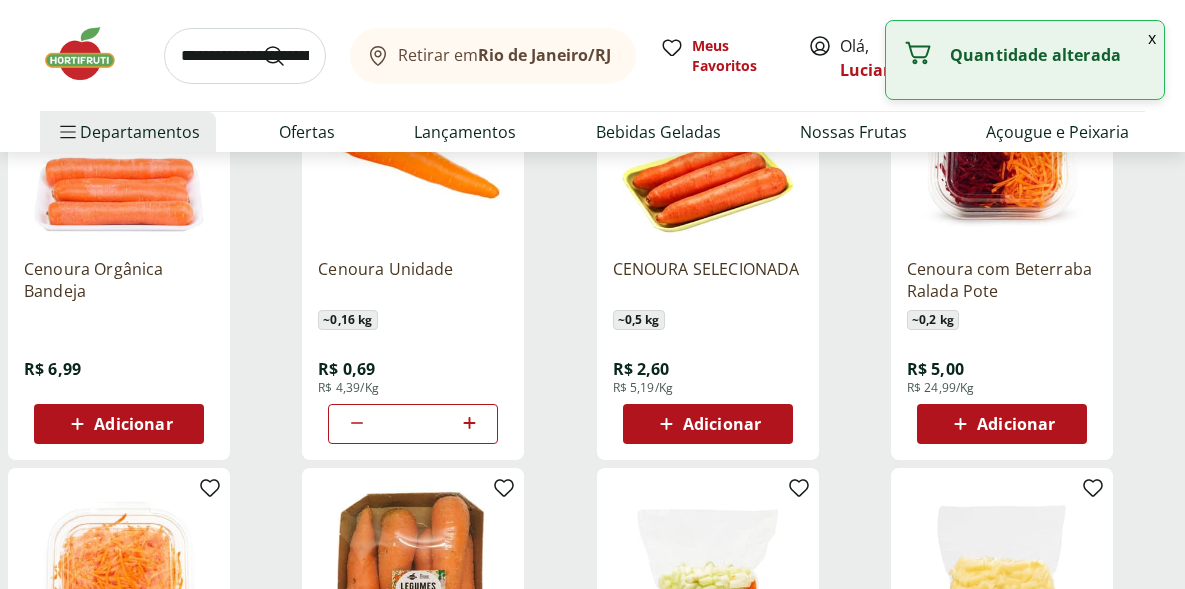 click 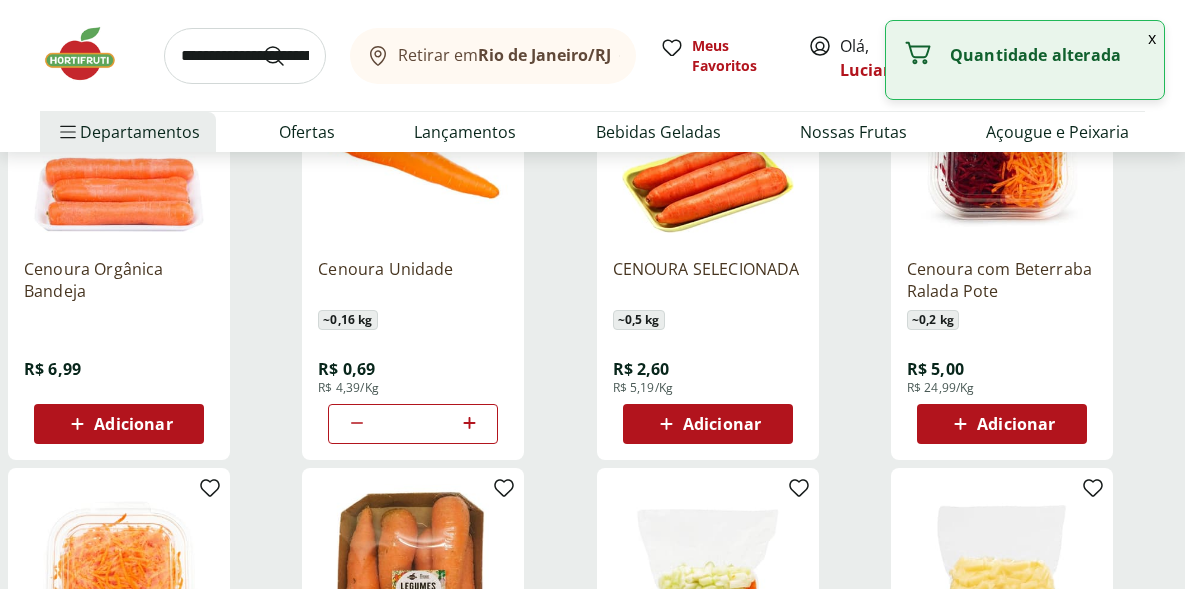 click 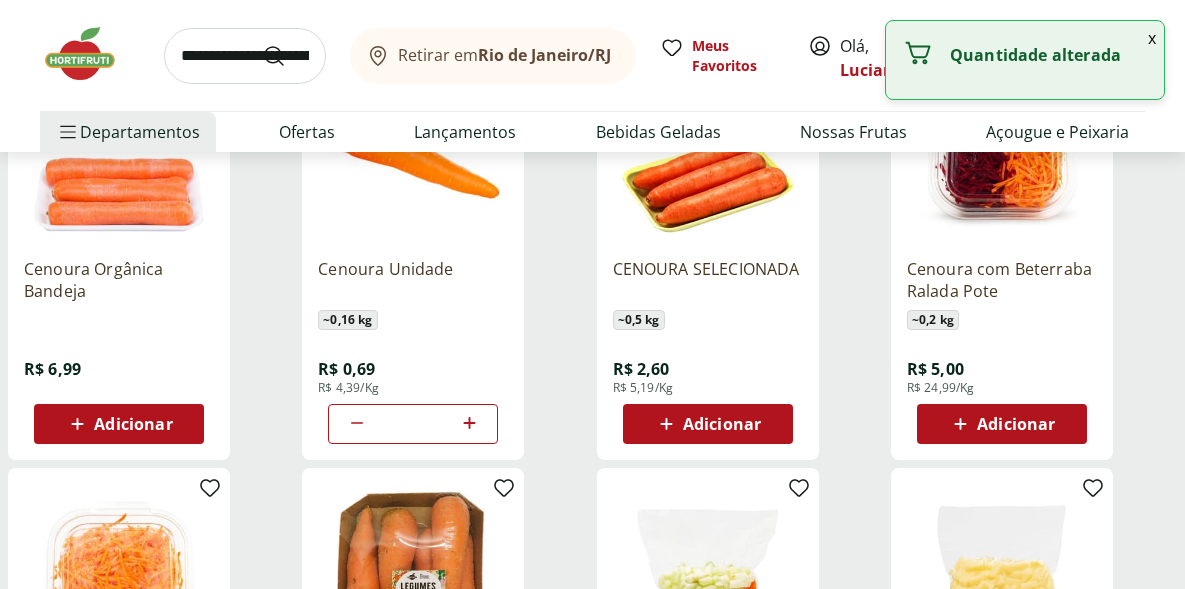 type on "**" 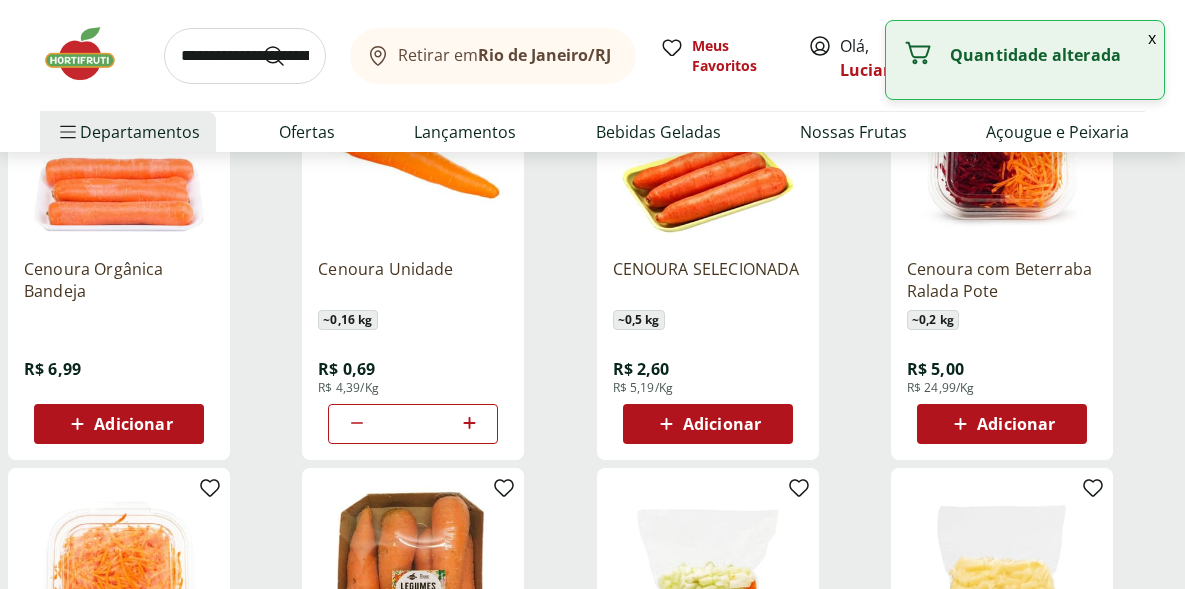 click at bounding box center (245, 56) 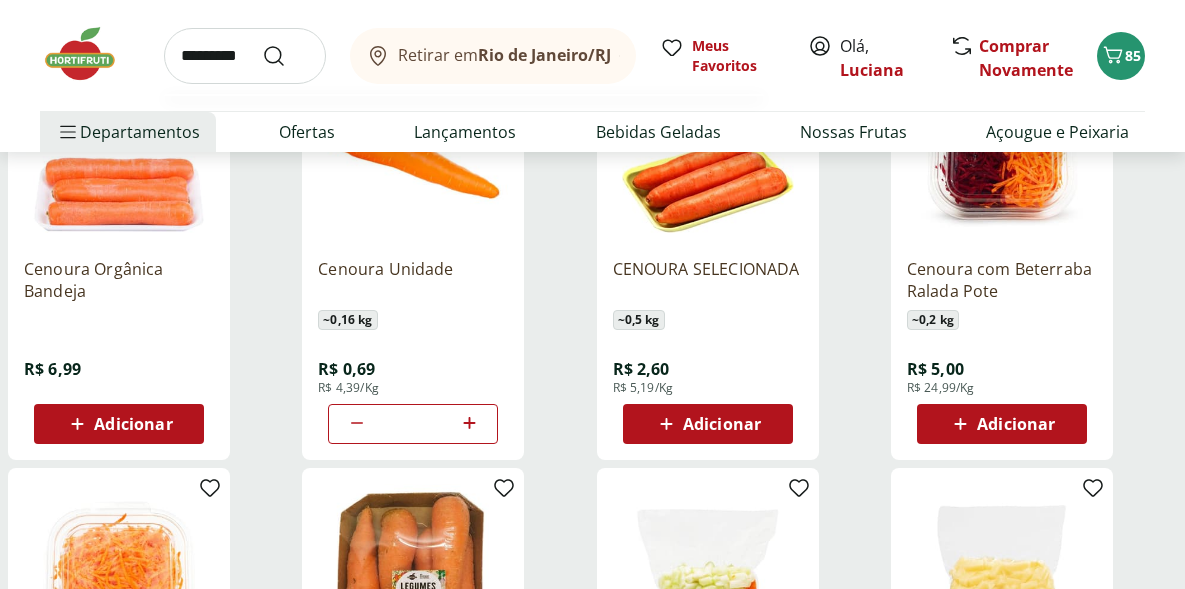 type on "*********" 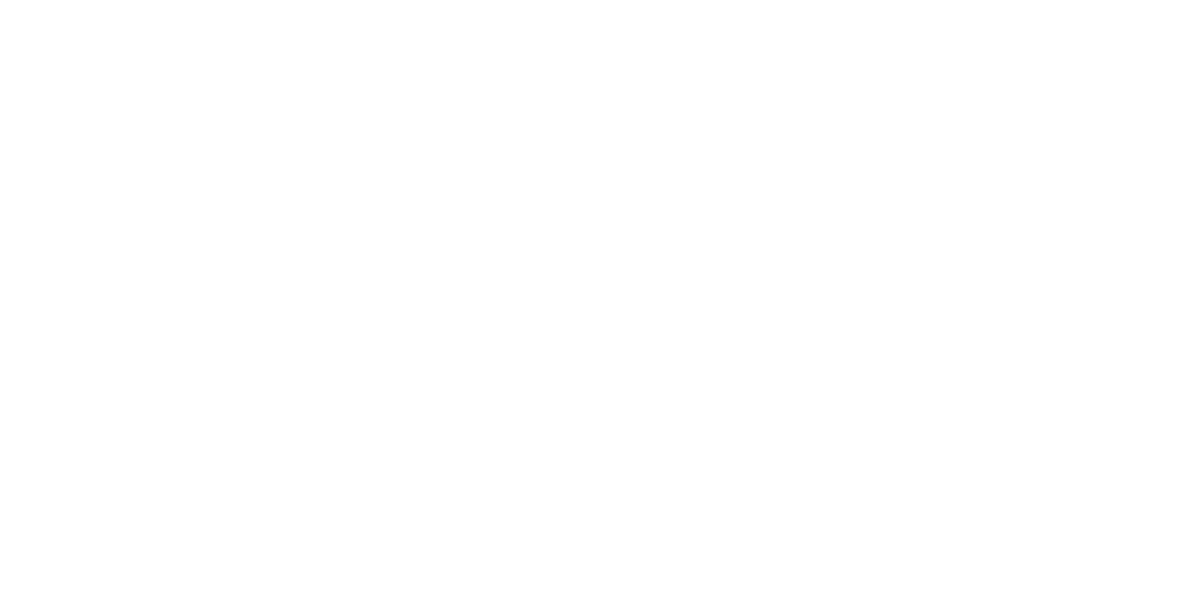 scroll, scrollTop: 0, scrollLeft: 0, axis: both 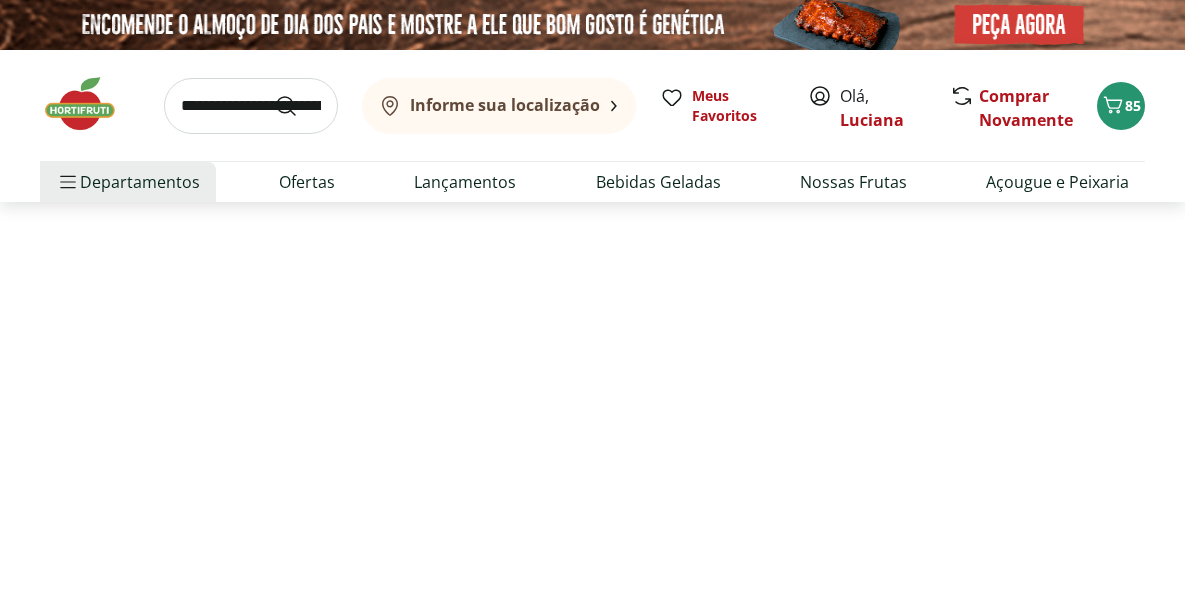 select on "**********" 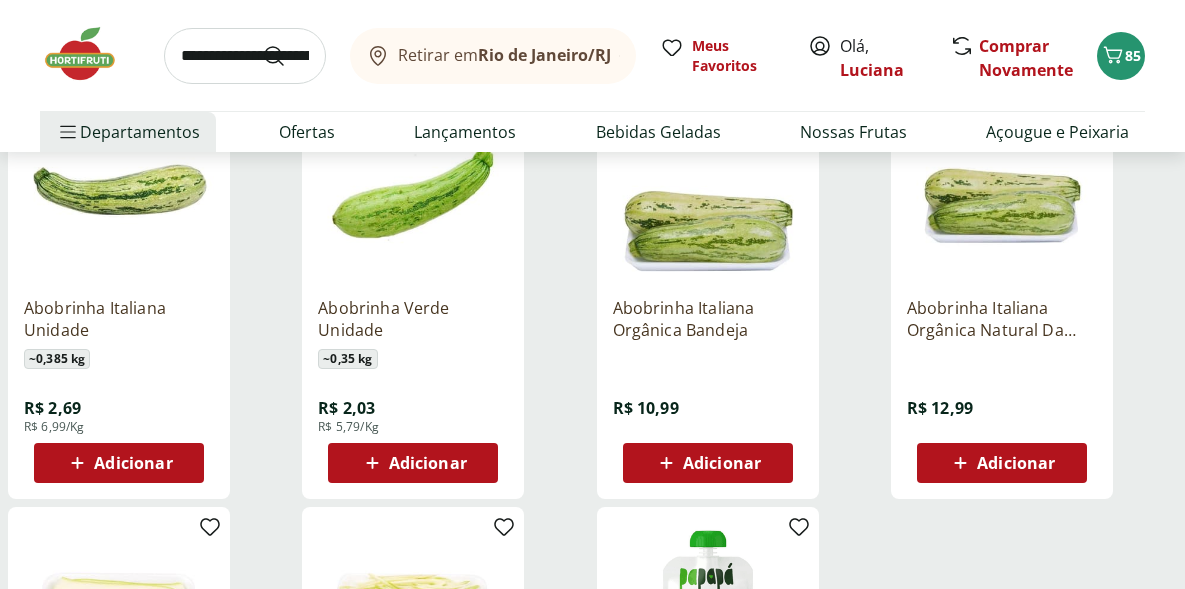 scroll, scrollTop: 341, scrollLeft: 0, axis: vertical 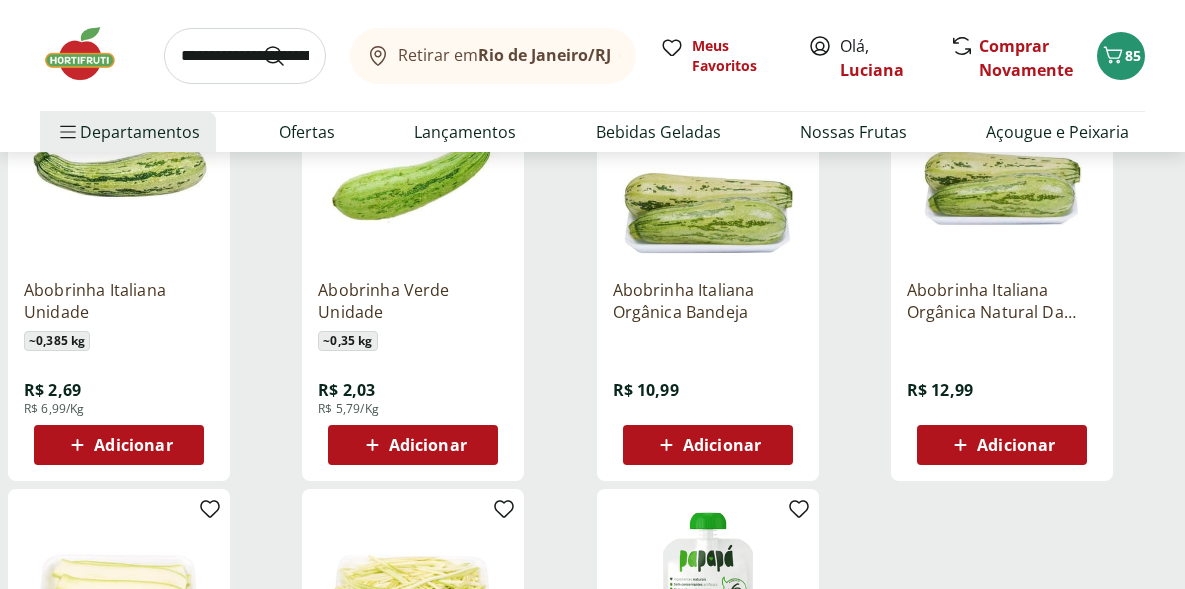 click on "Adicionar" at bounding box center [119, 445] 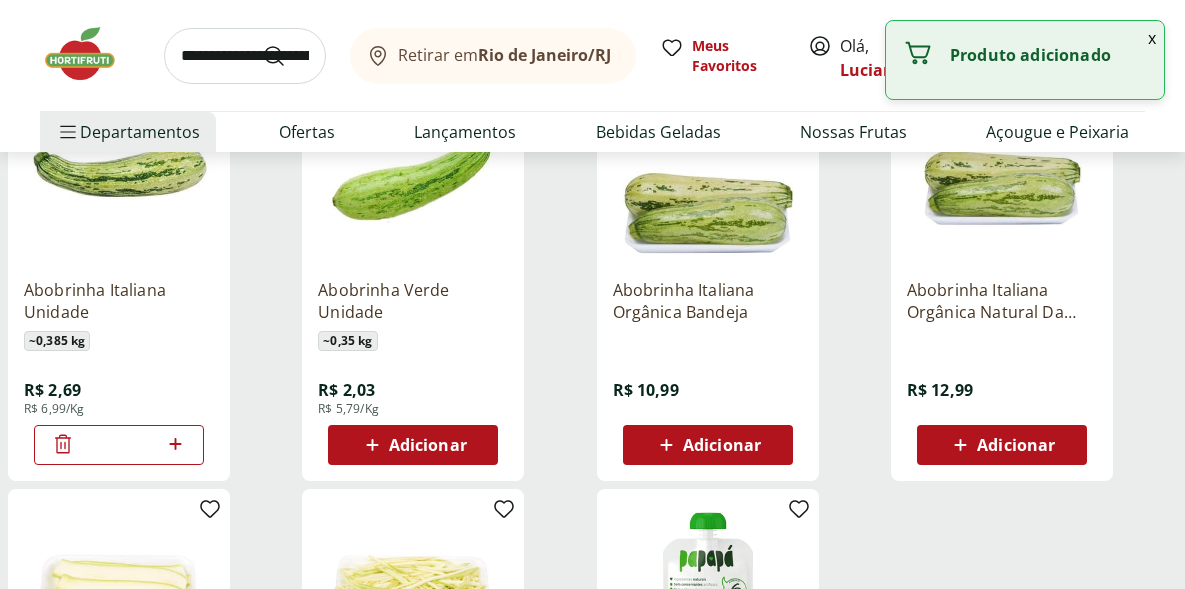 click on "Adicionar" at bounding box center (428, 445) 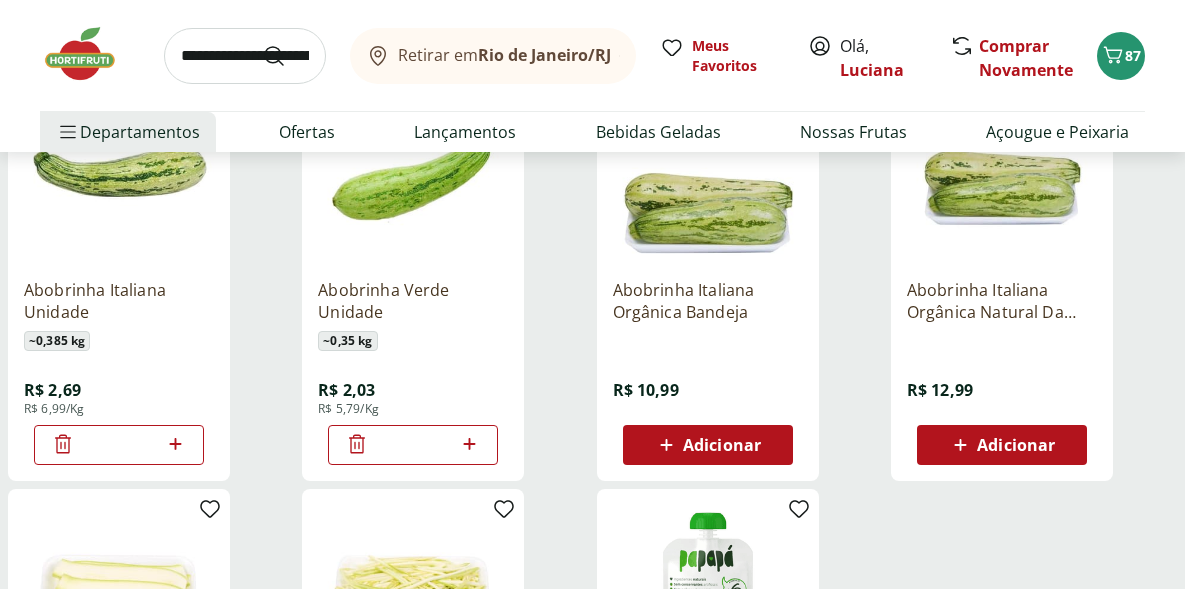 click 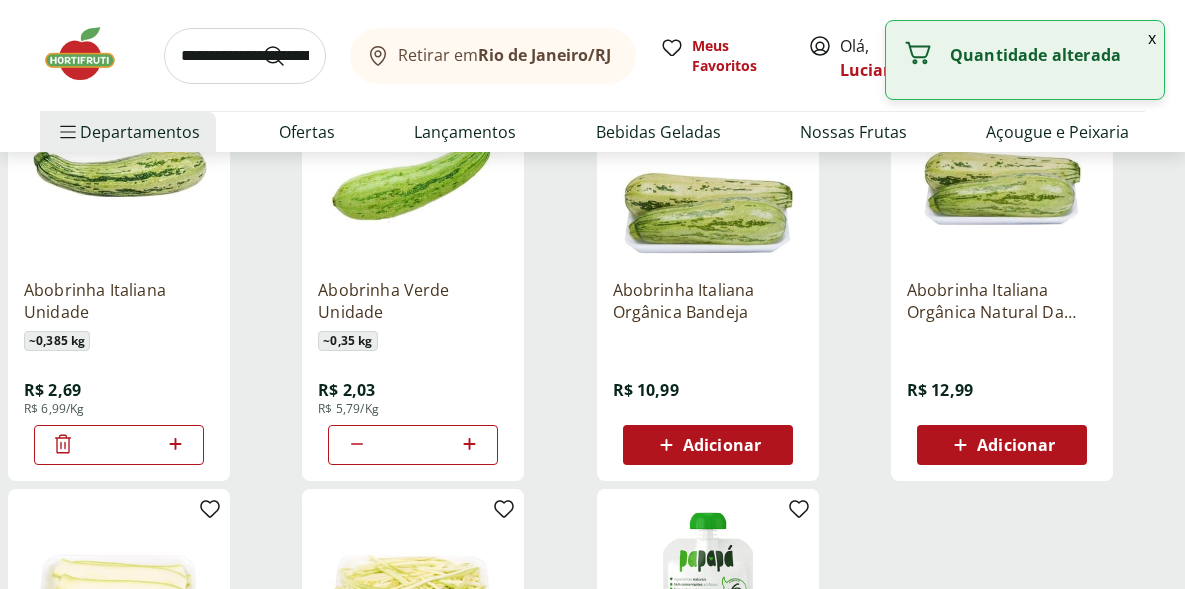click 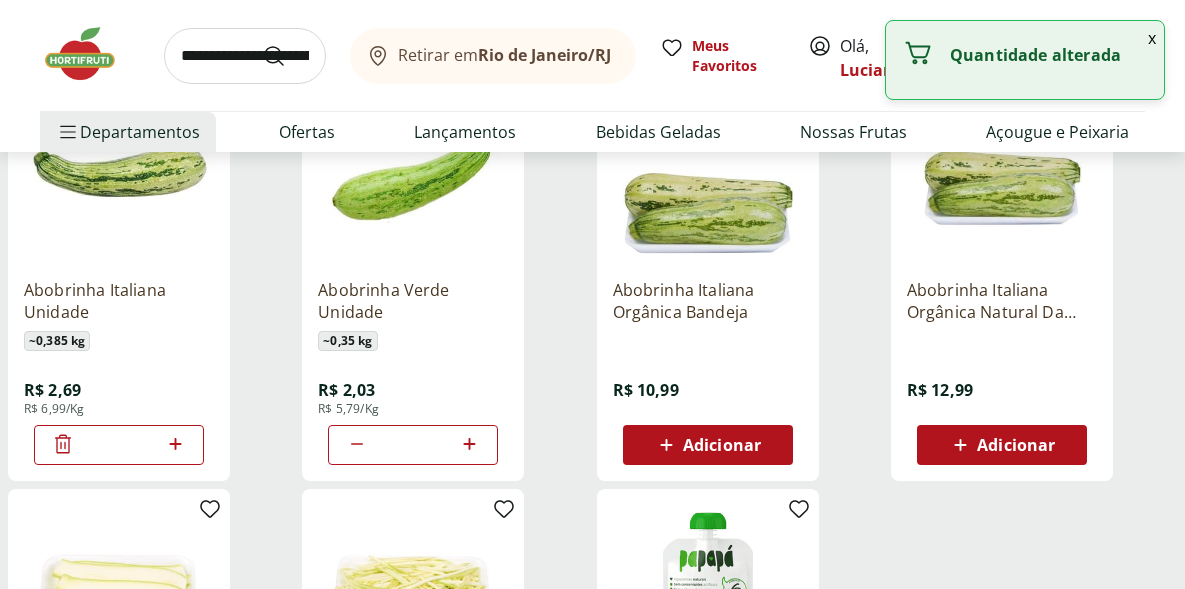 click 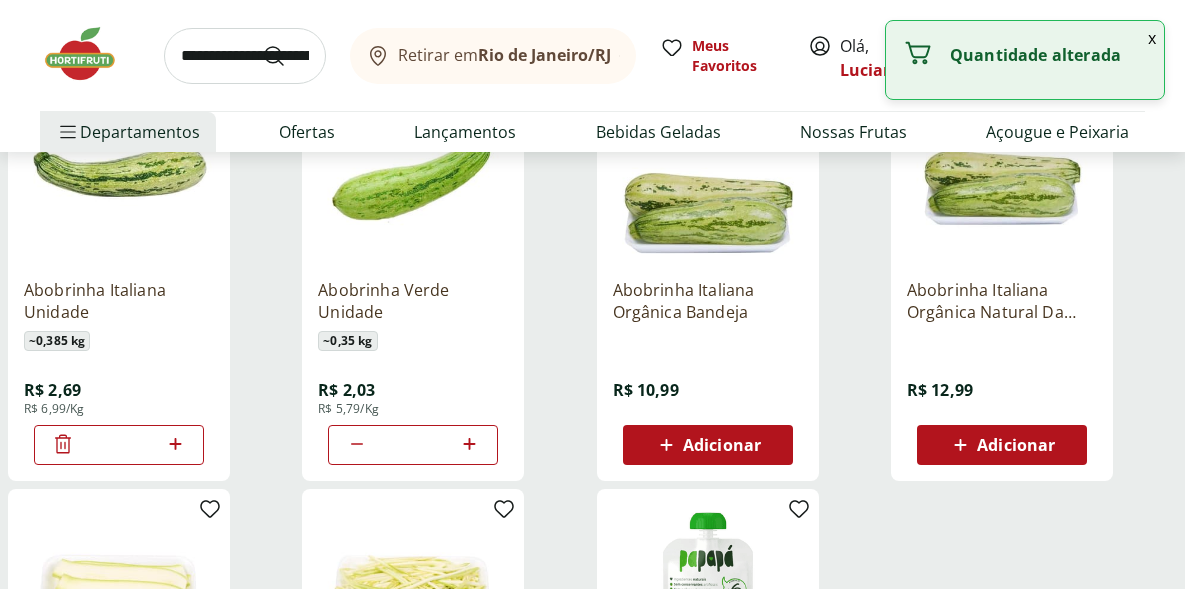 click 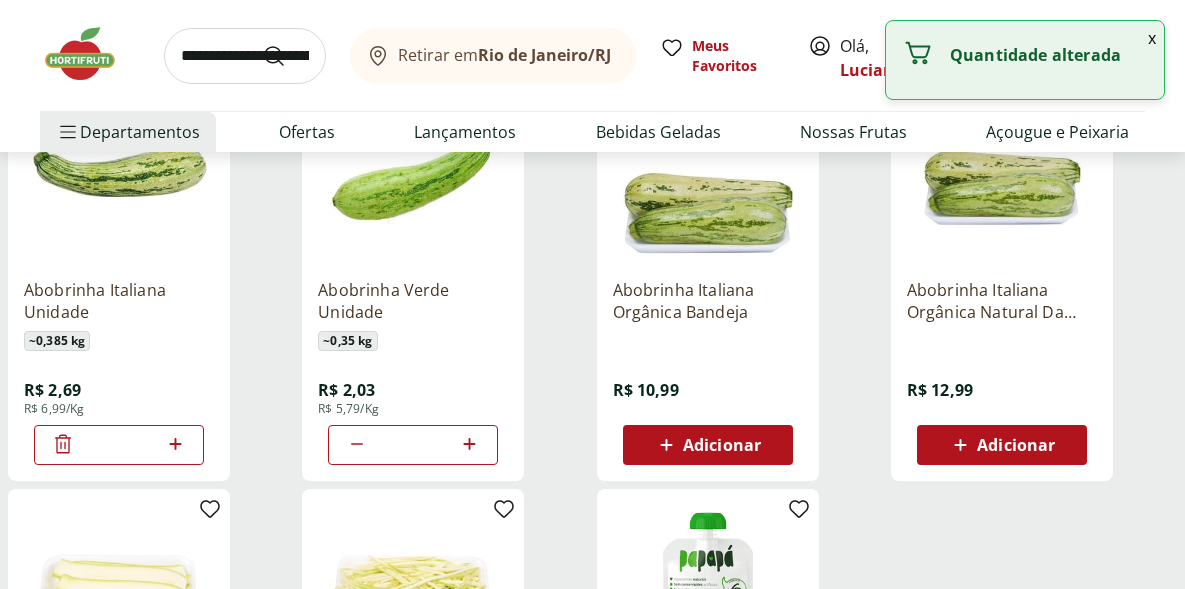 click 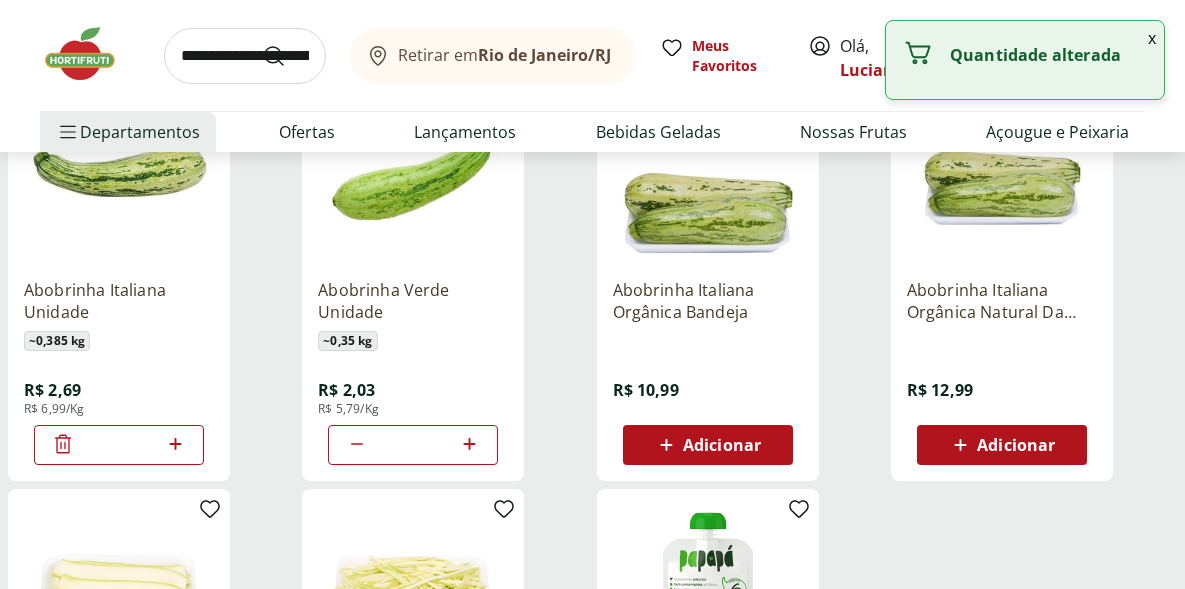 click 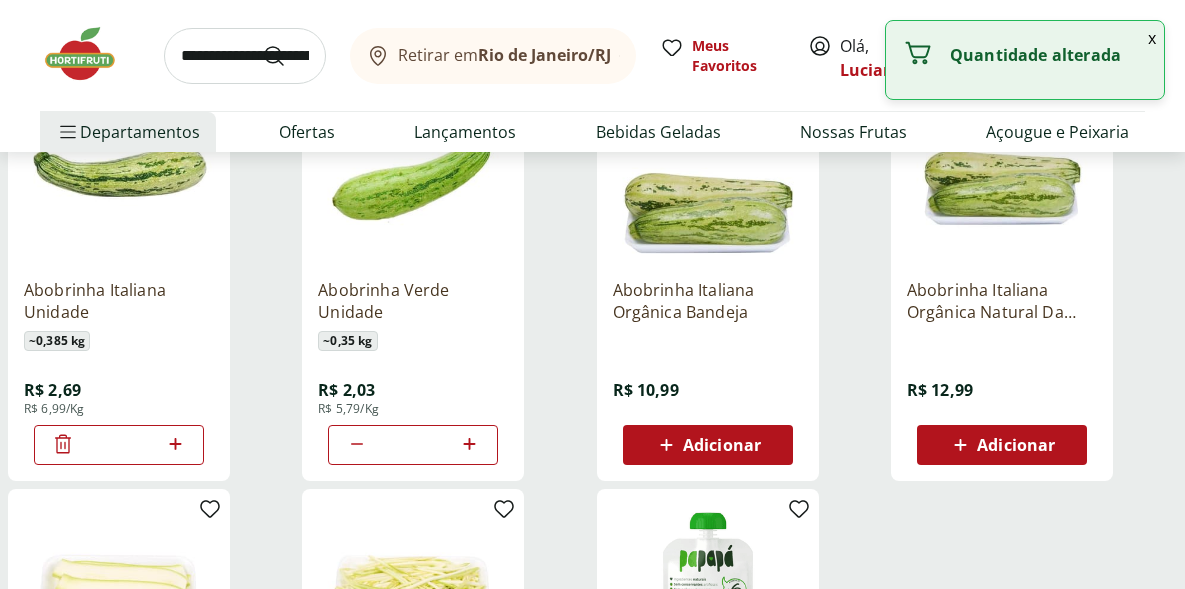 click 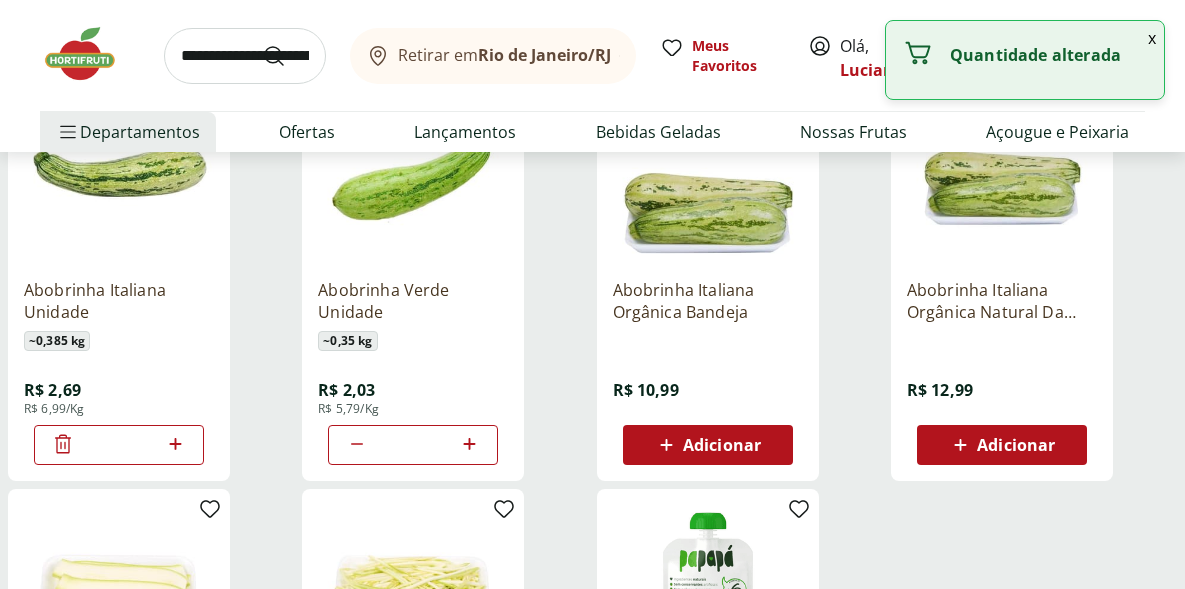 click 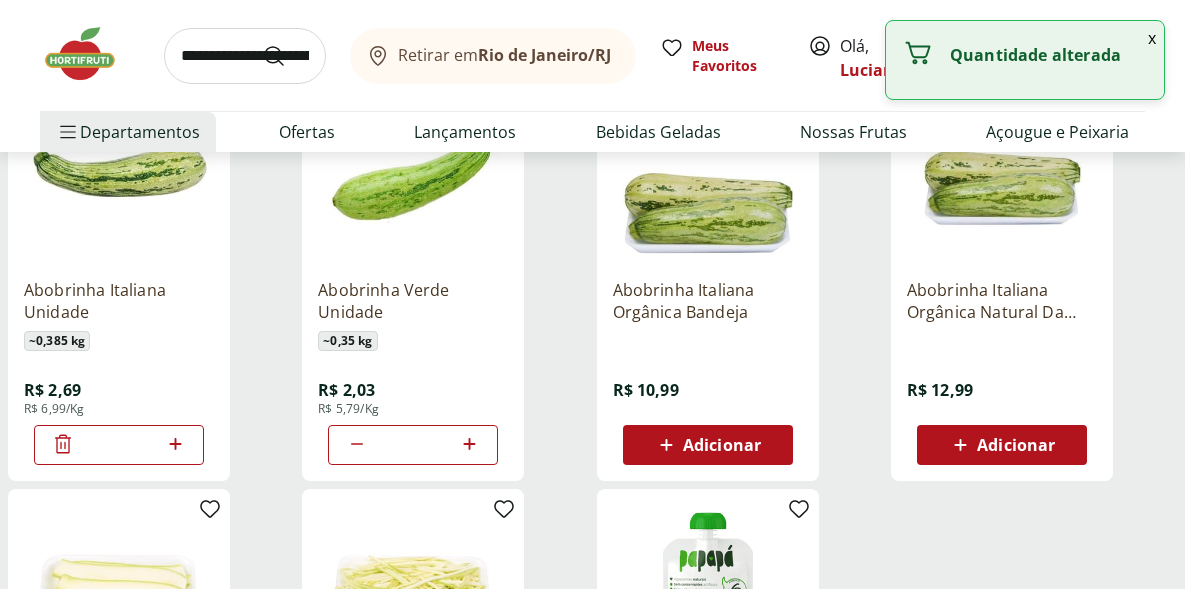 type on "**" 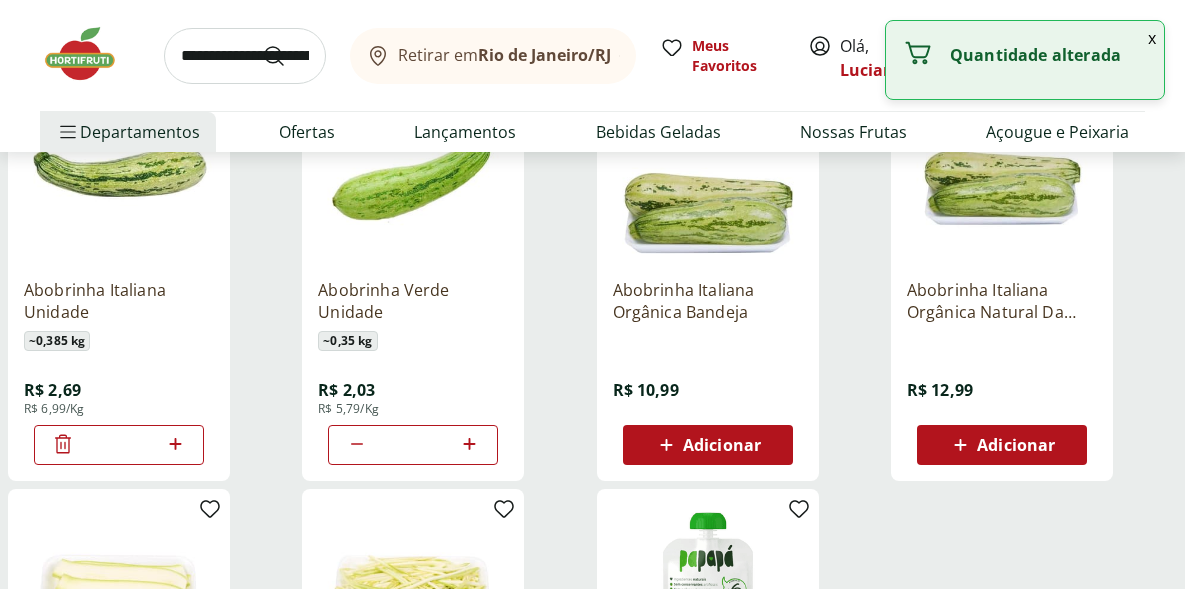 click at bounding box center (245, 56) 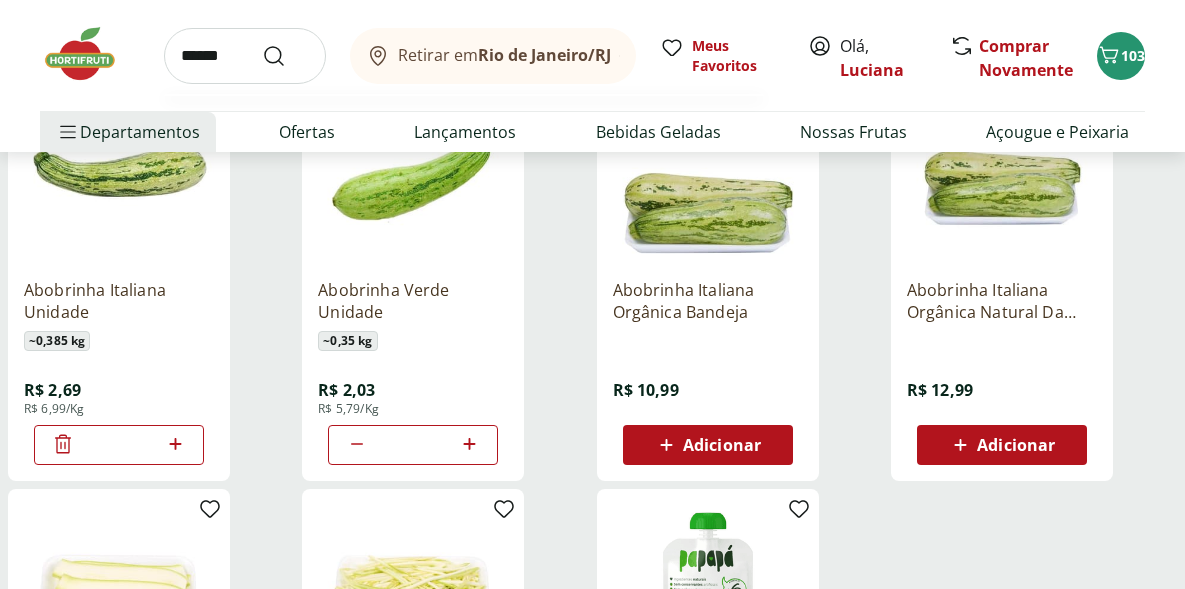 type on "******" 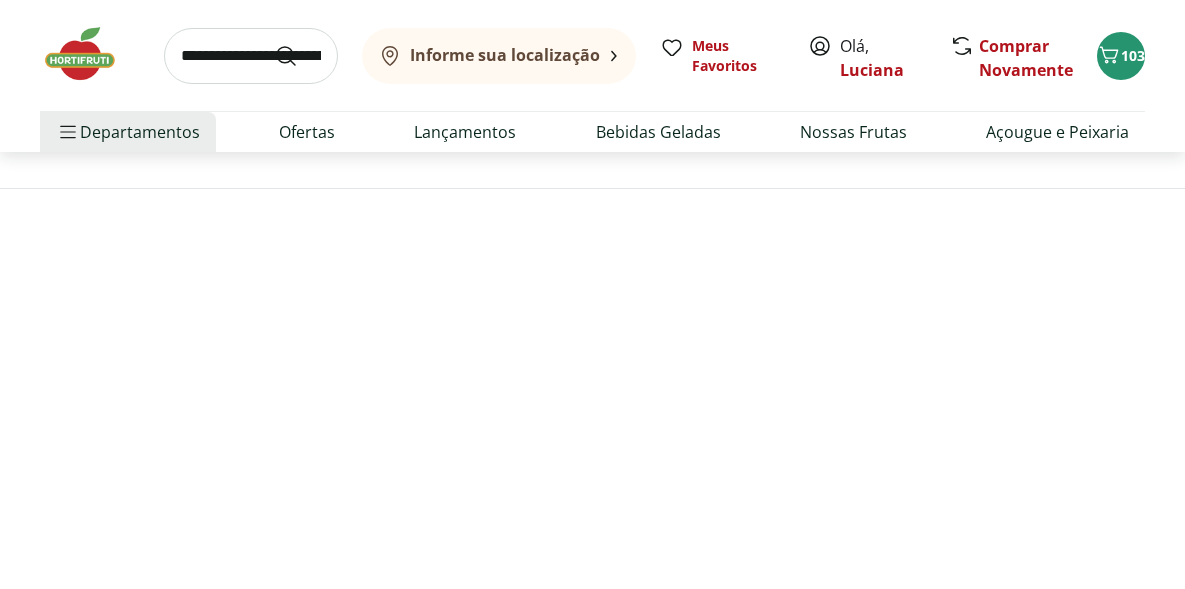 scroll, scrollTop: 0, scrollLeft: 0, axis: both 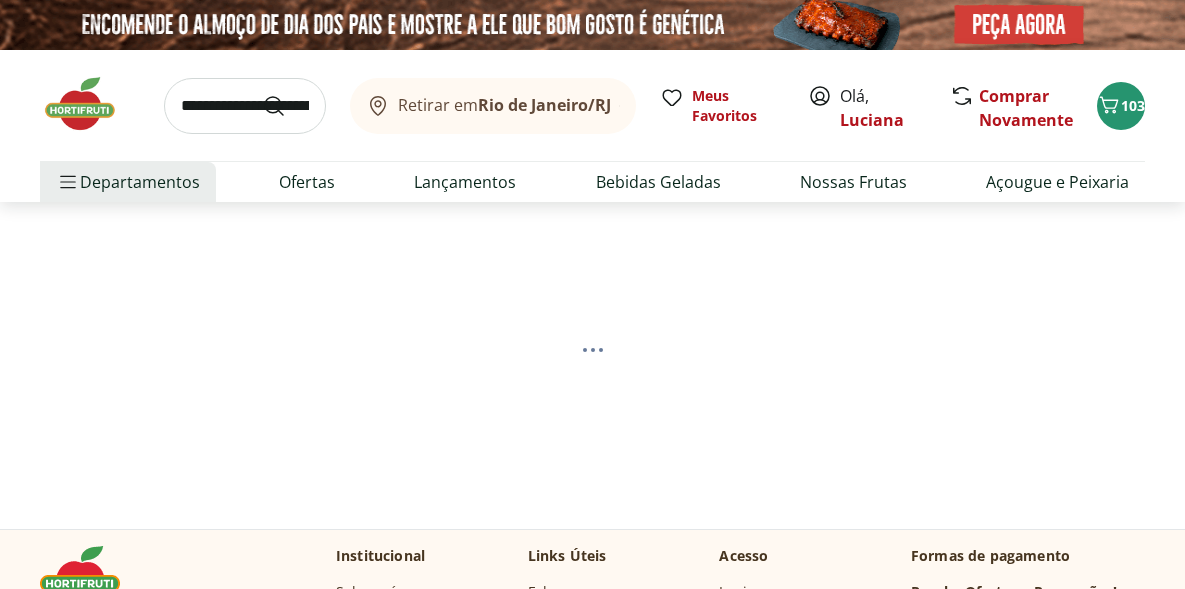select on "**********" 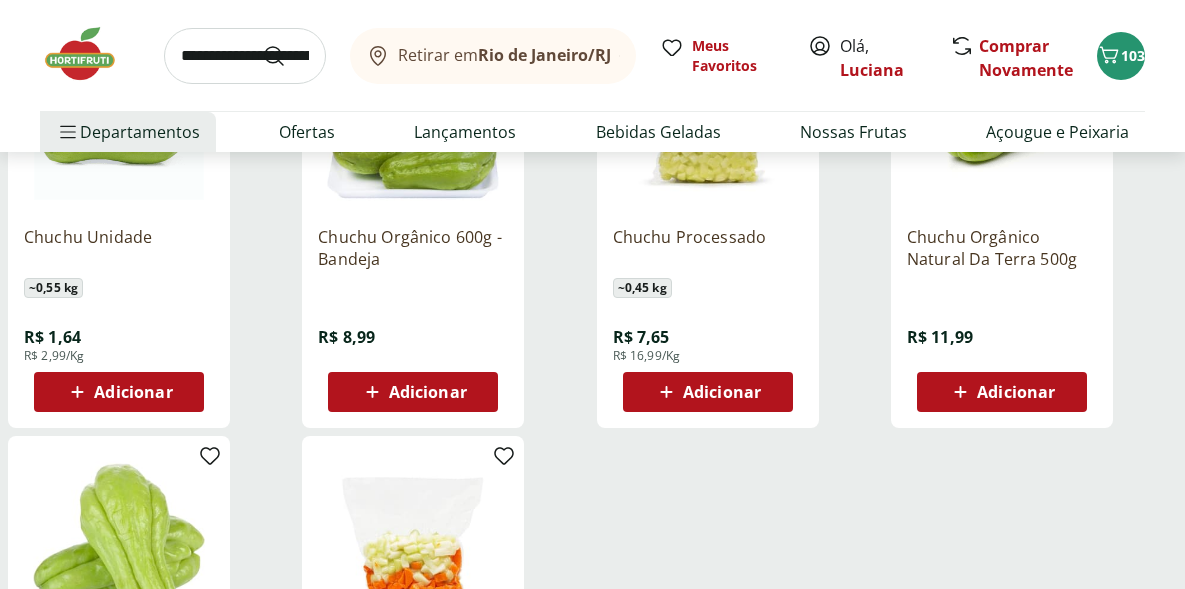 scroll, scrollTop: 397, scrollLeft: 0, axis: vertical 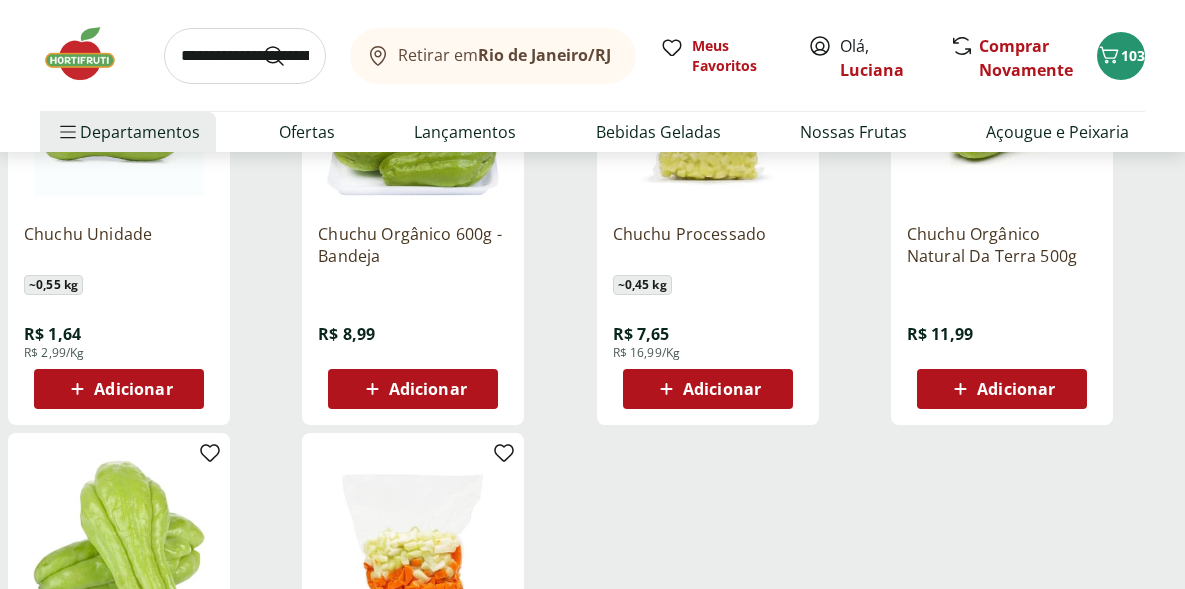click on "Adicionar" at bounding box center [119, 389] 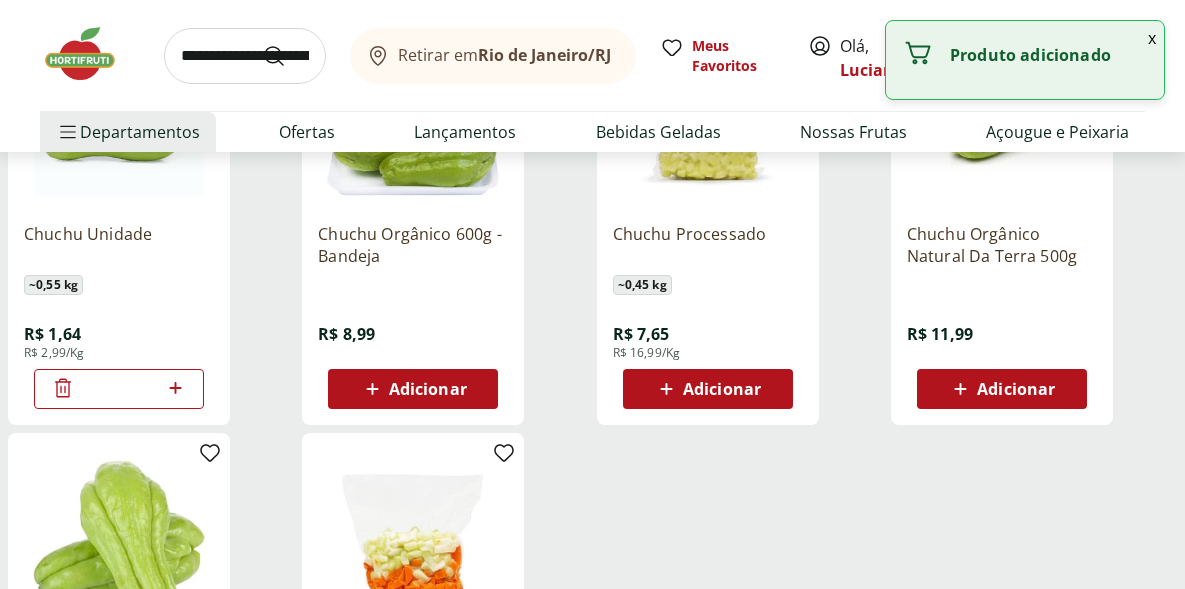 click 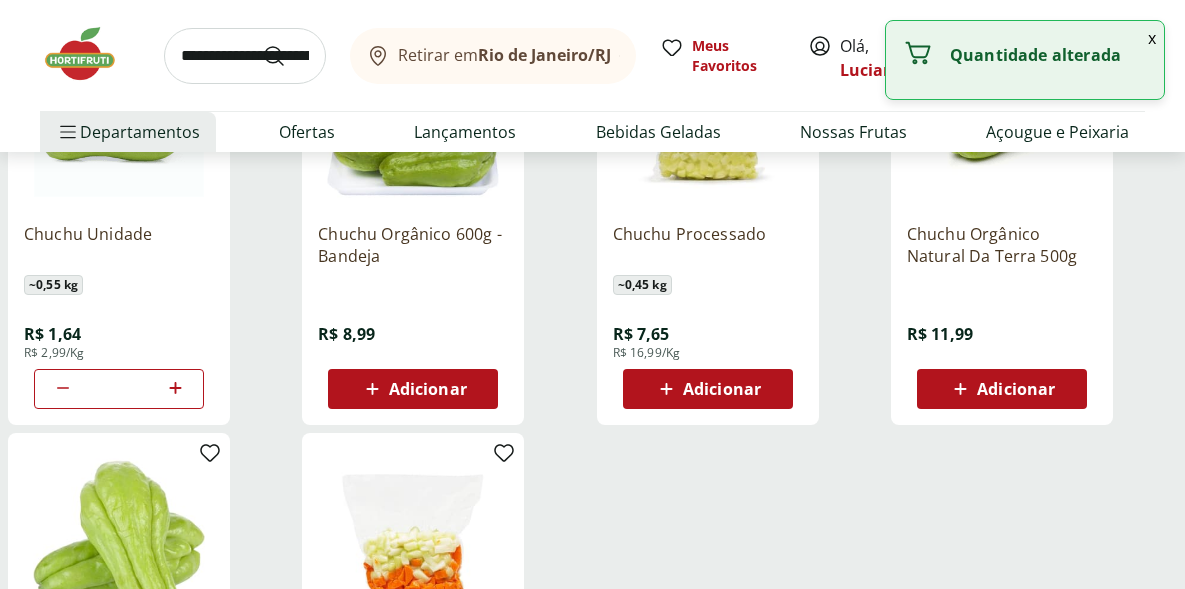 click 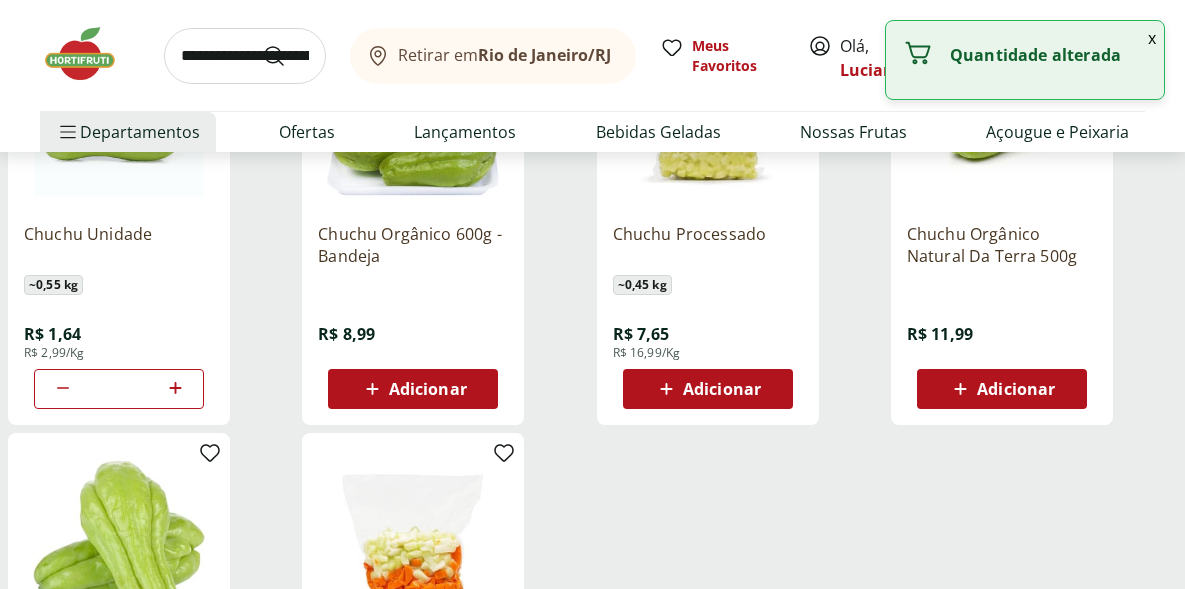 click 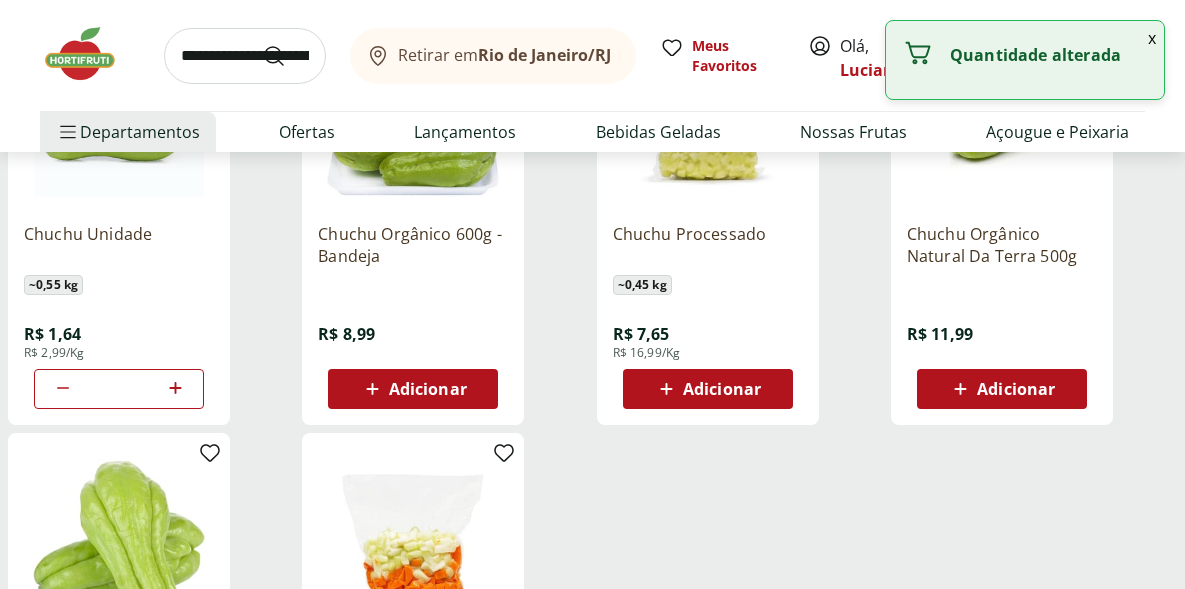 click 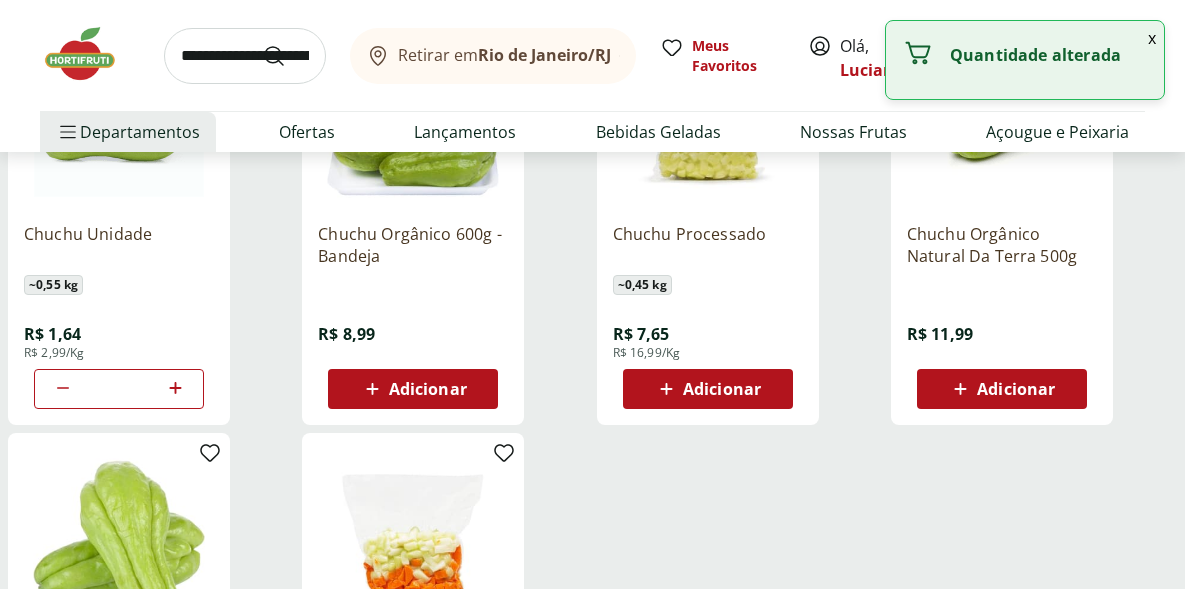 click 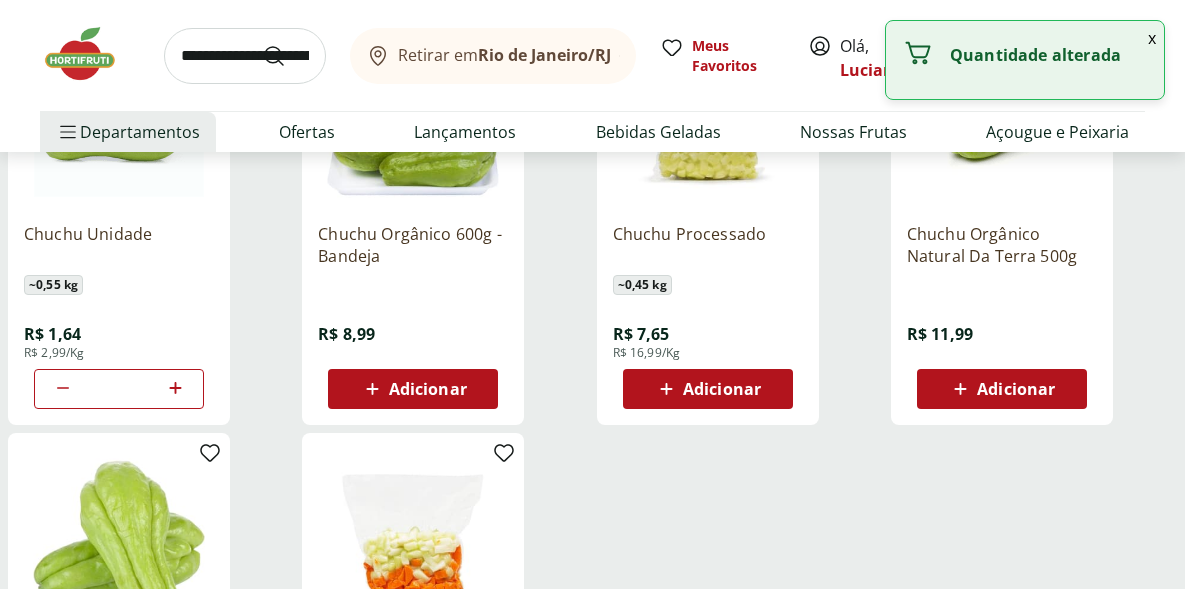 click 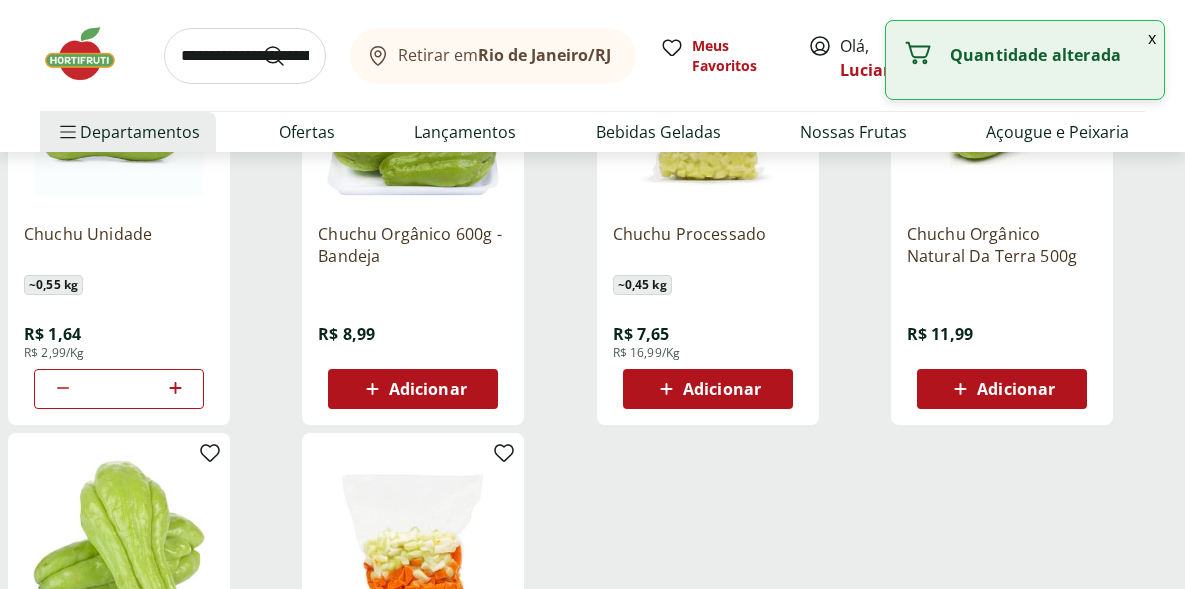 click 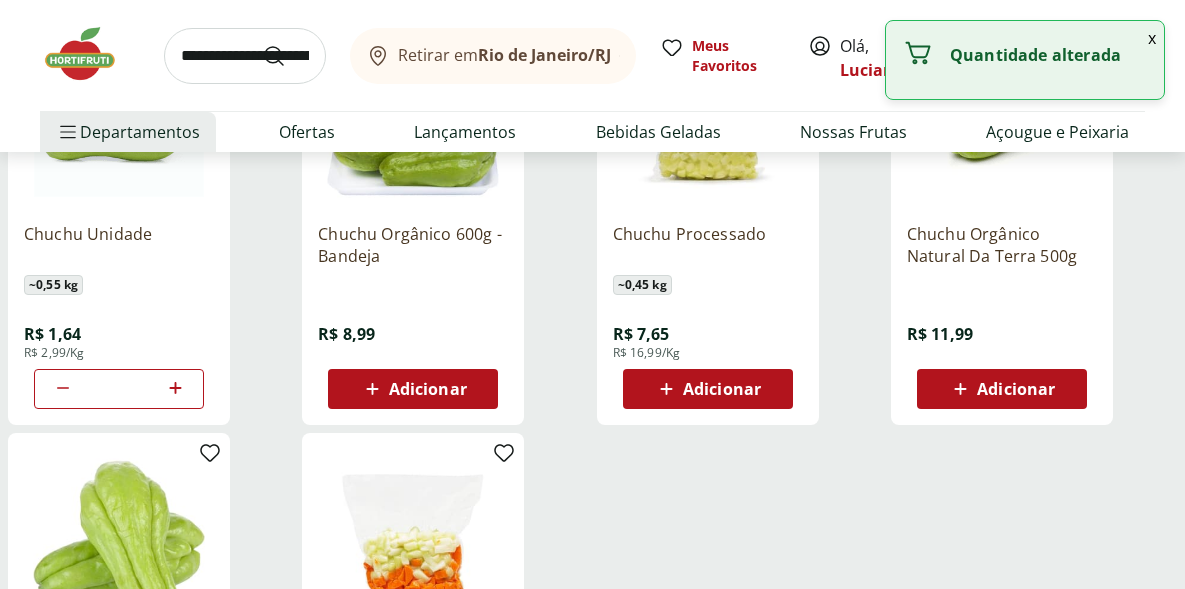 click 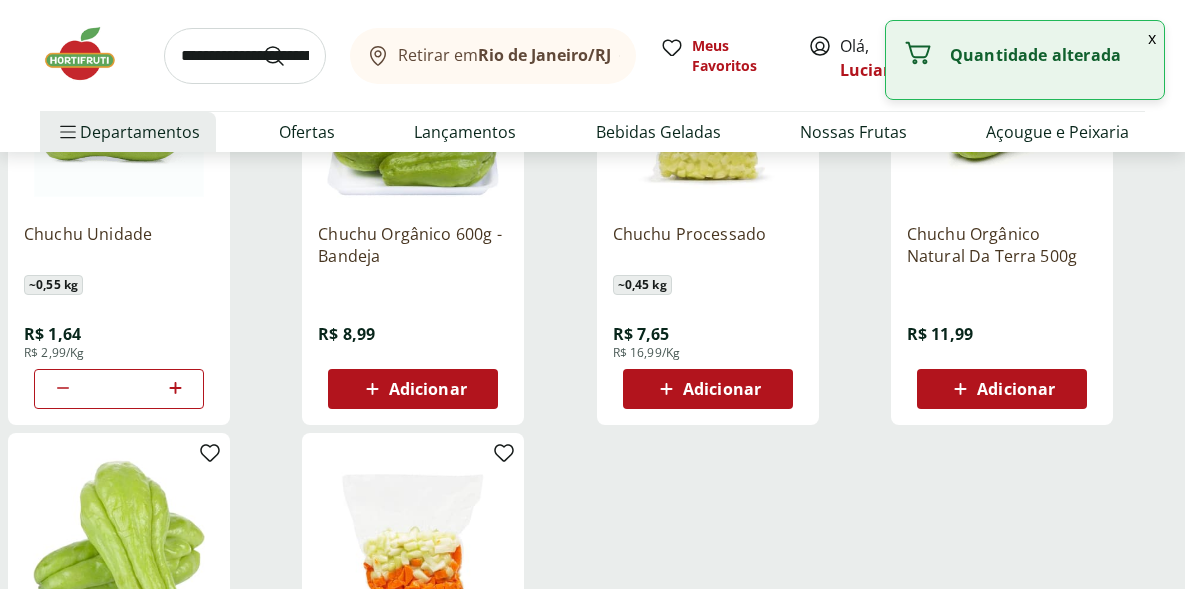 type on "**" 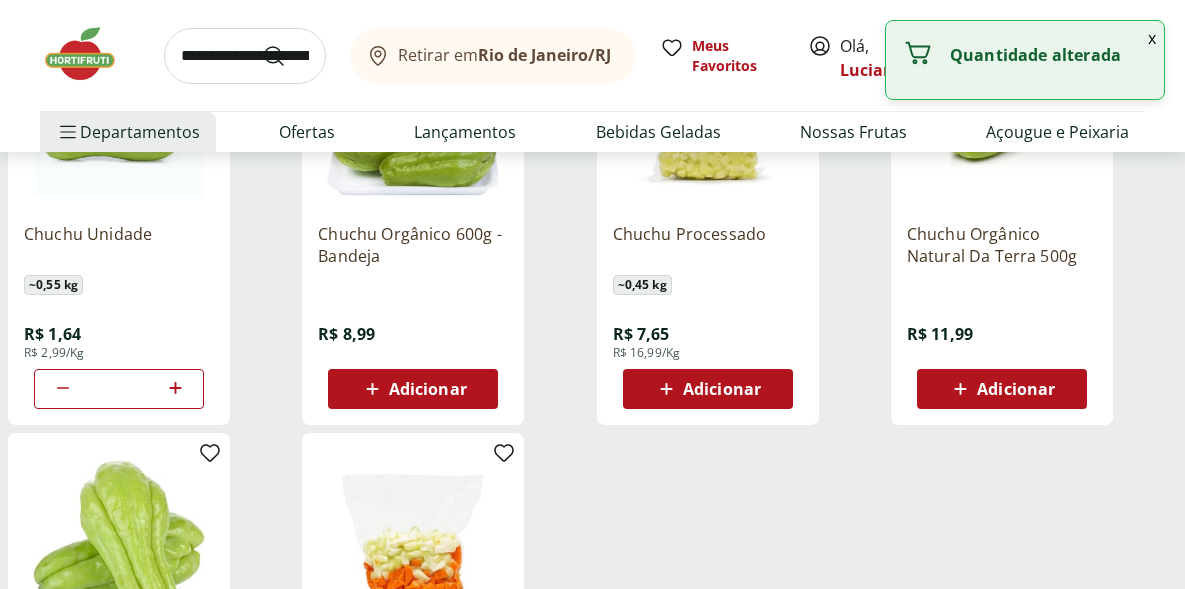 type 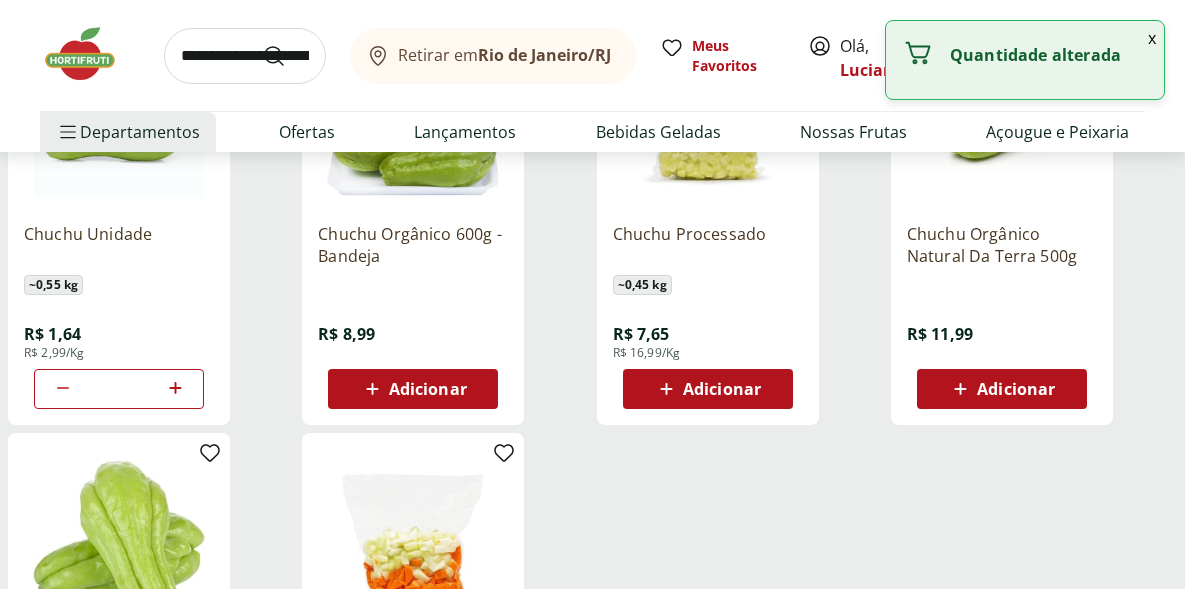 click at bounding box center (175, 389) 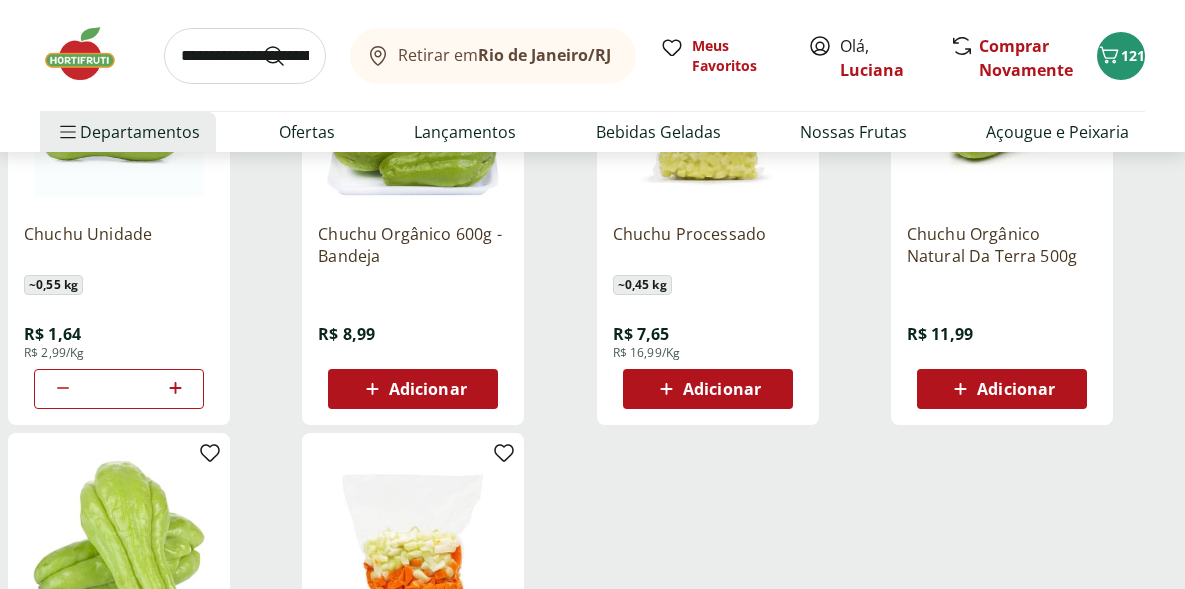 click at bounding box center (245, 56) 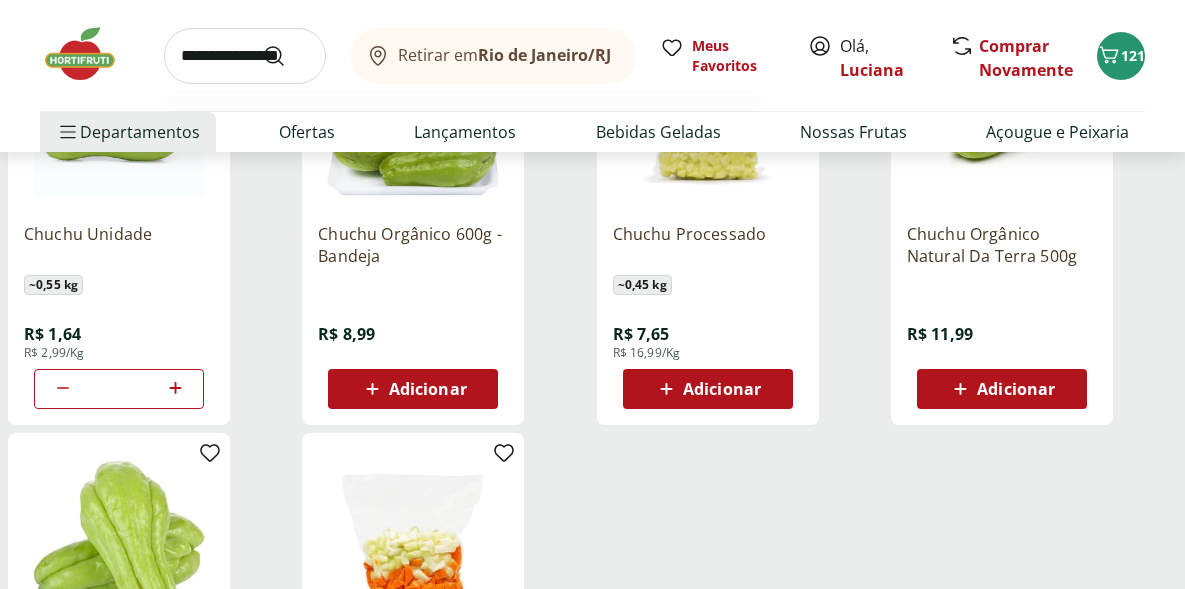 type on "**********" 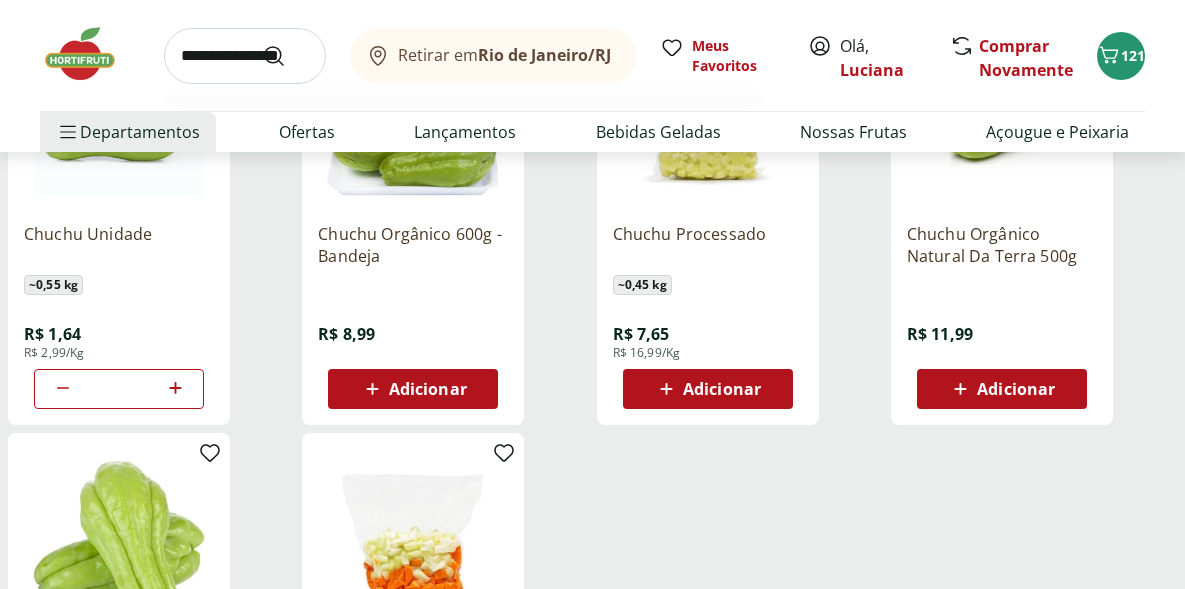 click at bounding box center [286, 56] 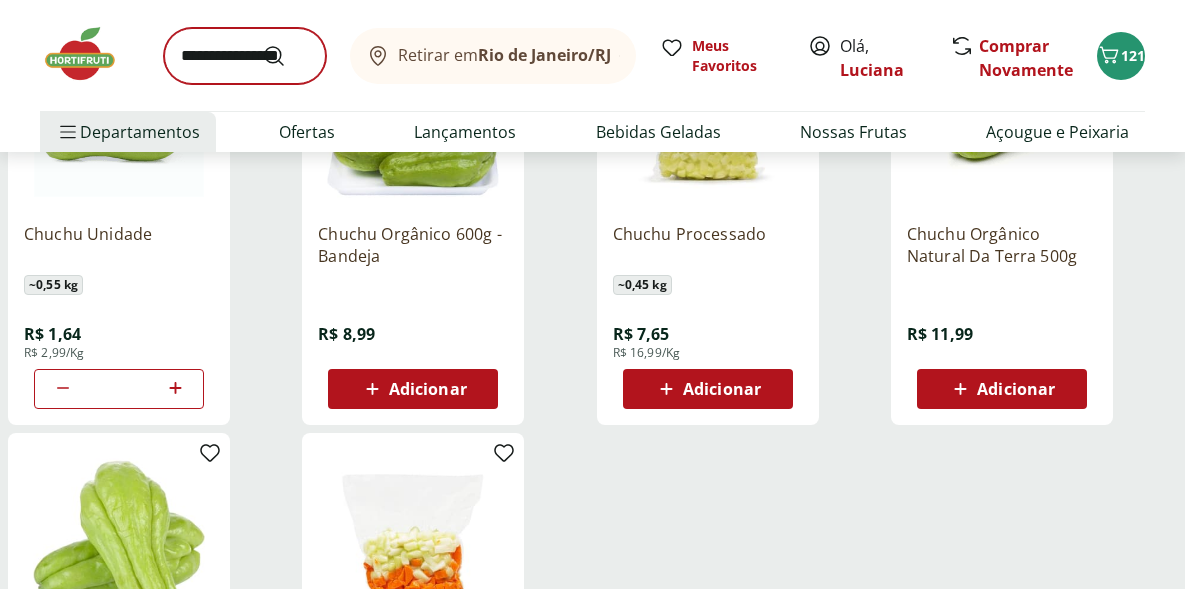 scroll, scrollTop: 0, scrollLeft: 0, axis: both 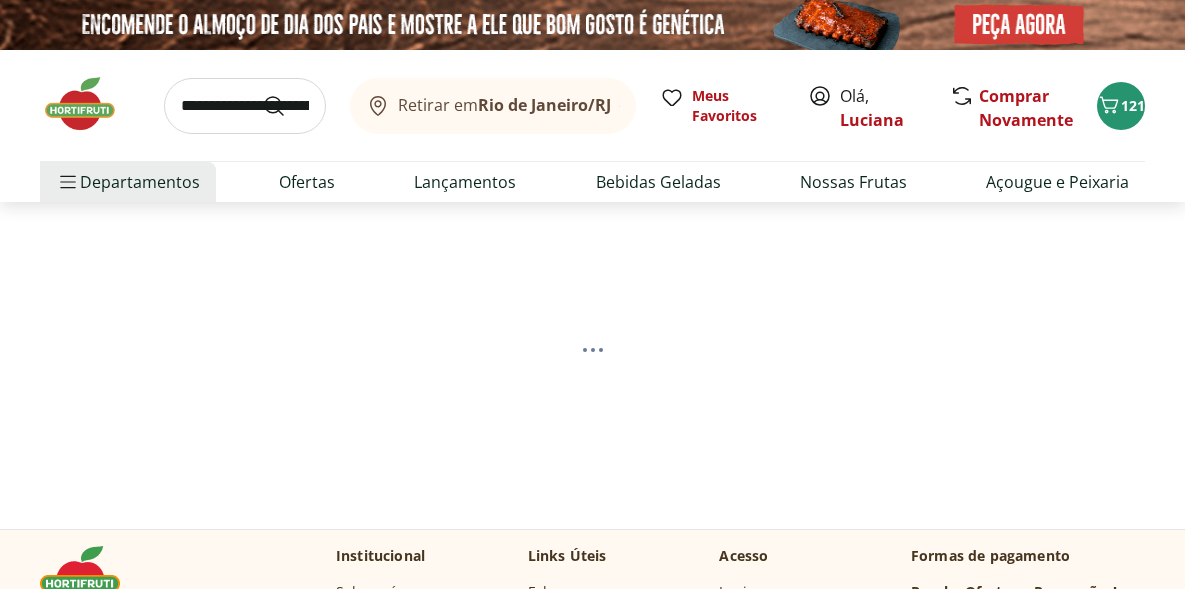 select on "**********" 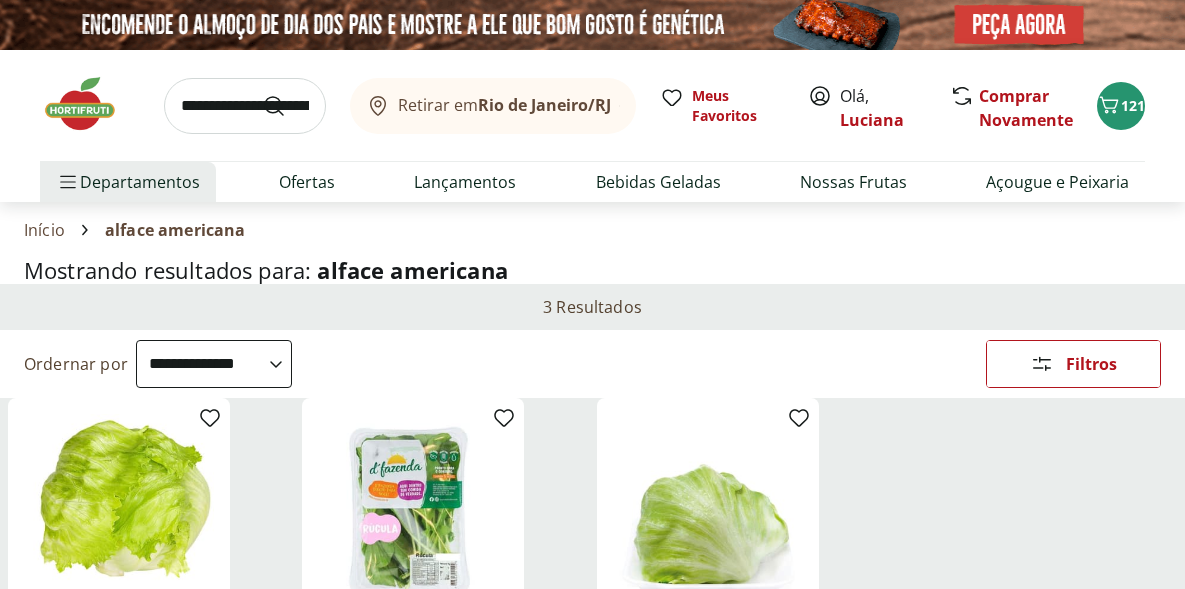 click at bounding box center [245, 106] 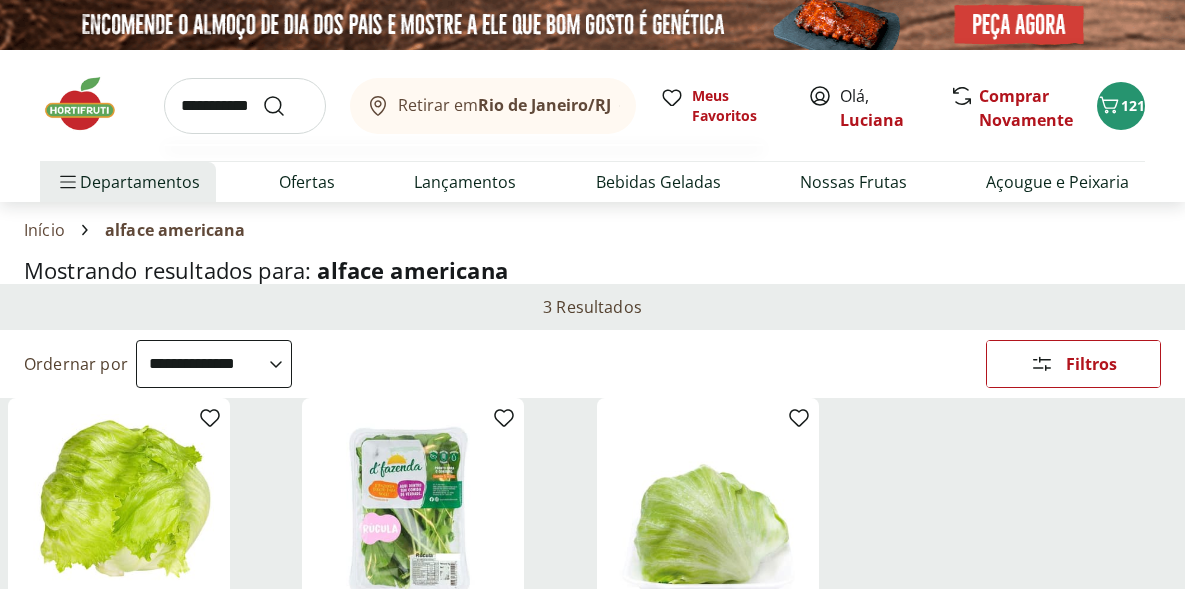 type on "**********" 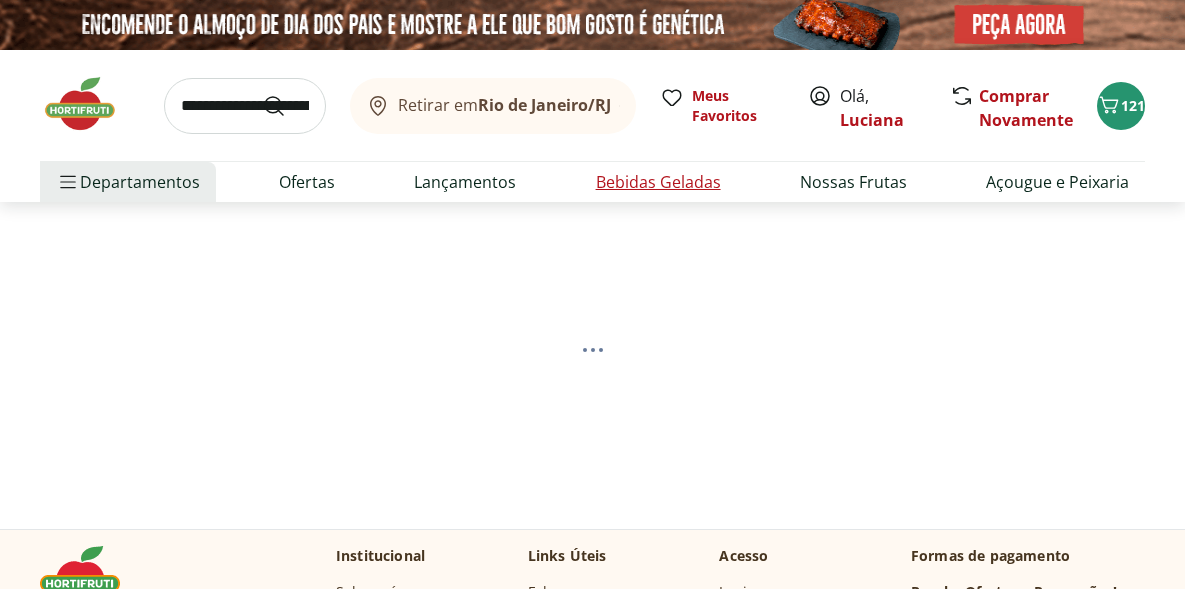select on "**********" 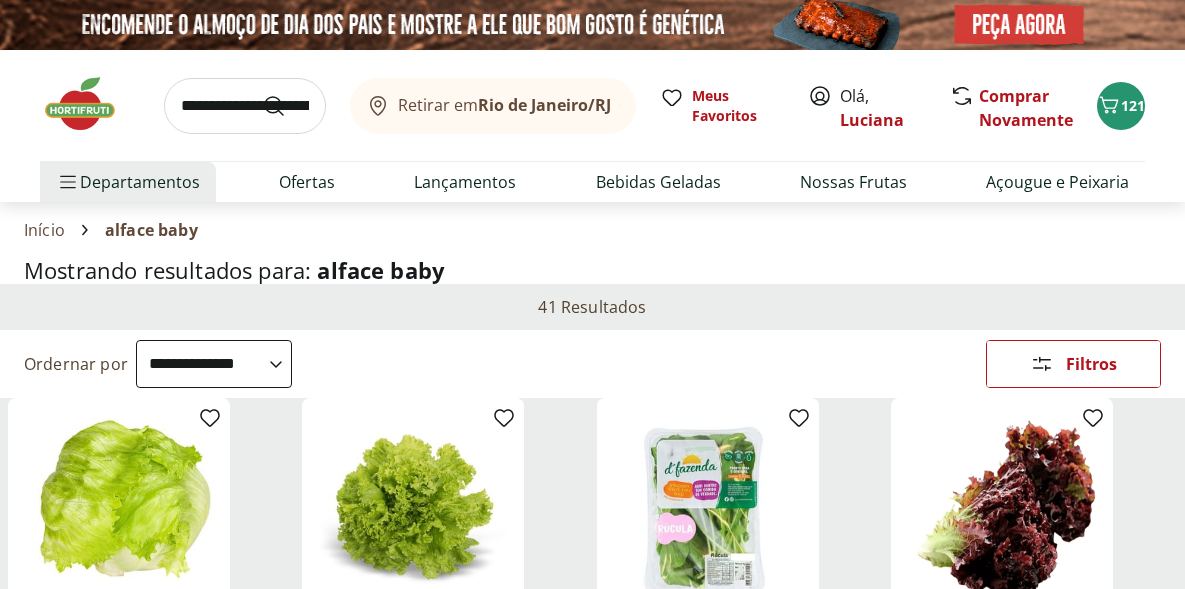 scroll, scrollTop: 0, scrollLeft: 0, axis: both 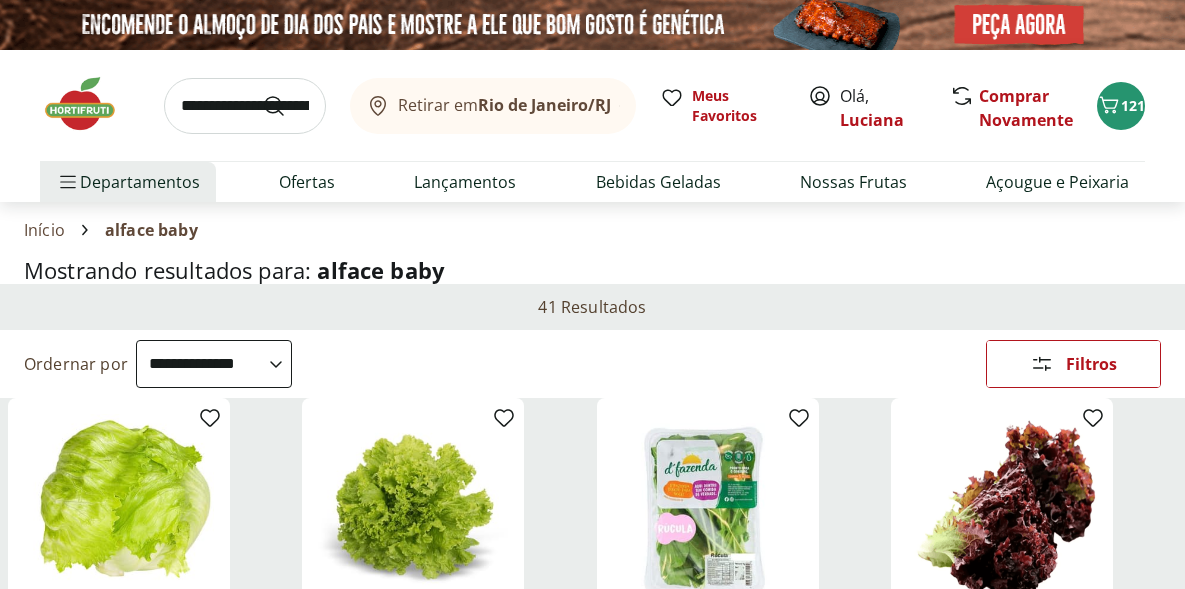 click at bounding box center [245, 106] 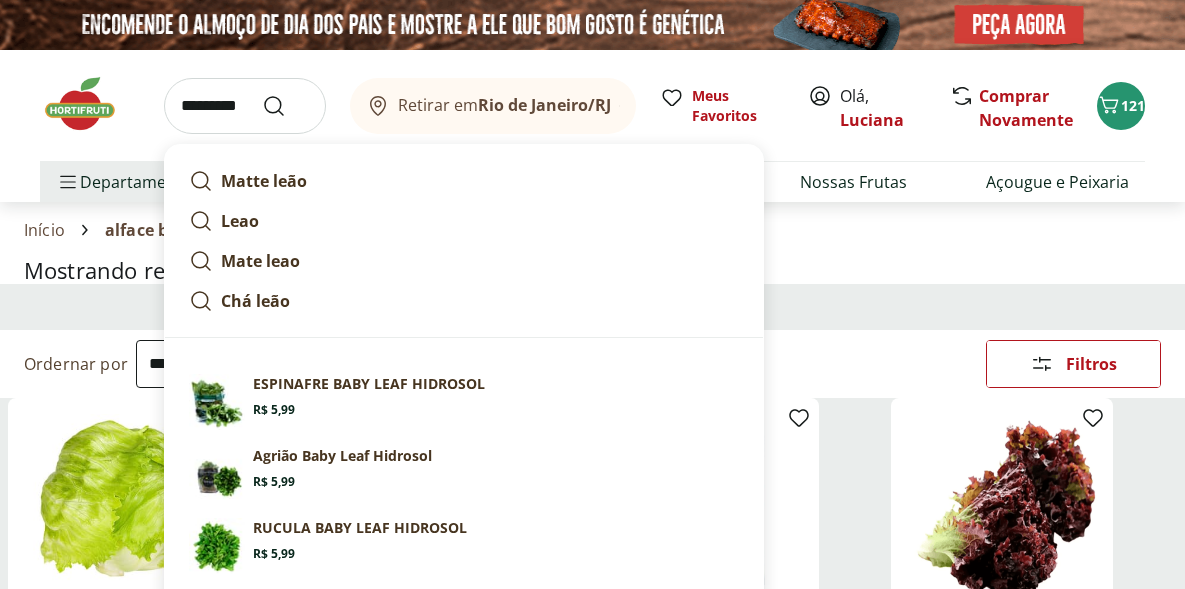 type on "*********" 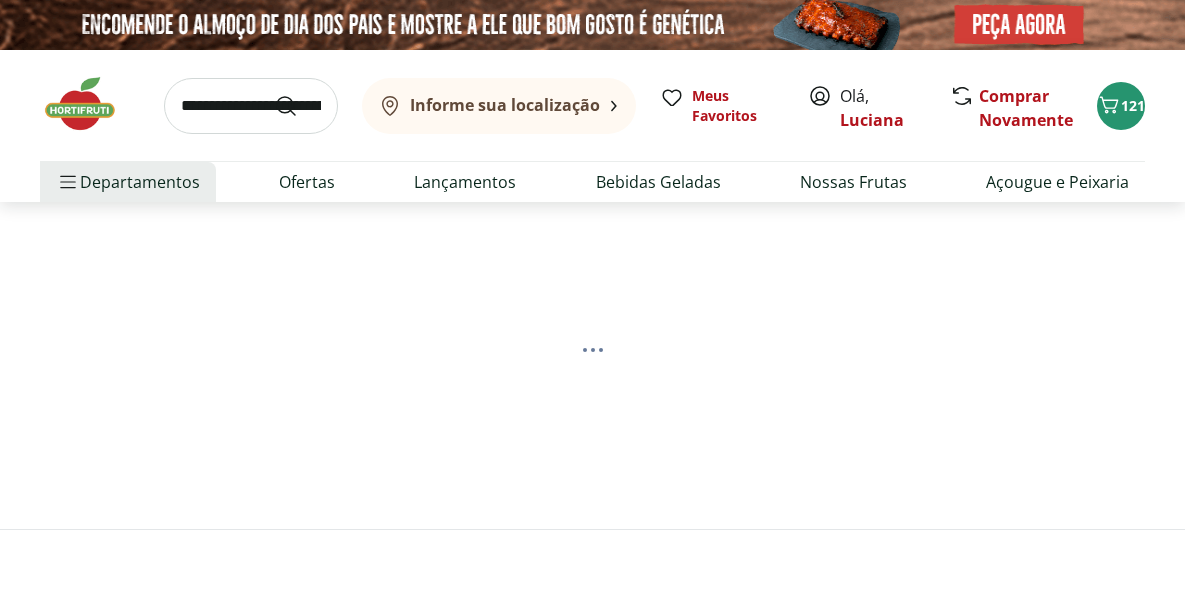 scroll, scrollTop: 0, scrollLeft: 0, axis: both 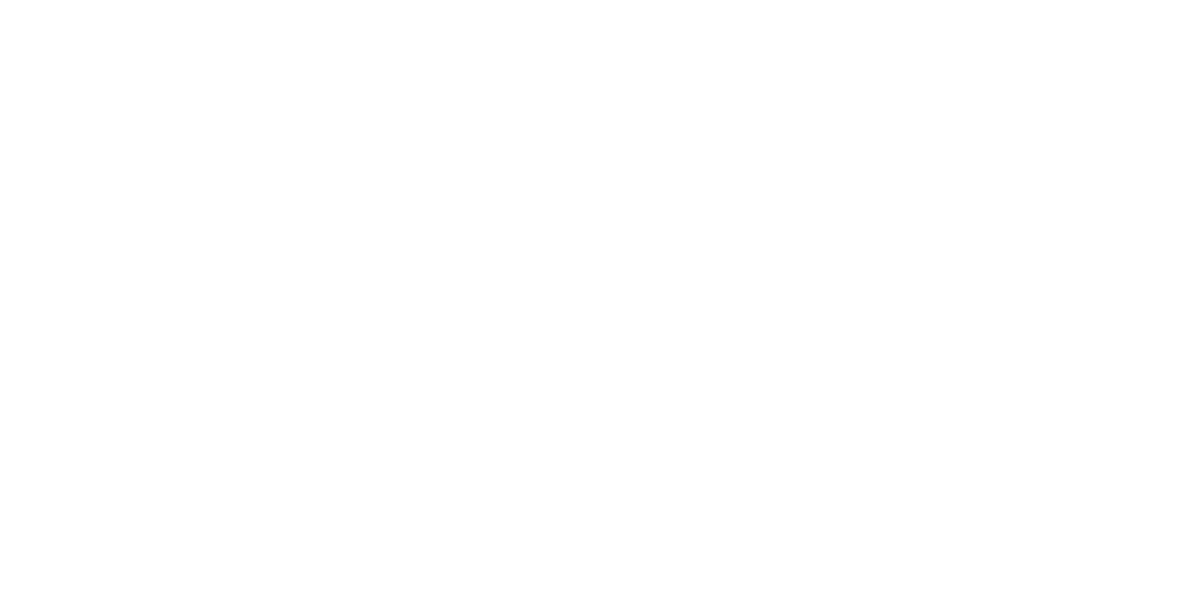 select on "**********" 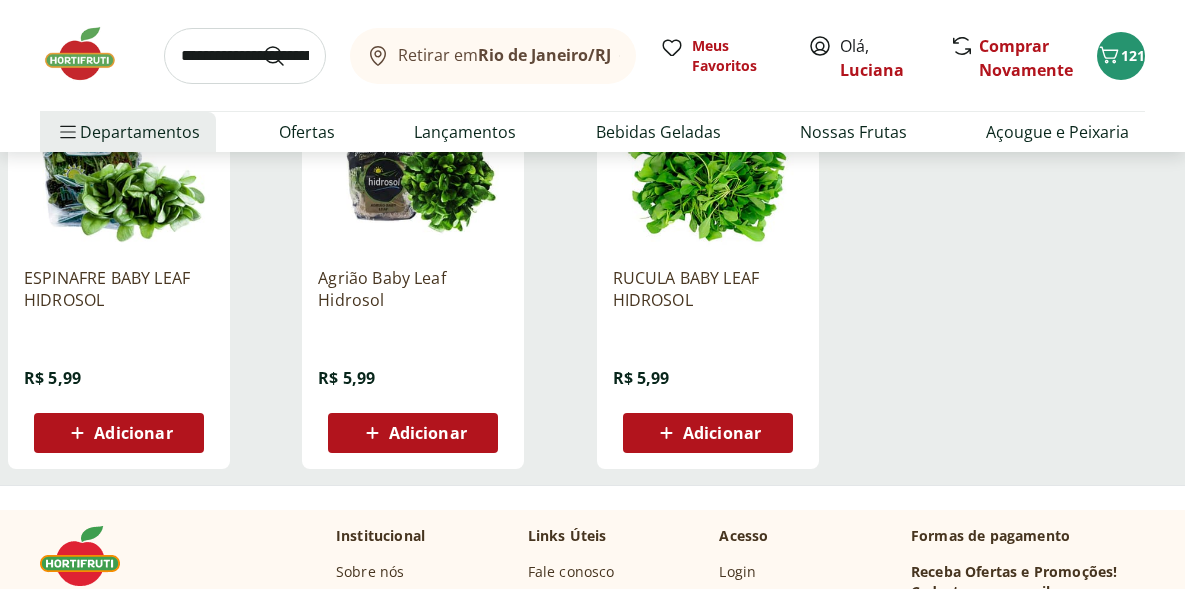 scroll, scrollTop: 354, scrollLeft: 0, axis: vertical 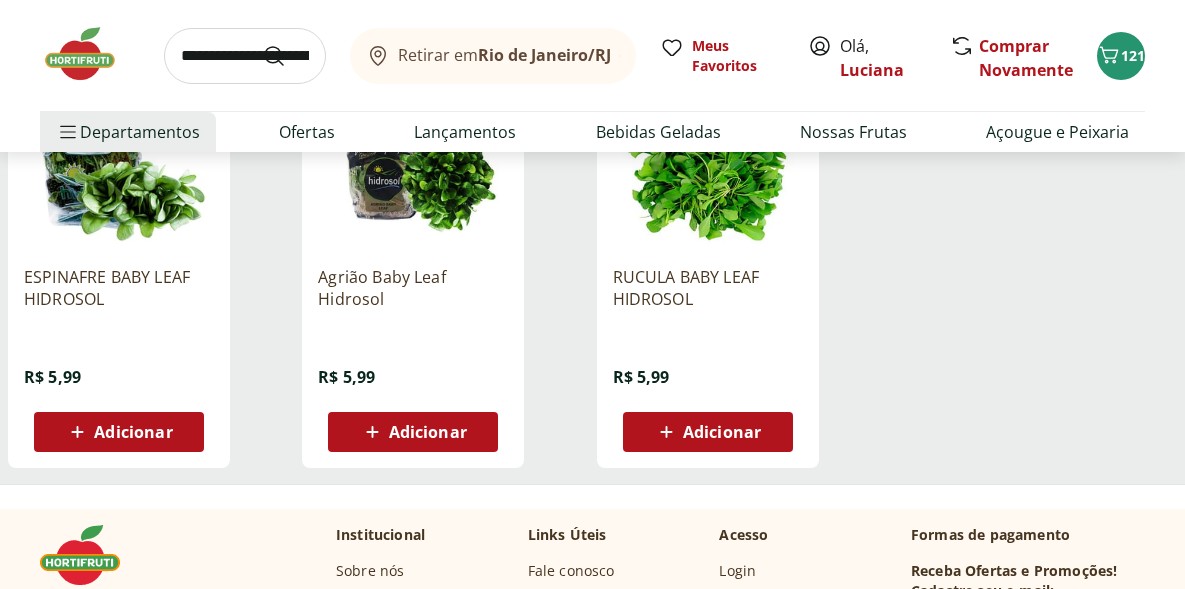 click on "ESPINAFRE BABY LEAF HIDROSOL R$ 5,99 Adicionar Agrião Baby Leaf Hidrosol R$ 5,99 Adicionar RUCULA BABY LEAF HIDROSOL R$ 5,99 Adicionar" at bounding box center [592, 264] 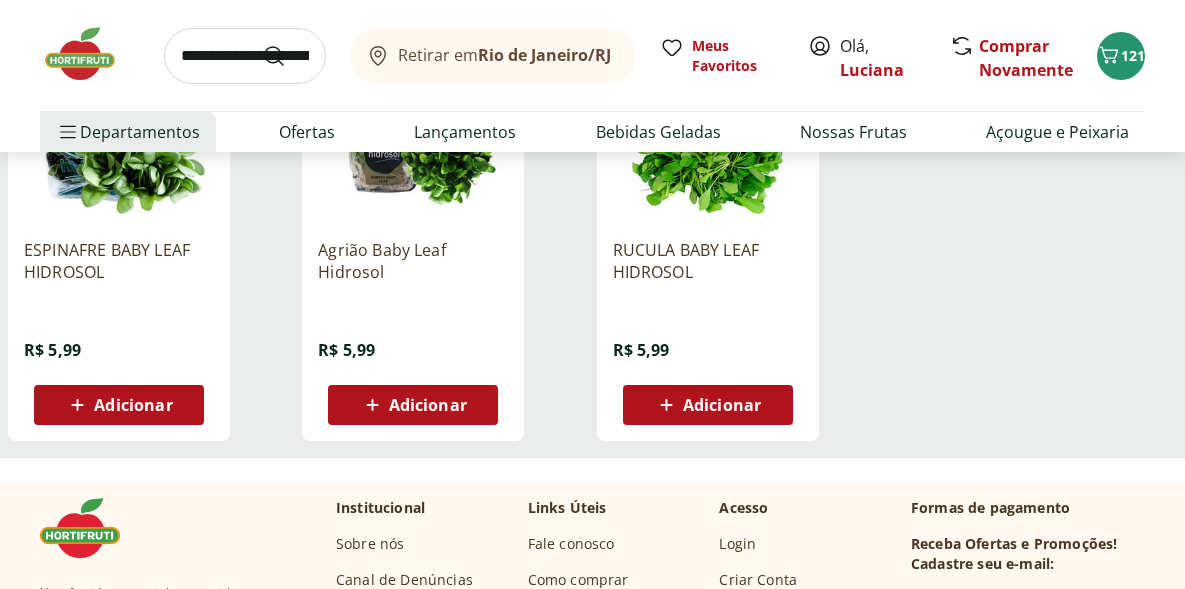 scroll, scrollTop: 397, scrollLeft: 0, axis: vertical 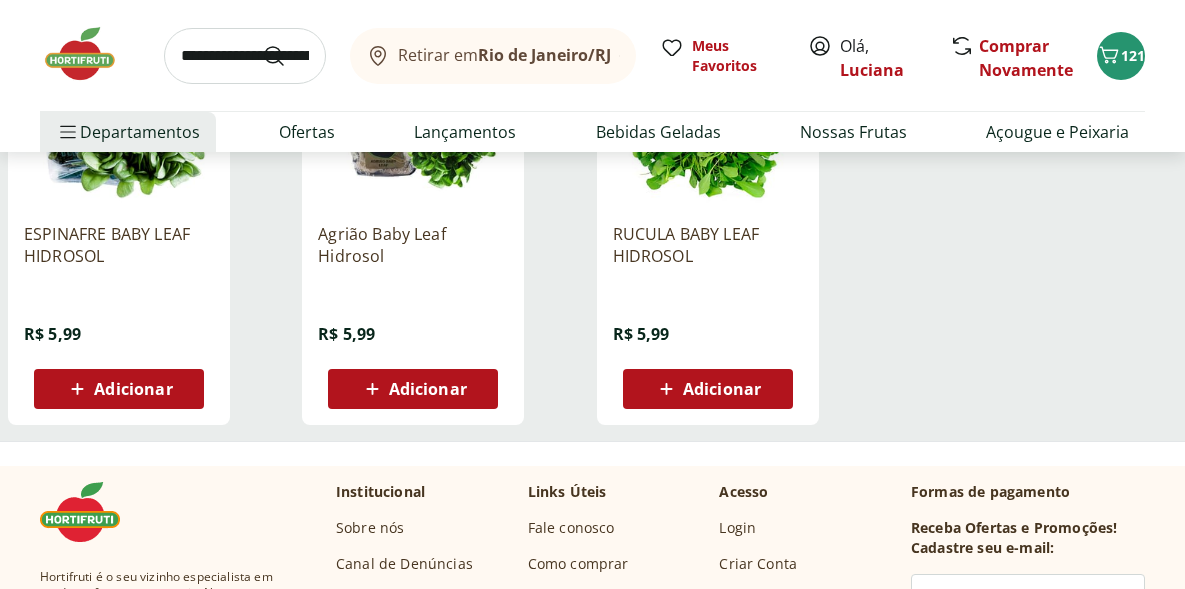 click on "Adicionar" at bounding box center [722, 389] 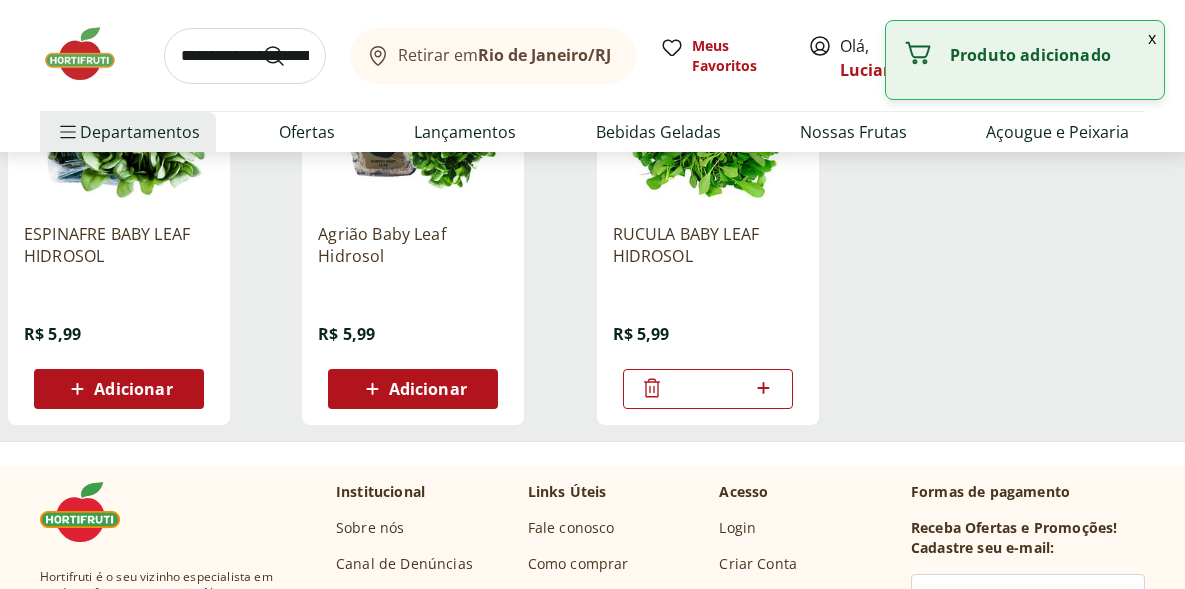 click at bounding box center [245, 56] 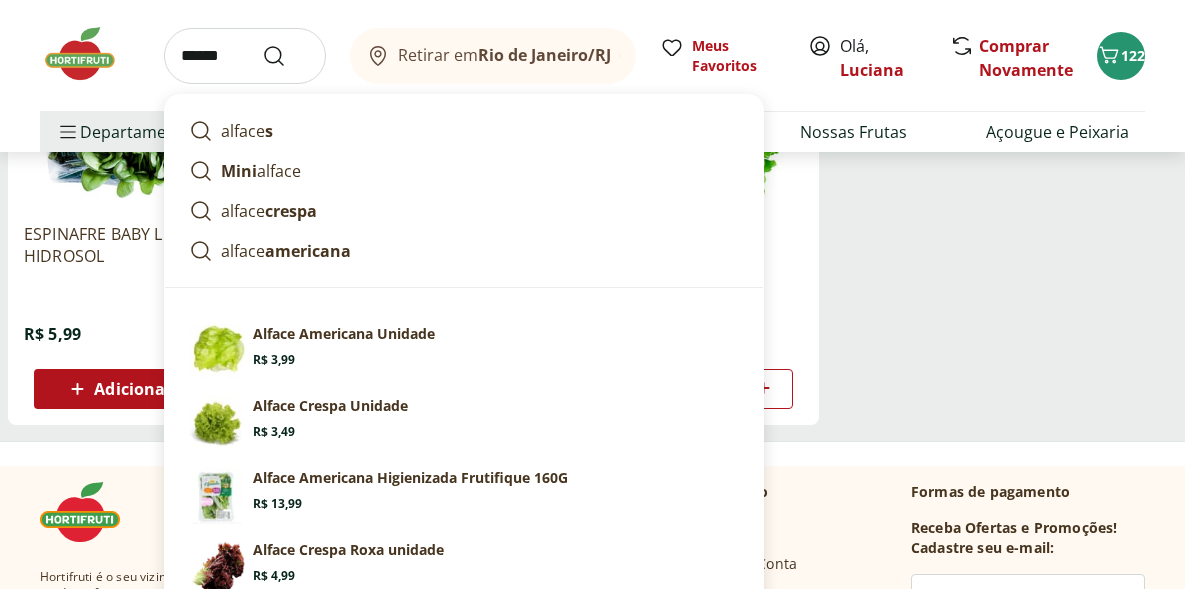 type on "******" 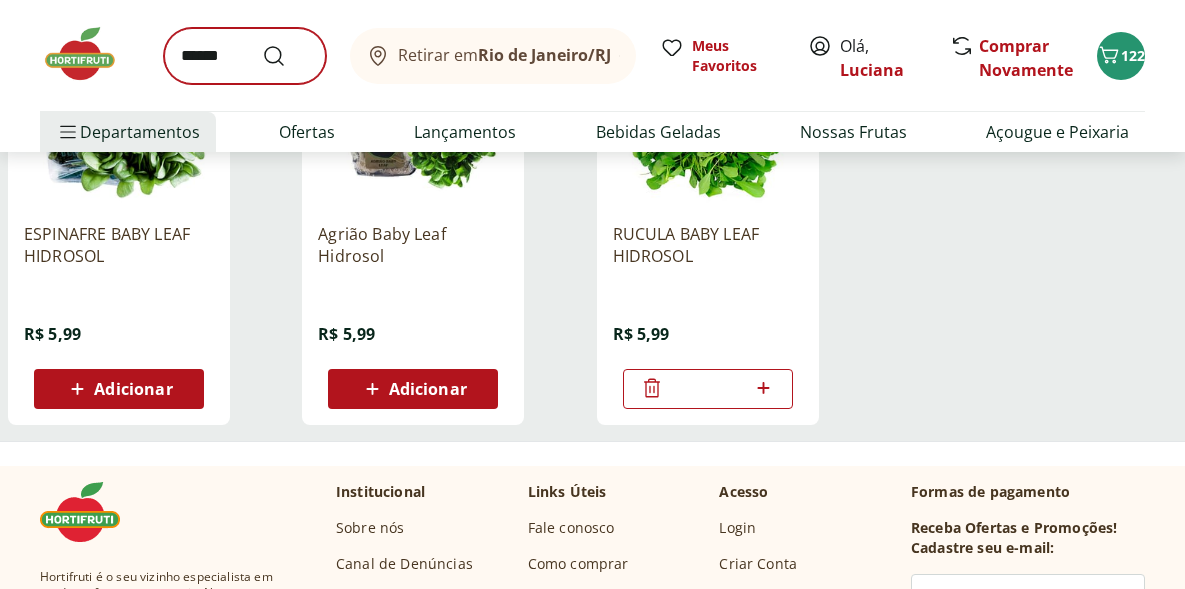 scroll, scrollTop: 0, scrollLeft: 0, axis: both 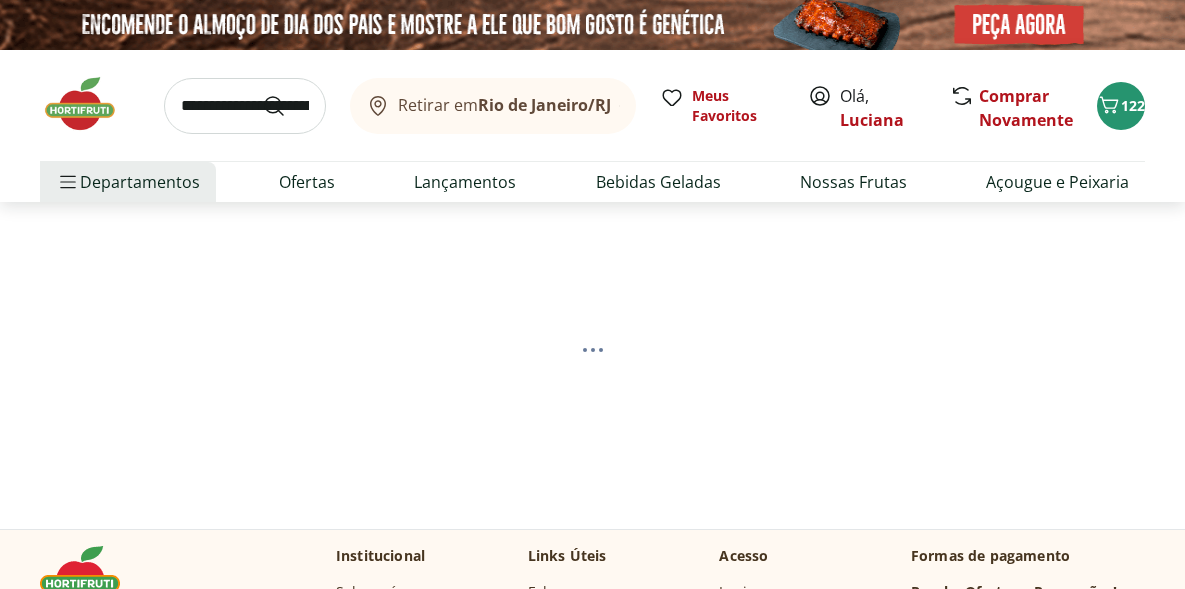 select on "**********" 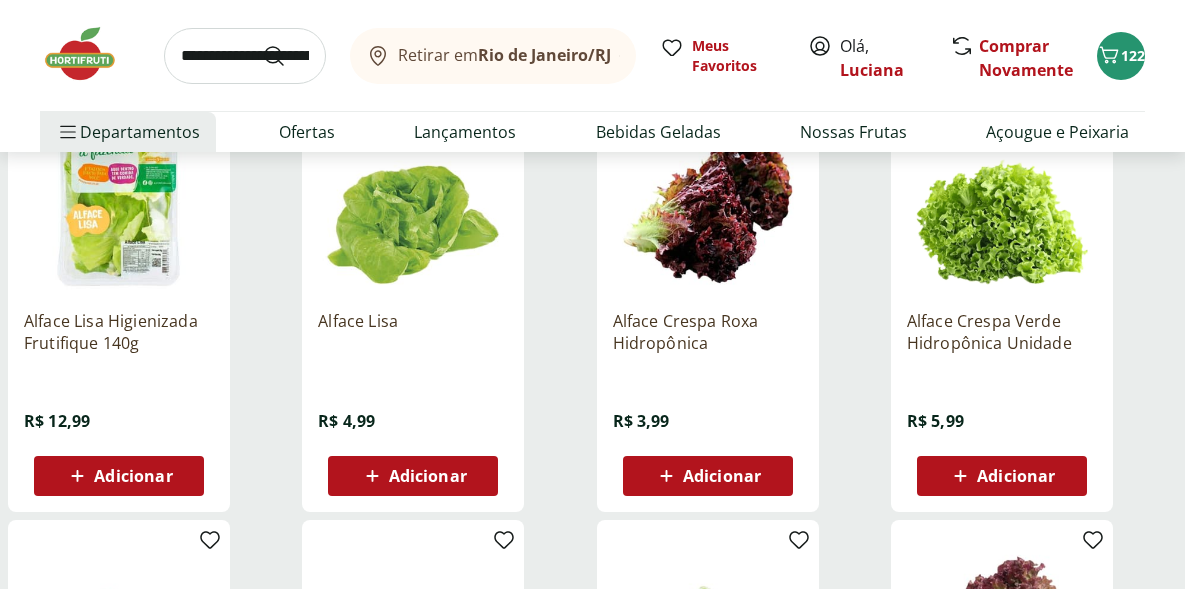 scroll, scrollTop: 745, scrollLeft: 0, axis: vertical 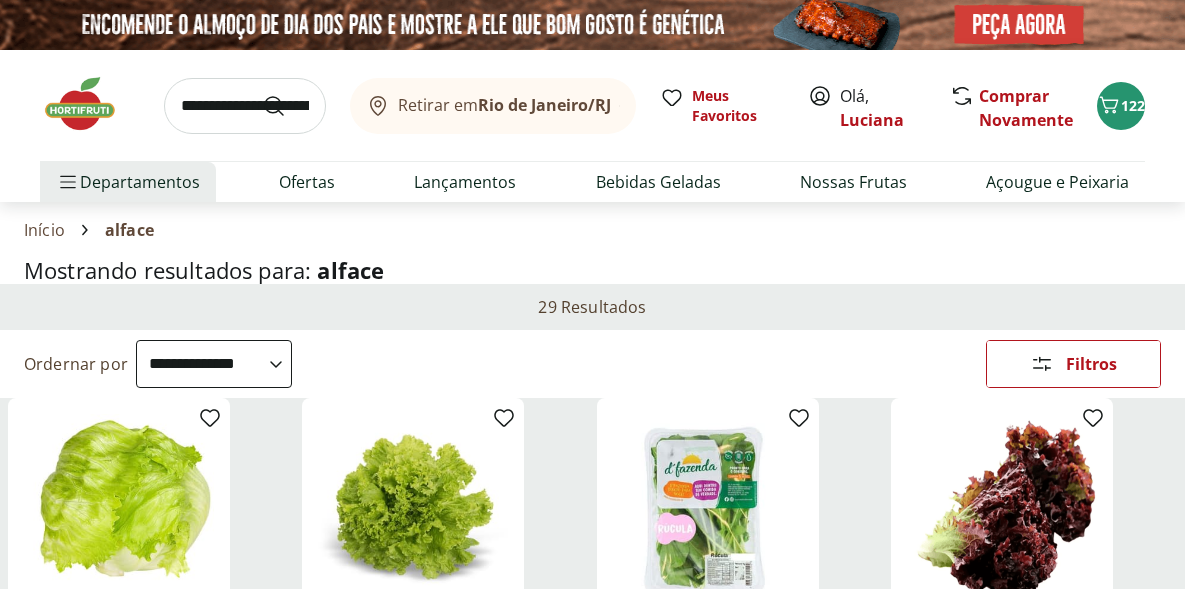 select on "**********" 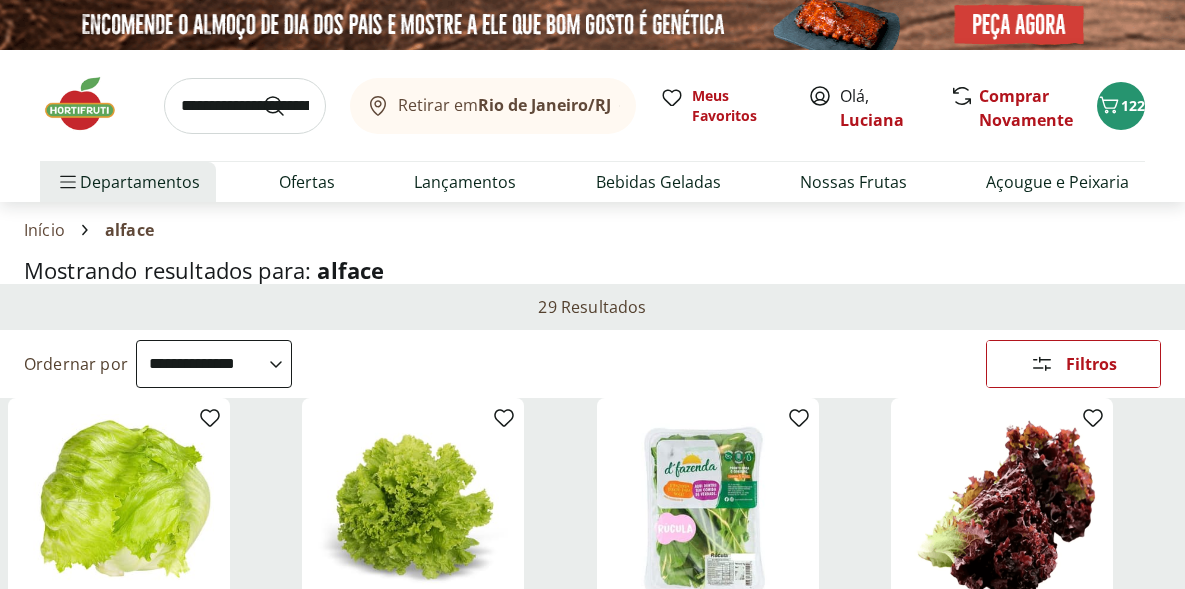 scroll, scrollTop: 816, scrollLeft: 0, axis: vertical 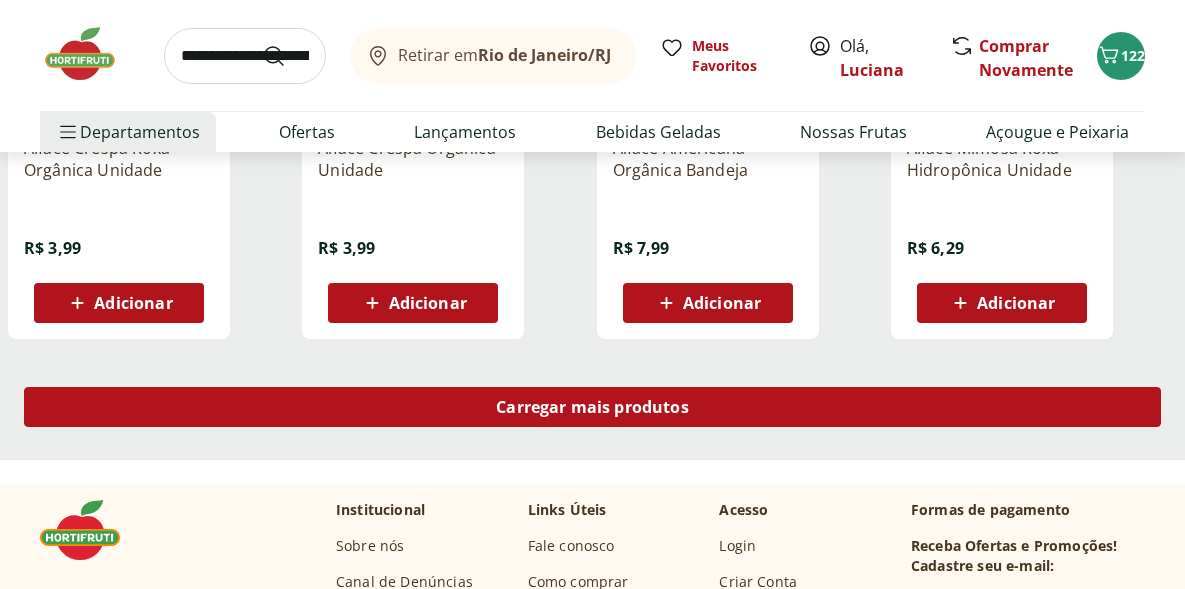 click on "Carregar mais produtos" at bounding box center [592, 407] 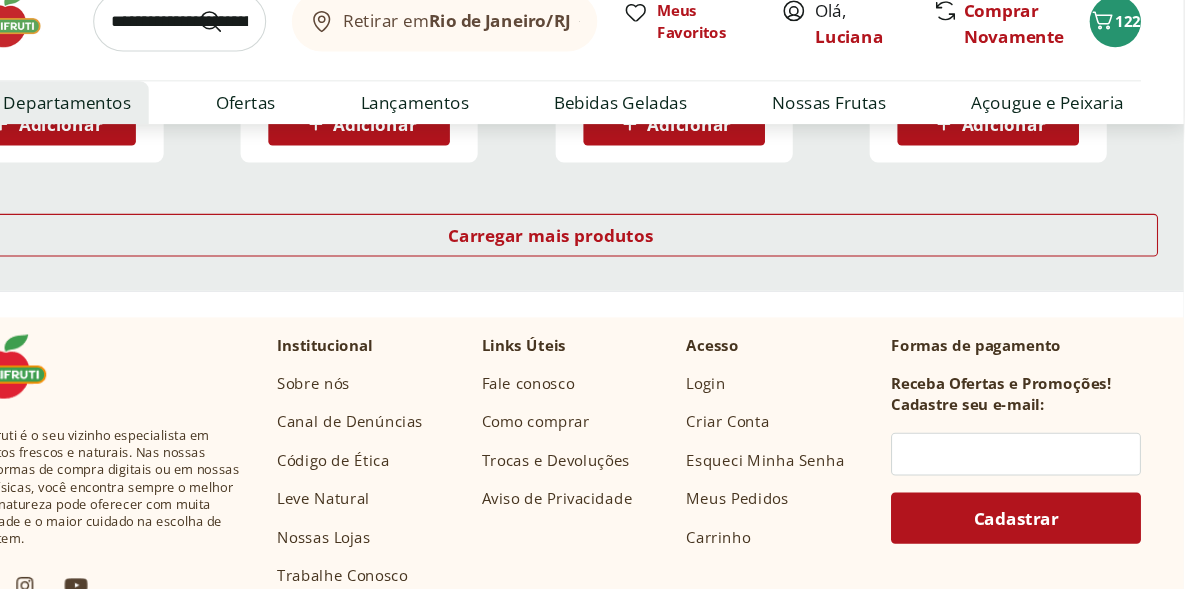 scroll, scrollTop: 2802, scrollLeft: 0, axis: vertical 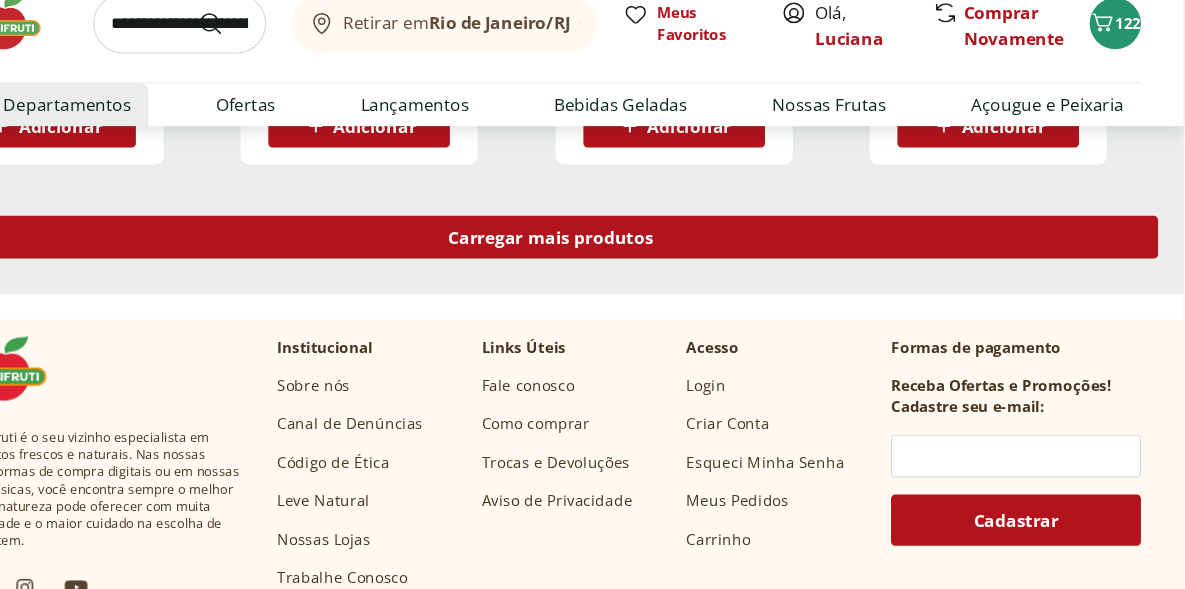click on "Carregar mais produtos" at bounding box center [592, 256] 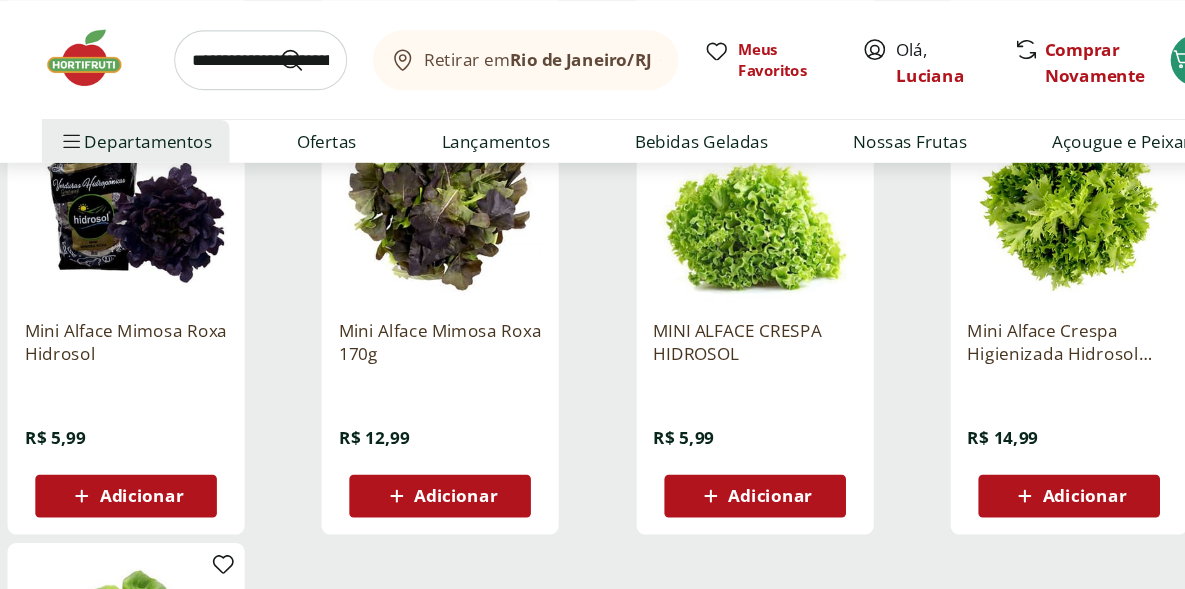scroll, scrollTop: 2922, scrollLeft: 0, axis: vertical 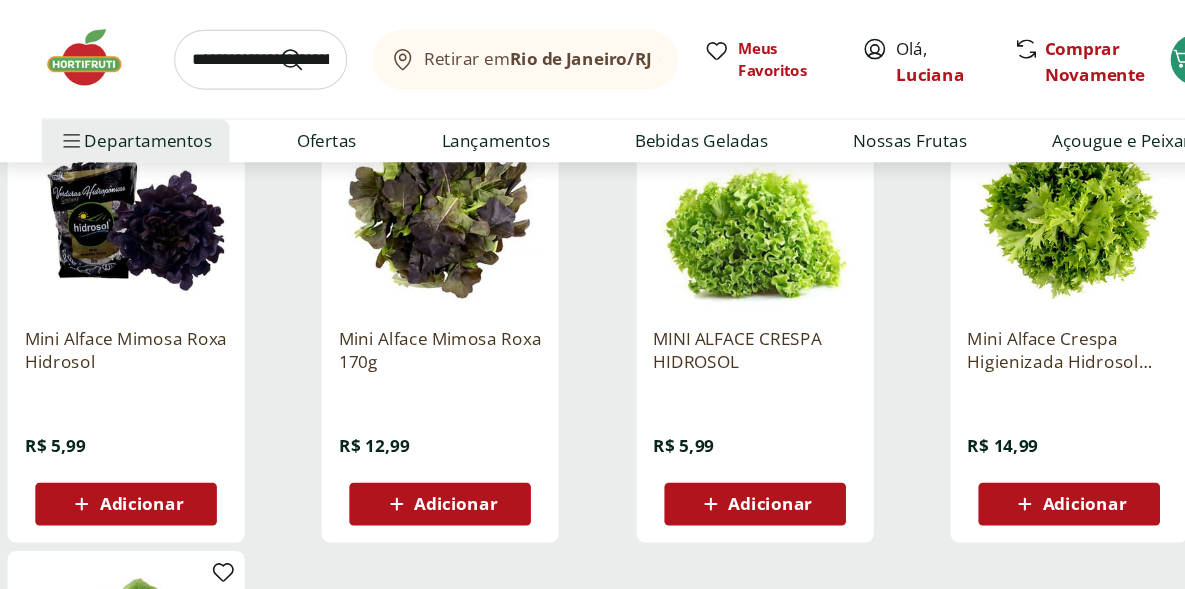 click on "Adicionar" at bounding box center [708, 472] 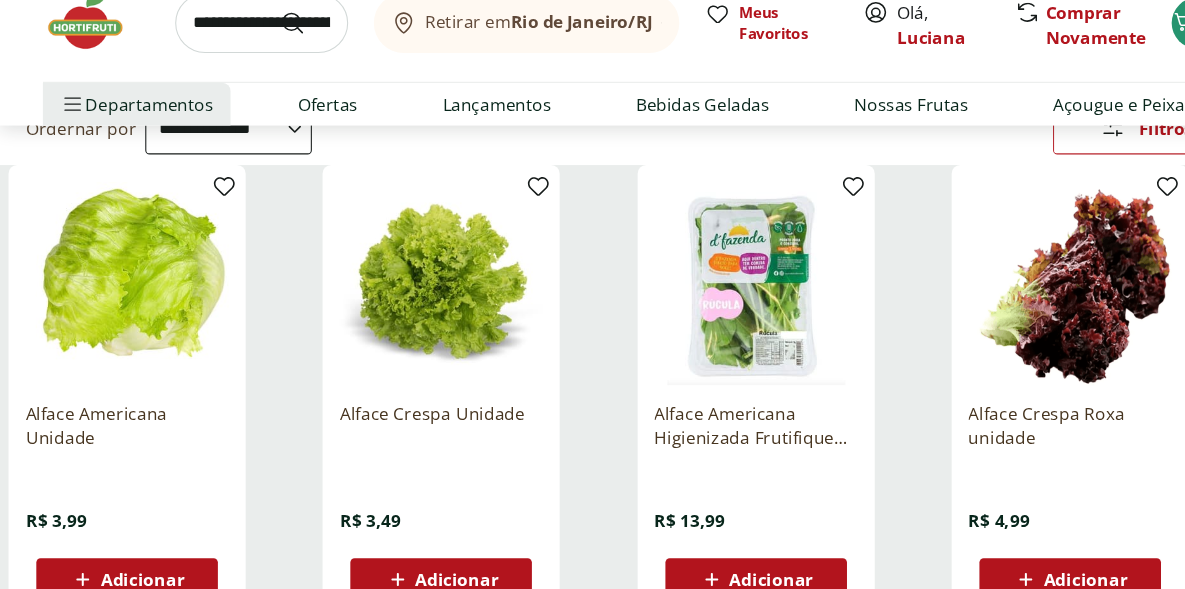 scroll, scrollTop: 0, scrollLeft: 0, axis: both 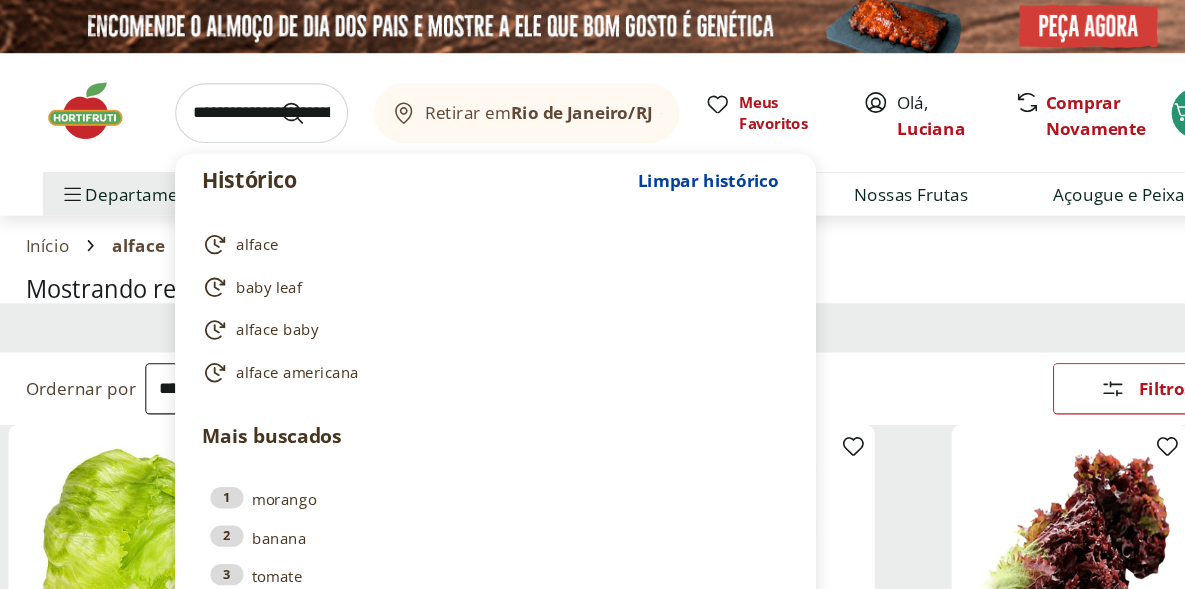 click at bounding box center (245, 106) 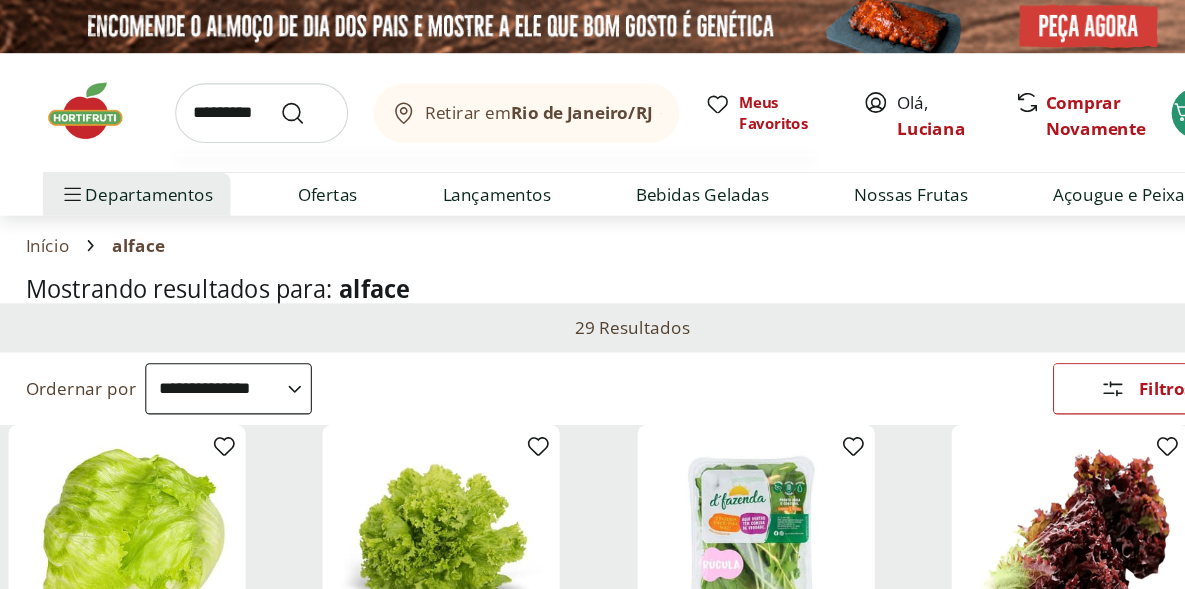 type on "*********" 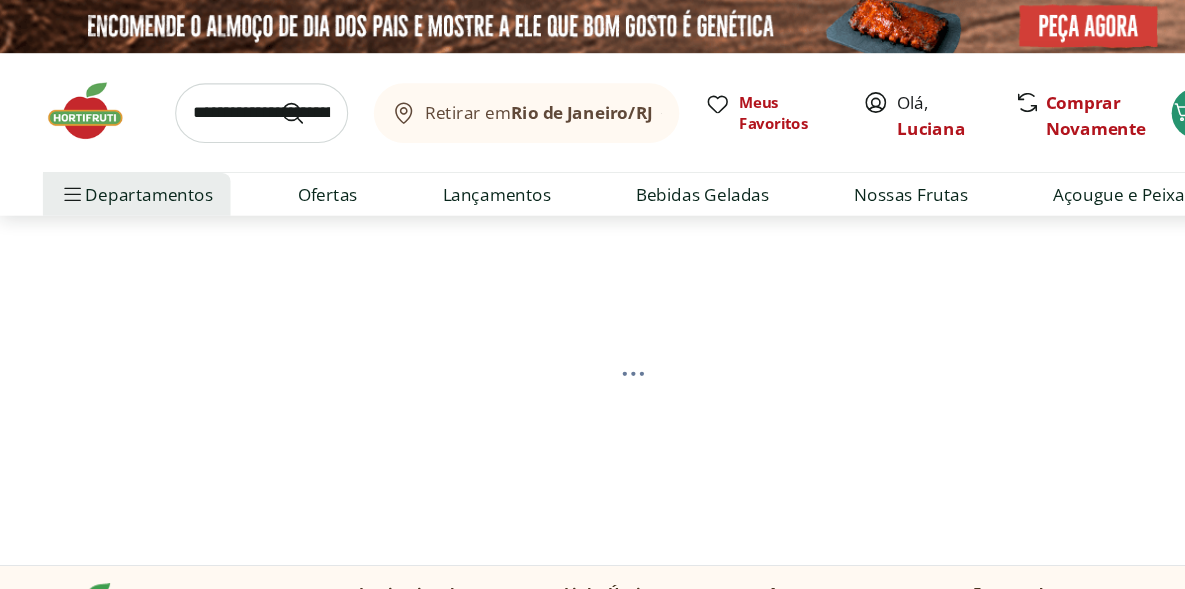 select on "**********" 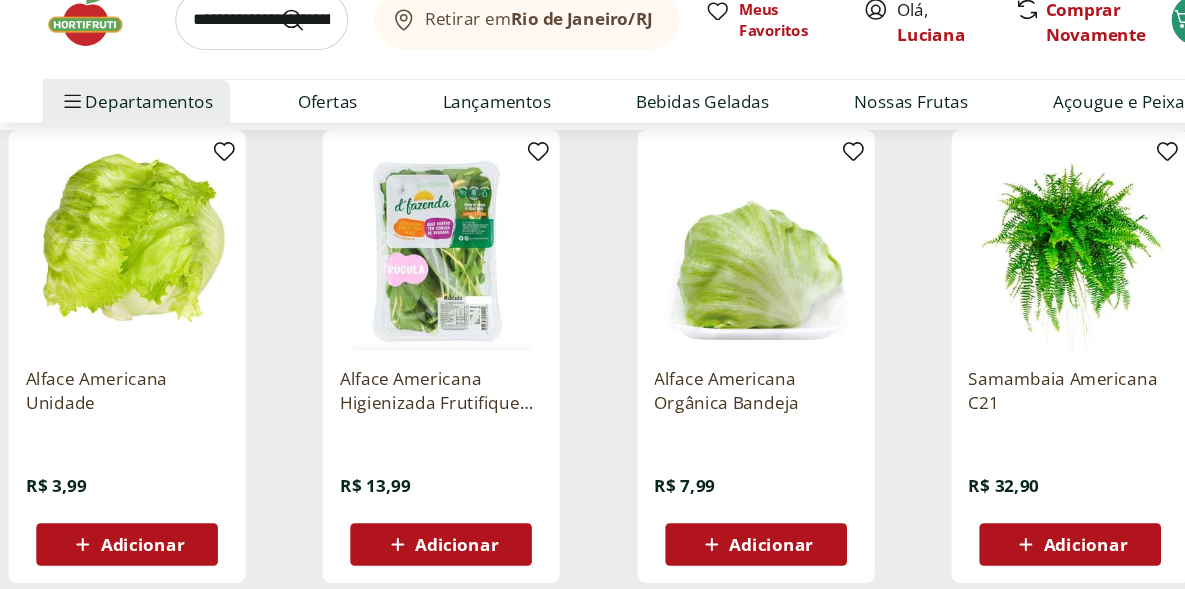 scroll, scrollTop: 240, scrollLeft: 0, axis: vertical 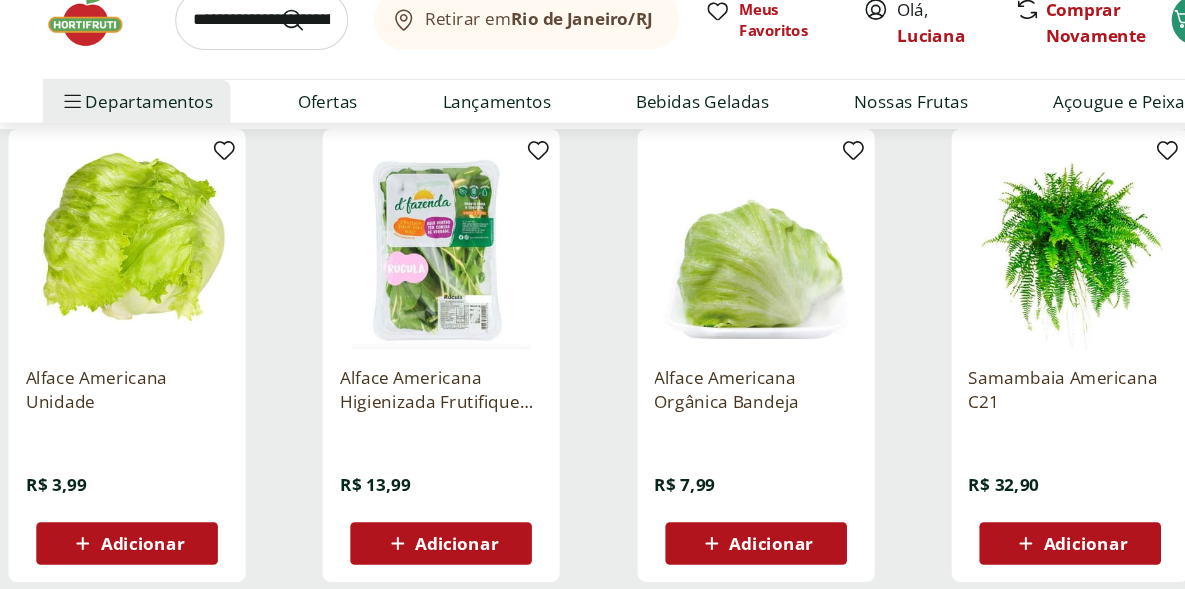 click on "Adicionar" at bounding box center (708, 546) 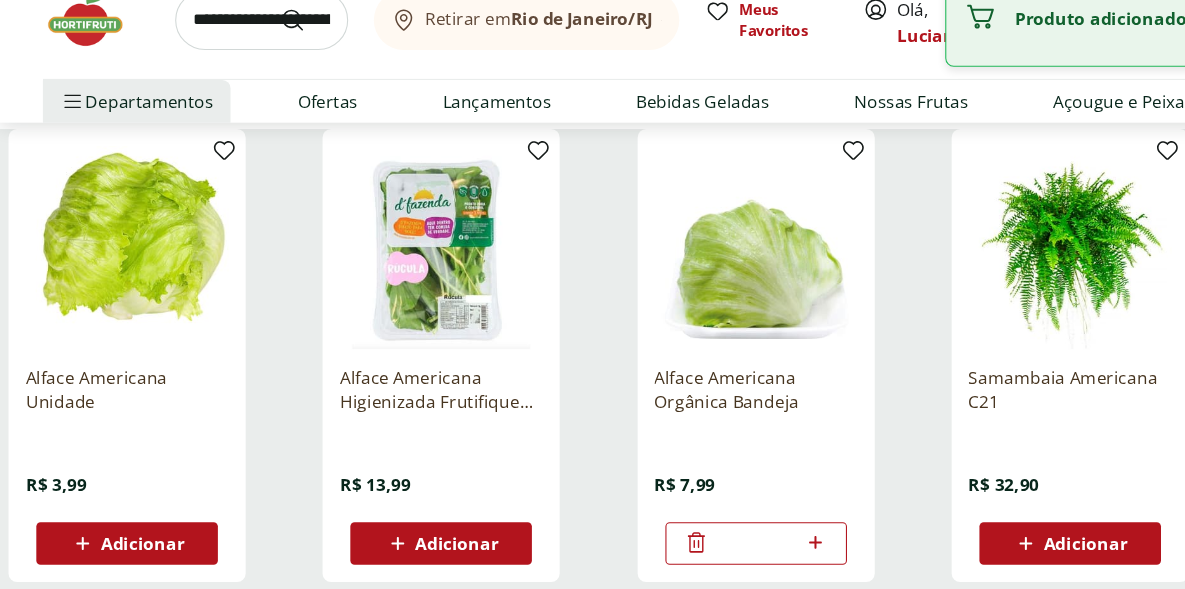 click 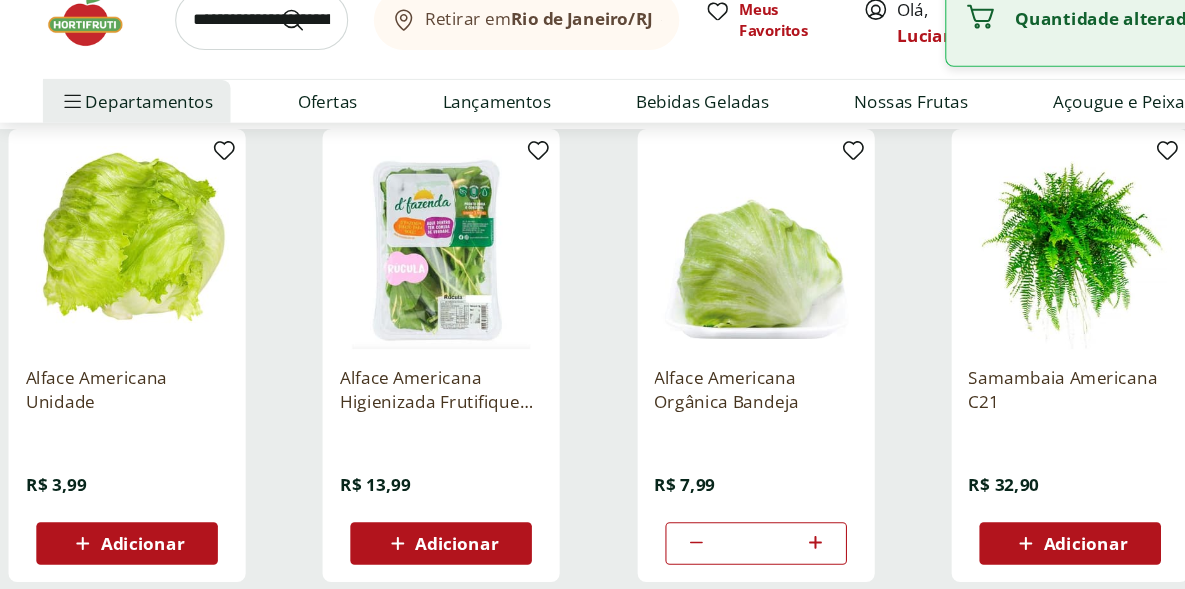 scroll, scrollTop: 240, scrollLeft: 0, axis: vertical 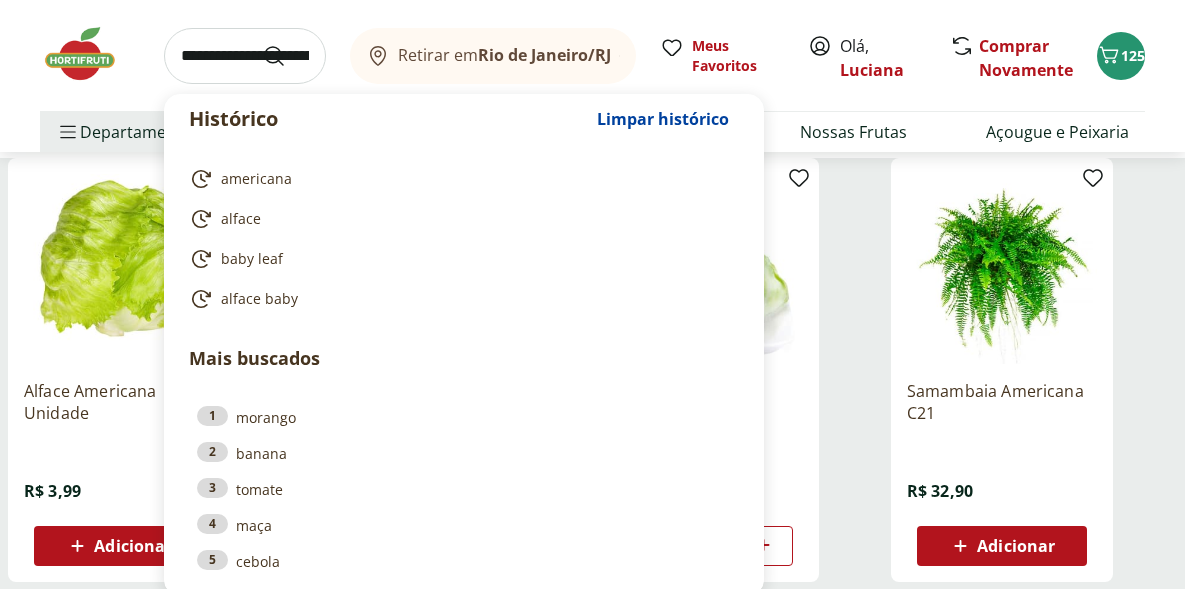 click at bounding box center (245, 56) 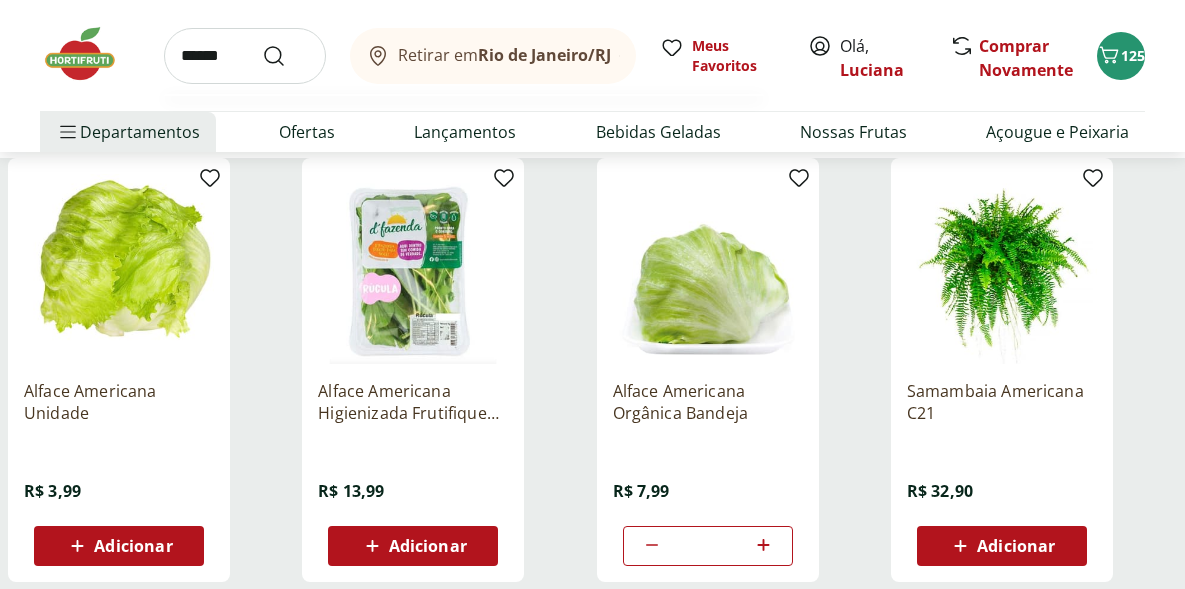 type on "******" 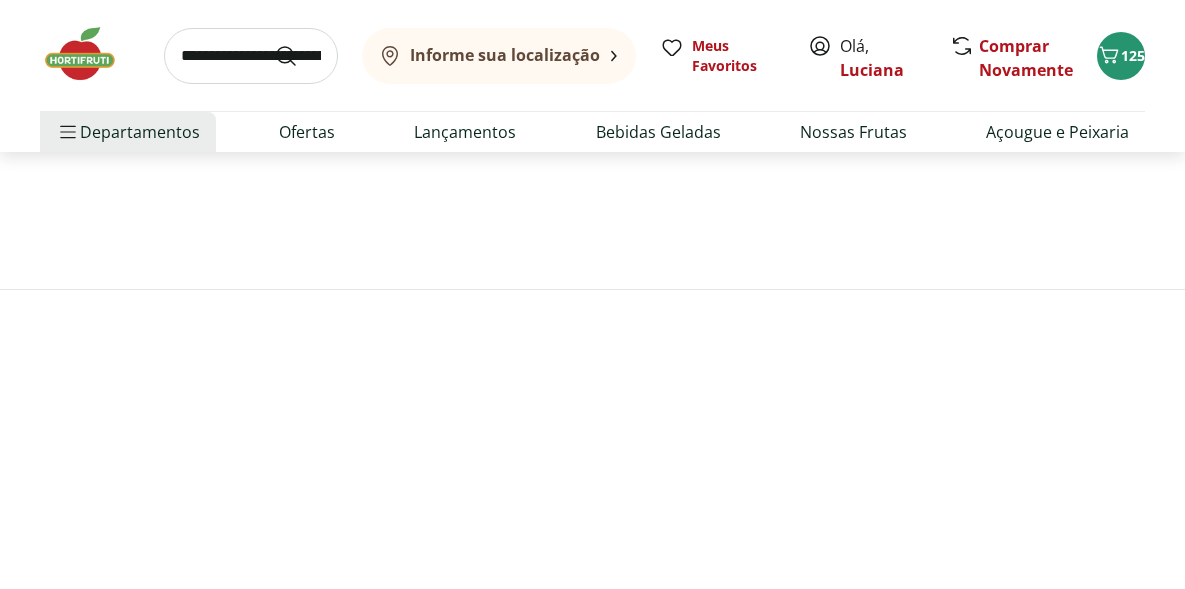 scroll, scrollTop: 0, scrollLeft: 0, axis: both 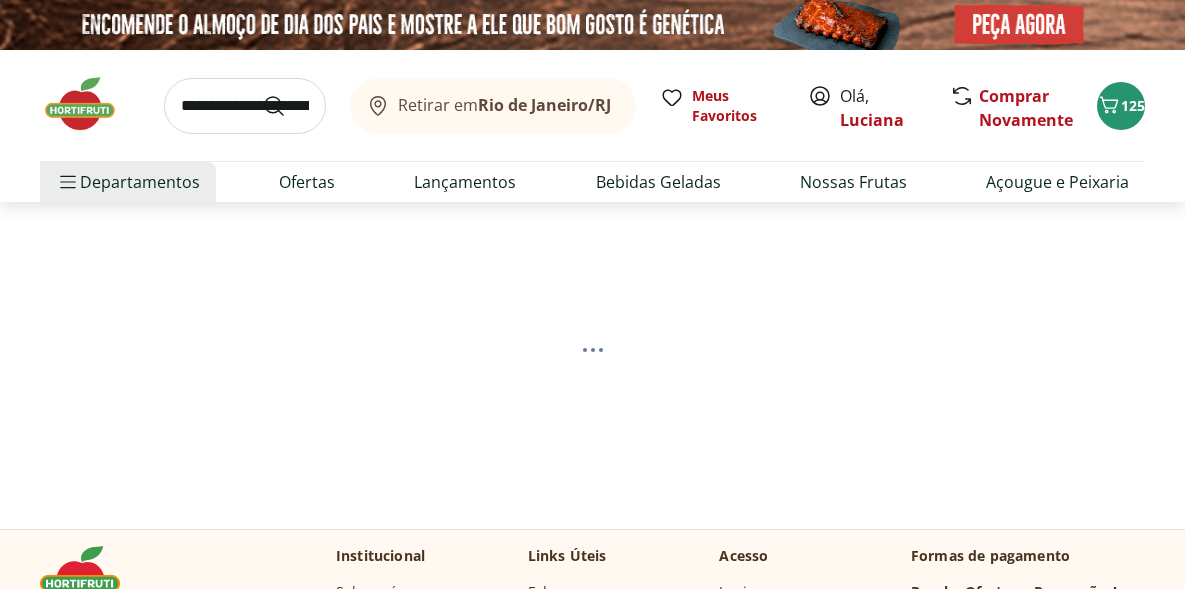 select on "**********" 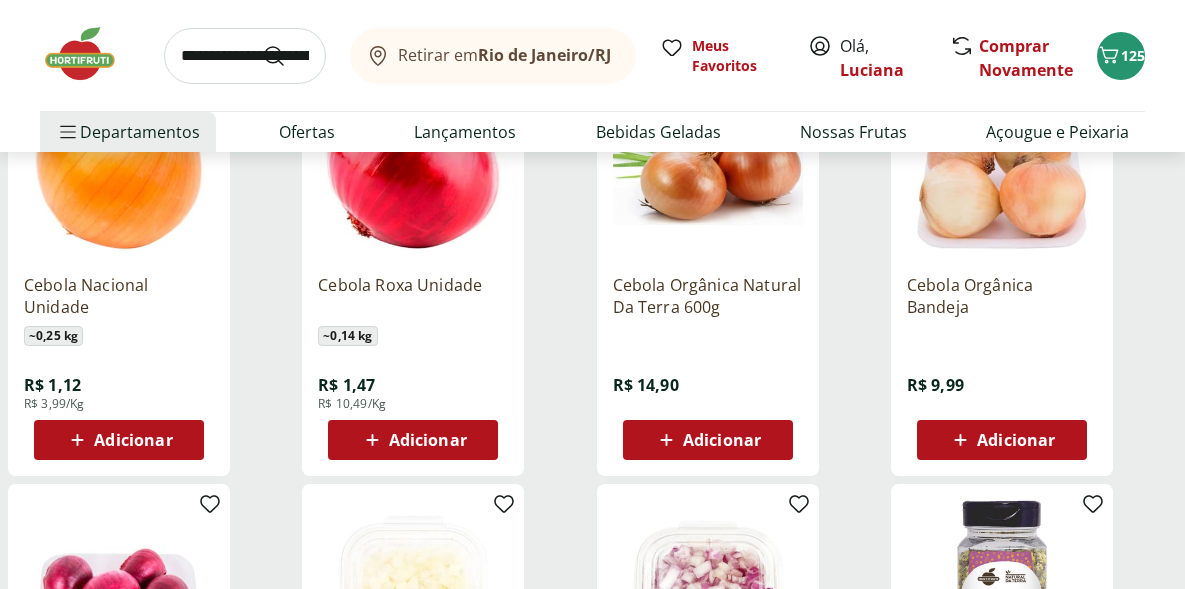 scroll, scrollTop: 363, scrollLeft: 0, axis: vertical 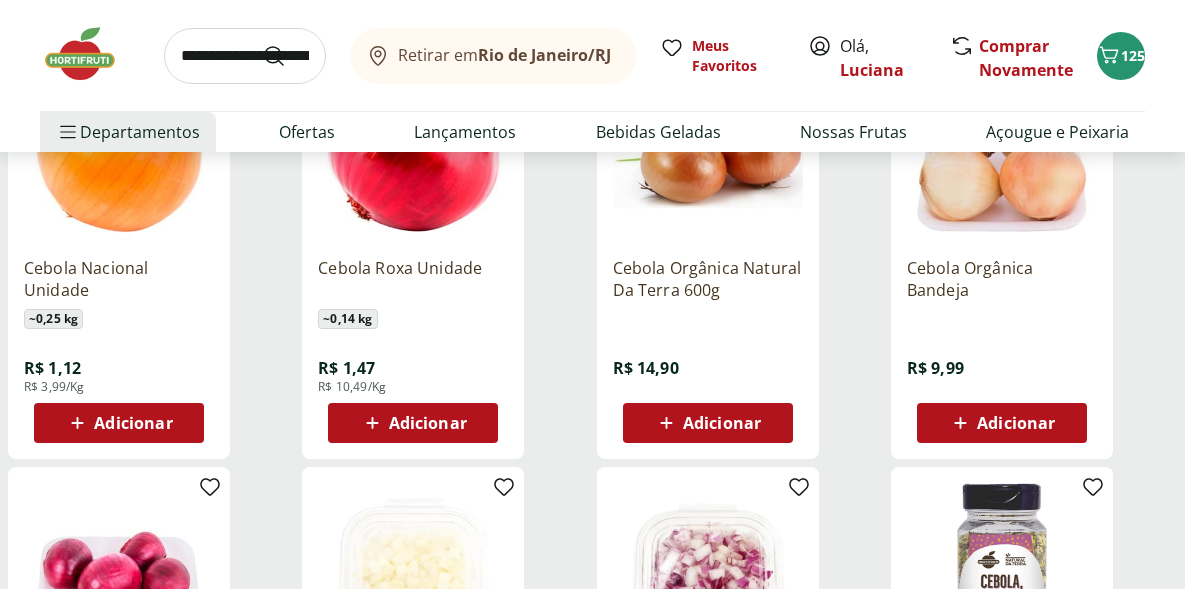 click on "Adicionar" at bounding box center [119, 423] 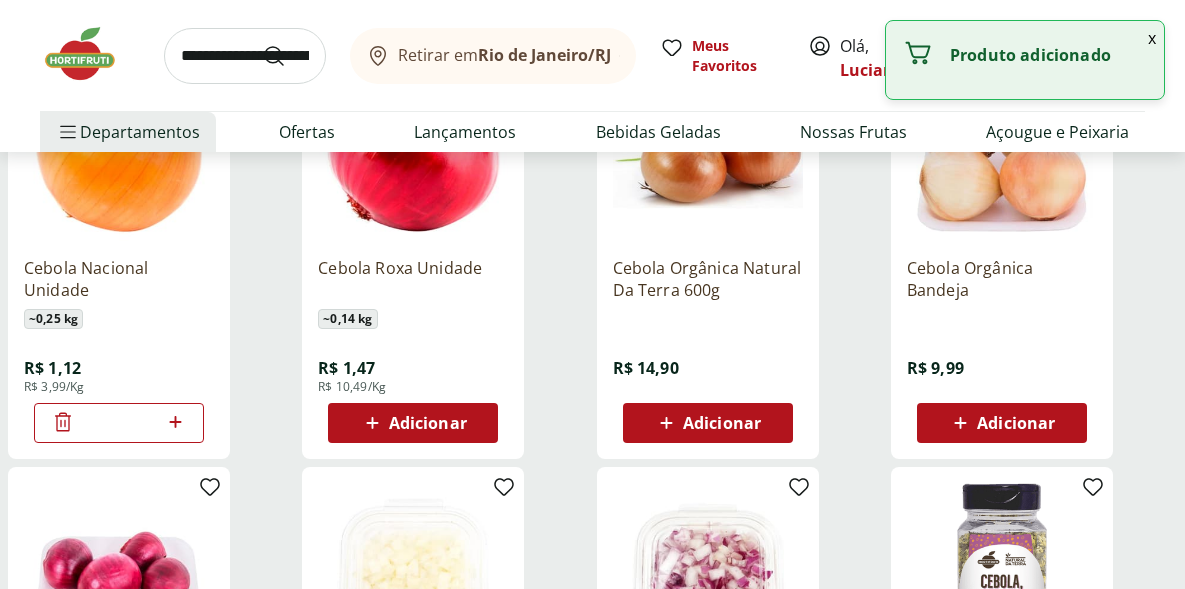 click 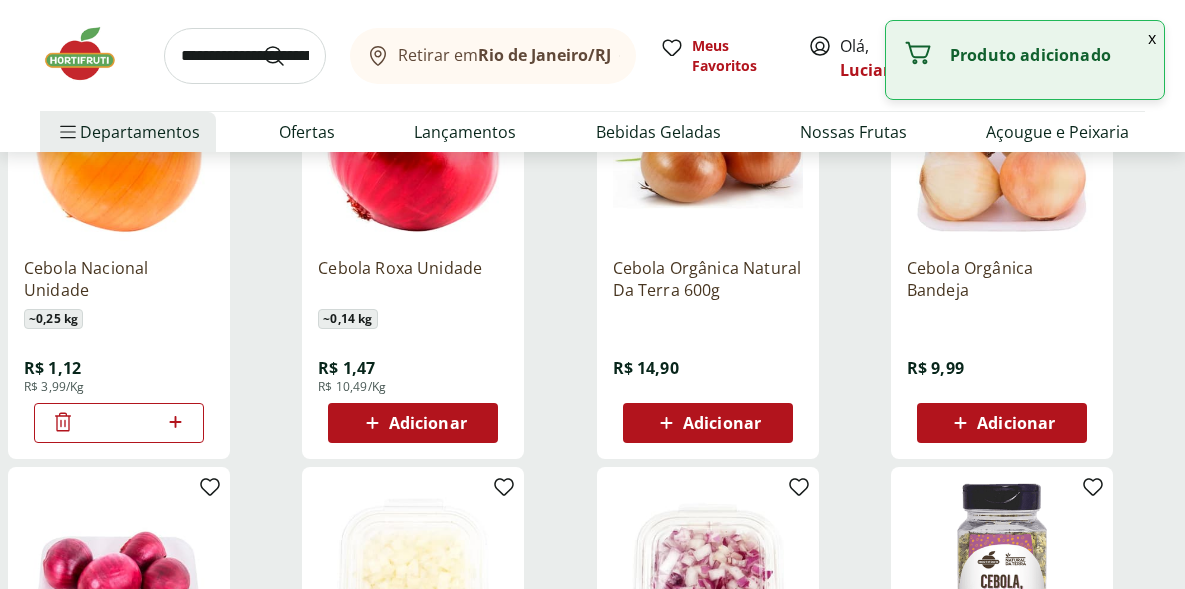 type on "*" 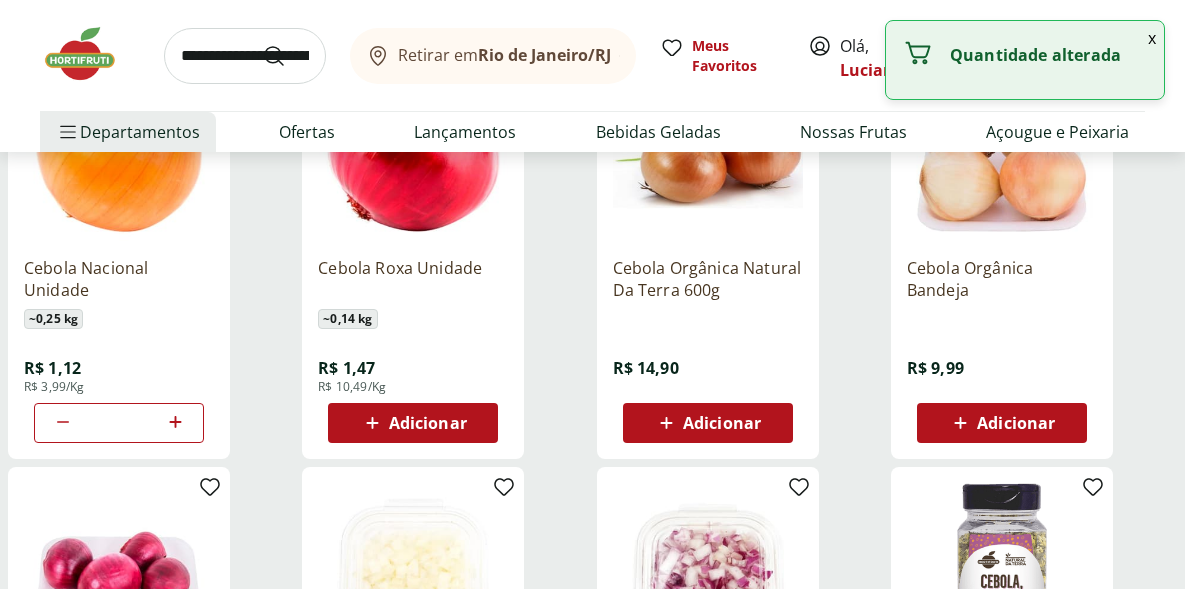 click at bounding box center [245, 56] 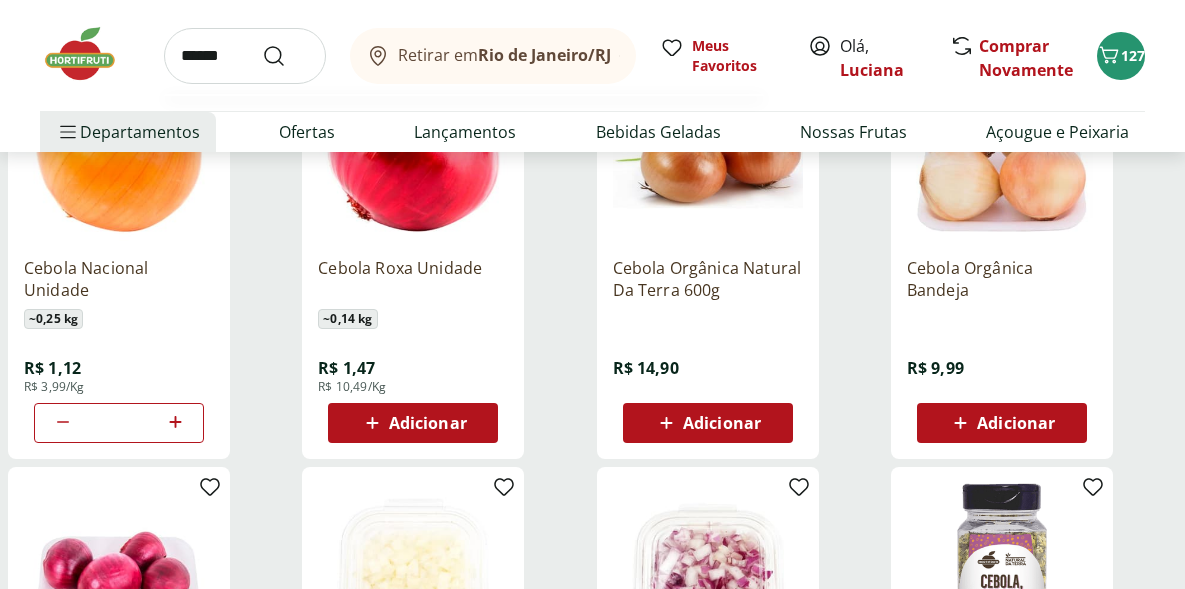 type on "*******" 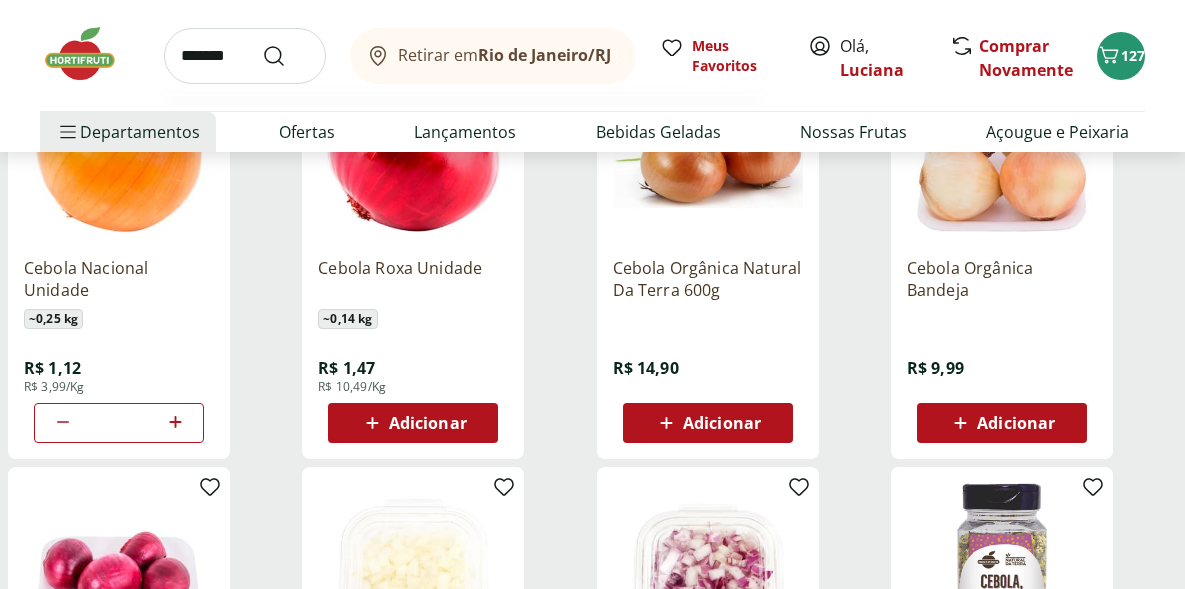 click at bounding box center [286, 56] 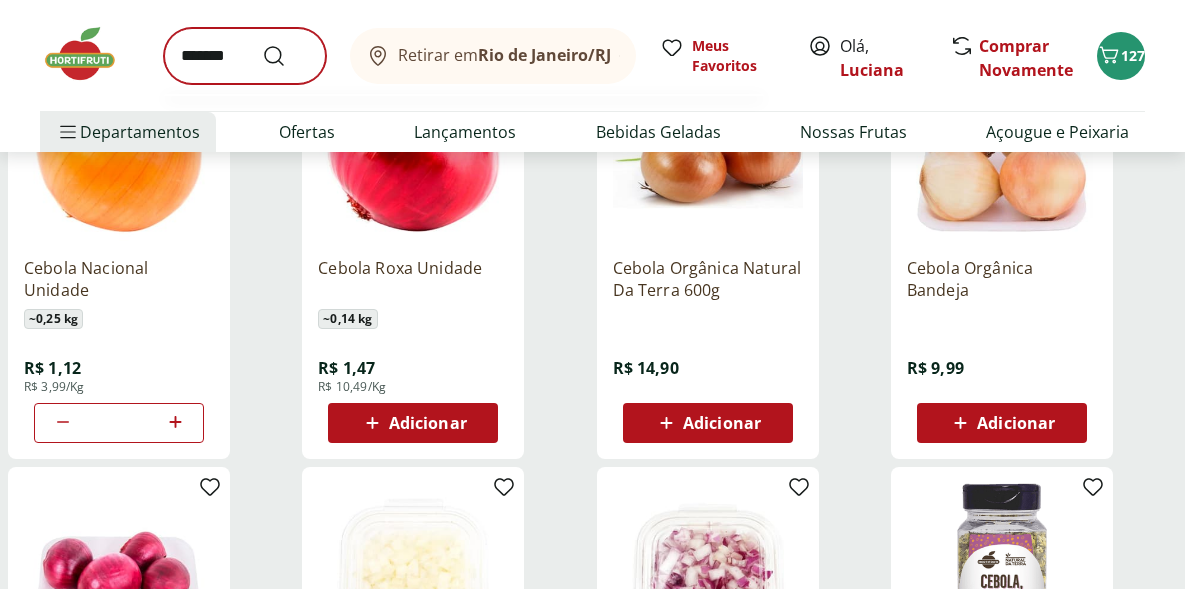 scroll, scrollTop: 0, scrollLeft: 0, axis: both 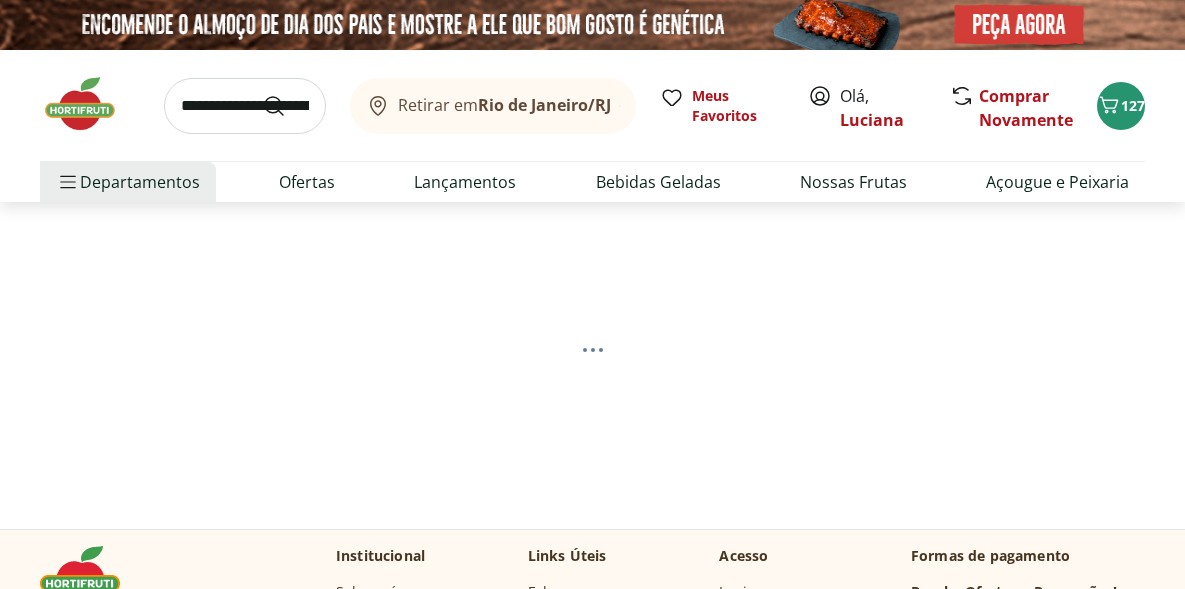 select on "**********" 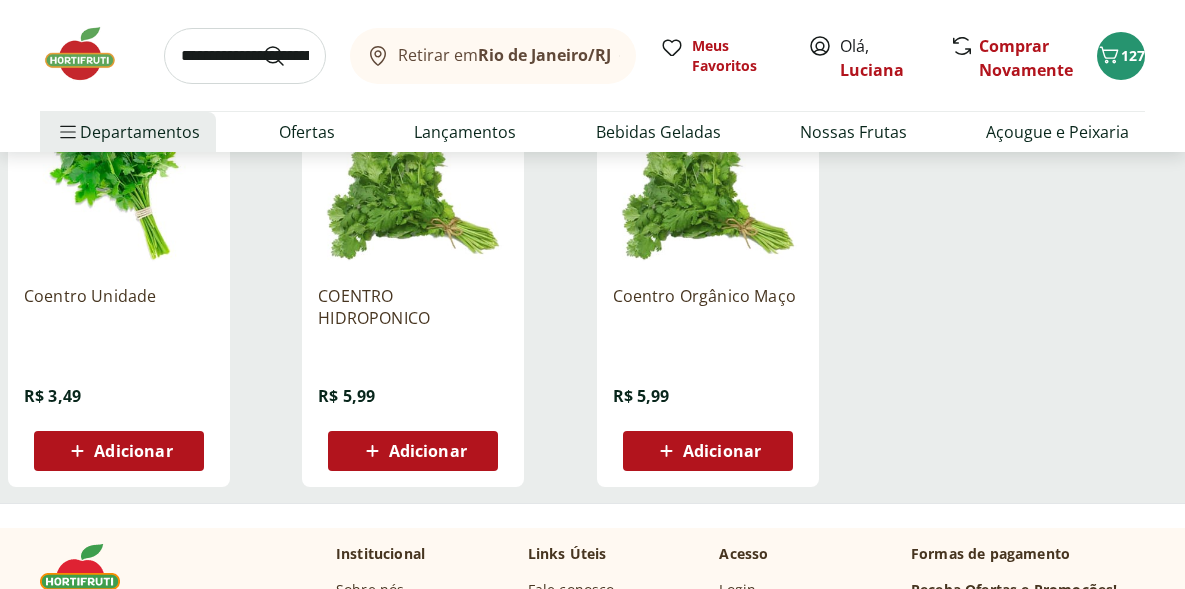 scroll, scrollTop: 349, scrollLeft: 0, axis: vertical 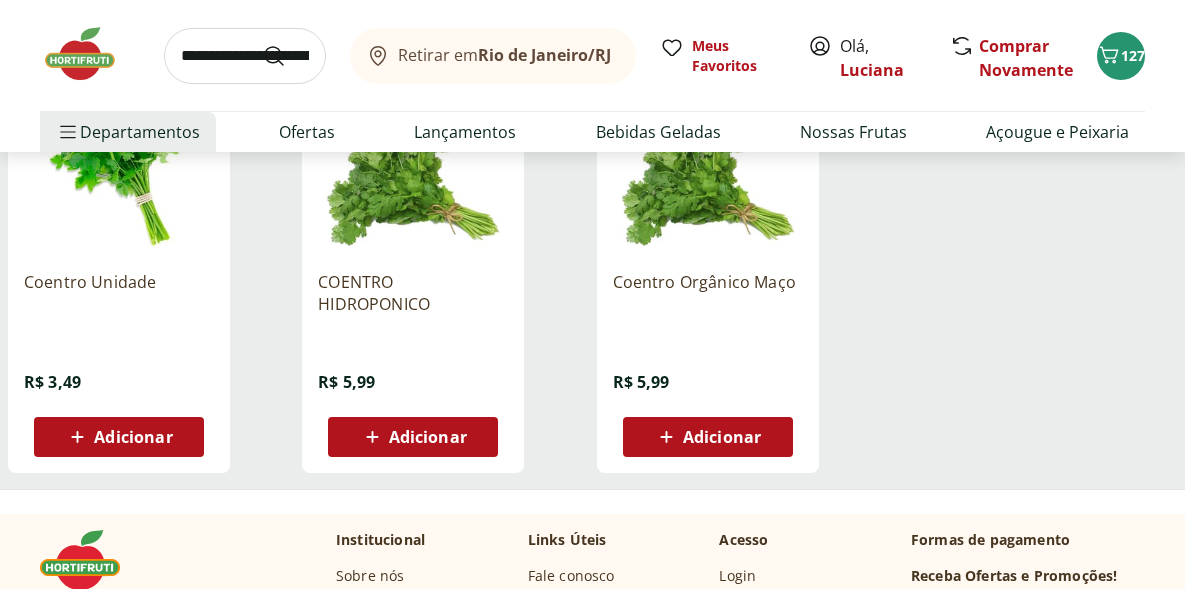 click on "Adicionar" at bounding box center [133, 437] 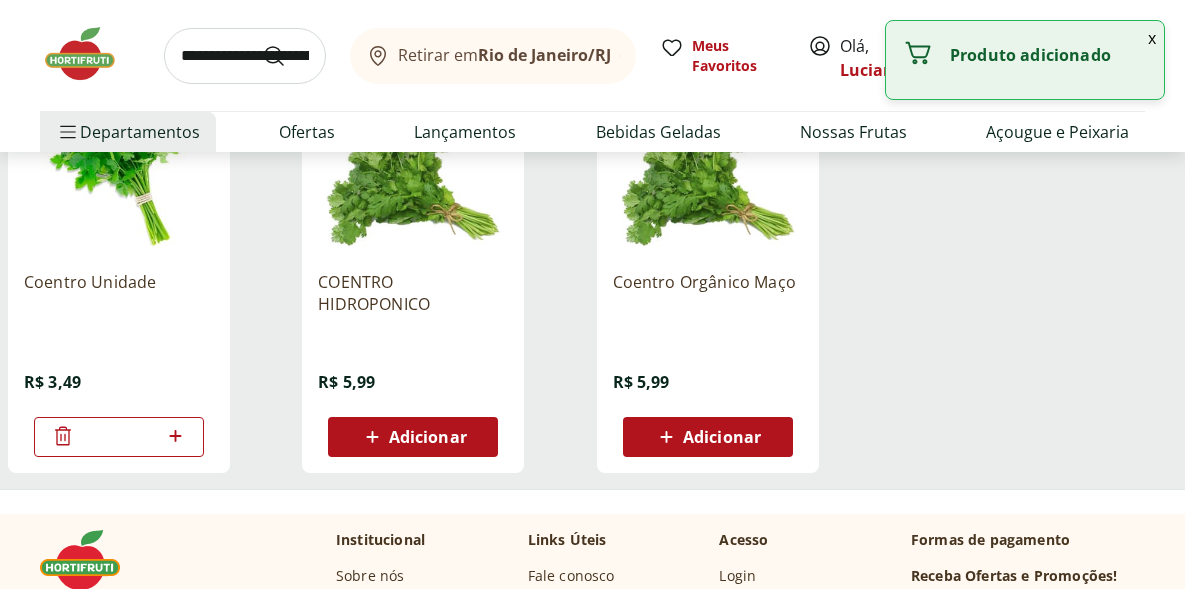 click at bounding box center [245, 56] 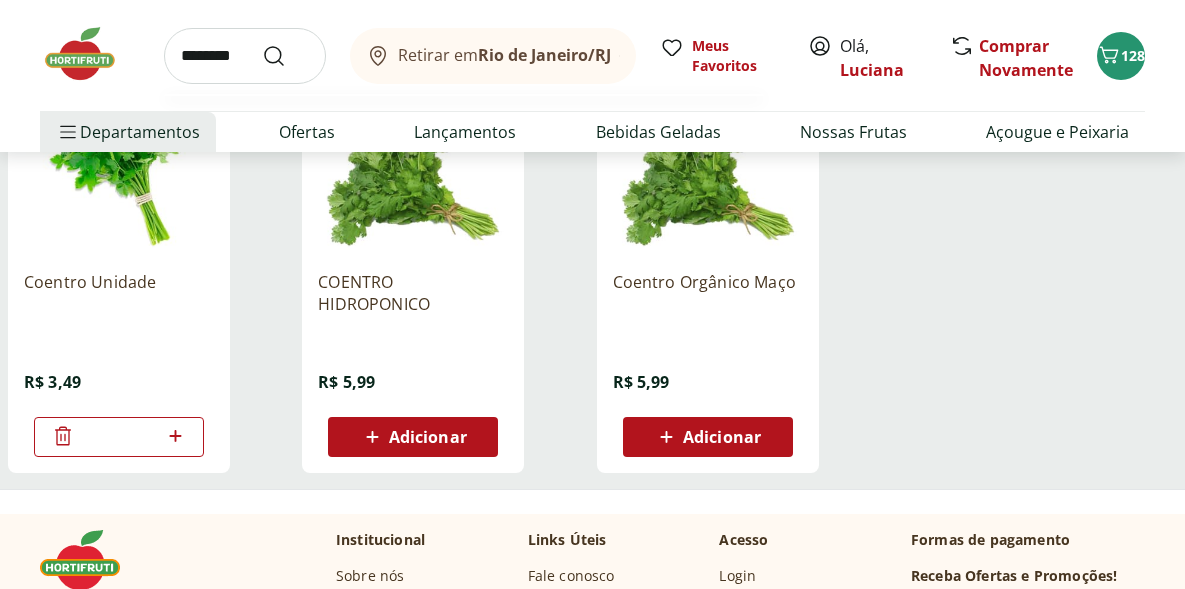 type on "********" 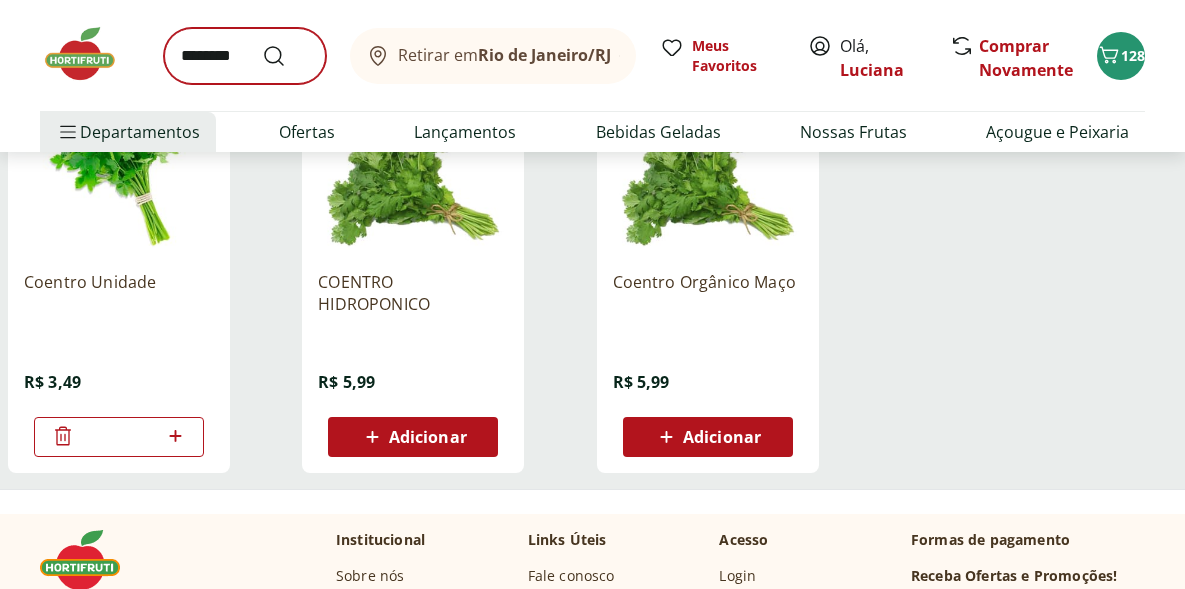 scroll, scrollTop: 0, scrollLeft: 0, axis: both 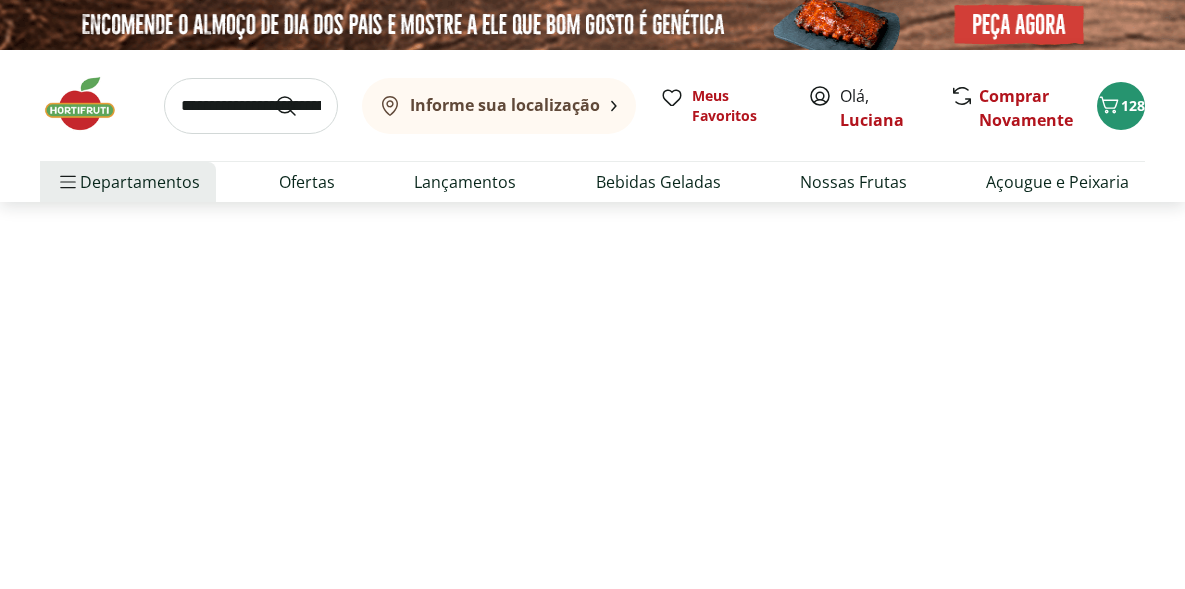 select on "**********" 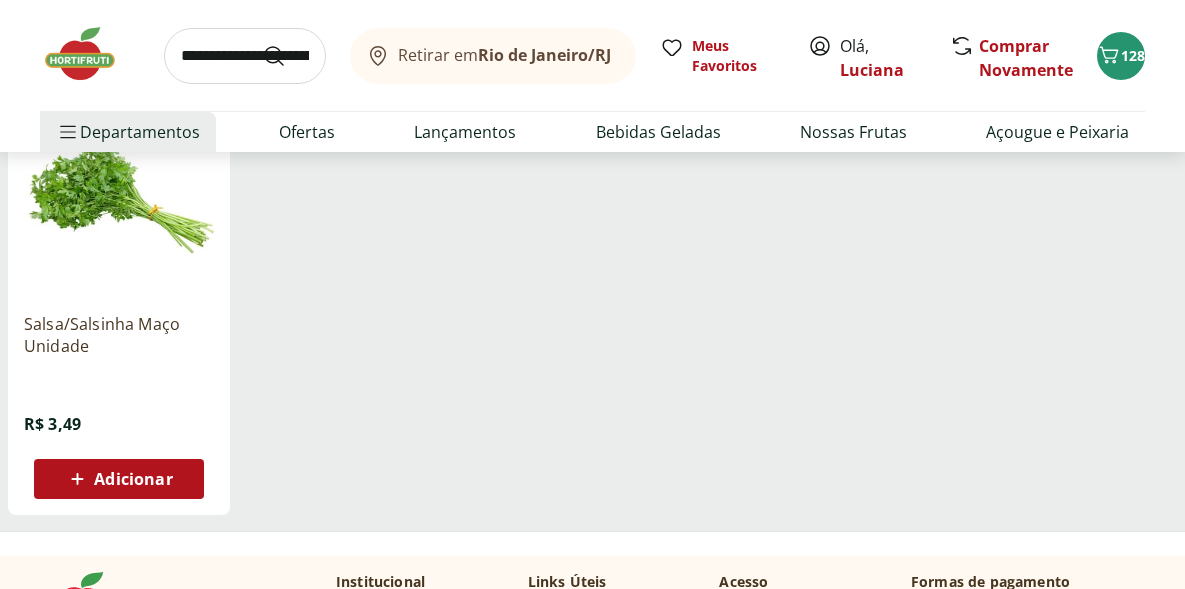 scroll, scrollTop: 309, scrollLeft: 0, axis: vertical 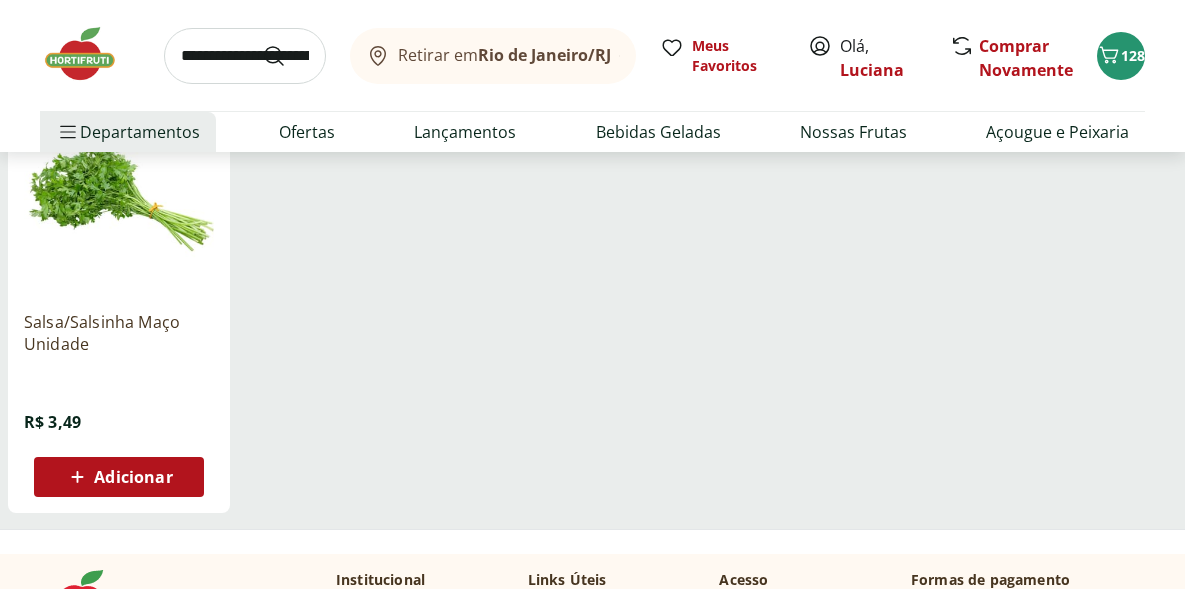 click on "Adicionar" at bounding box center (119, 477) 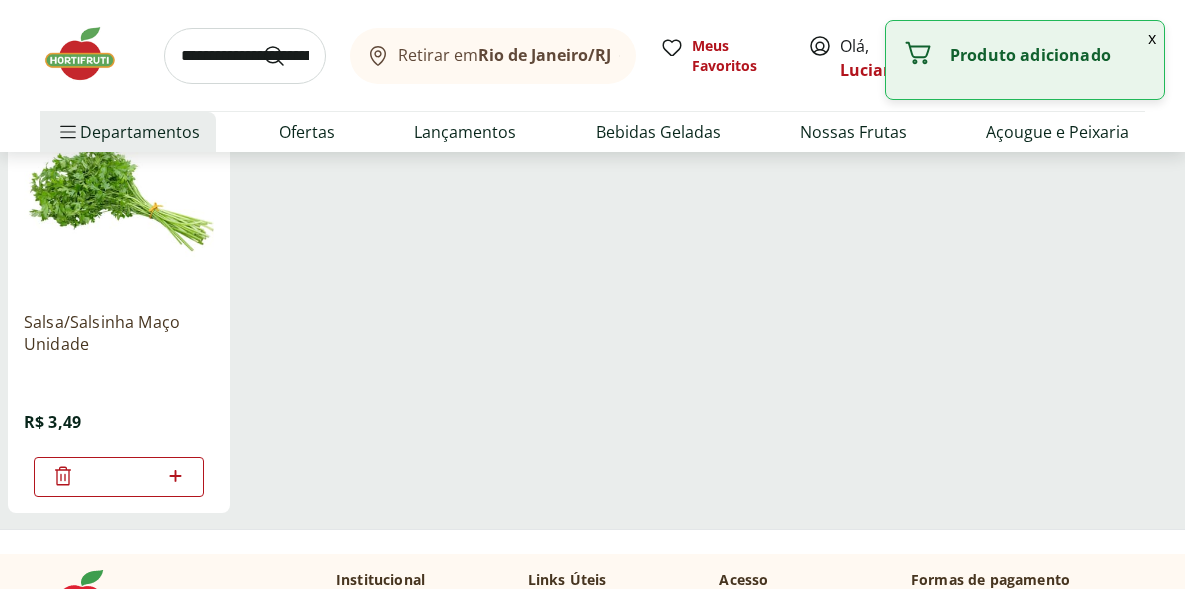 click at bounding box center [245, 56] 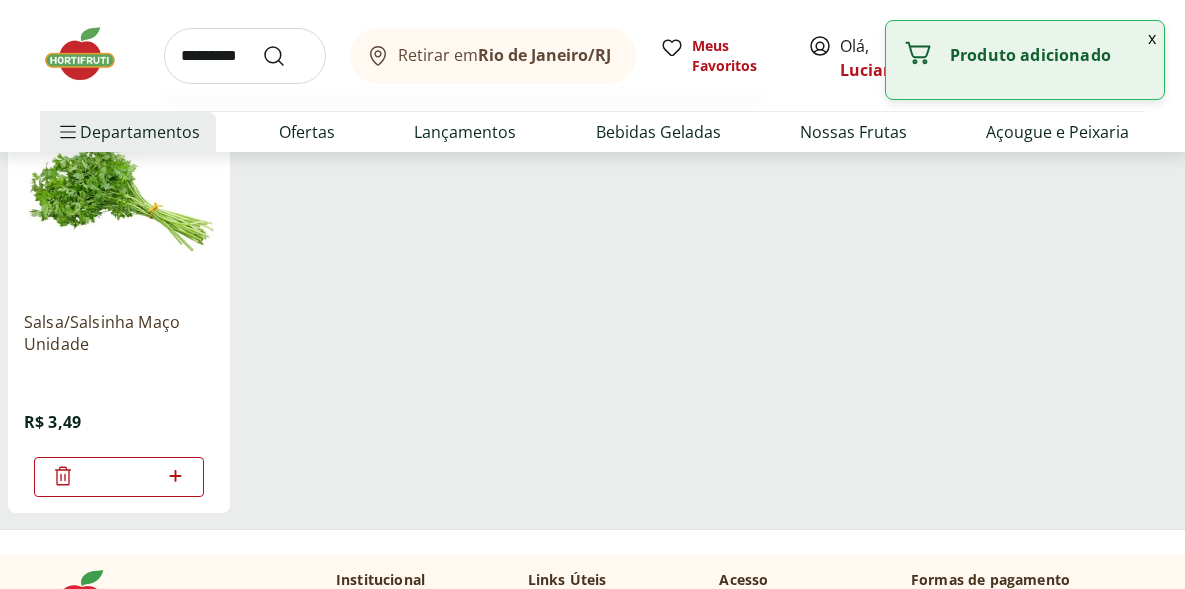 type on "*********" 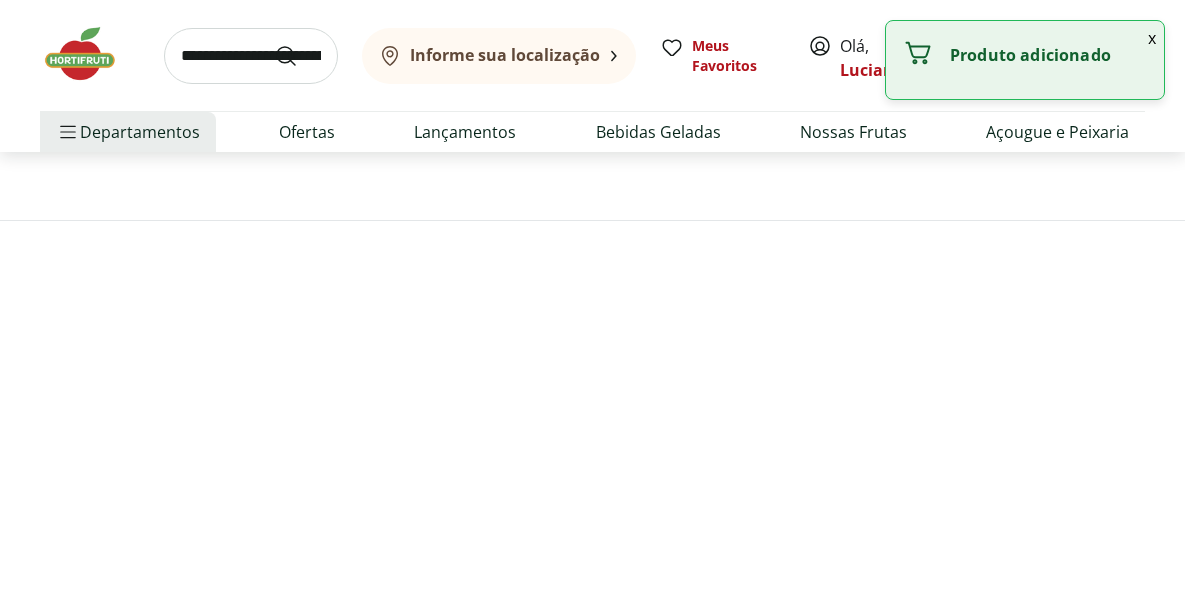scroll, scrollTop: 0, scrollLeft: 0, axis: both 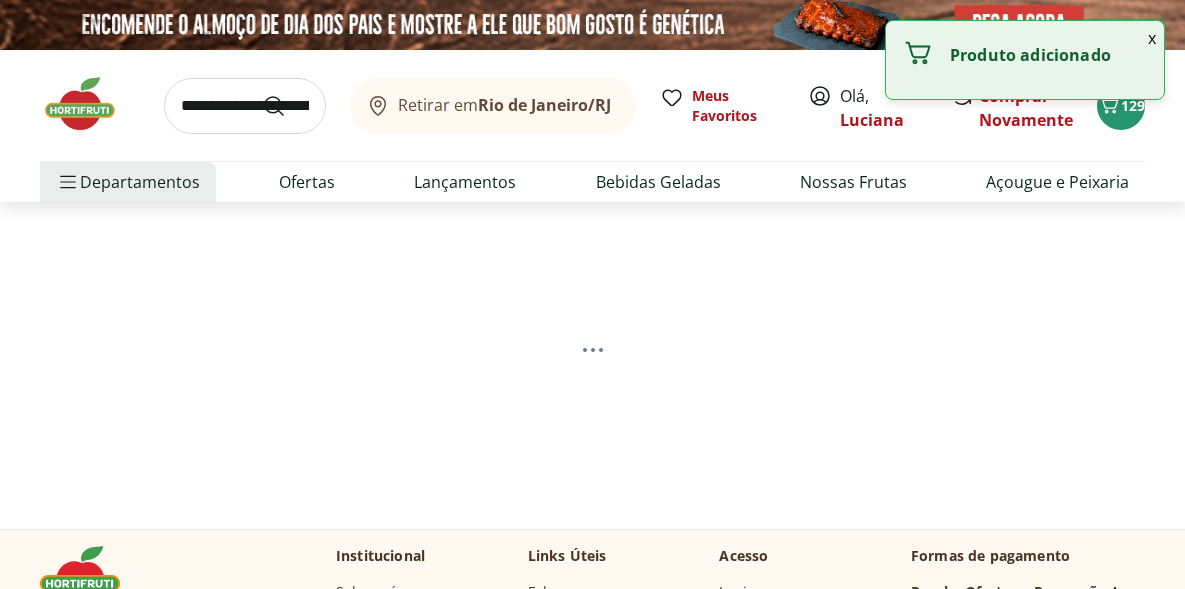 select on "**********" 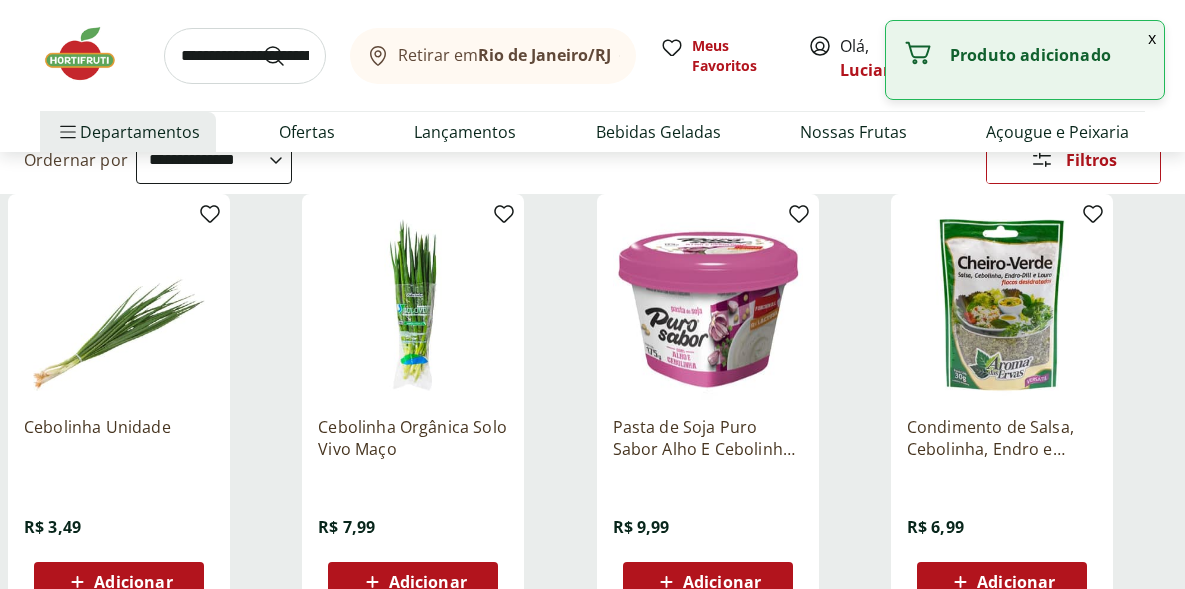 scroll, scrollTop: 209, scrollLeft: 0, axis: vertical 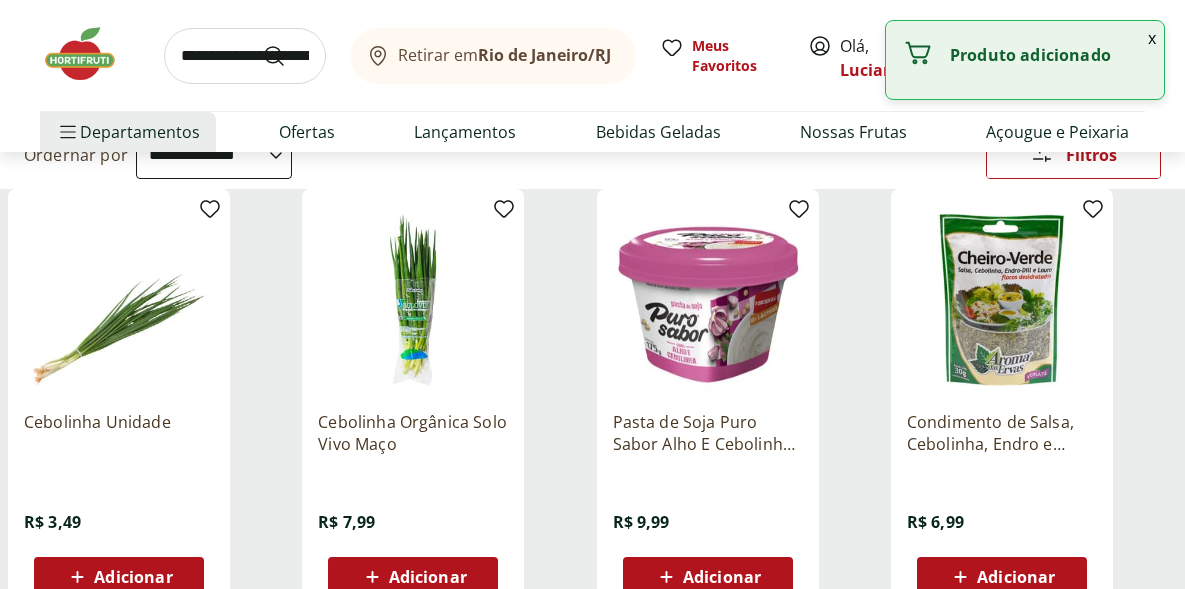 click on "Adicionar" at bounding box center [133, 577] 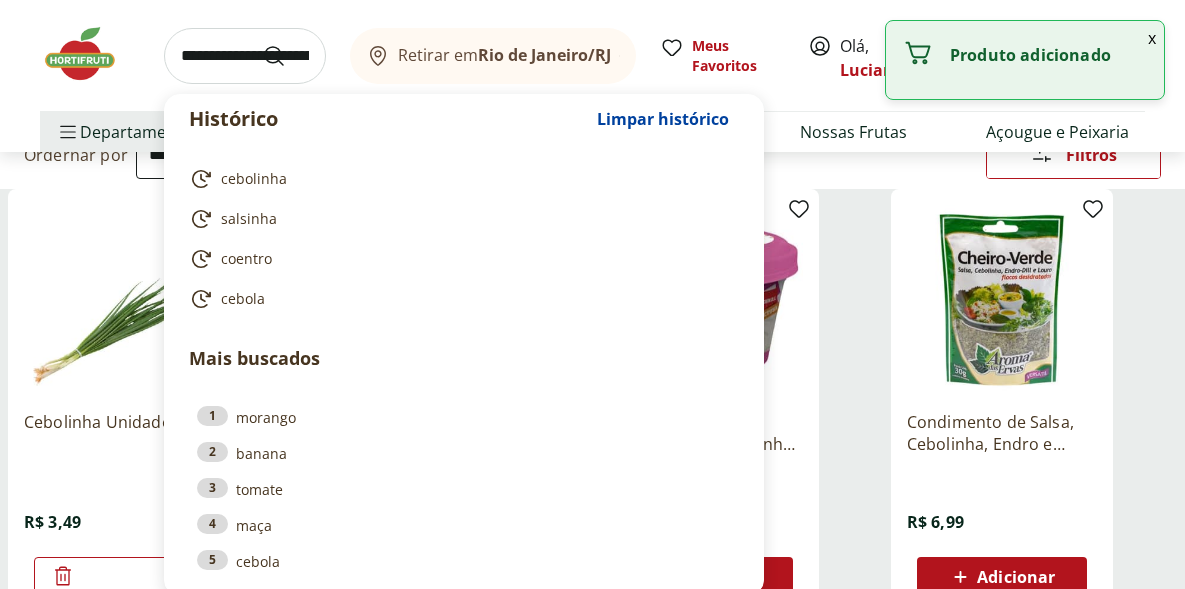 click at bounding box center [245, 56] 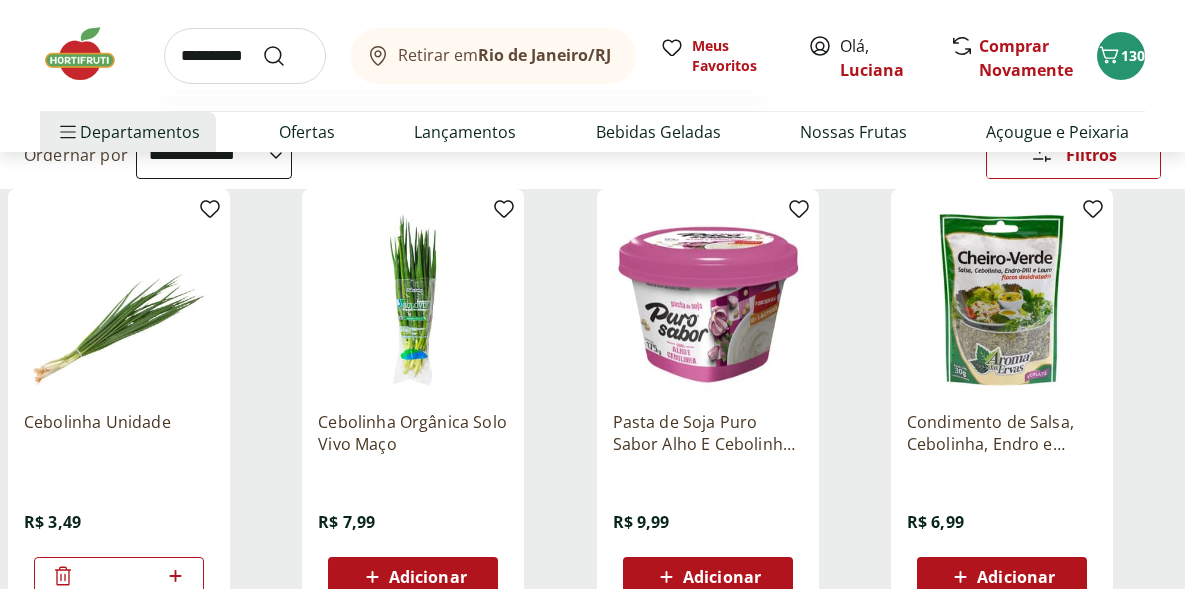 type on "**********" 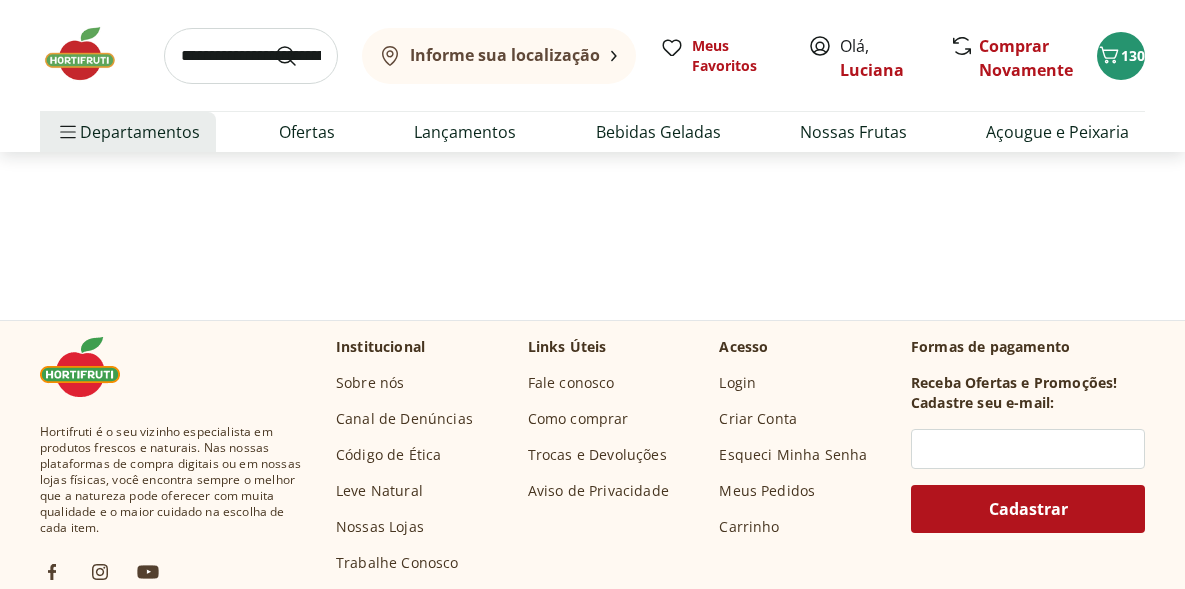 scroll, scrollTop: 0, scrollLeft: 0, axis: both 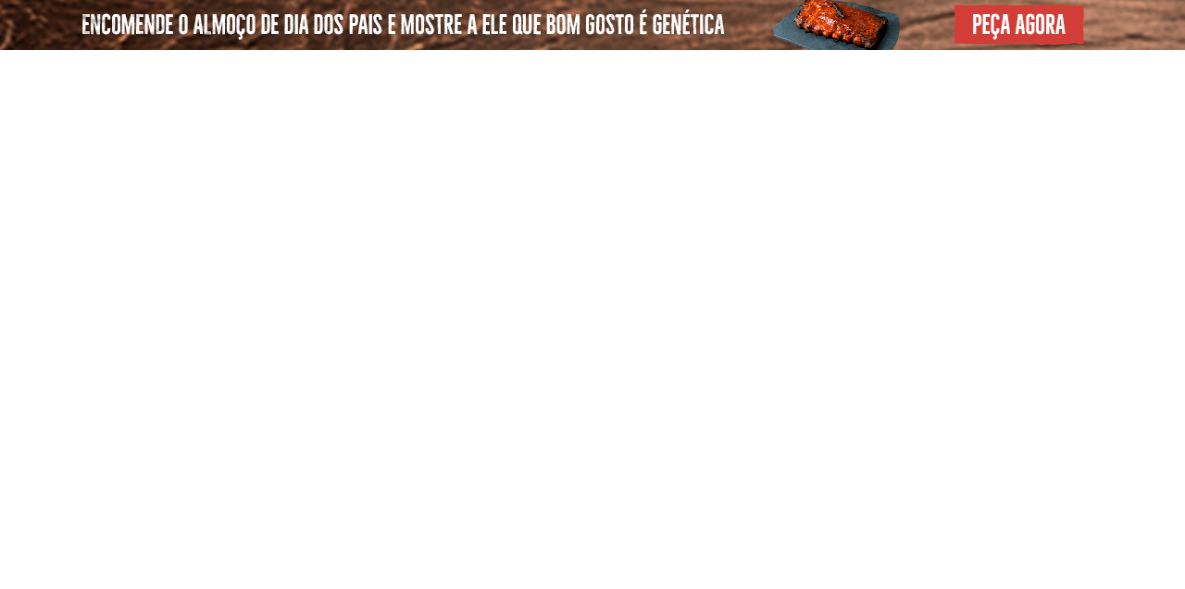 select on "**********" 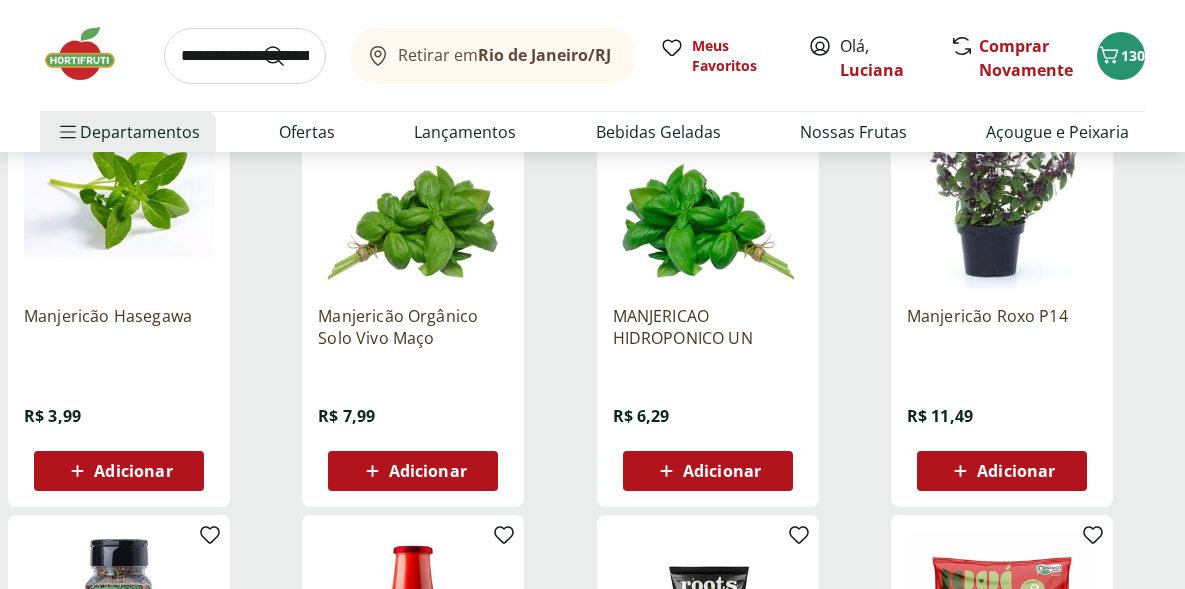 scroll, scrollTop: 312, scrollLeft: 0, axis: vertical 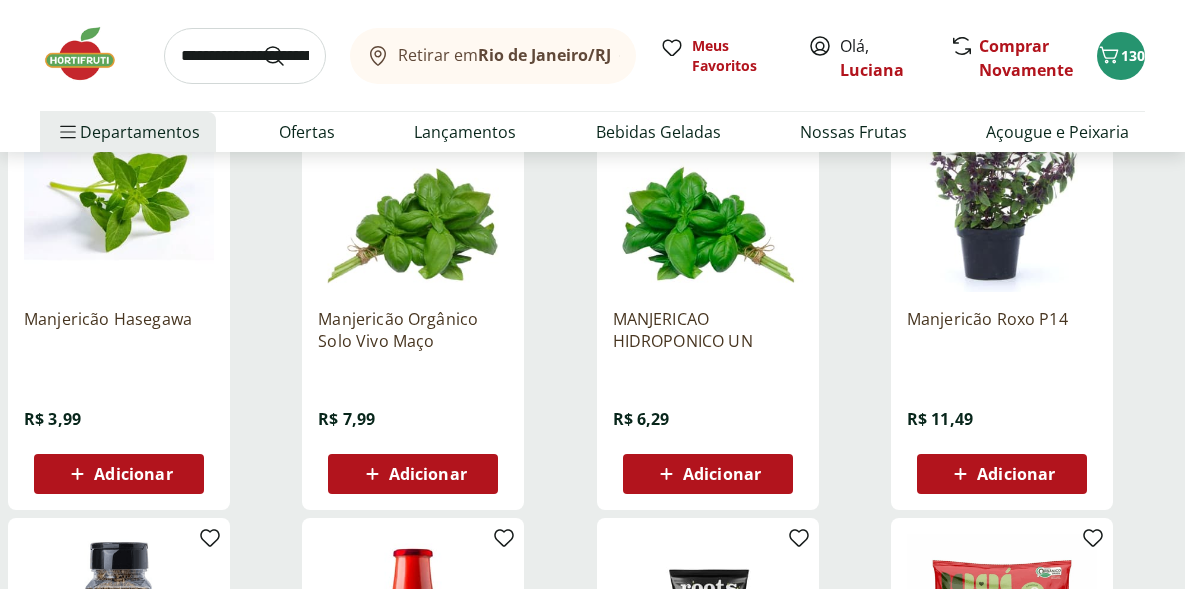 click on "Adicionar" at bounding box center [119, 474] 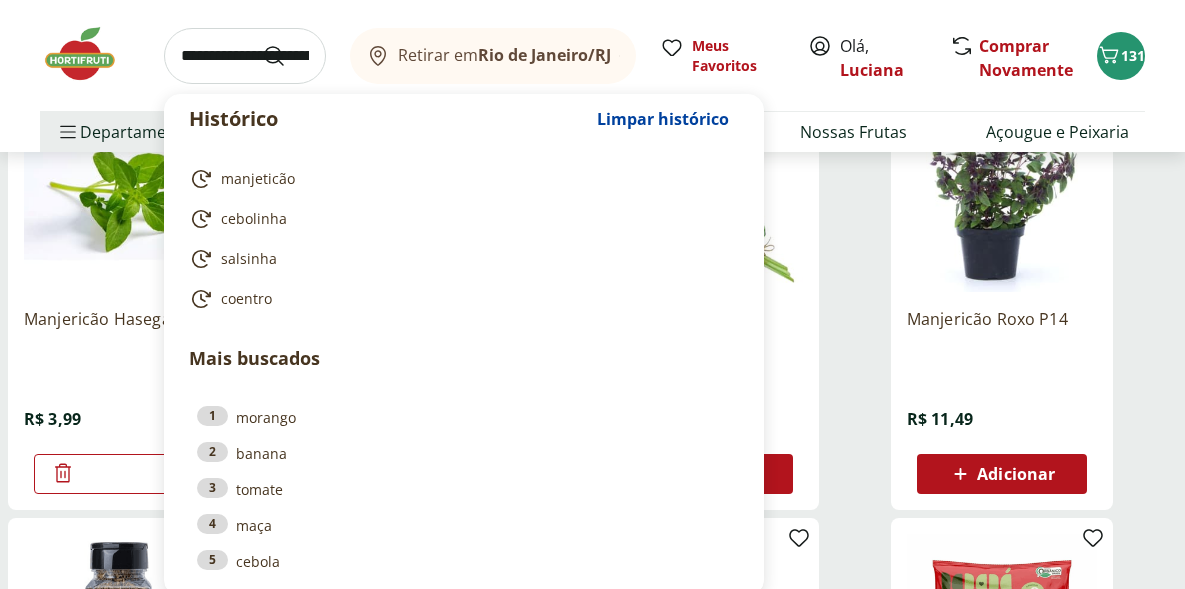 click at bounding box center [245, 56] 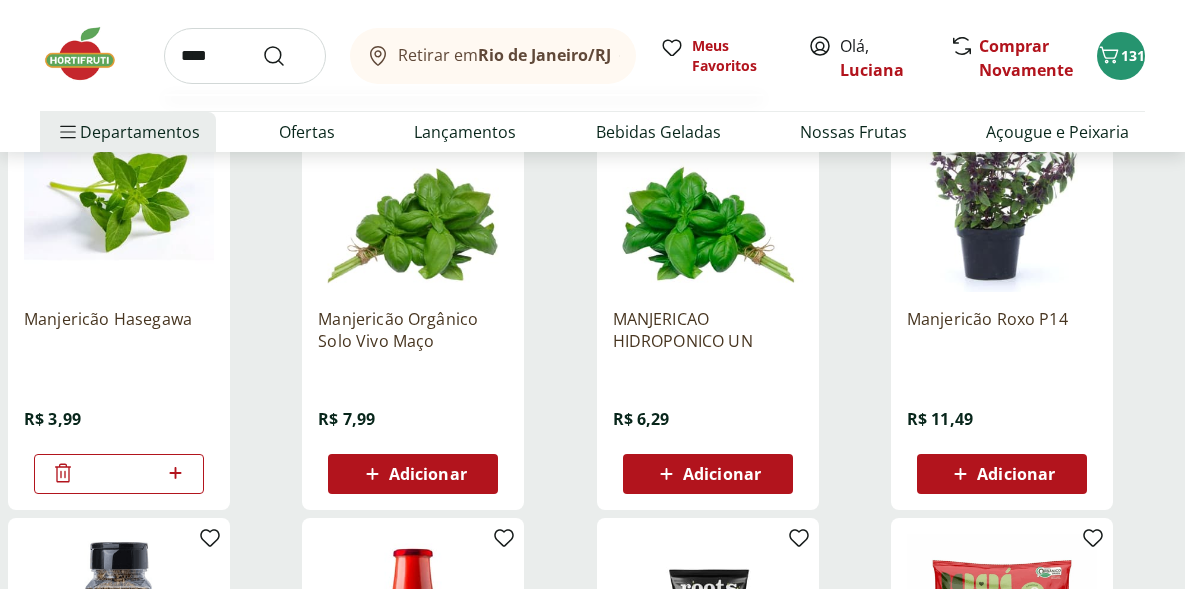 type on "****" 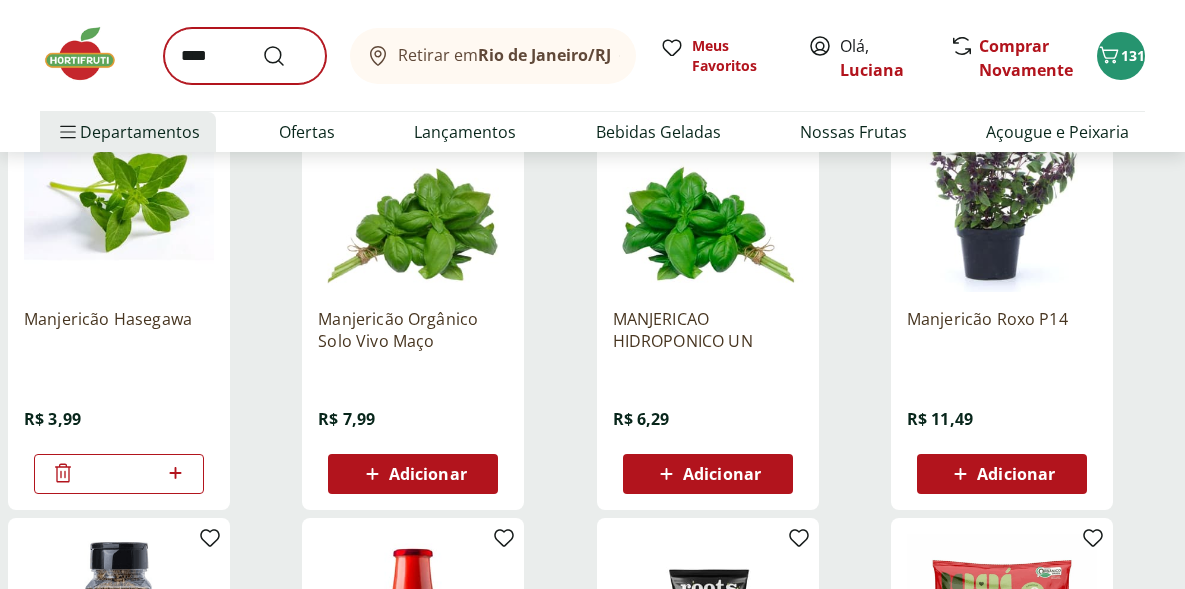 scroll, scrollTop: 0, scrollLeft: 0, axis: both 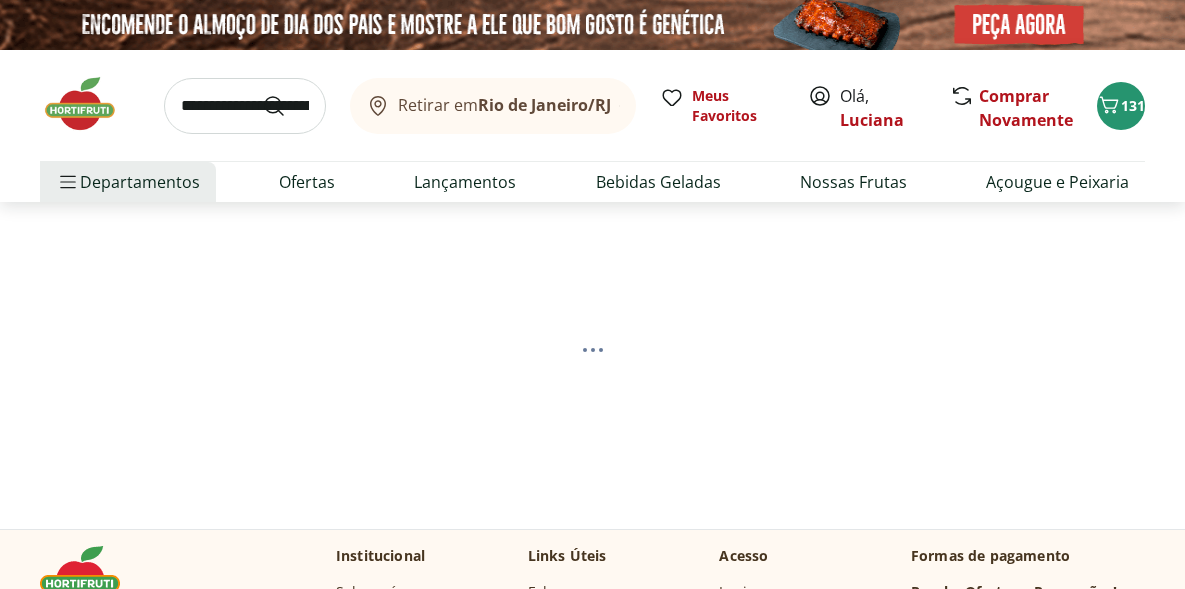 select on "**********" 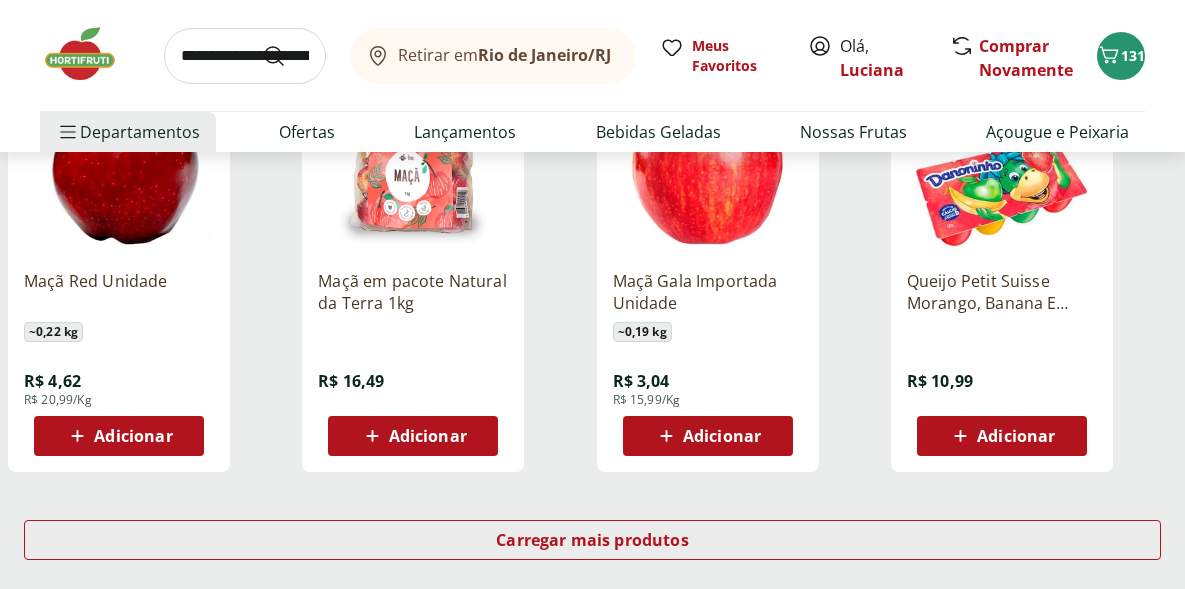scroll, scrollTop: 1207, scrollLeft: 0, axis: vertical 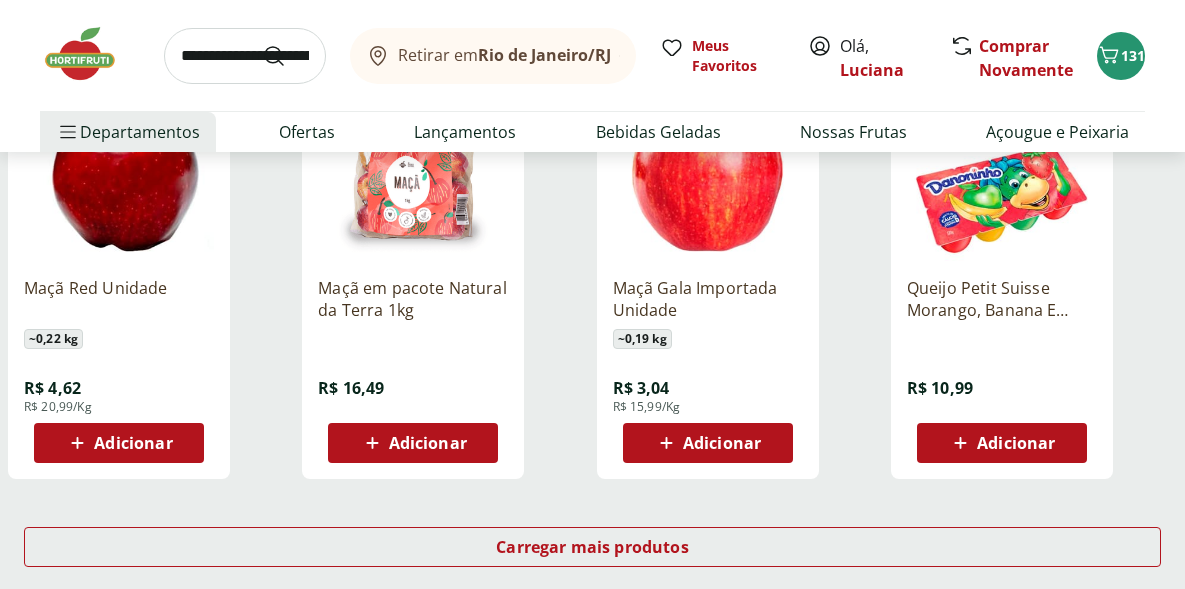 click at bounding box center (245, 56) 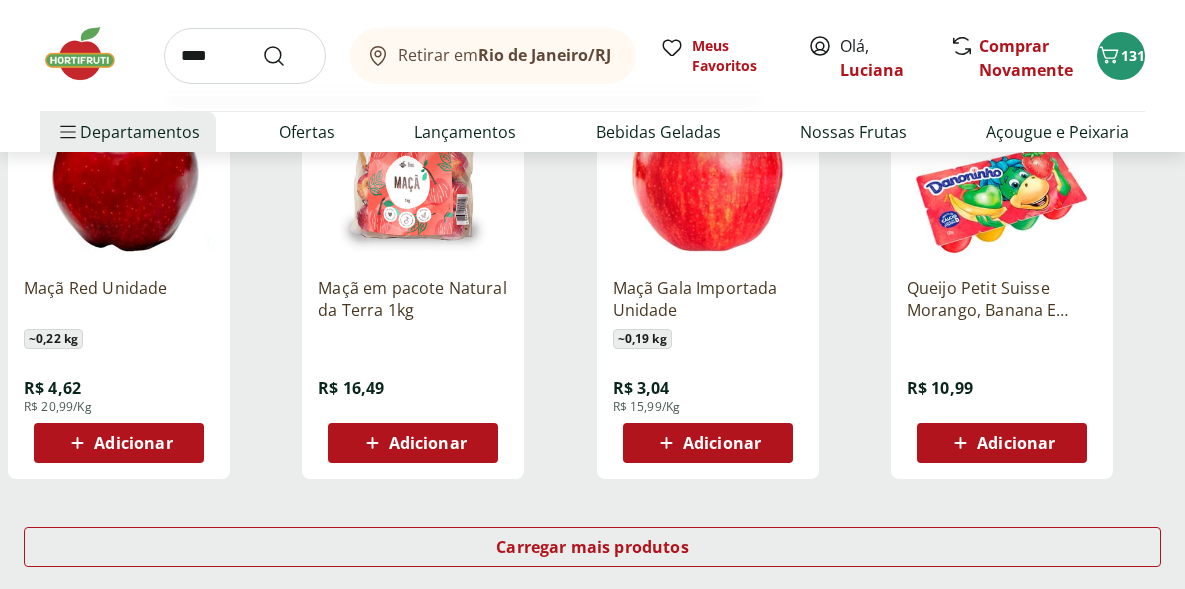type on "****" 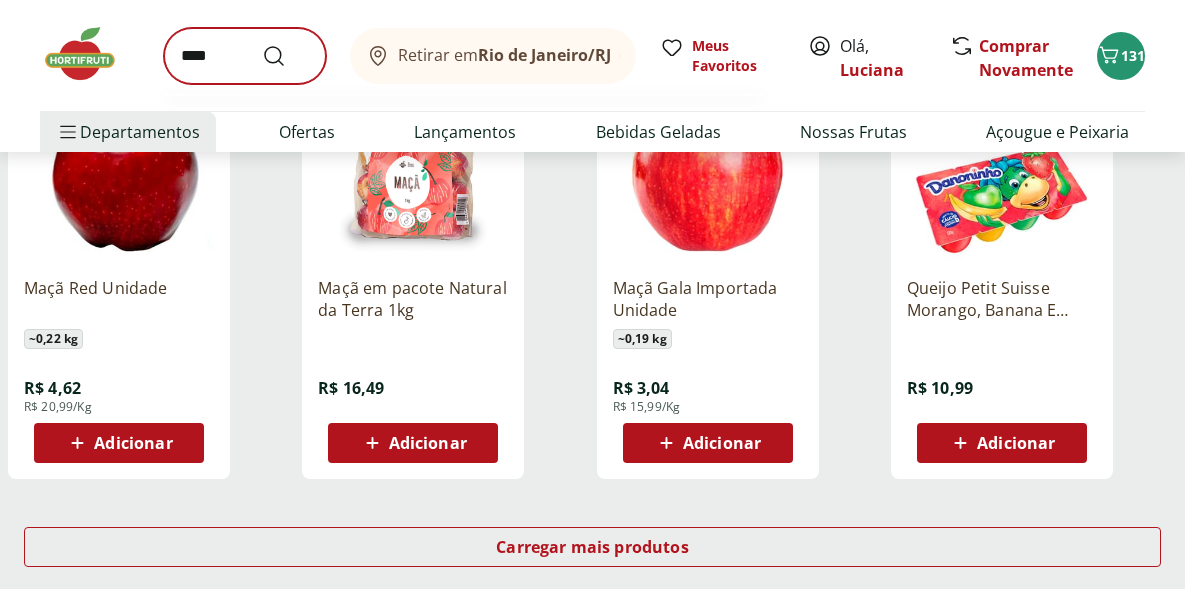 scroll, scrollTop: 0, scrollLeft: 0, axis: both 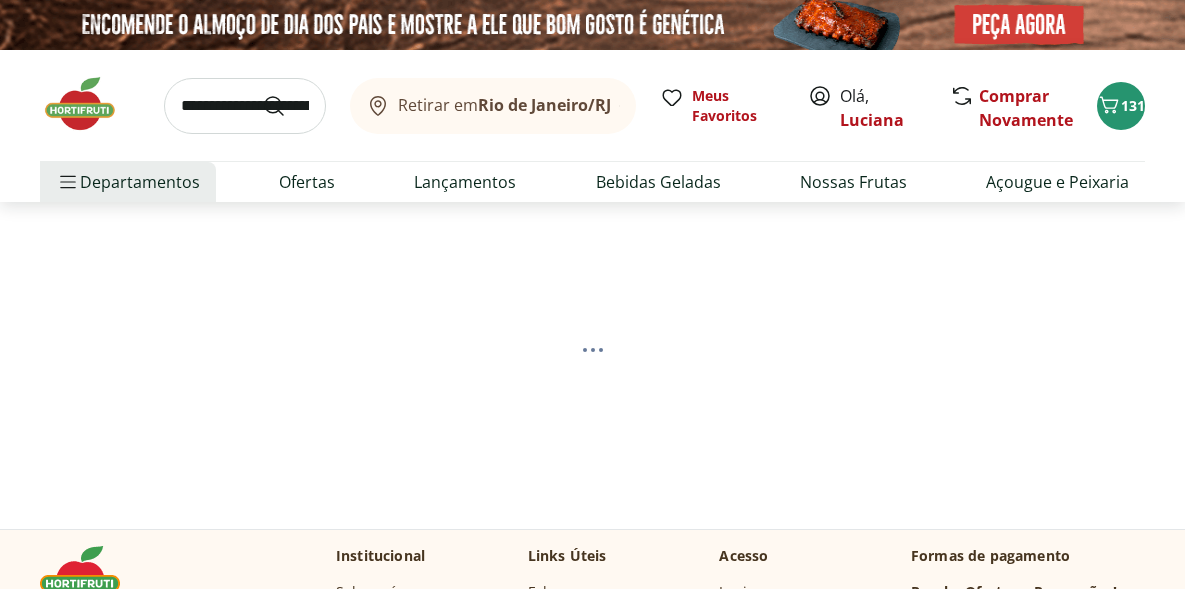 select on "**********" 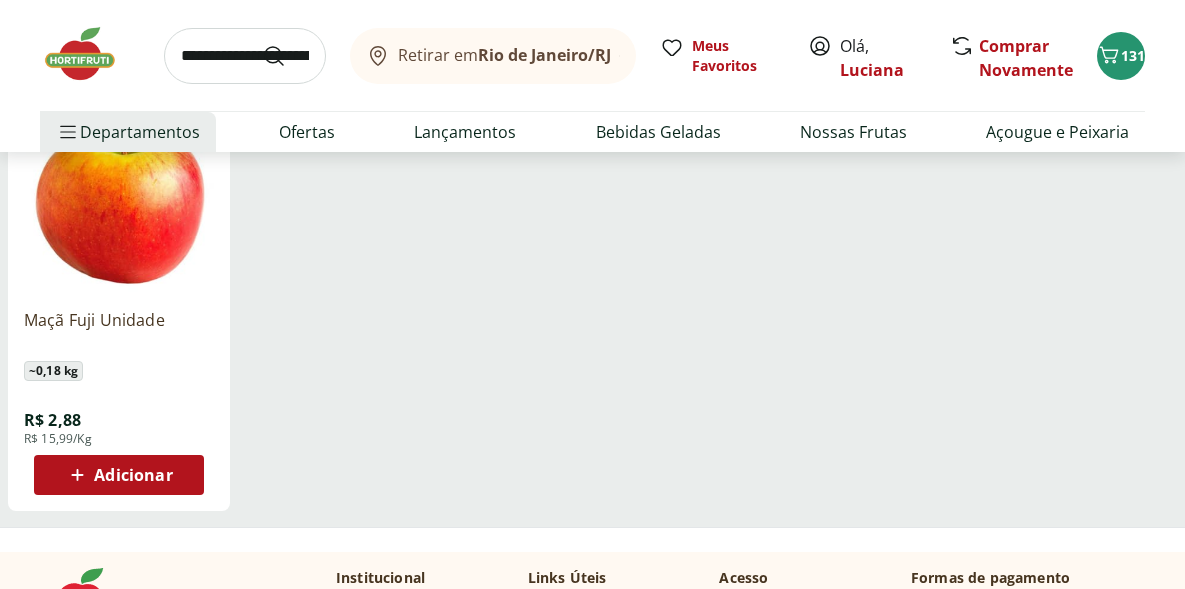 scroll, scrollTop: 316, scrollLeft: 0, axis: vertical 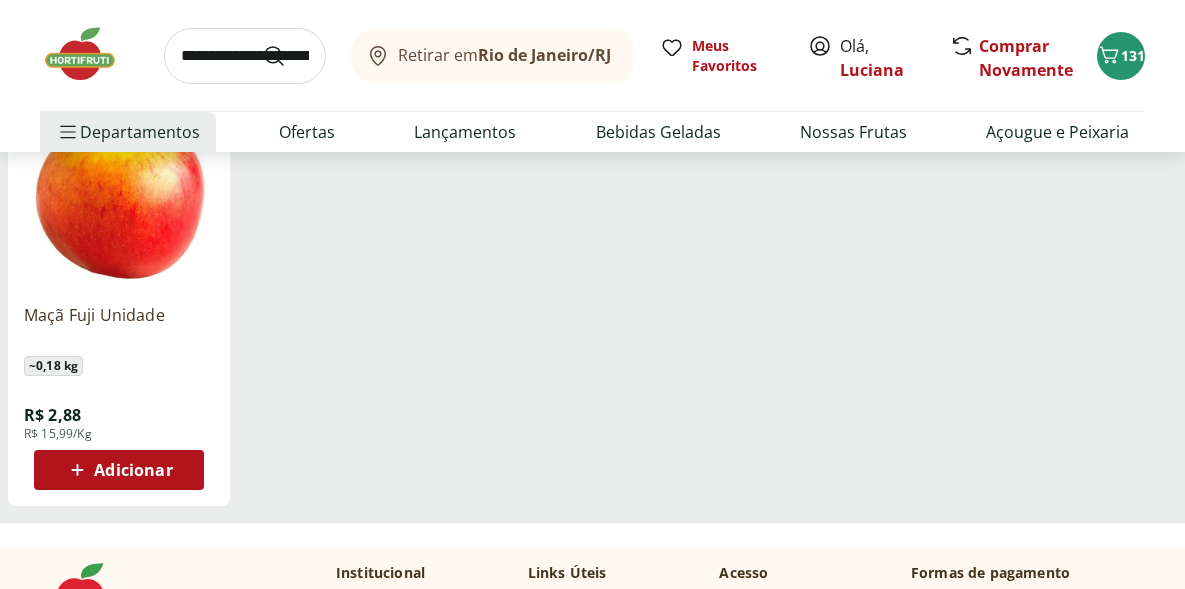 click on "Adicionar" at bounding box center [119, 470] 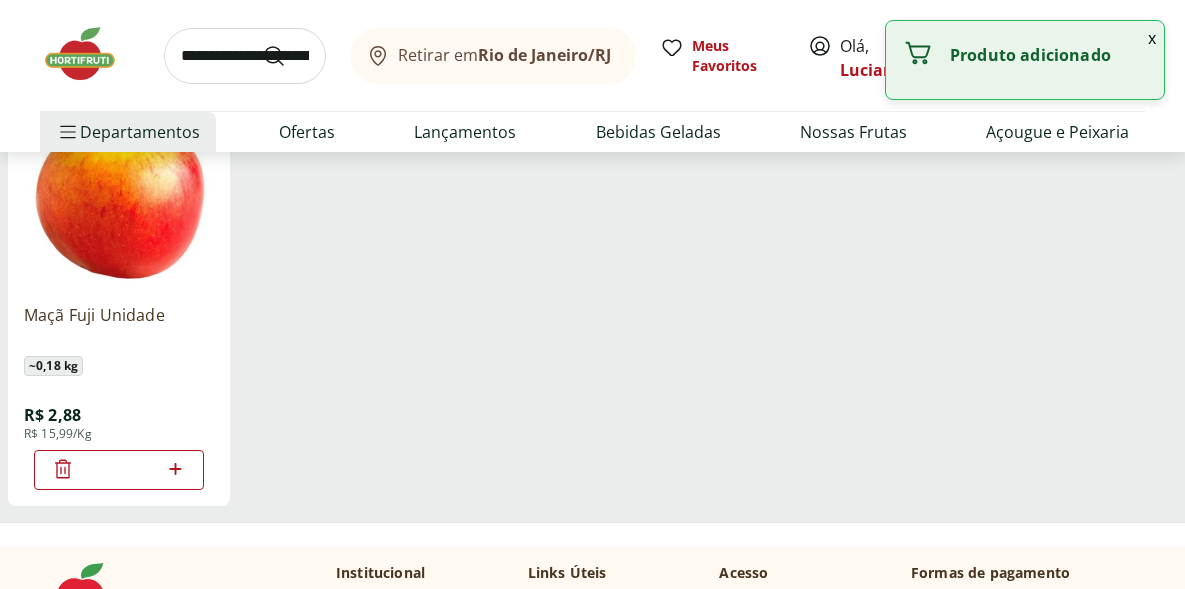 click 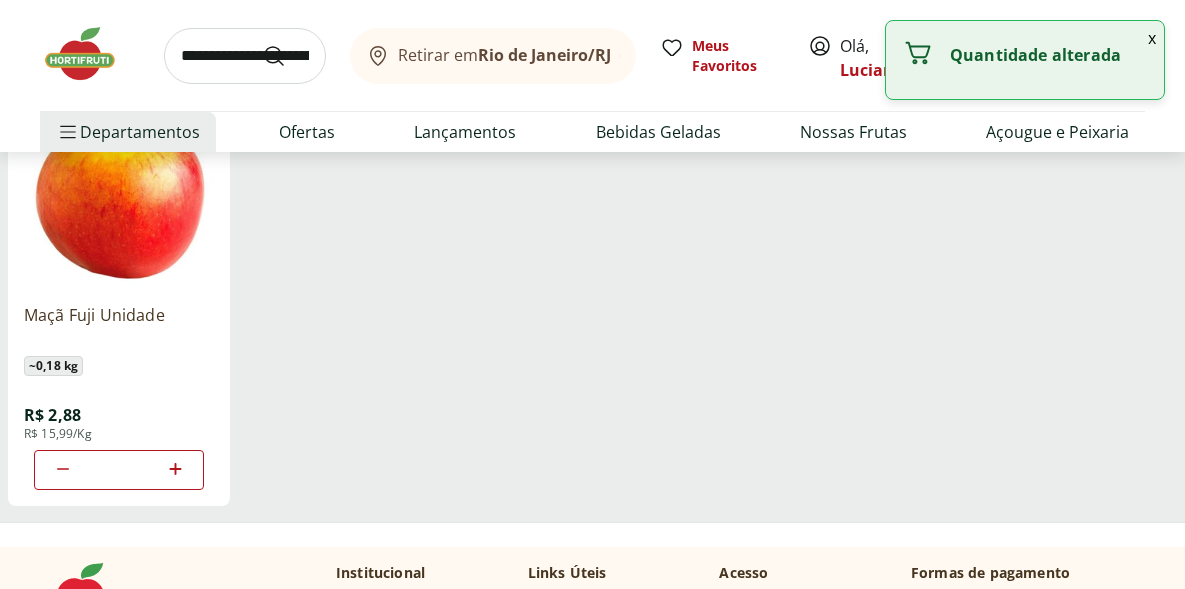 click 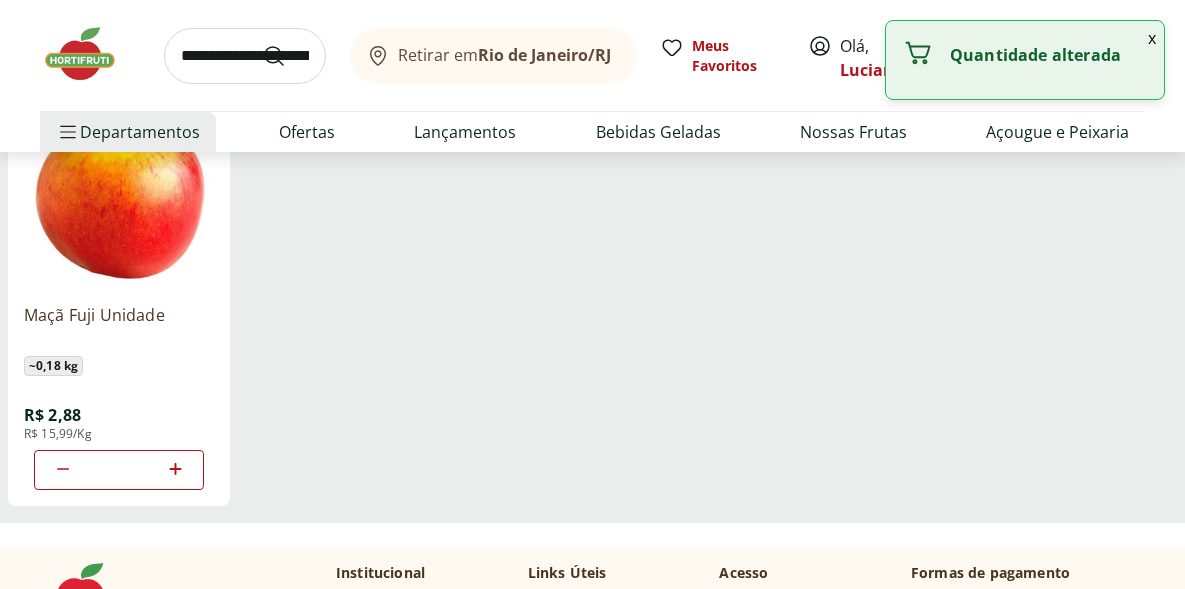 click at bounding box center [245, 56] 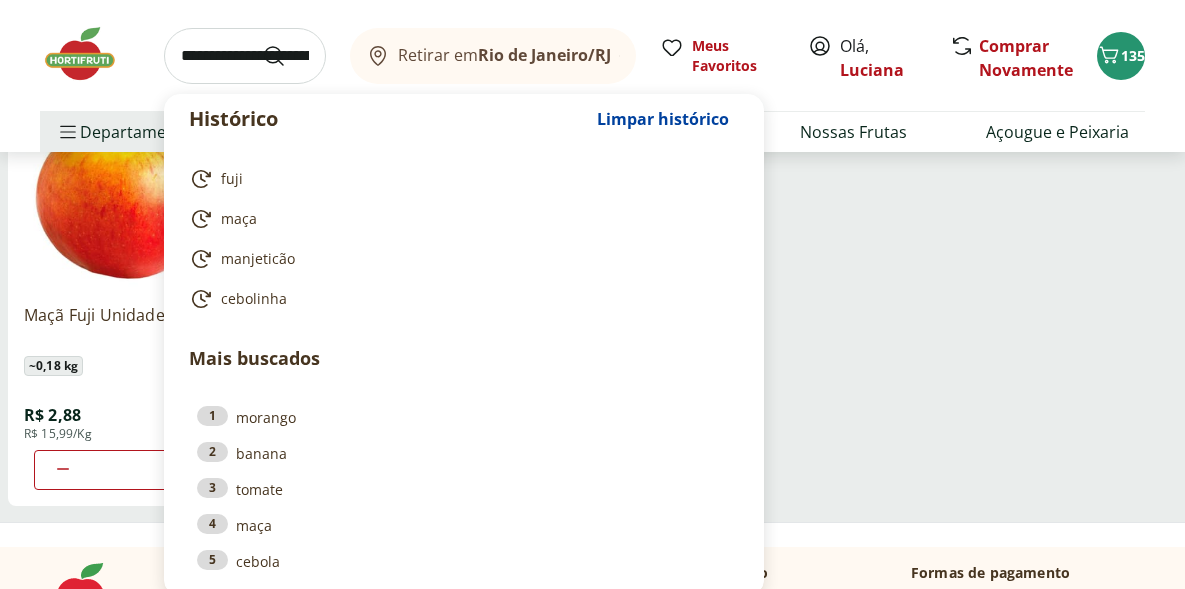 type on "*" 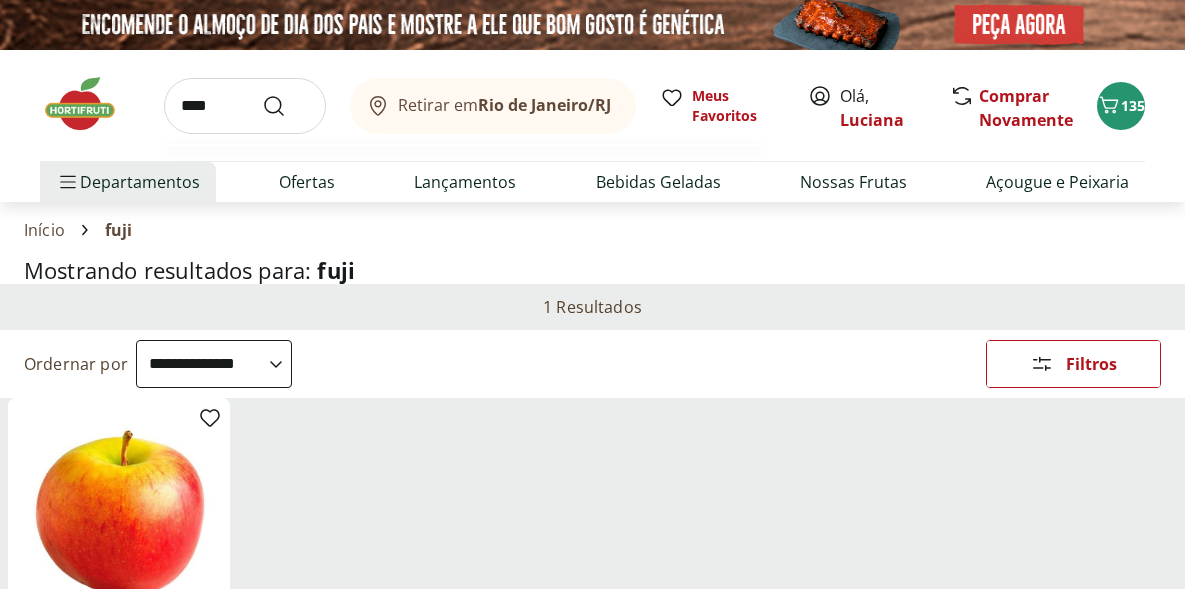 select on "**********" 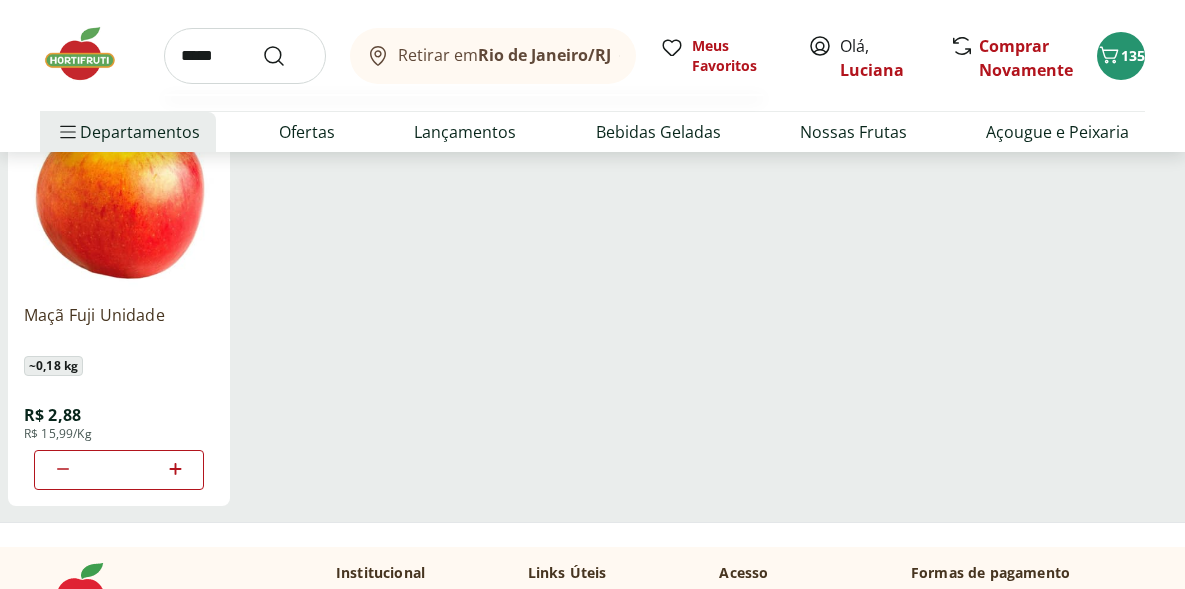 scroll, scrollTop: 0, scrollLeft: 0, axis: both 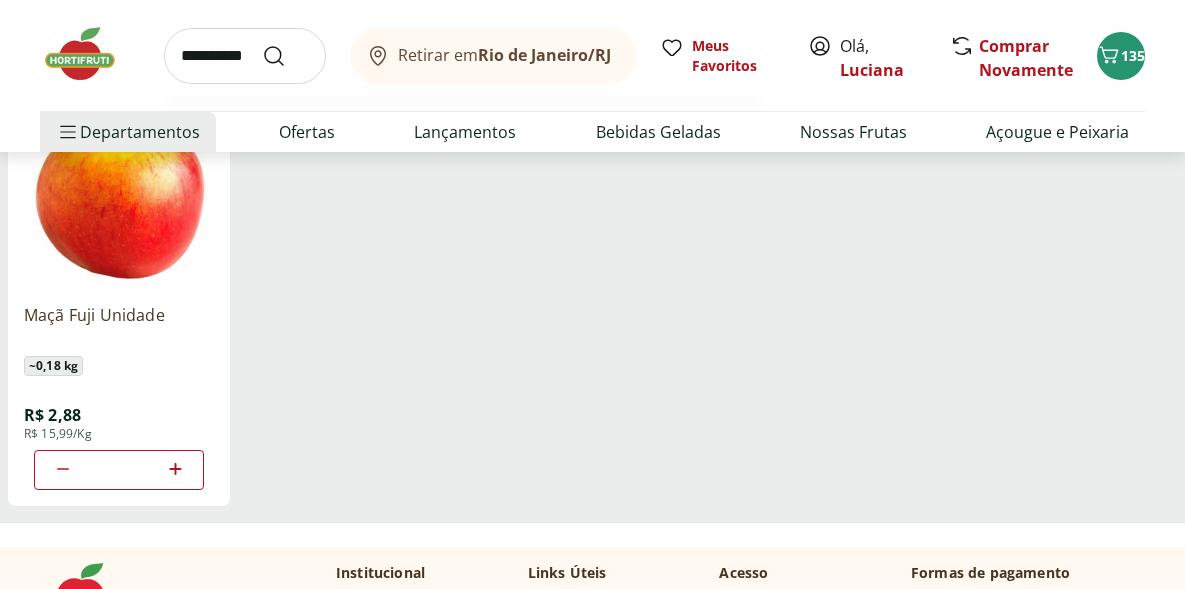 type on "**********" 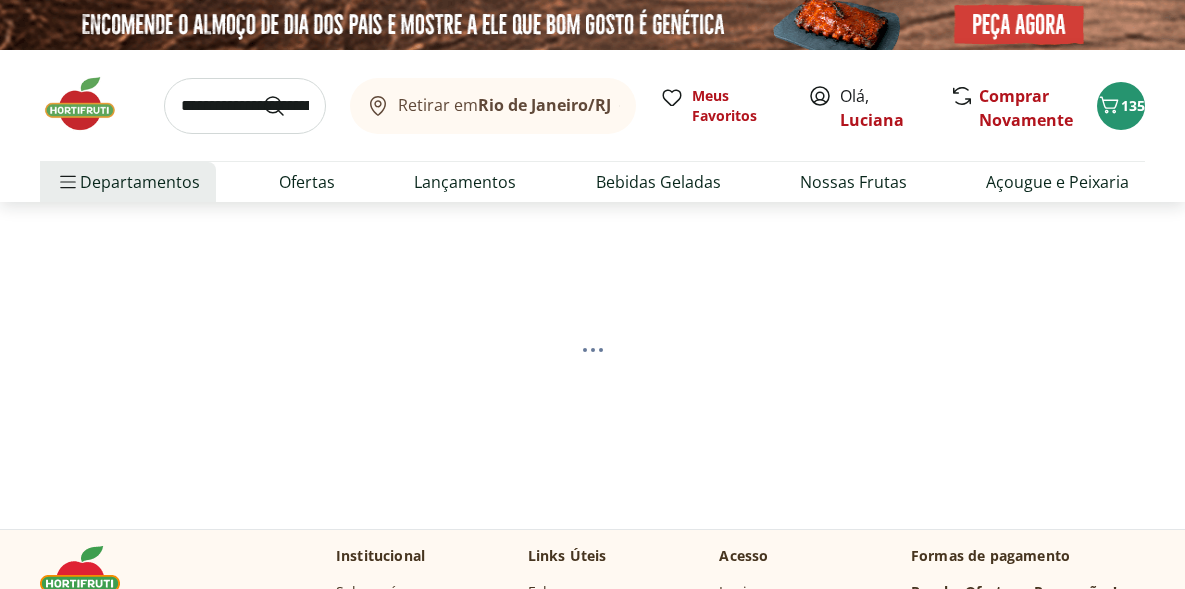 select on "**********" 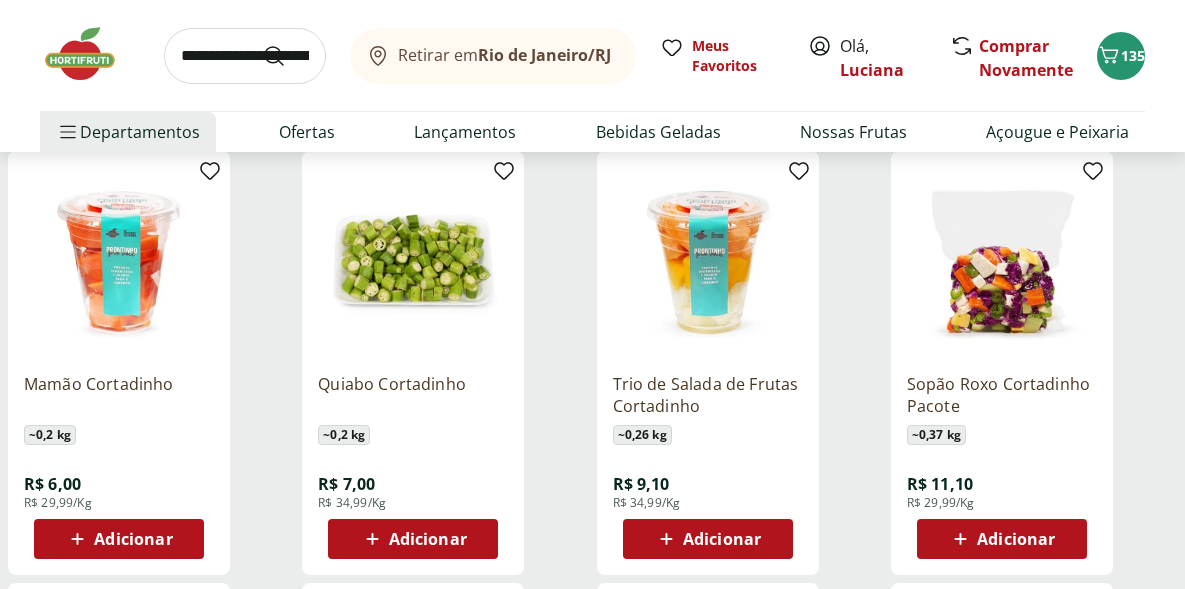 scroll, scrollTop: 260, scrollLeft: 0, axis: vertical 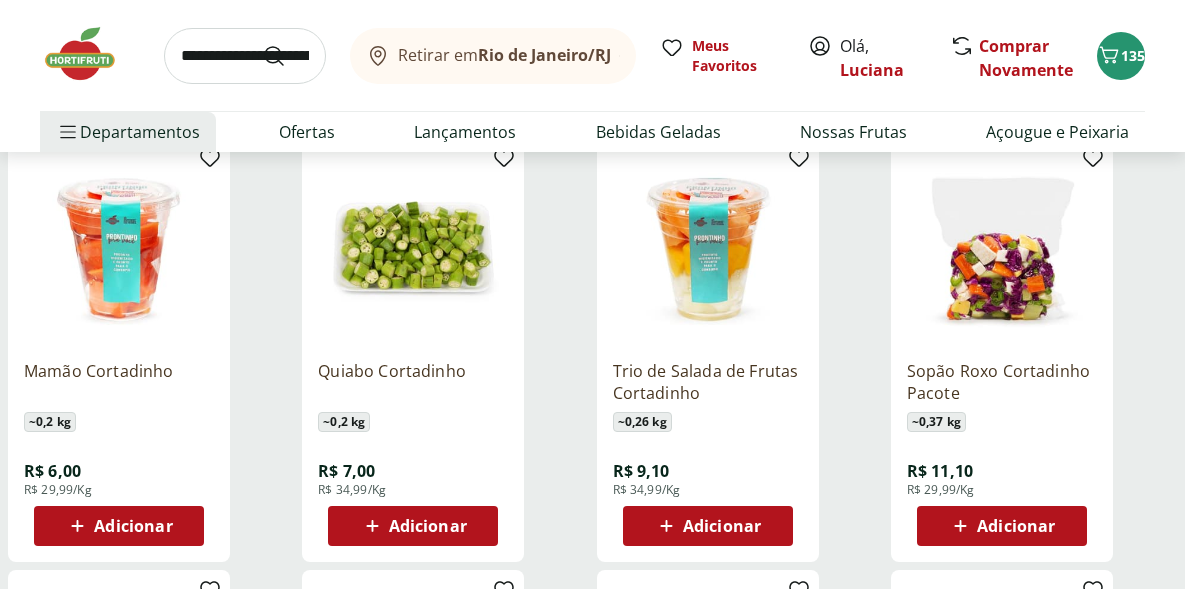 click on "Adicionar" at bounding box center (133, 526) 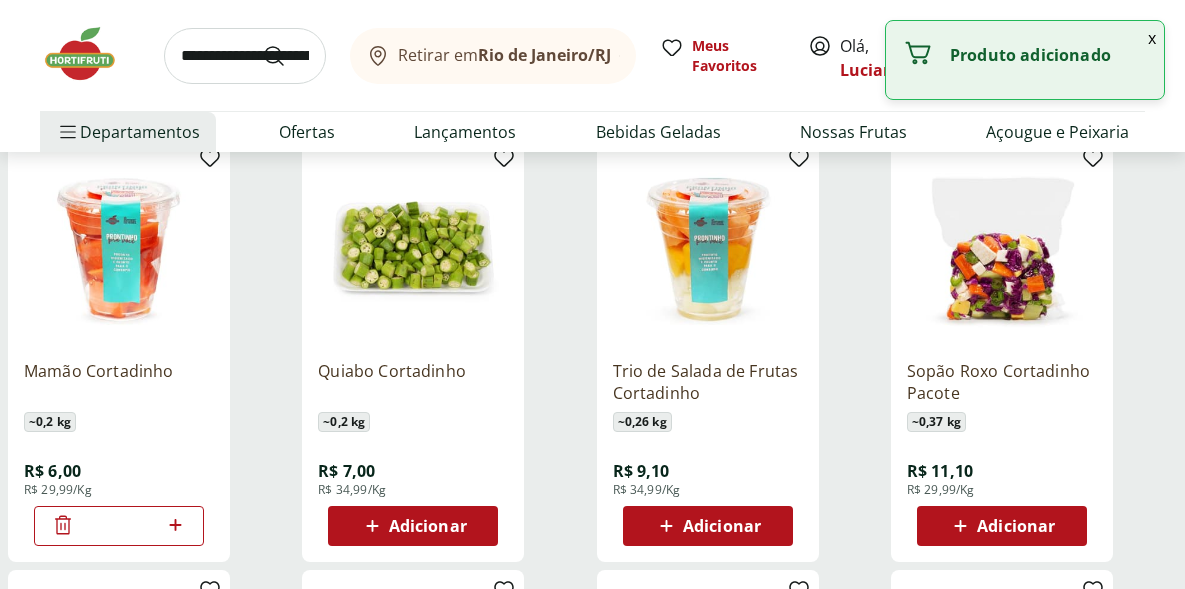 click 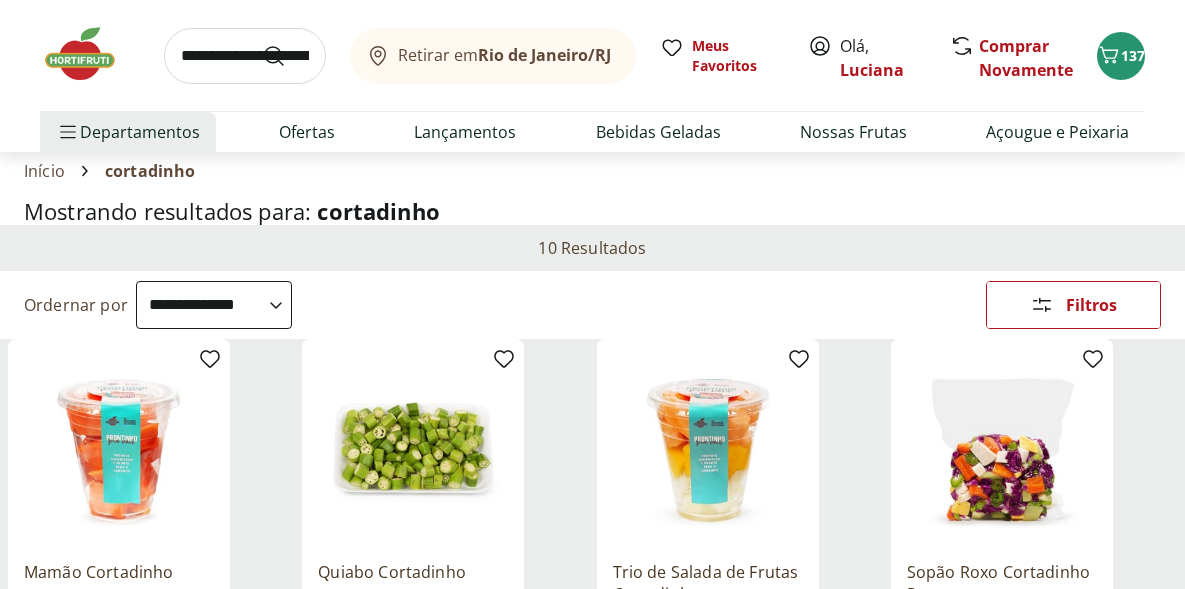 scroll, scrollTop: 0, scrollLeft: 0, axis: both 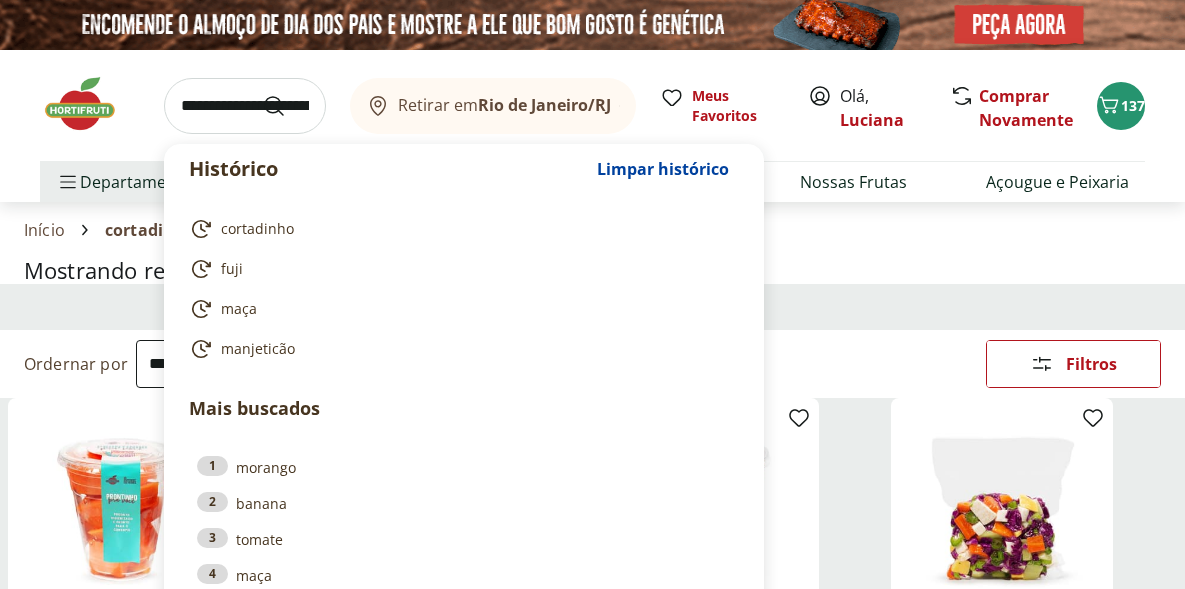 click at bounding box center (245, 106) 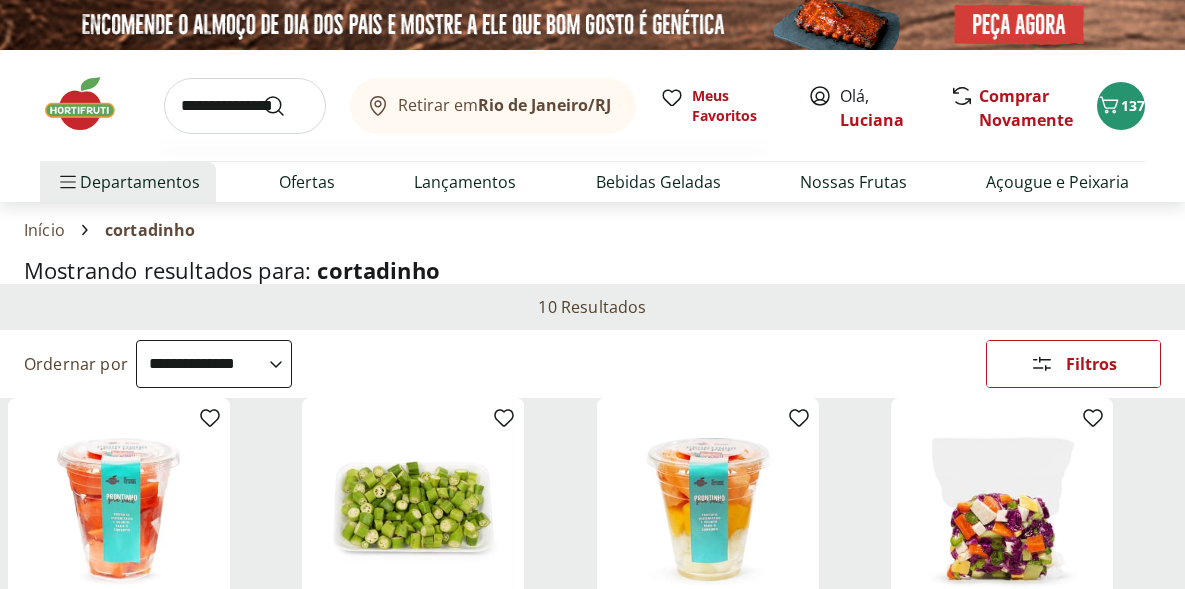 type on "**********" 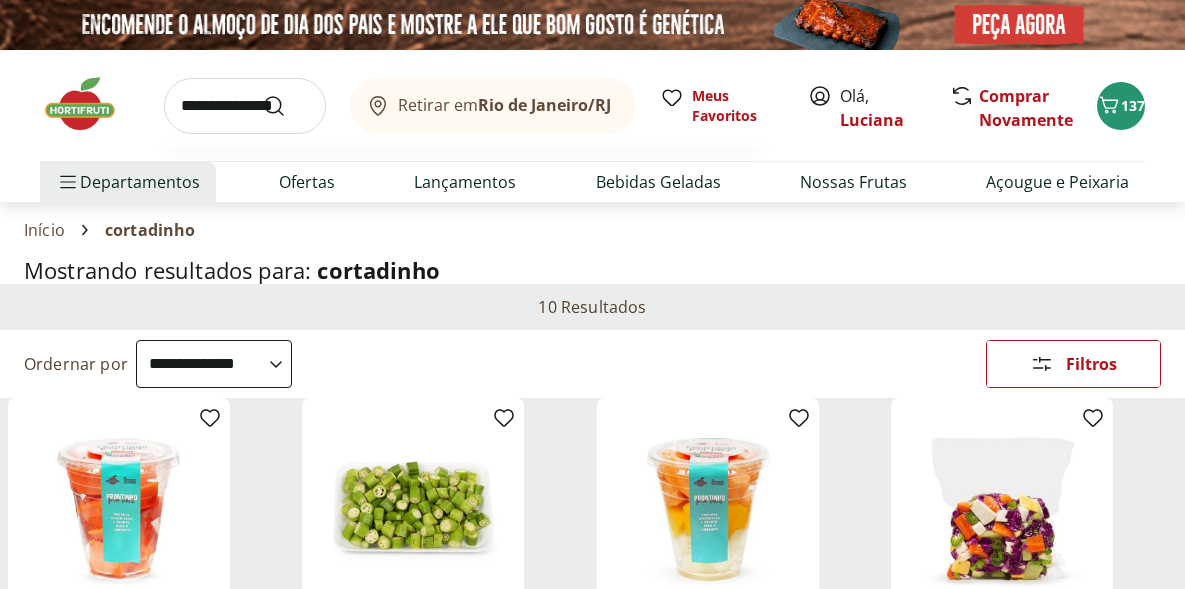 click at bounding box center [286, 106] 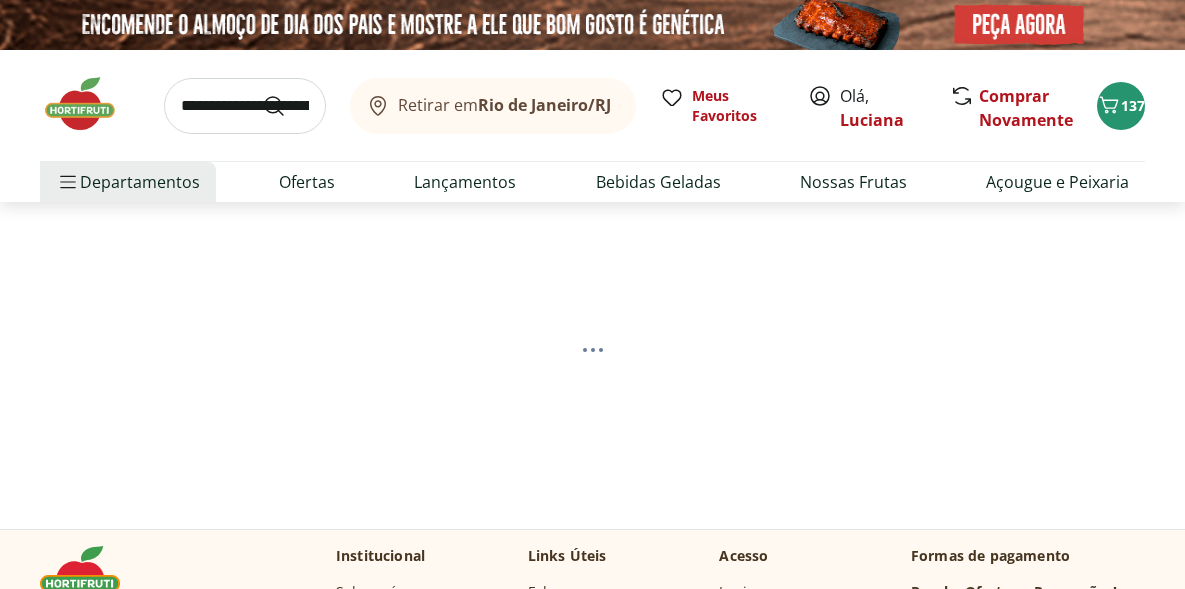 select on "**********" 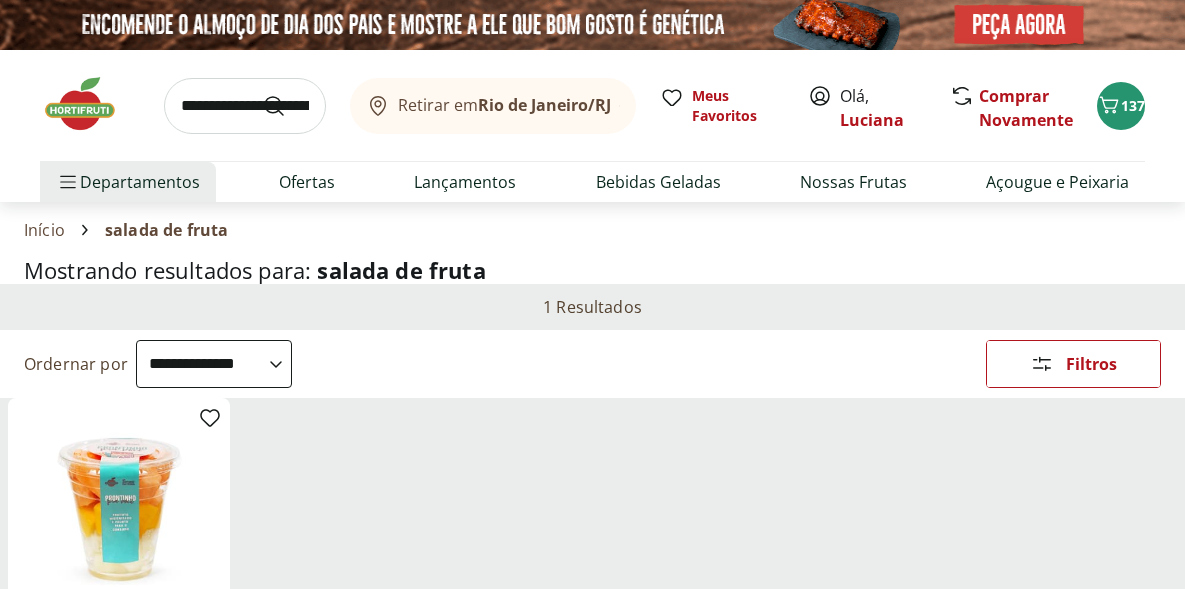 click on "Retirar em [CITY]/[STATE] Meus Favoritos Olá, [NAME] Comprar Novamente 137" at bounding box center (592, 105) 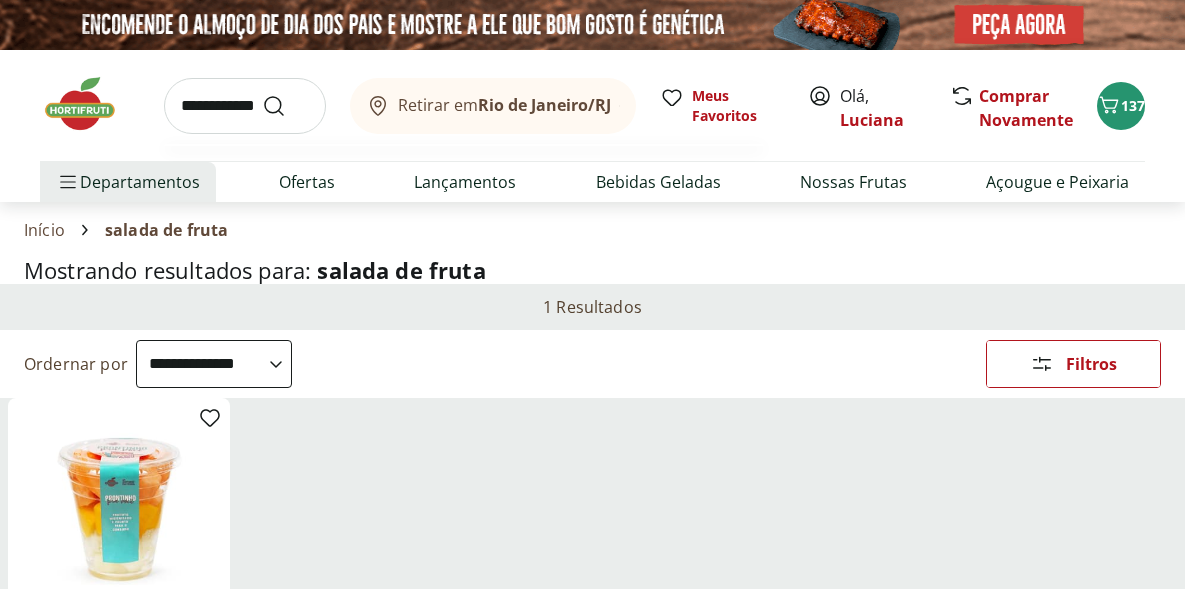type on "**********" 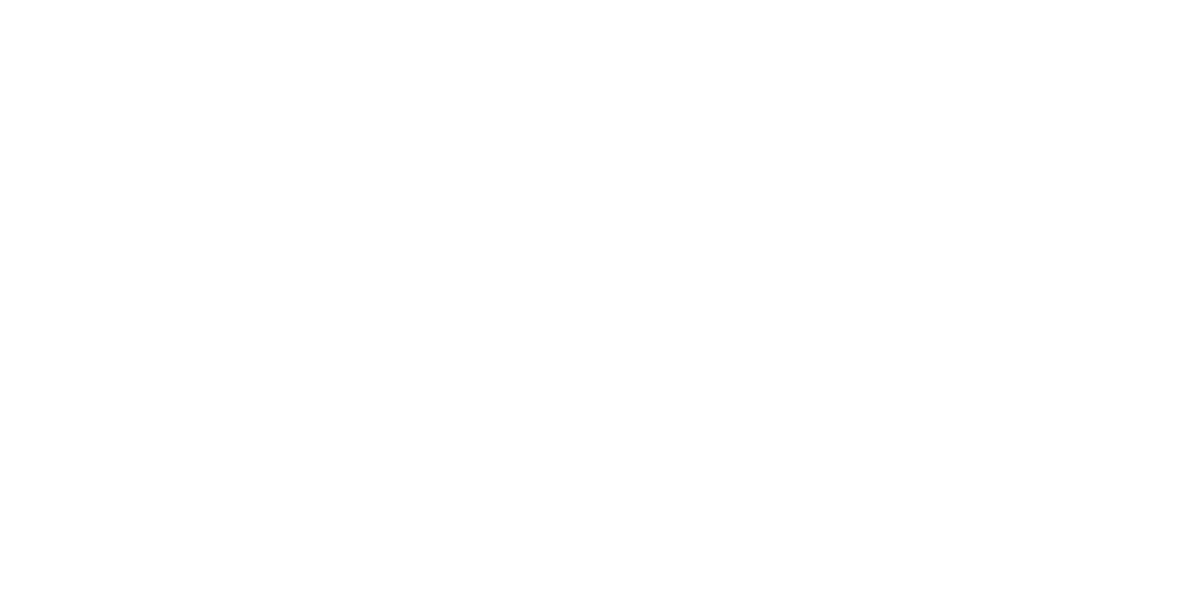 select on "**********" 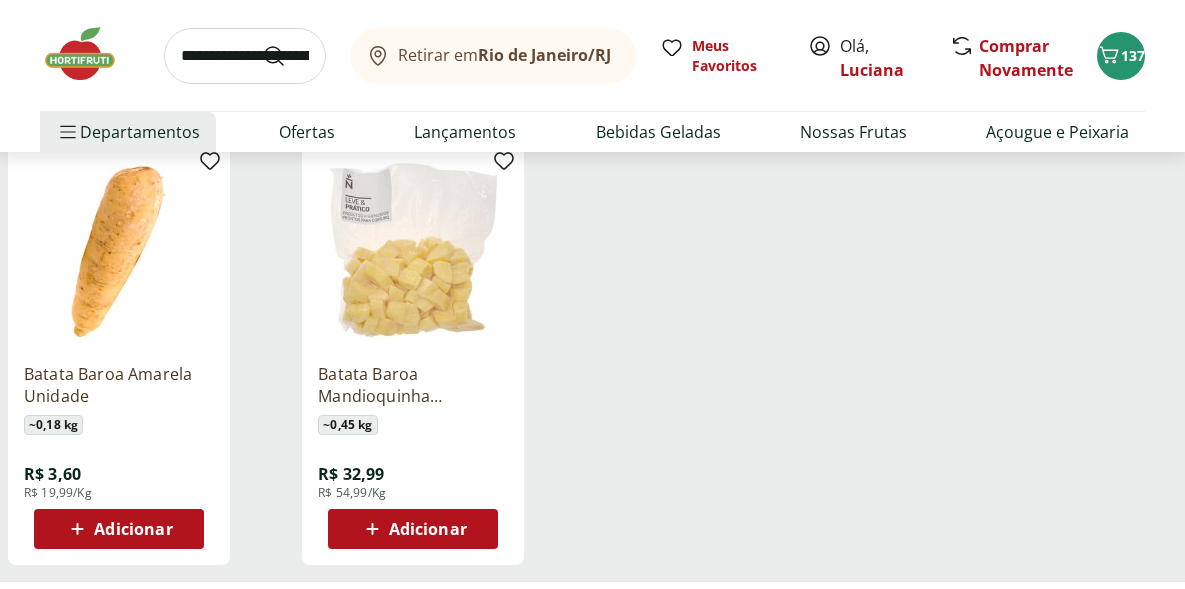 scroll, scrollTop: 259, scrollLeft: 0, axis: vertical 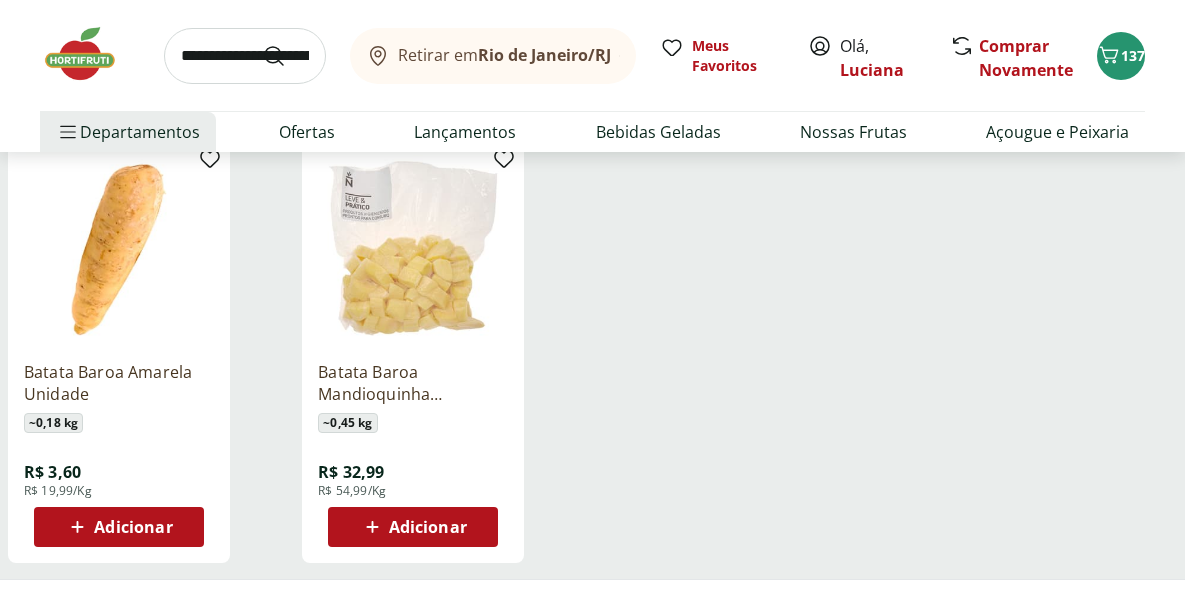 click on "Adicionar" at bounding box center [119, 527] 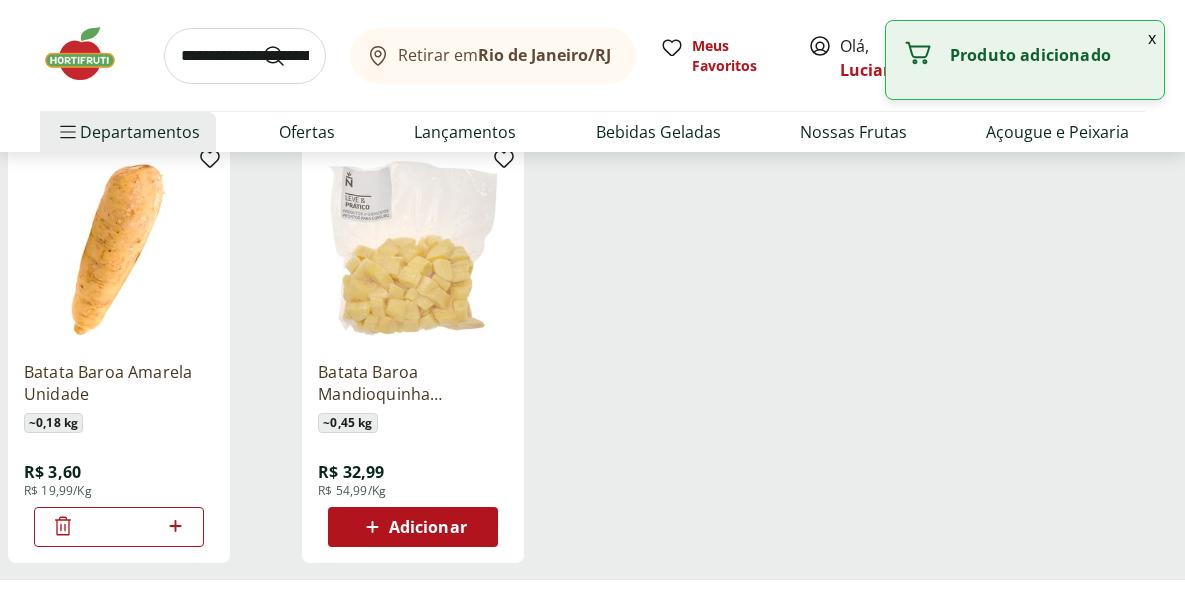 click at bounding box center [175, 527] 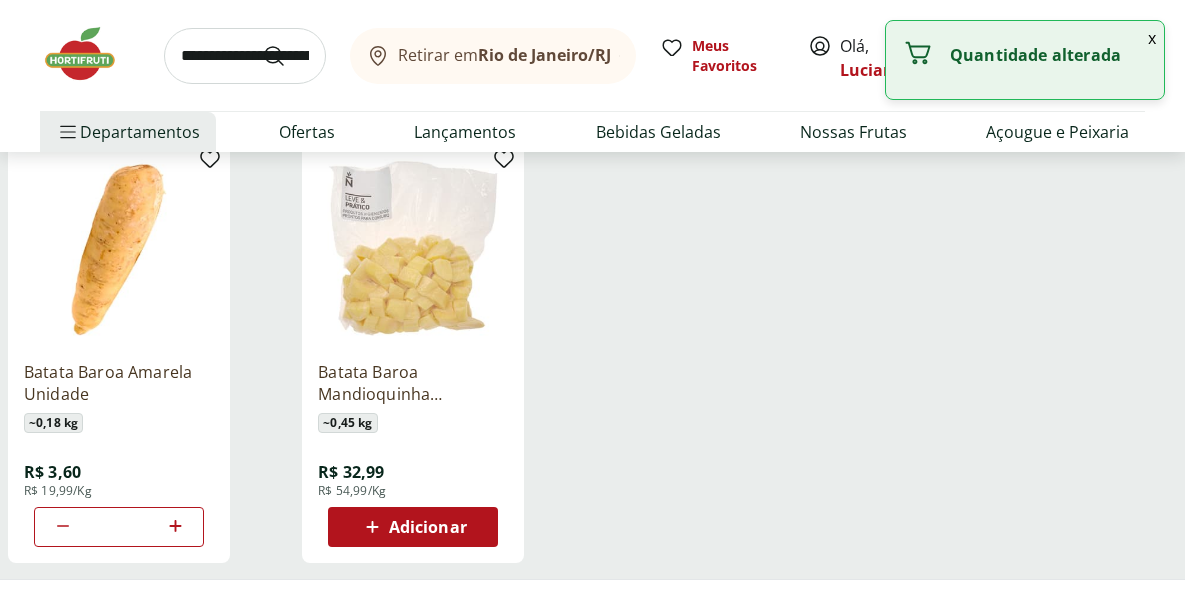 click at bounding box center (175, 527) 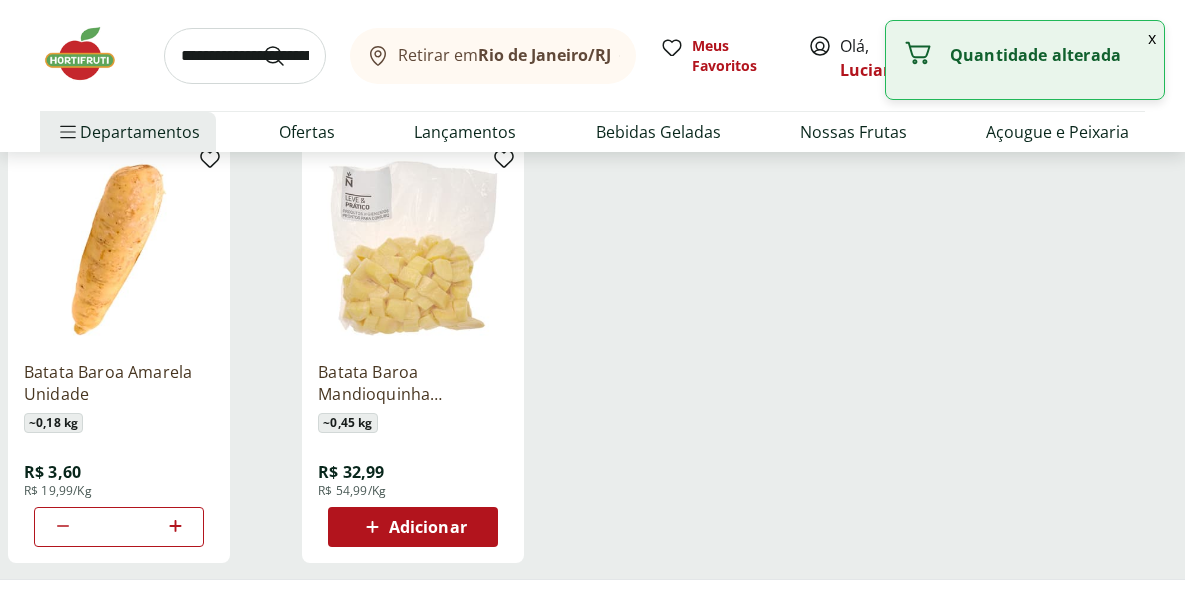 click 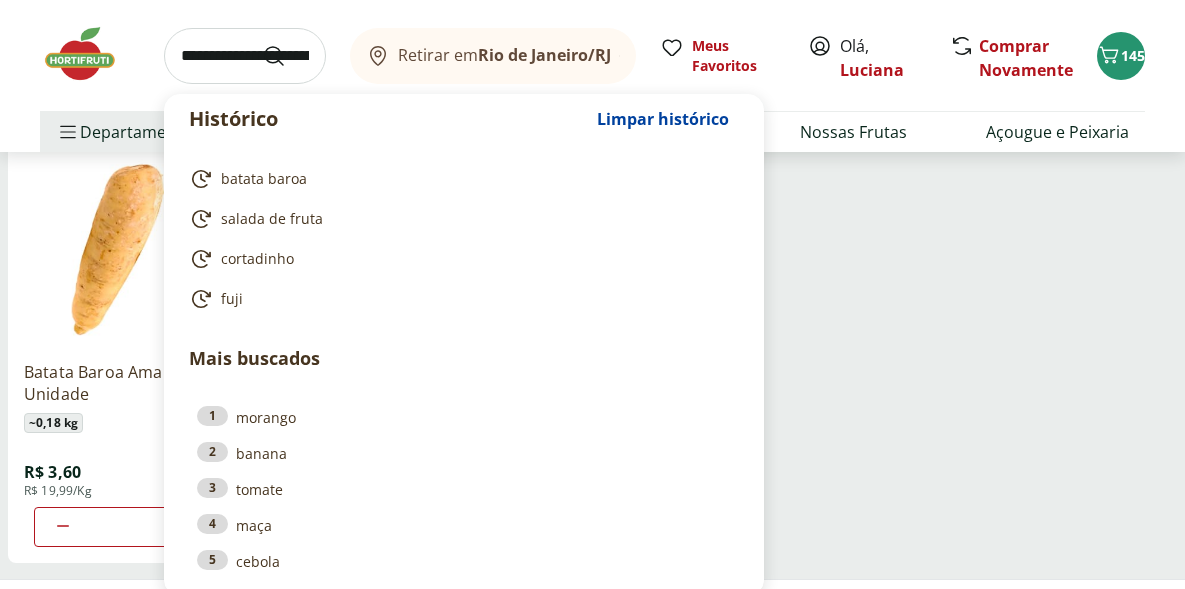 click at bounding box center [245, 56] 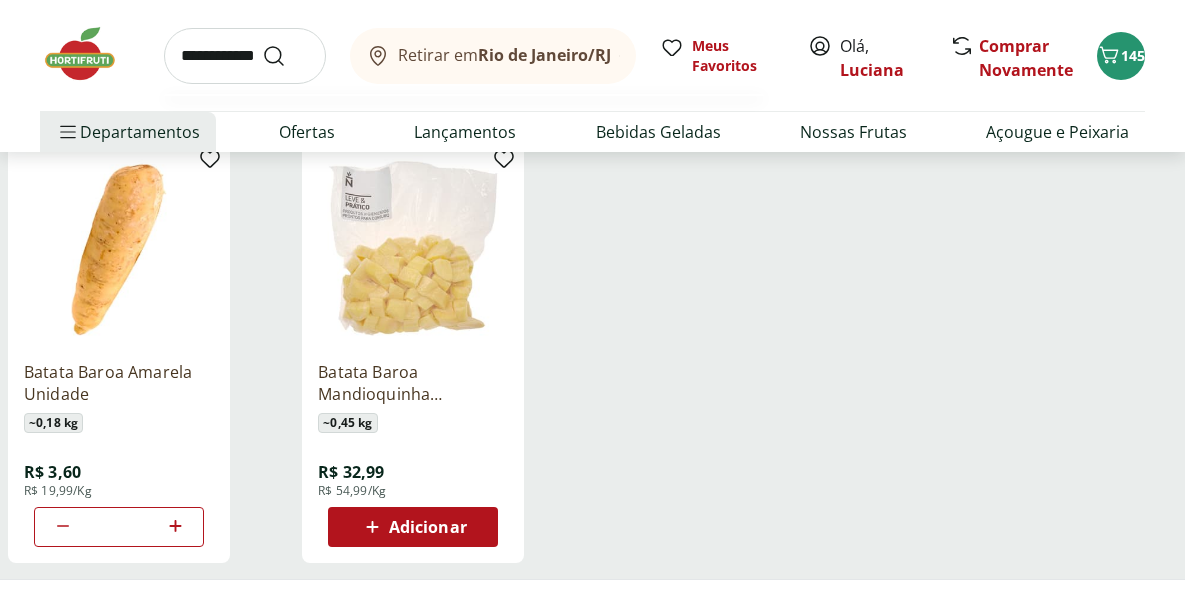 type on "**********" 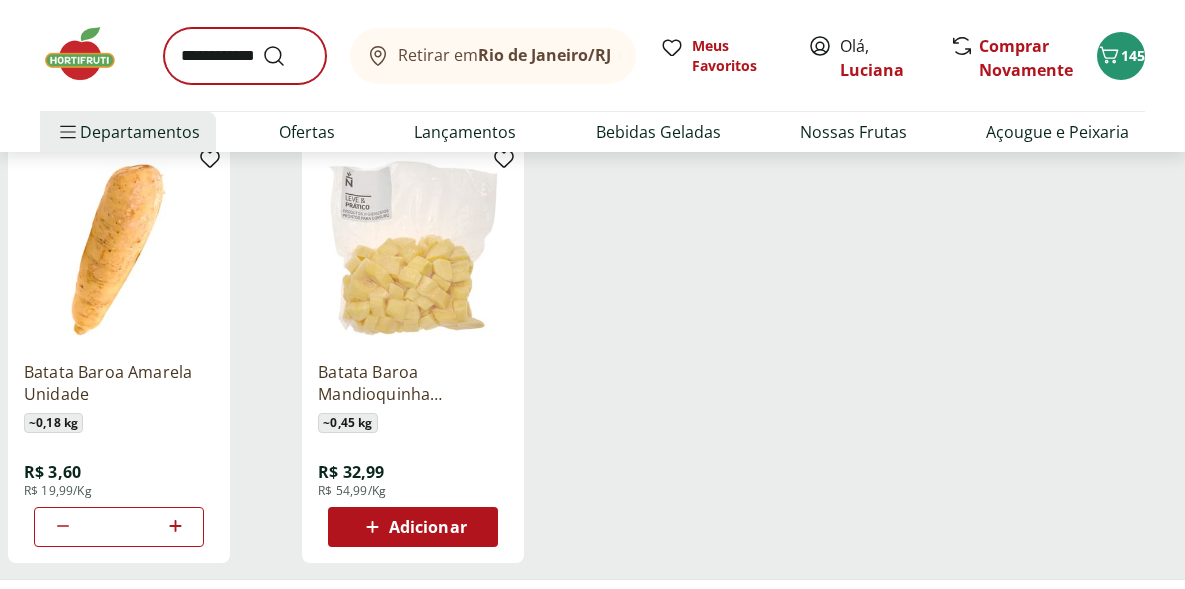 scroll, scrollTop: 0, scrollLeft: 0, axis: both 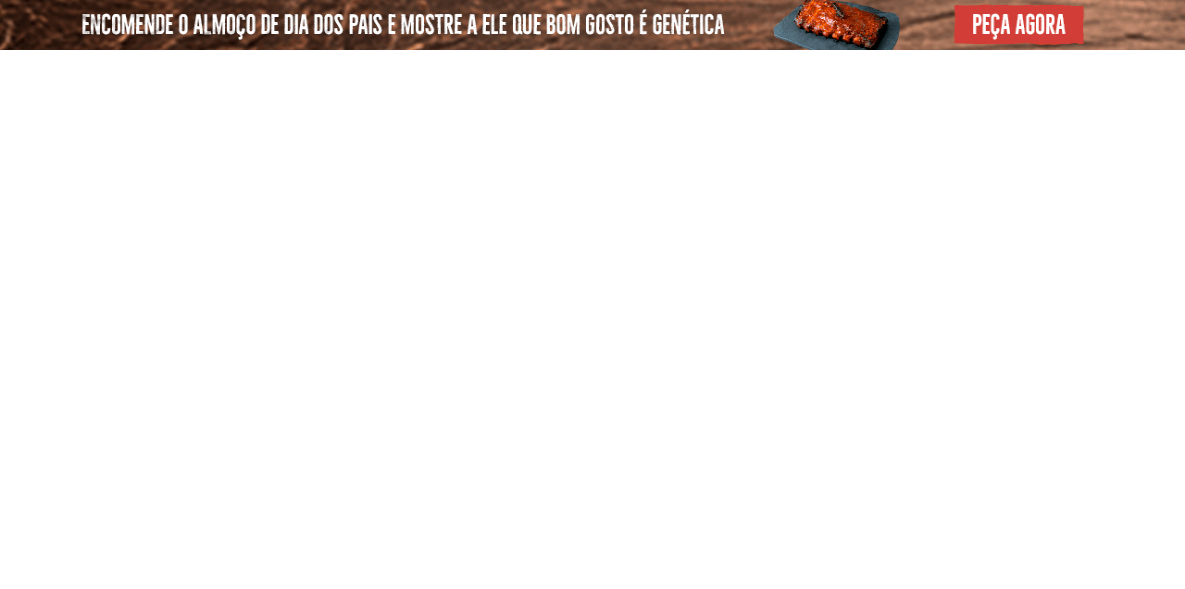 select on "**********" 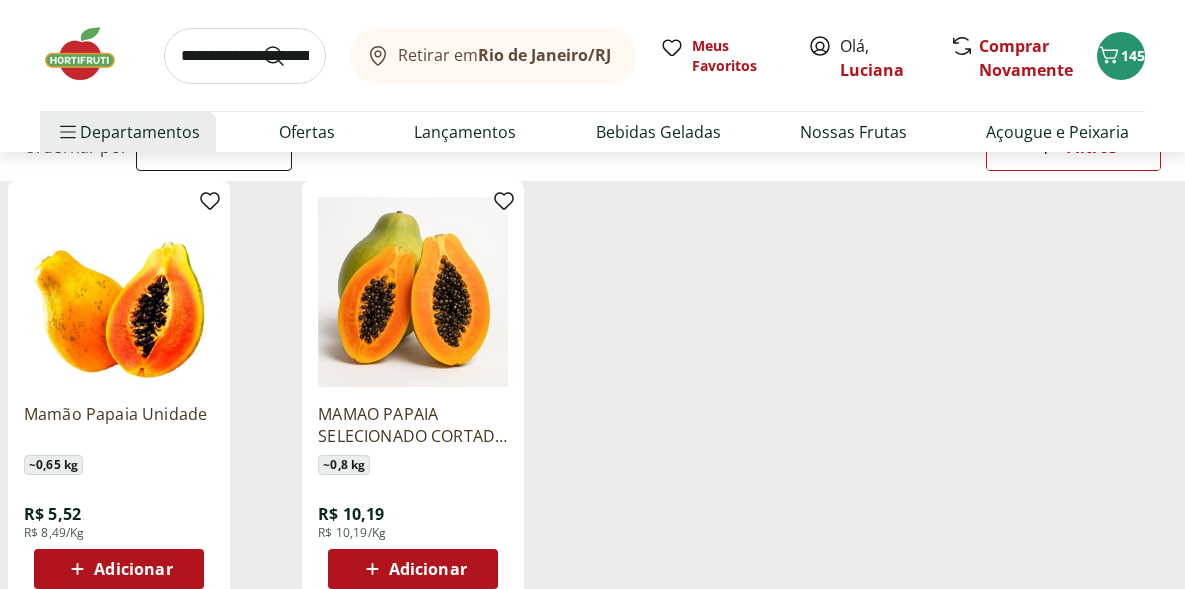 scroll, scrollTop: 224, scrollLeft: 0, axis: vertical 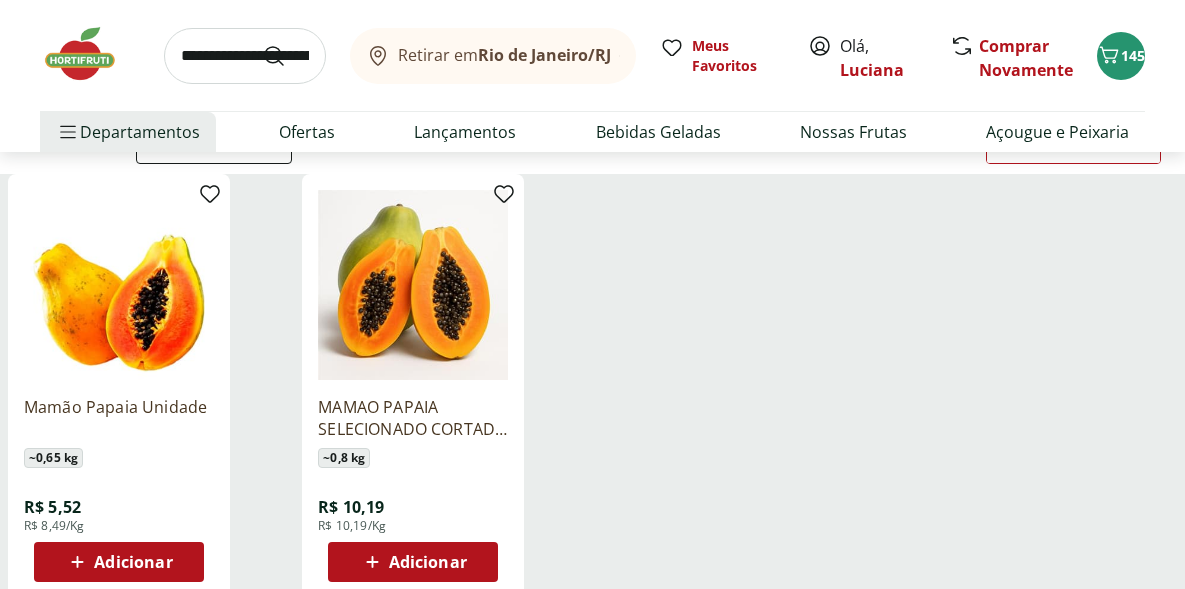 click on "Adicionar" at bounding box center (119, 562) 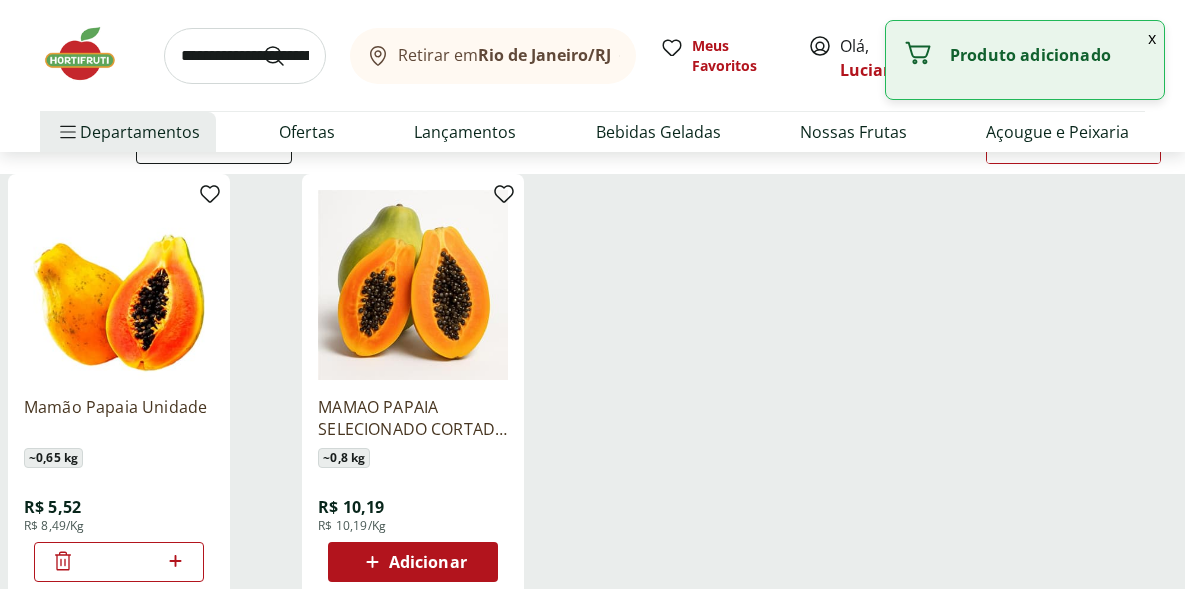 click at bounding box center (175, 562) 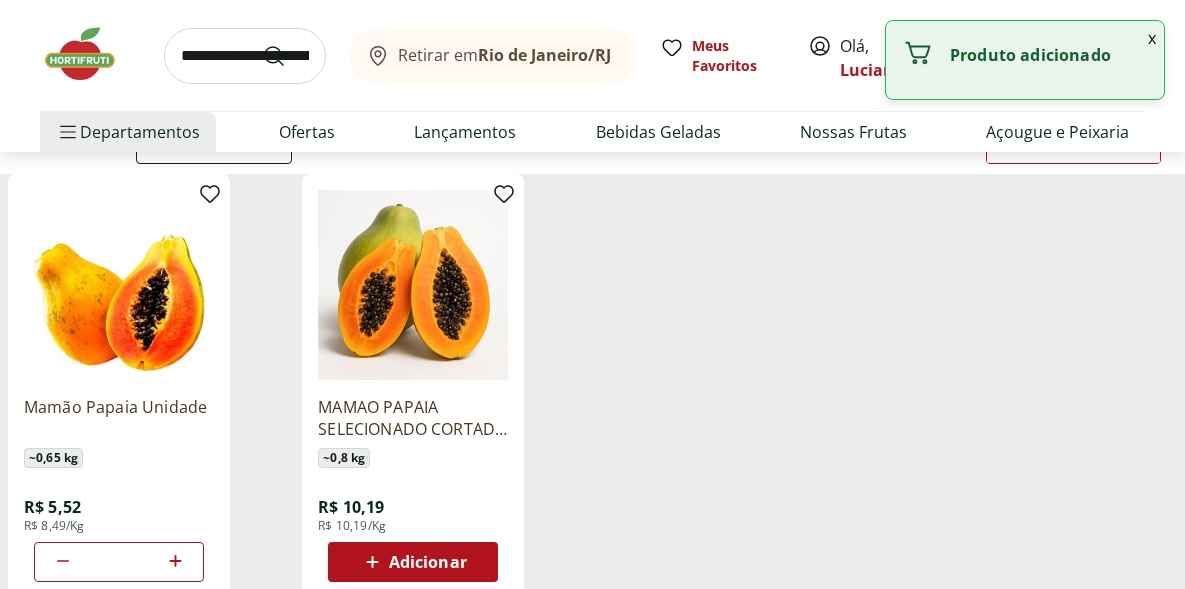 type on "*" 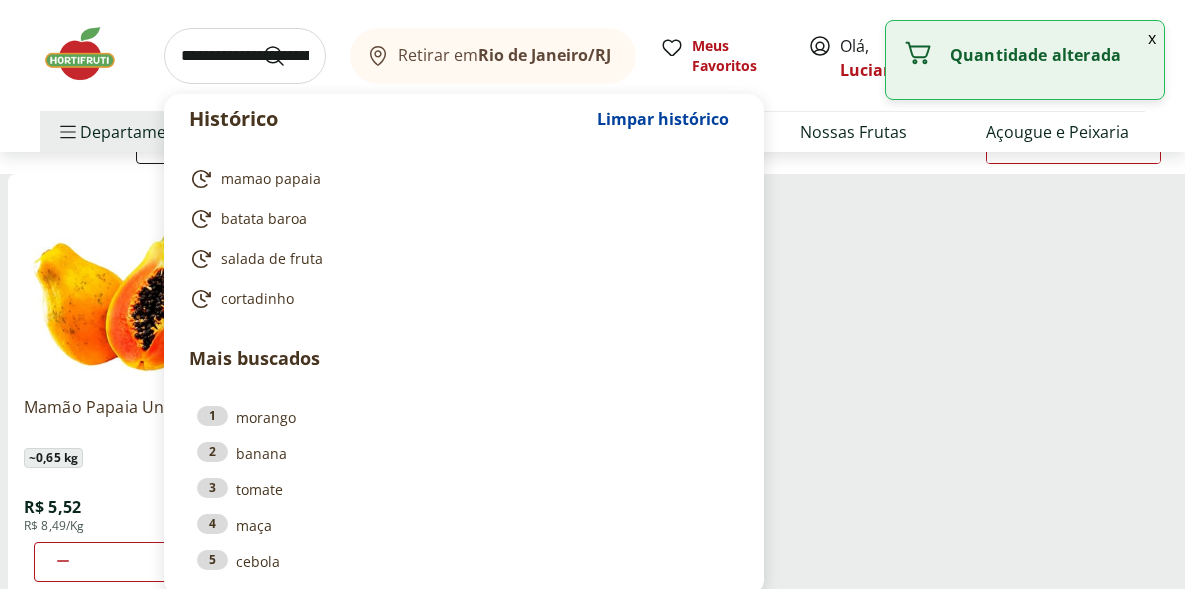 click at bounding box center [245, 56] 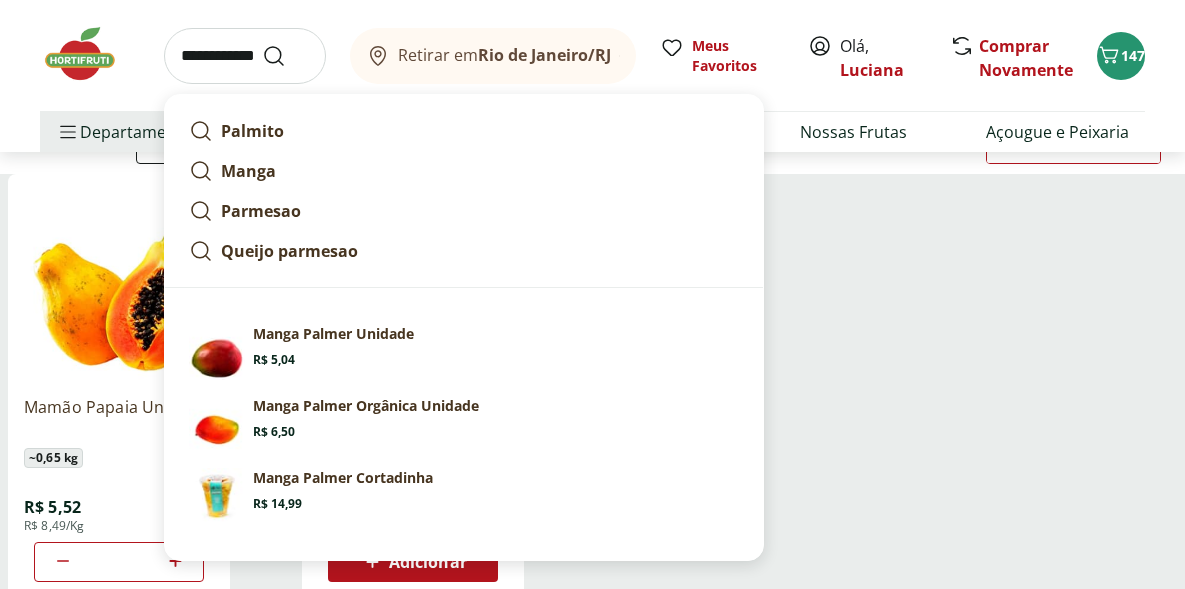 type on "**********" 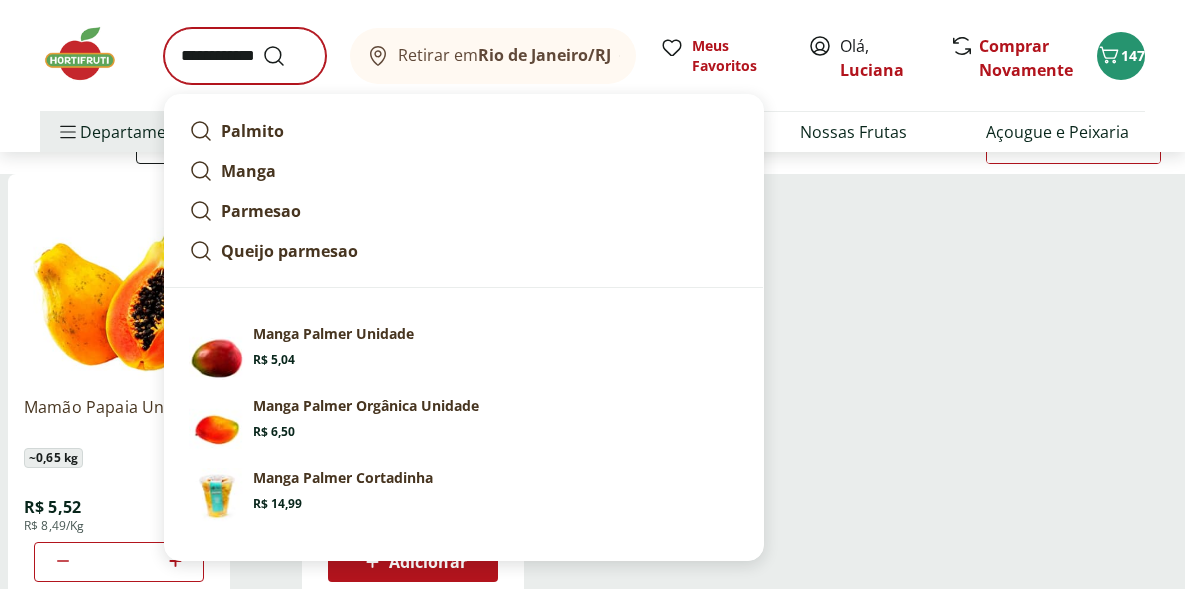 scroll, scrollTop: 0, scrollLeft: 0, axis: both 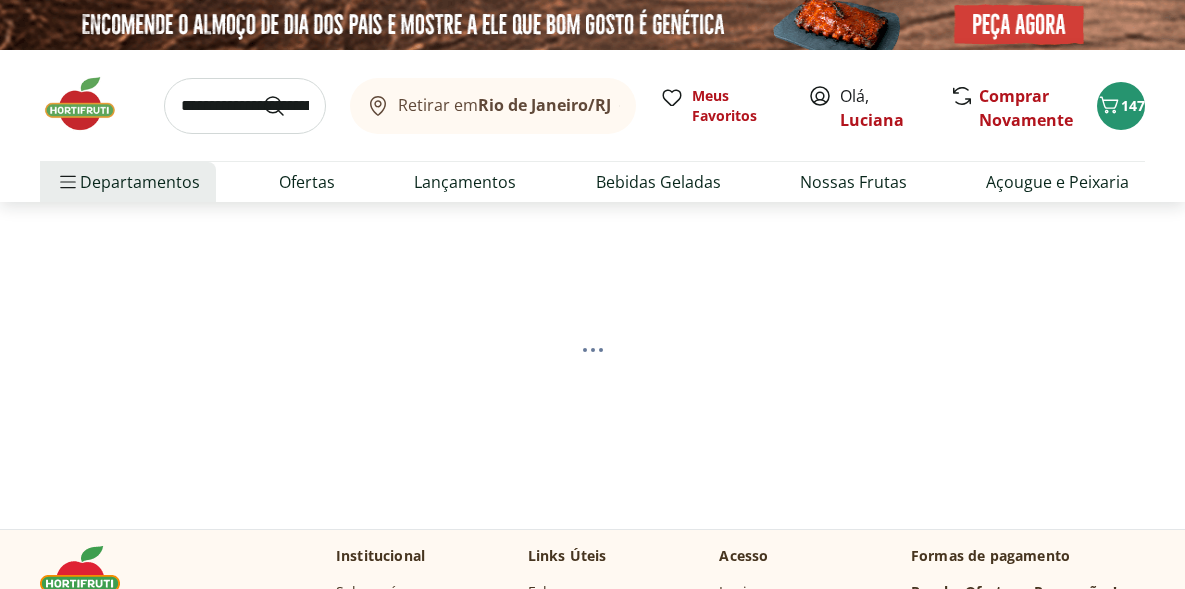 select on "**********" 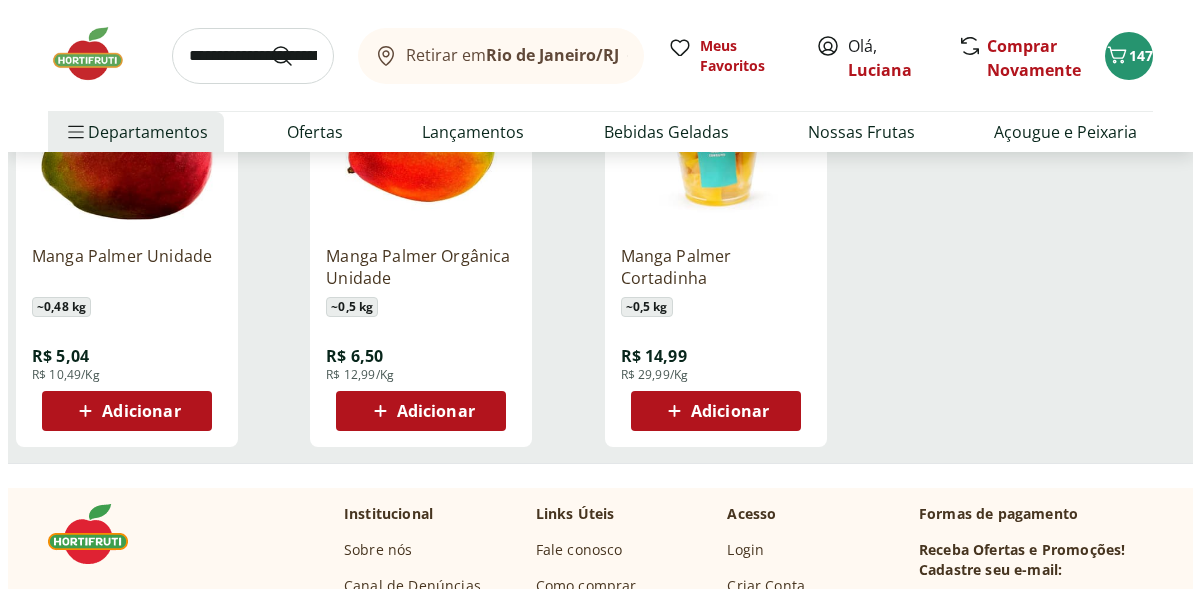 scroll, scrollTop: 394, scrollLeft: 0, axis: vertical 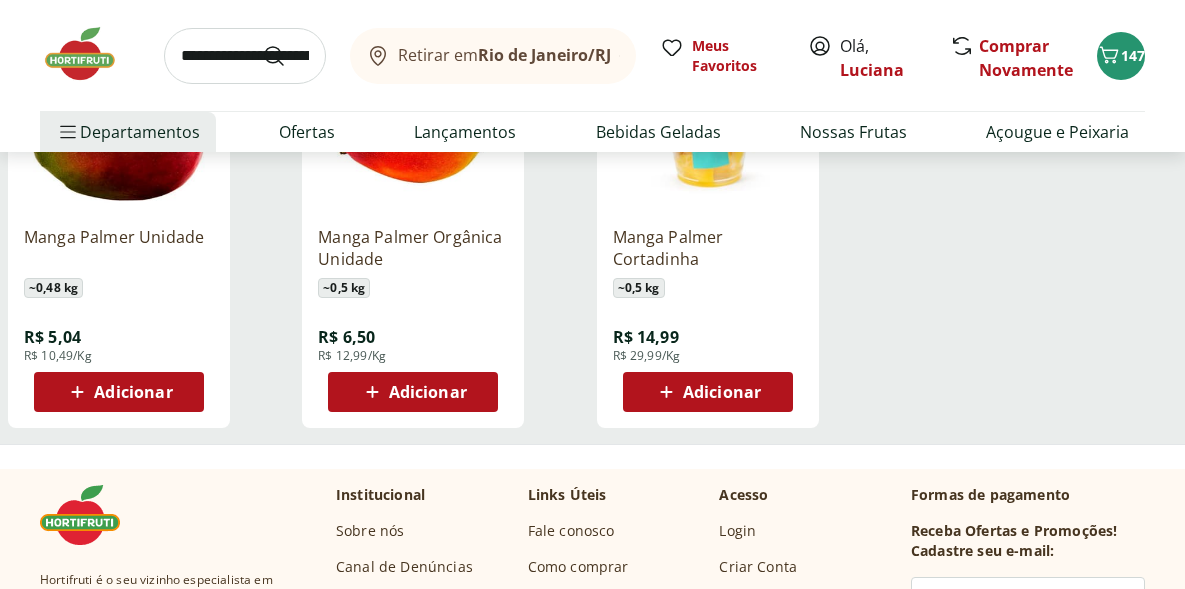 click on "Adicionar" at bounding box center [119, 392] 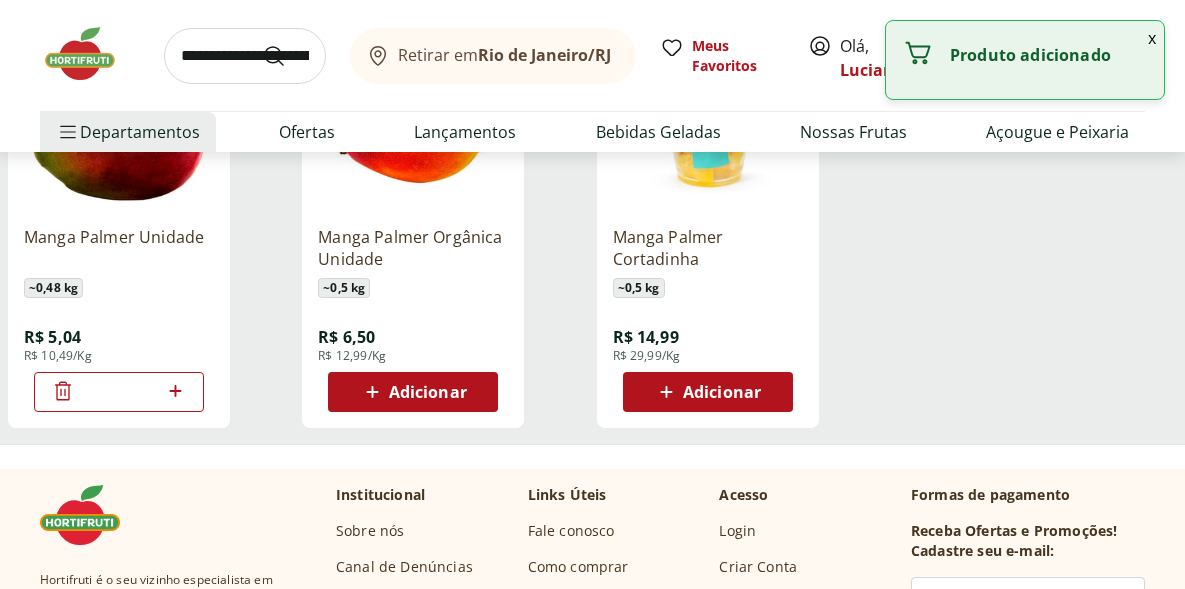 click 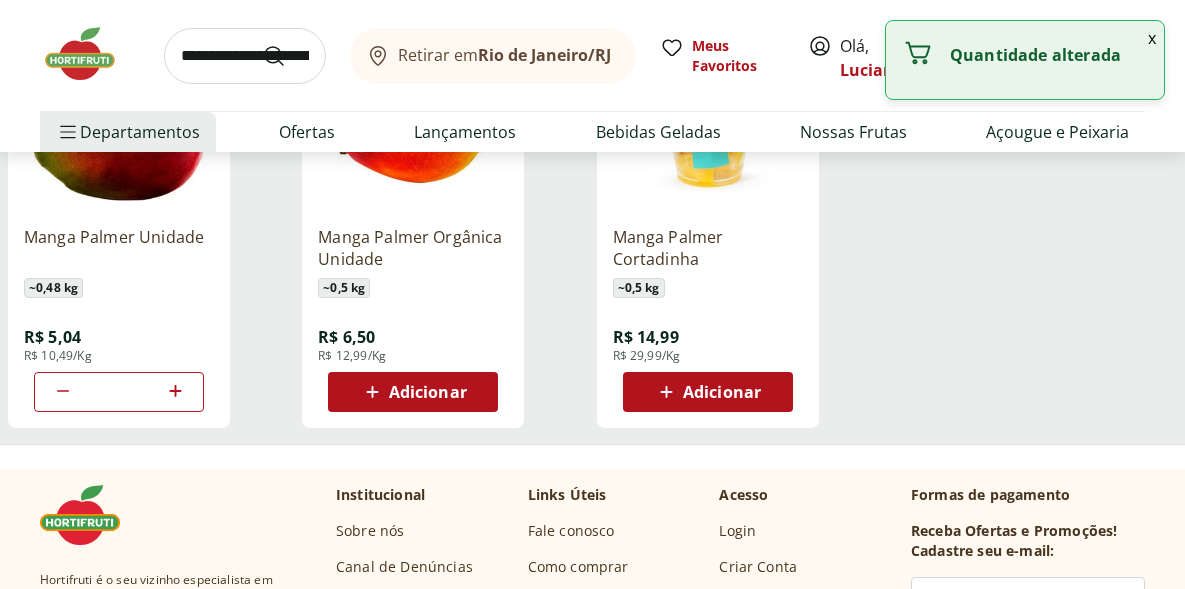click on "x" at bounding box center [1152, 38] 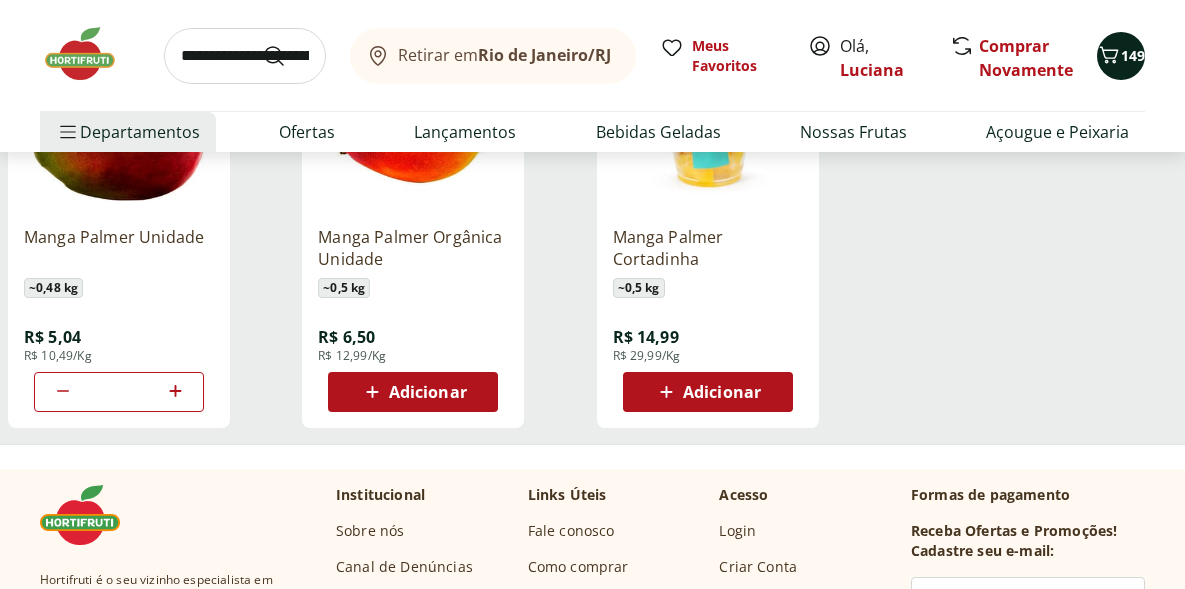 click 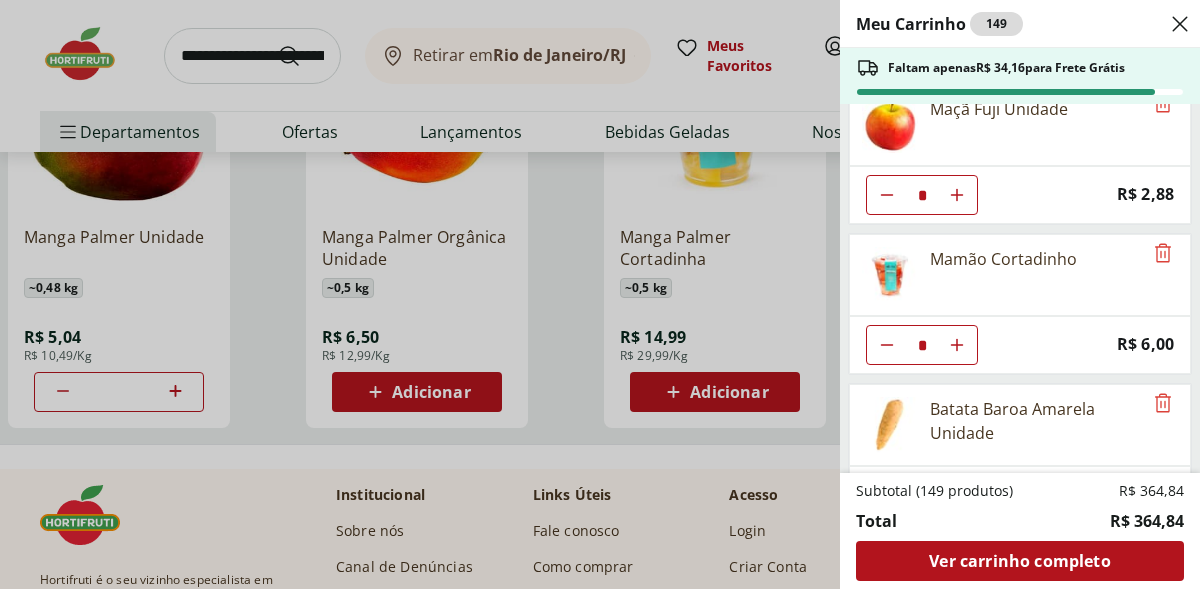 scroll, scrollTop: 3032, scrollLeft: 0, axis: vertical 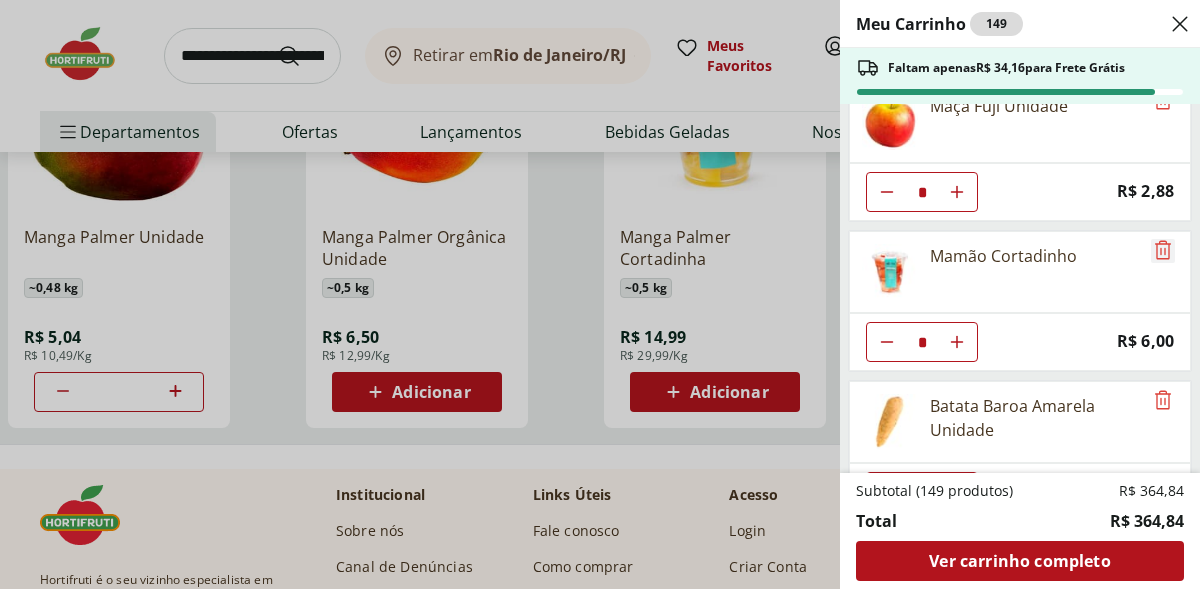 click 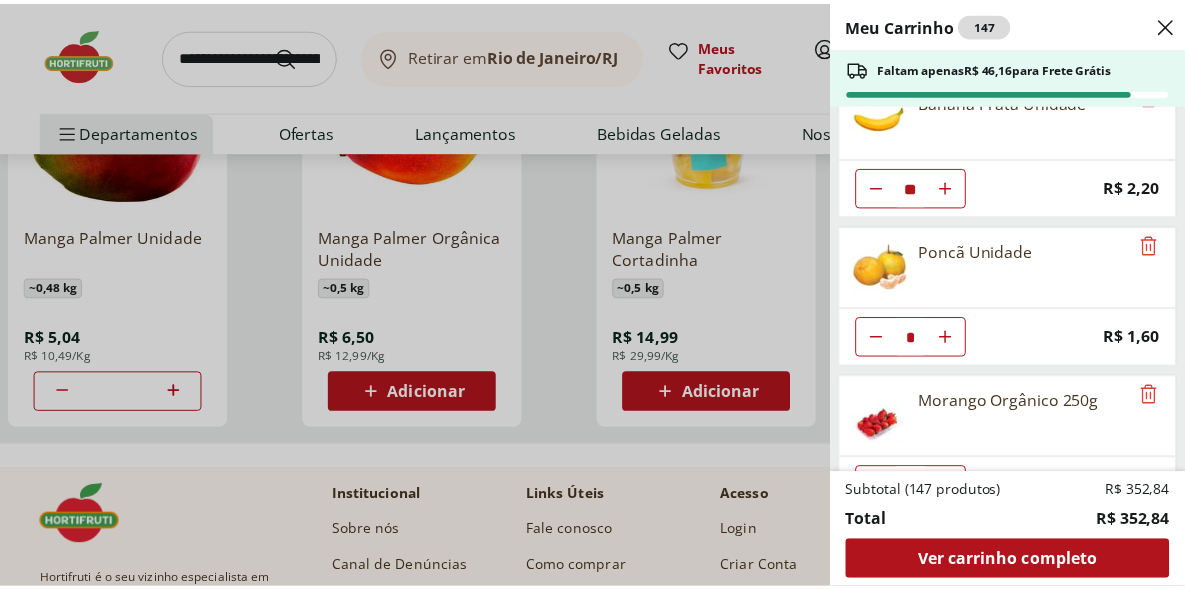 scroll, scrollTop: 0, scrollLeft: 0, axis: both 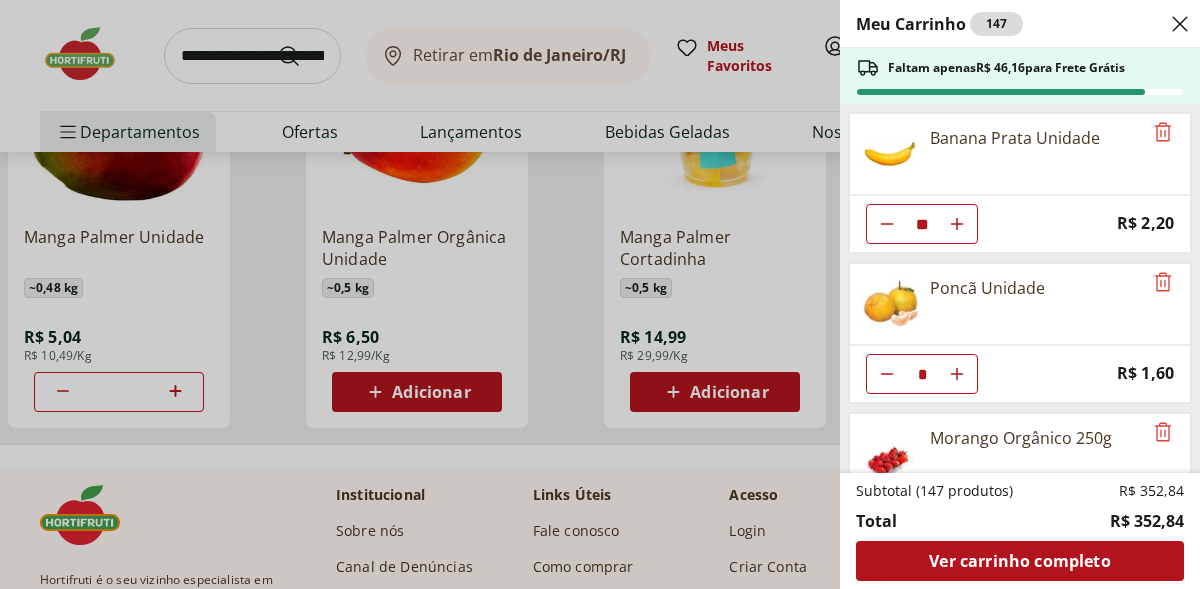 click on "Meu Carrinho 147 Faltam apenas  R$ 46,16  para Frete Grátis Banana Prata Unidade ** Price: R$ 2,20 Poncã Unidade * Price: R$ 1,60 Morango Orgânico 250g * Price: R$ 17,99 Laranja Bahia Importada * Price: R$ 5,70 Tomate Italiano ** Price: R$ 1,15 Tomate Grape Fiorello 300g * Price: R$ 7,99 Batata Doce Unidade ** Price: R$ 1,53 Inhame Dedo Unidade * Price: R$ 0,81 Cenoura Unidade ** Price: R$ 0,69 Abobrinha Italiana Unidade * Price: R$ 2,69 Abobrinha Verde Unidade ** Price: R$ 2,03 Chuchu Unidade ** Price: R$ 1,64 RUCULA BABY LEAF HIDROSOL * Price: R$ 5,99 MINI ALFACE CRESPA HIDROSOL * Price: R$ 5,99 Alface Americana Orgânica Bandeja * Price: R$ 7,99 Cebola Nacional Unidade * Price: R$ 1,12 Coentro Unidade * Price: R$ 3,49 Salsa/Salsinha Maço Unidade * Price: R$ 3,49 Cebolinha Unidade * Price: R$ 3,49 Manjericão Hasegawa * Price: R$ 3,99 Maçã Fuji Unidade * Price: R$ 2,88 Batata Baroa Amarela Unidade * Price: R$ 3,60 Mamão Papaia Unidade * Price: R$ 5,52 Manga Palmer Unidade *" at bounding box center (600, 294) 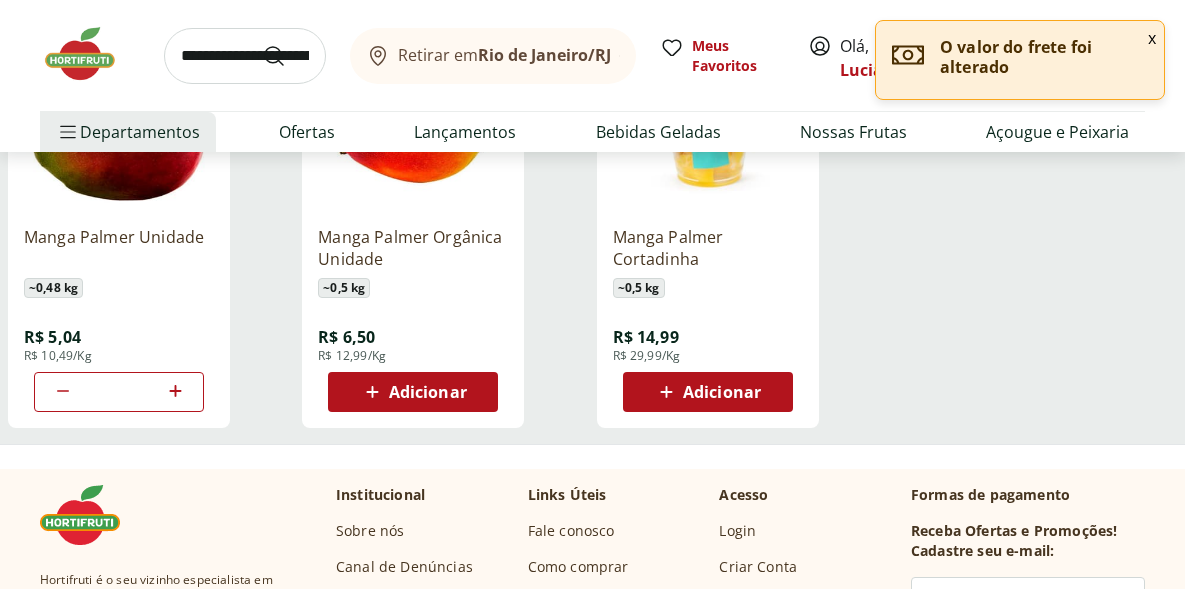 click at bounding box center [245, 56] 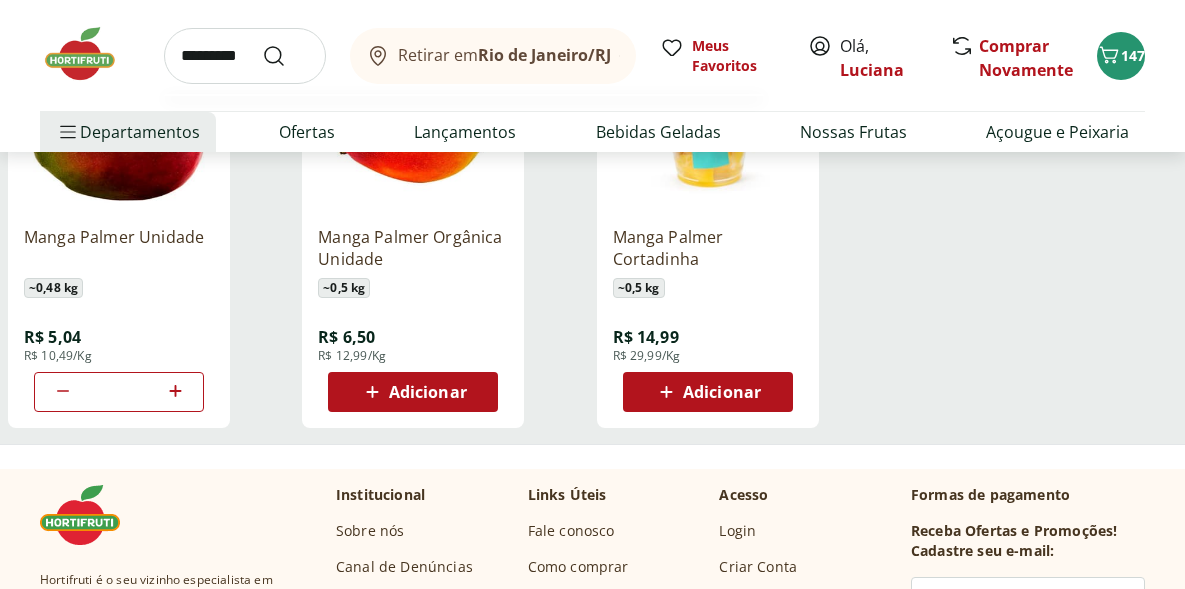 type on "*********" 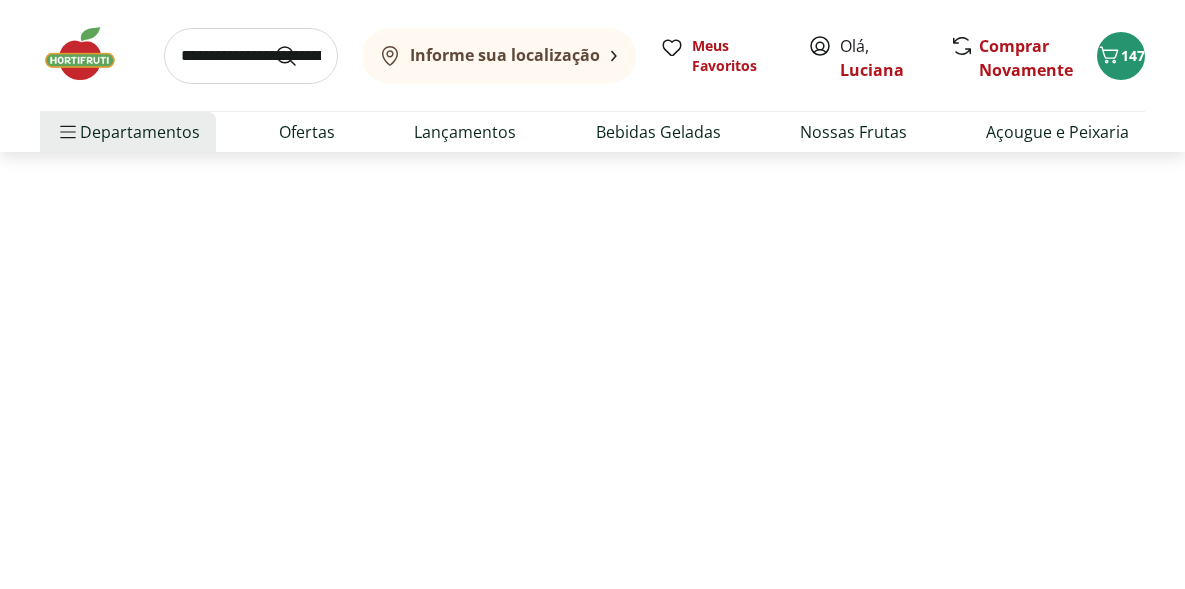scroll, scrollTop: 0, scrollLeft: 0, axis: both 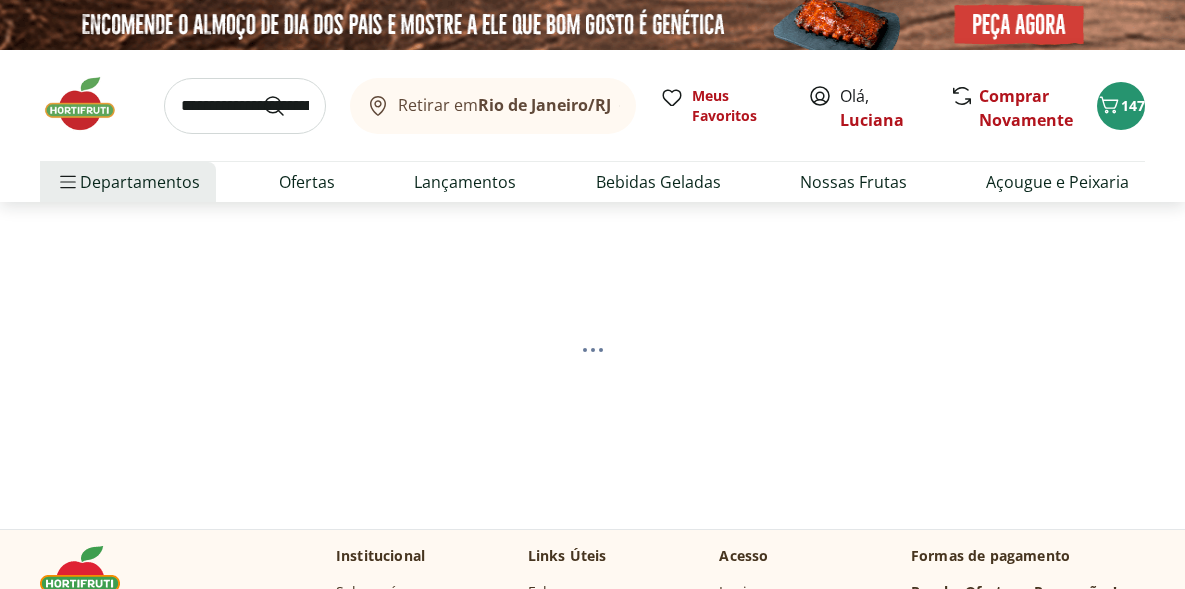 select on "**********" 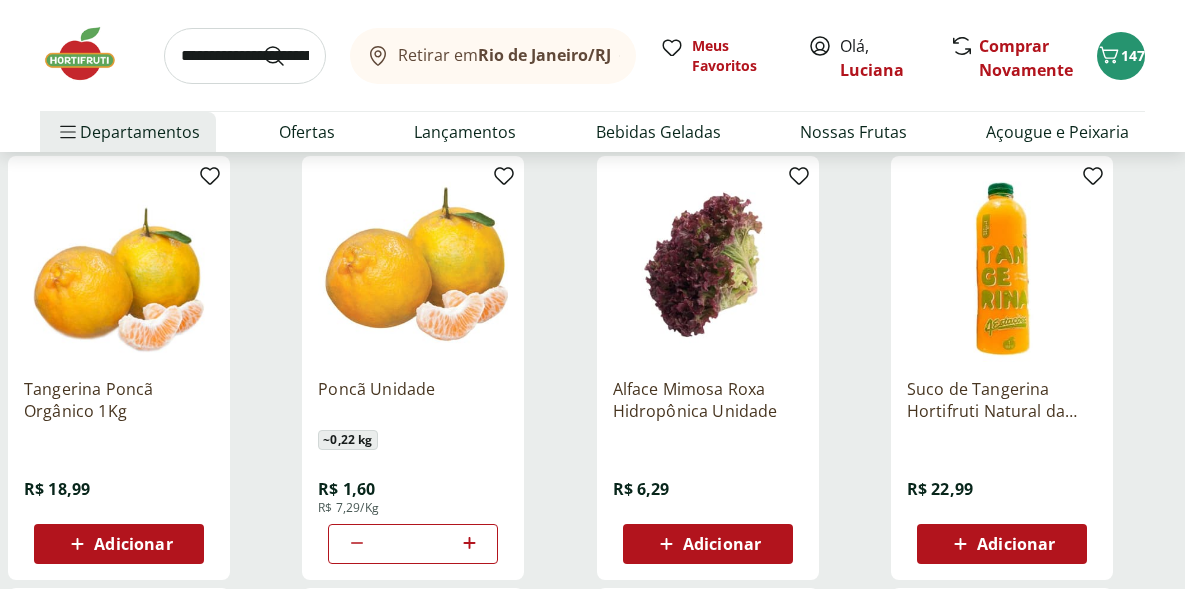 scroll, scrollTop: 677, scrollLeft: 0, axis: vertical 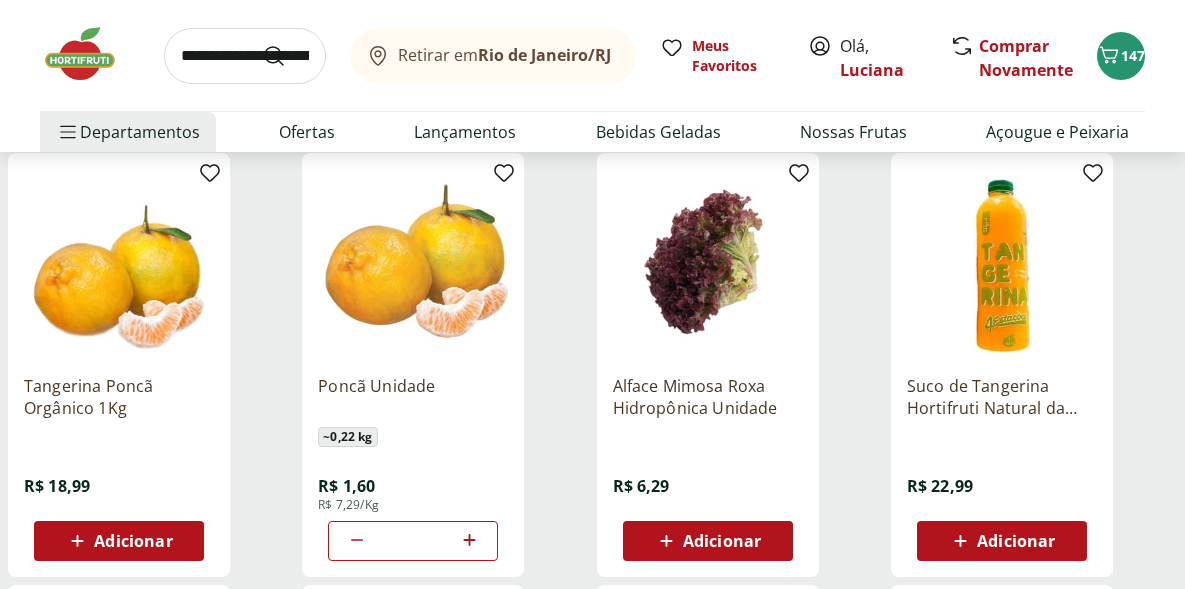click 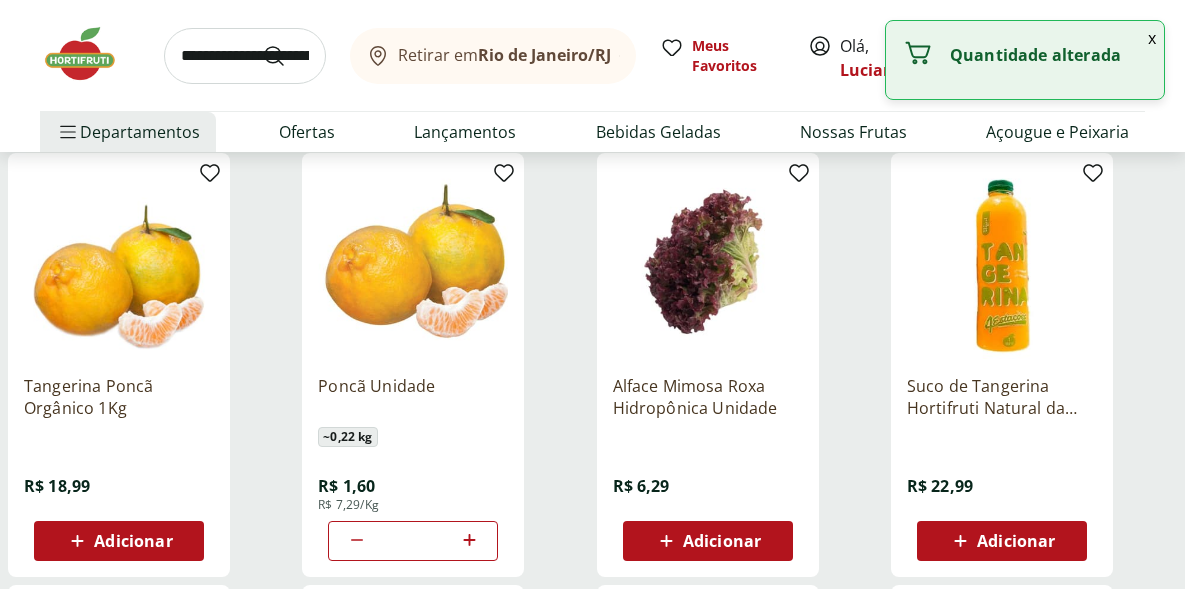 click at bounding box center [469, 541] 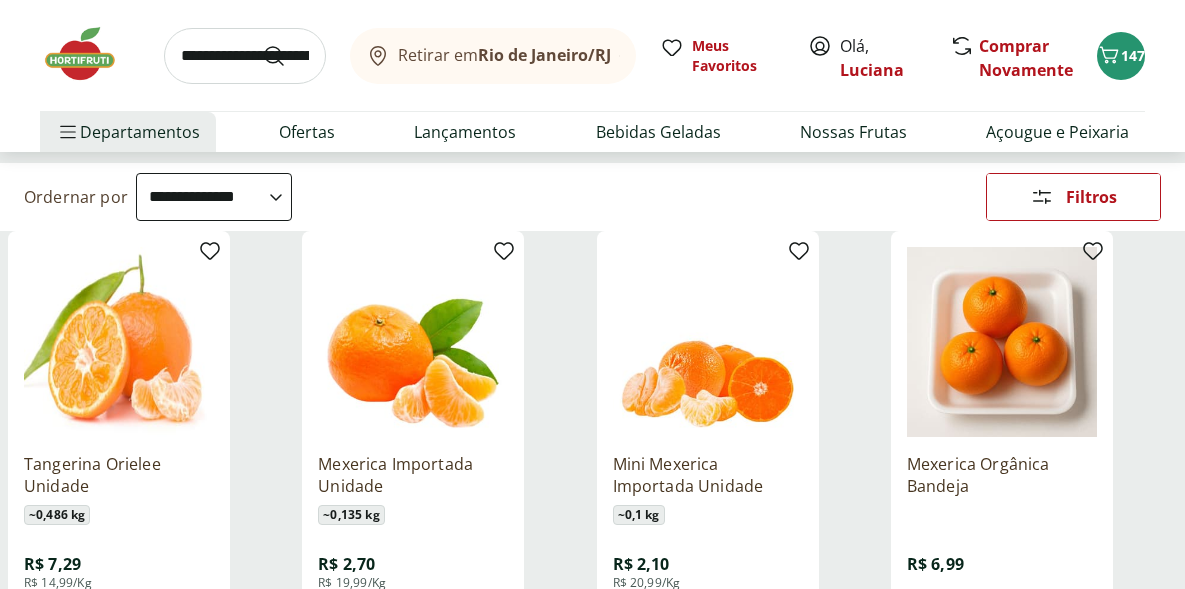 scroll, scrollTop: 0, scrollLeft: 0, axis: both 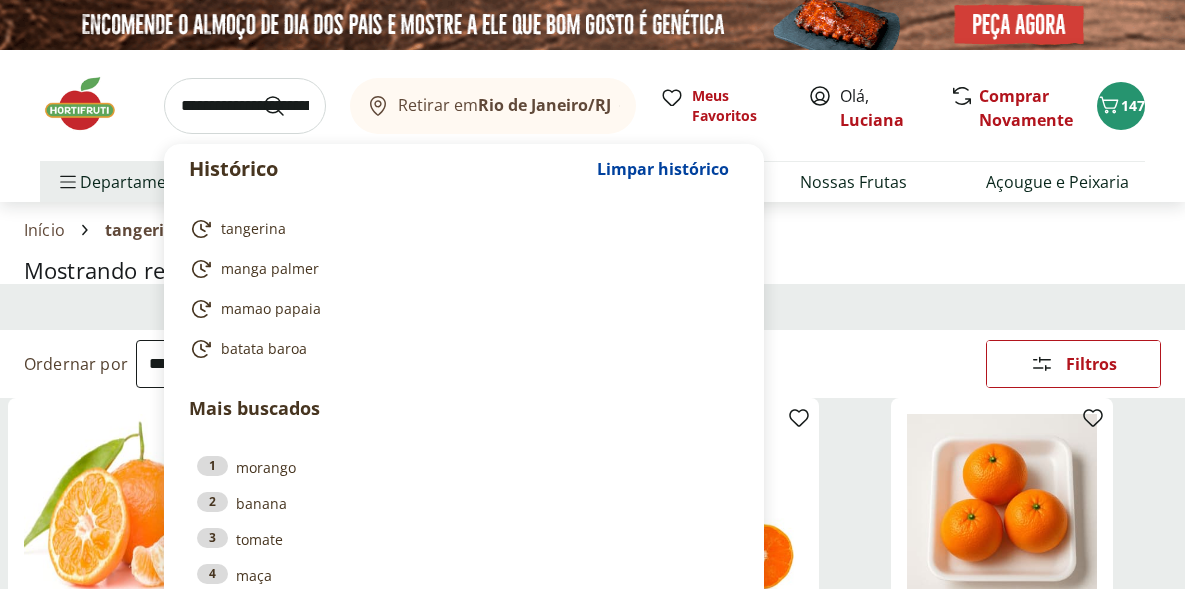 click at bounding box center [245, 106] 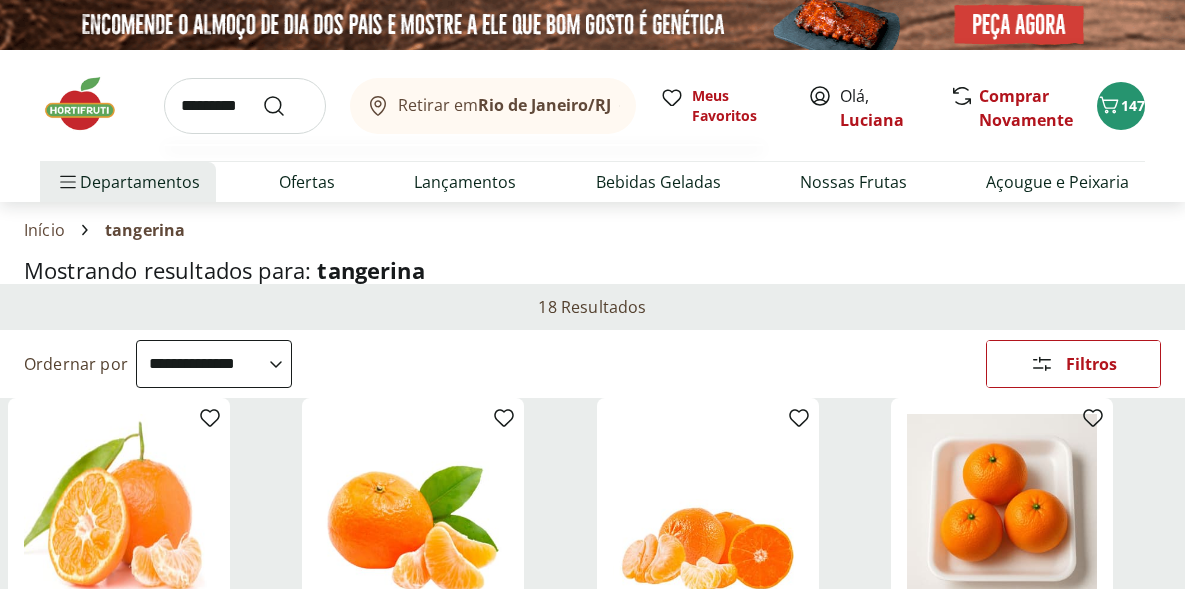 type on "*********" 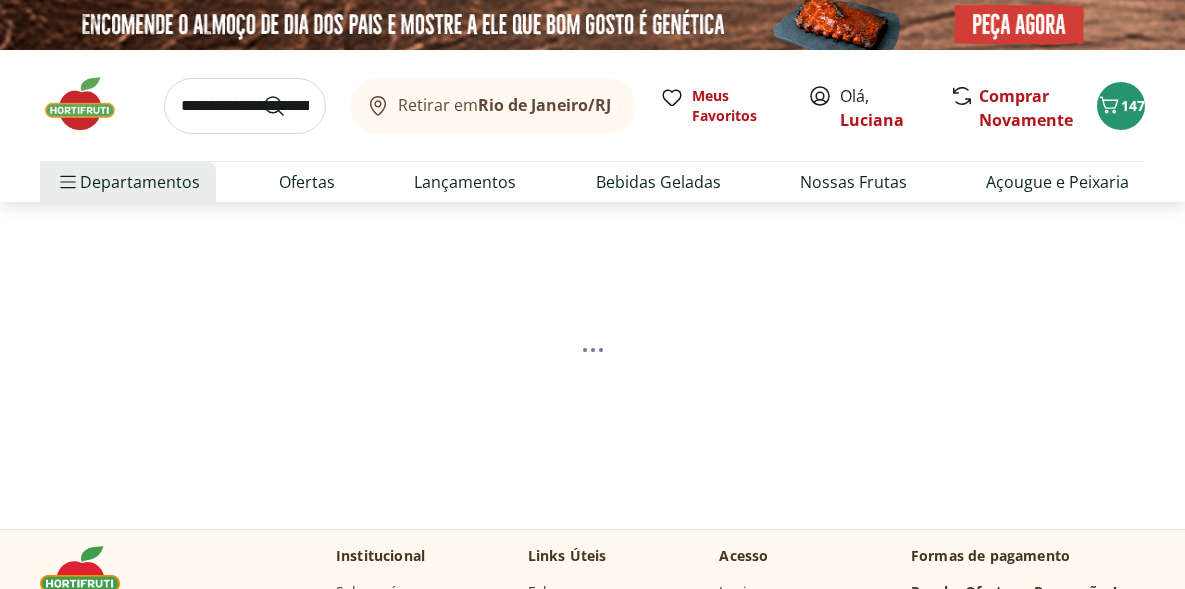select on "**********" 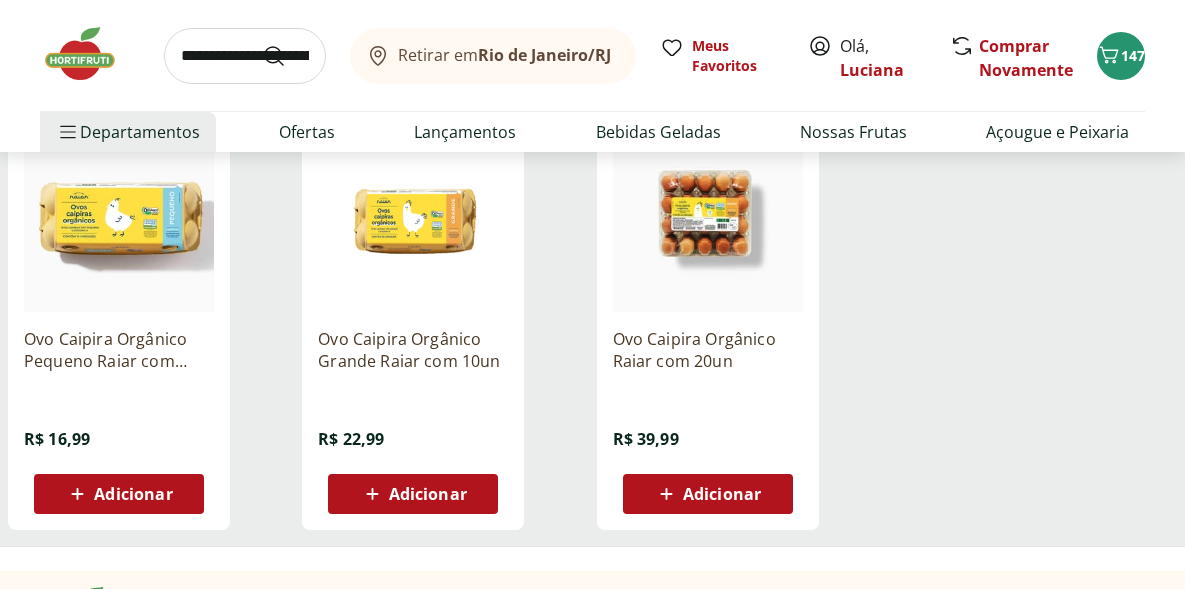 scroll, scrollTop: 304, scrollLeft: 0, axis: vertical 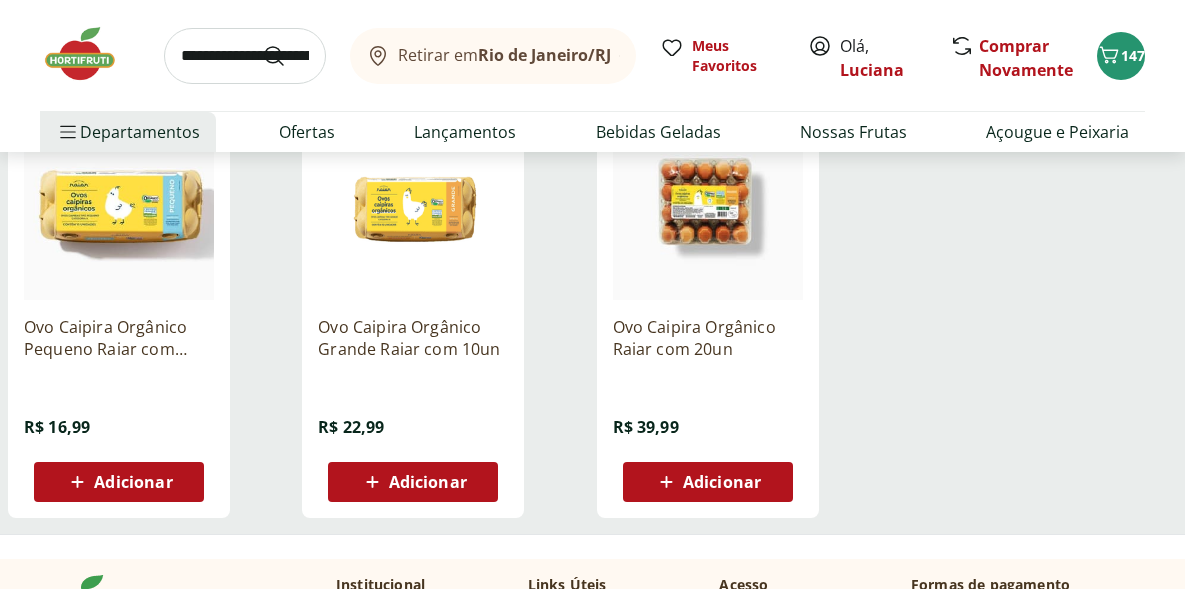 click on "Adicionar" at bounding box center (428, 482) 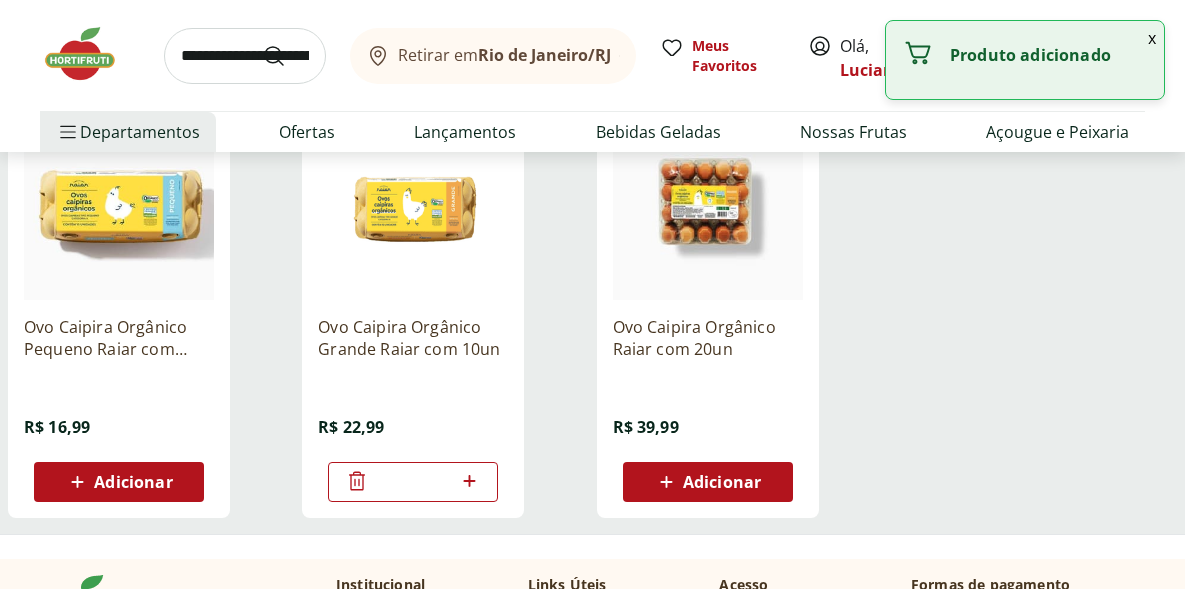 click 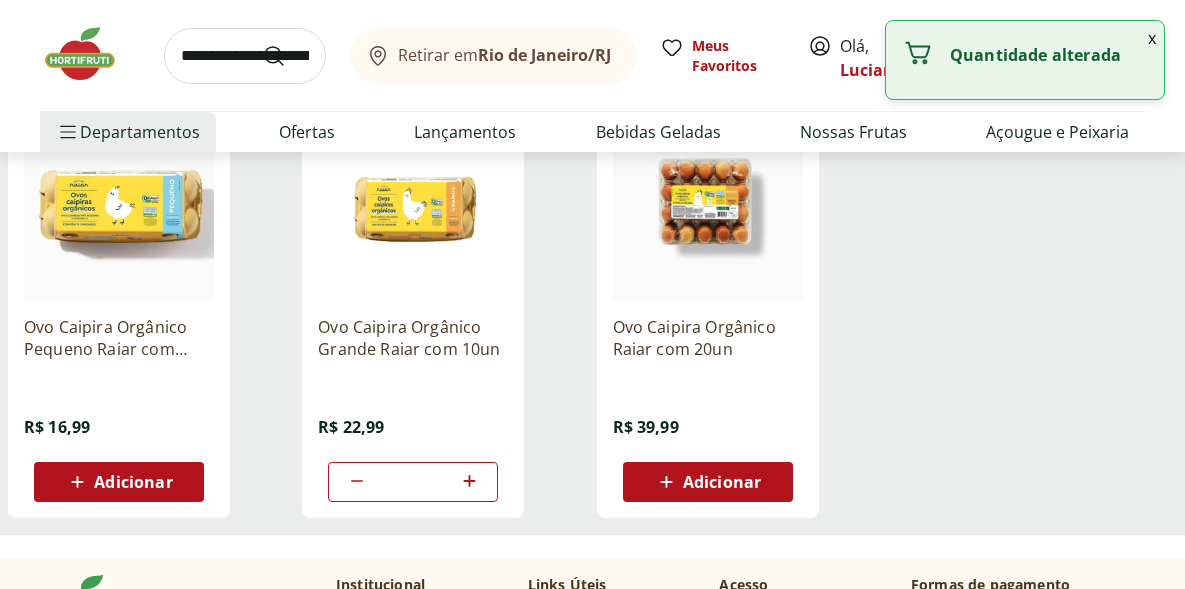 click 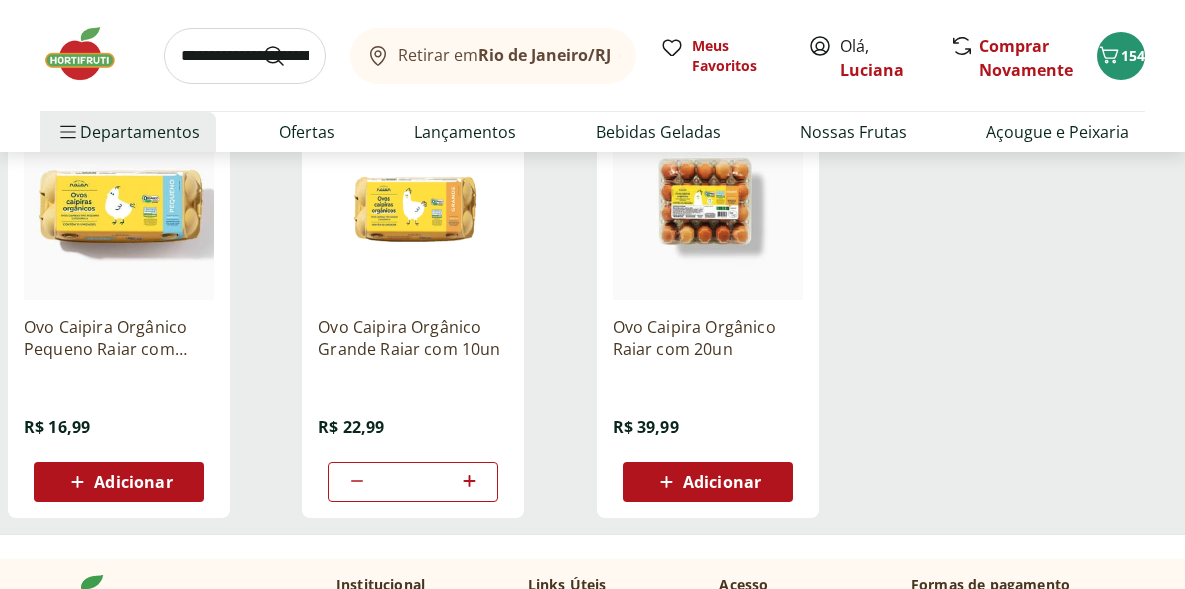 click on "Ovo Caipira Orgânico Pequeno Raiar com 10un R$ 16,99 Adicionar Ovo Caipira Orgânico Grande Raiar com 10un R$ 22,99 *Ovo Caipira Orgânico Raiar com 20un R$ 39,99 Adicionar" at bounding box center [592, 314] 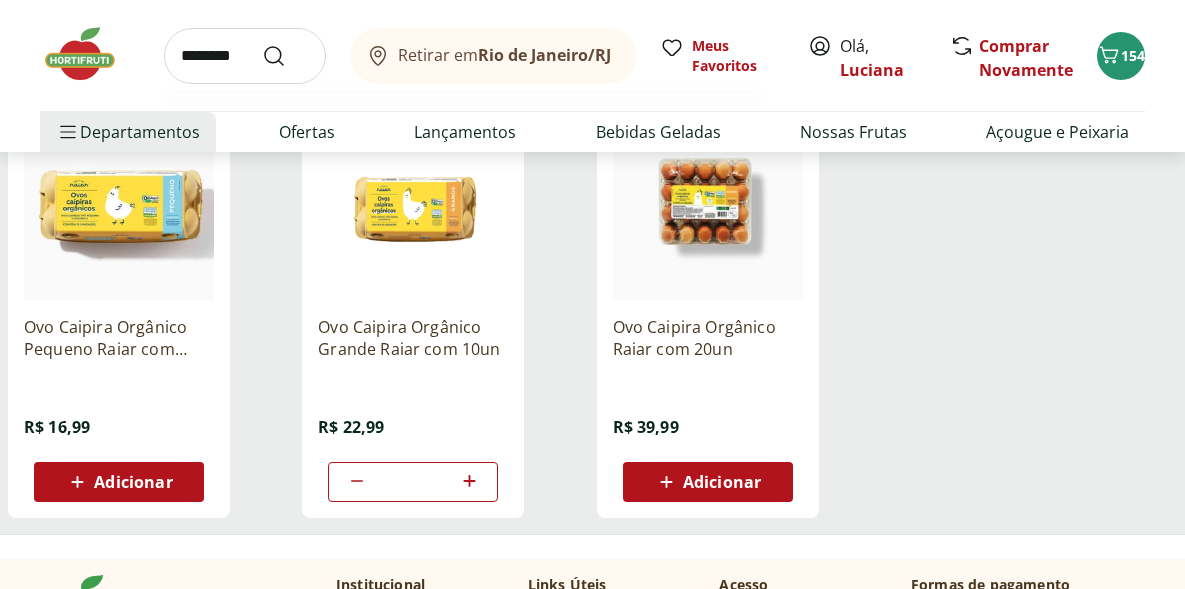 type on "********" 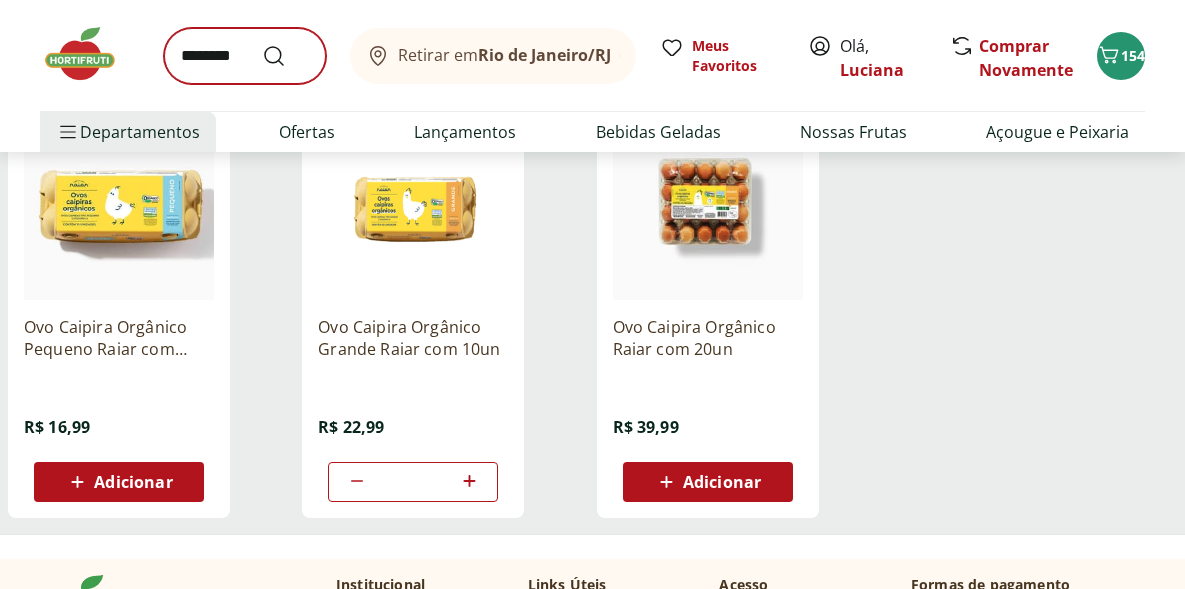 scroll, scrollTop: 0, scrollLeft: 0, axis: both 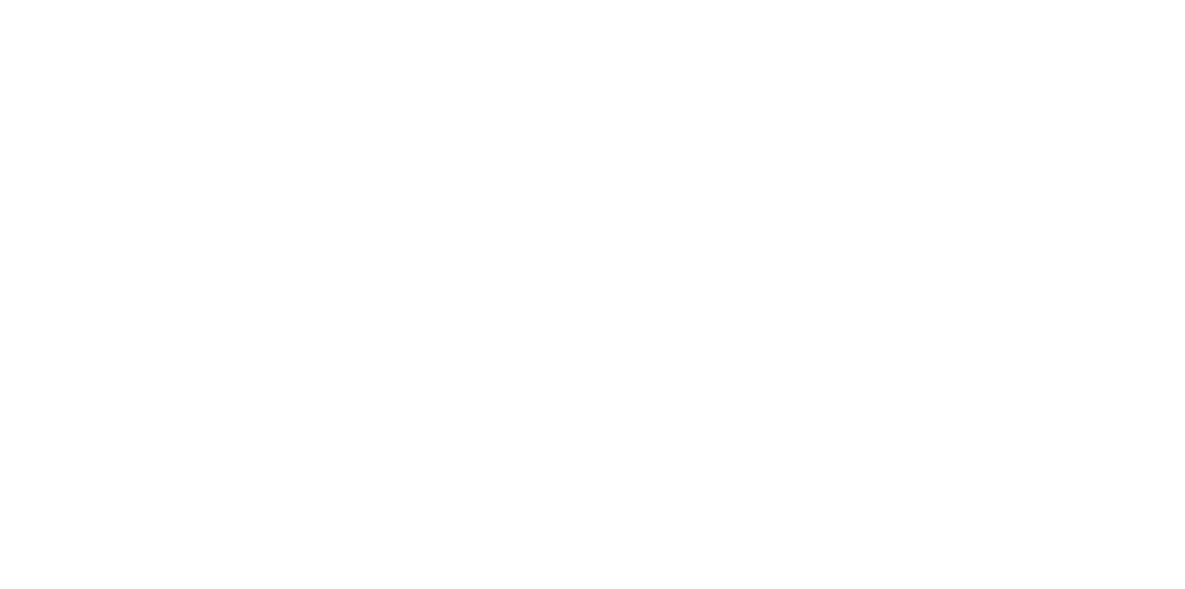 select on "**********" 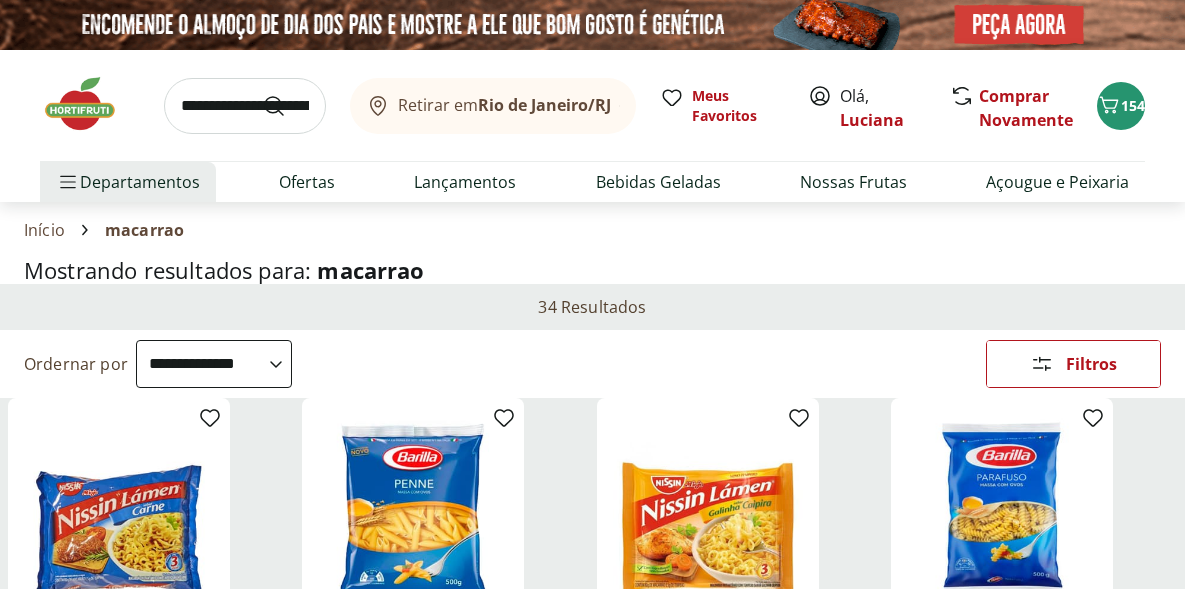 select on "**********" 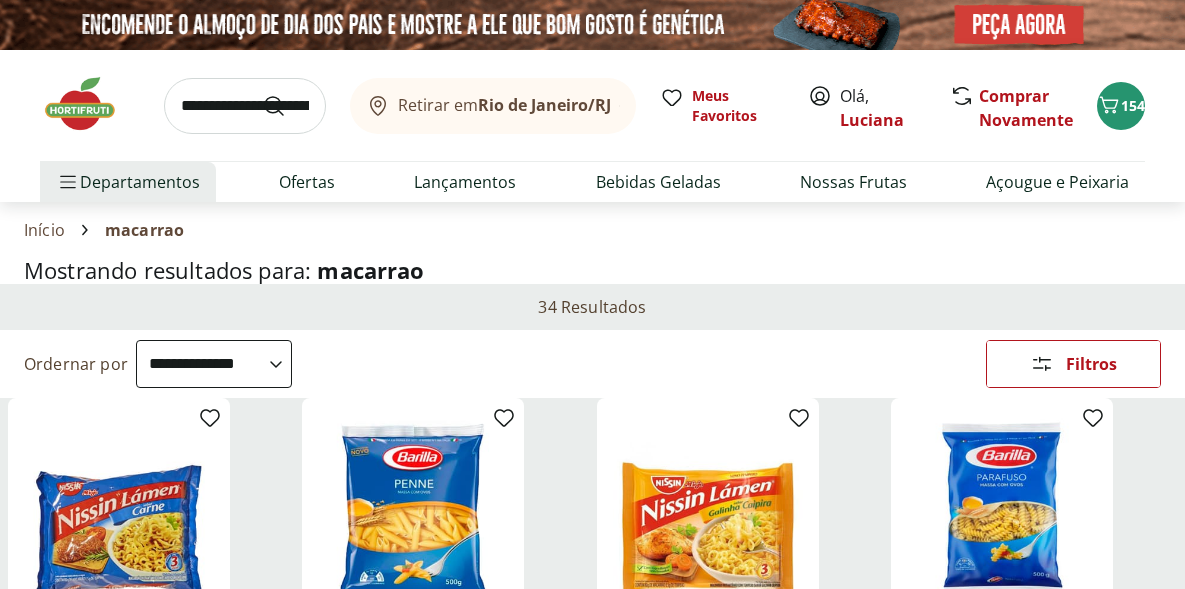 scroll, scrollTop: 270, scrollLeft: 0, axis: vertical 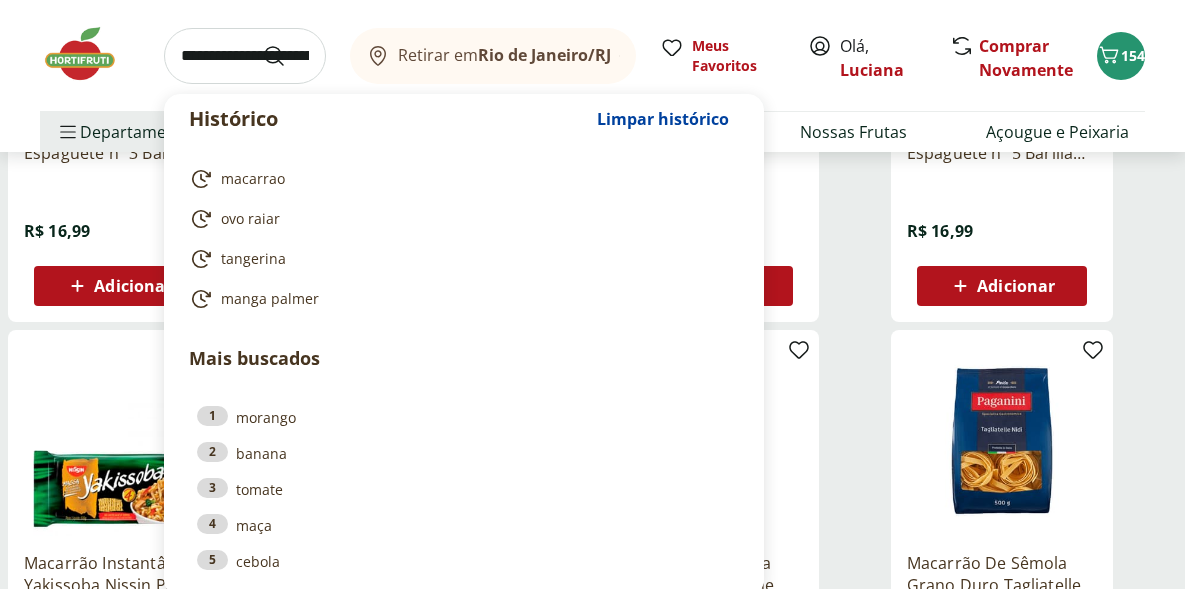 click at bounding box center [245, 56] 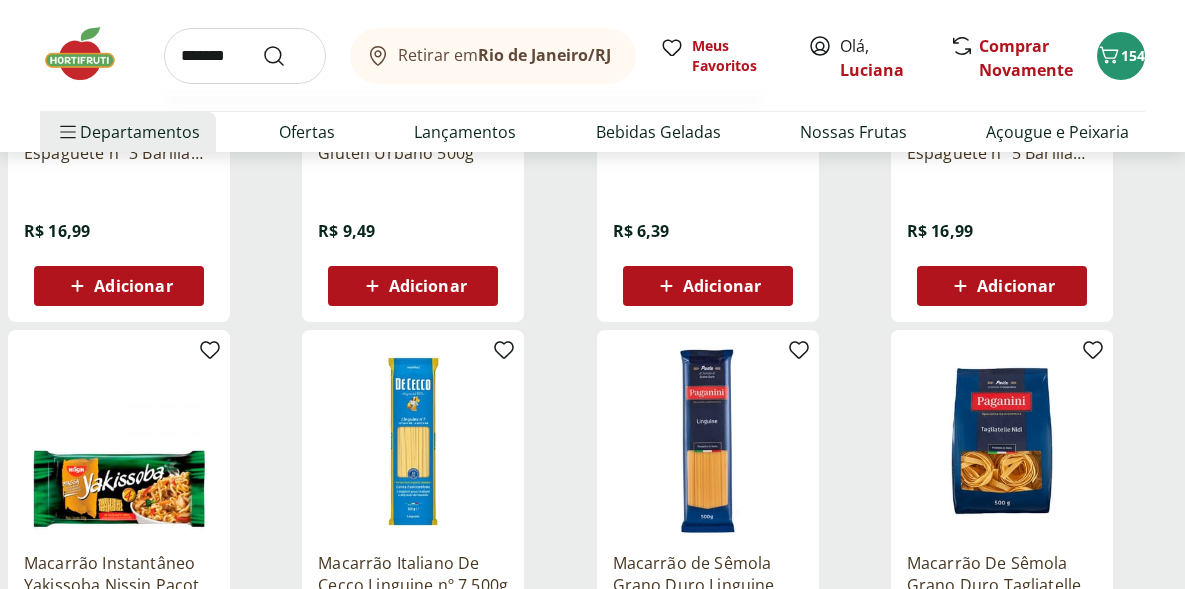 type on "*******" 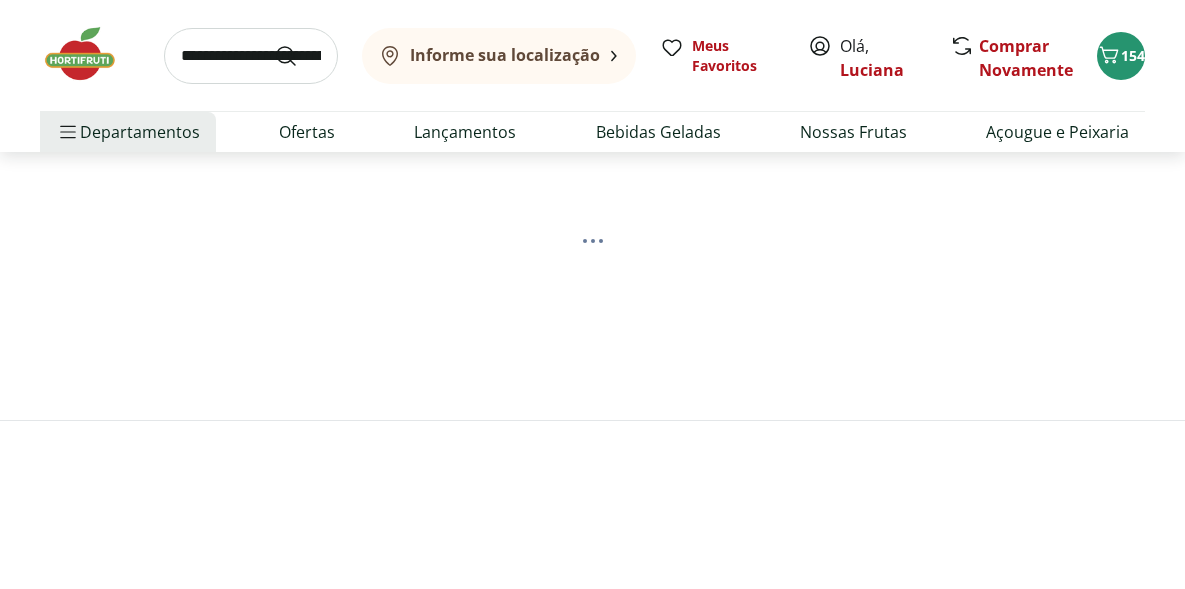 scroll, scrollTop: 0, scrollLeft: 0, axis: both 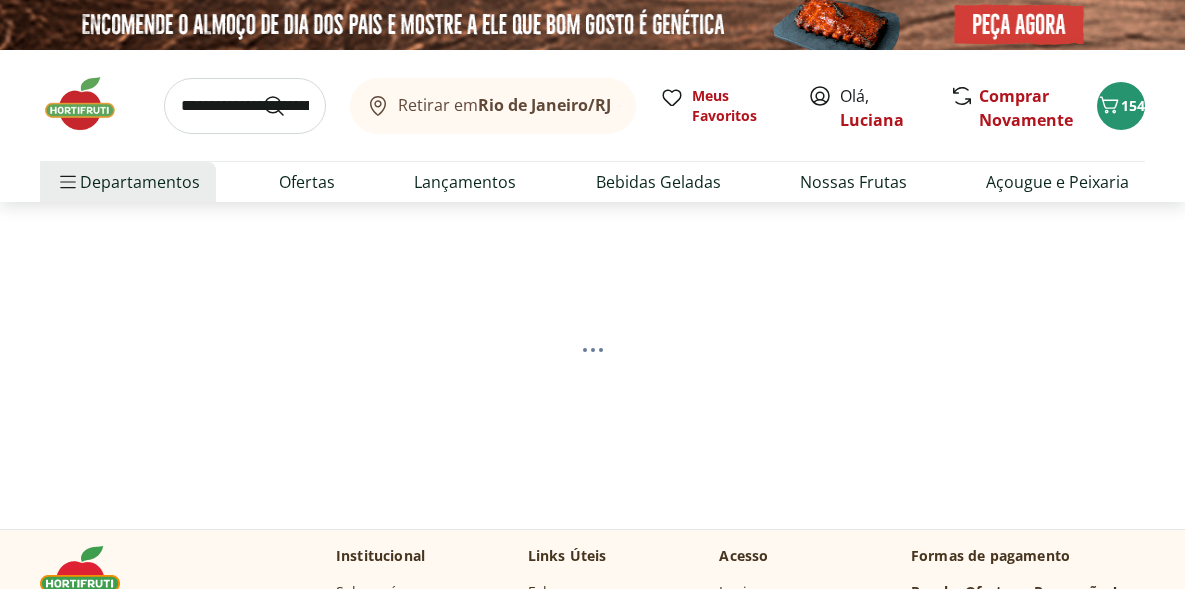 select on "**********" 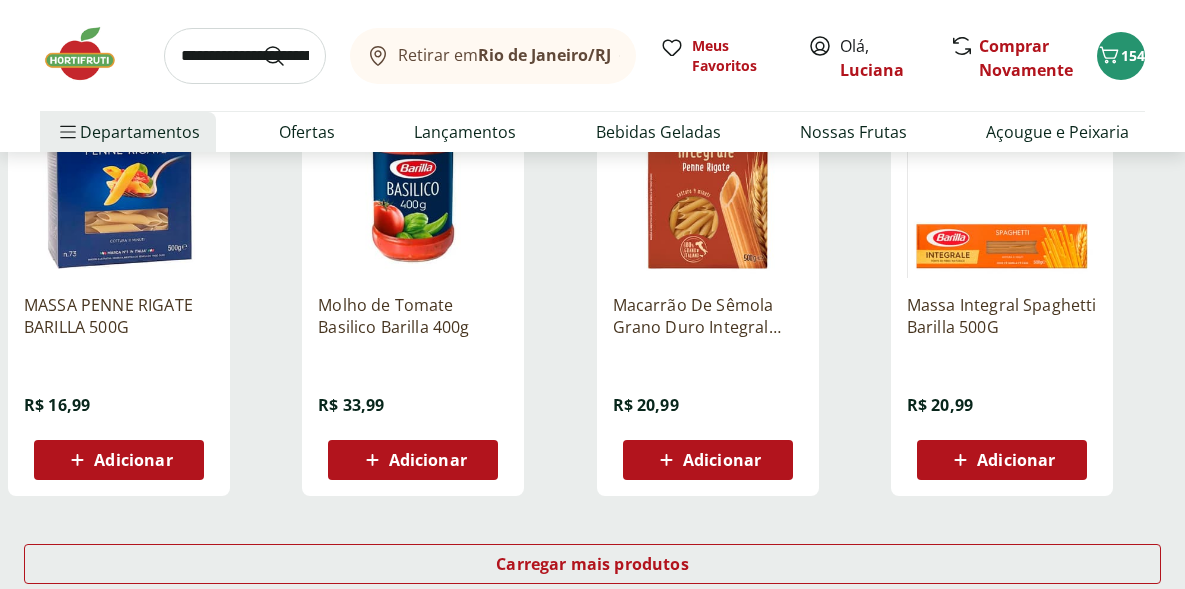 scroll, scrollTop: 1189, scrollLeft: 0, axis: vertical 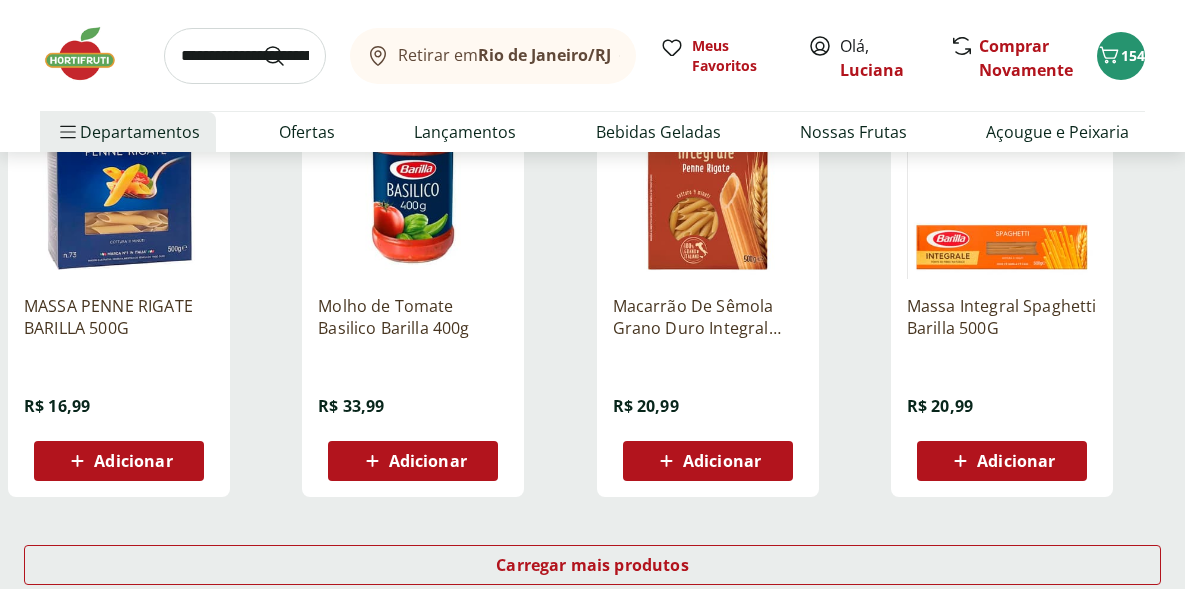 click on "Adicionar" at bounding box center (708, 461) 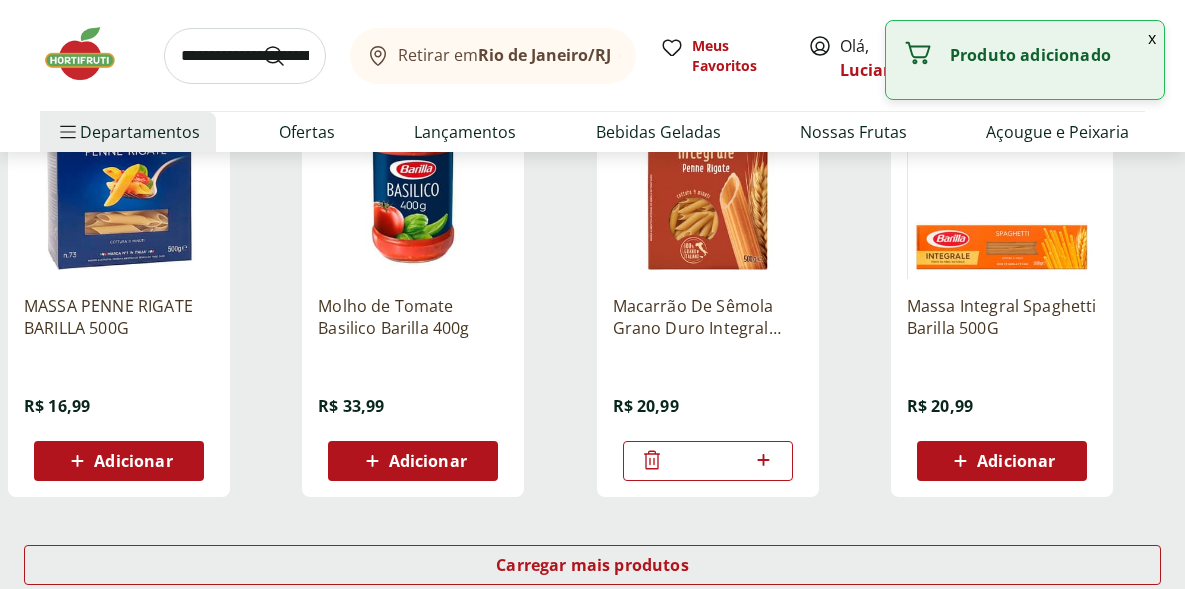 click on "Adicionar" at bounding box center [1016, 461] 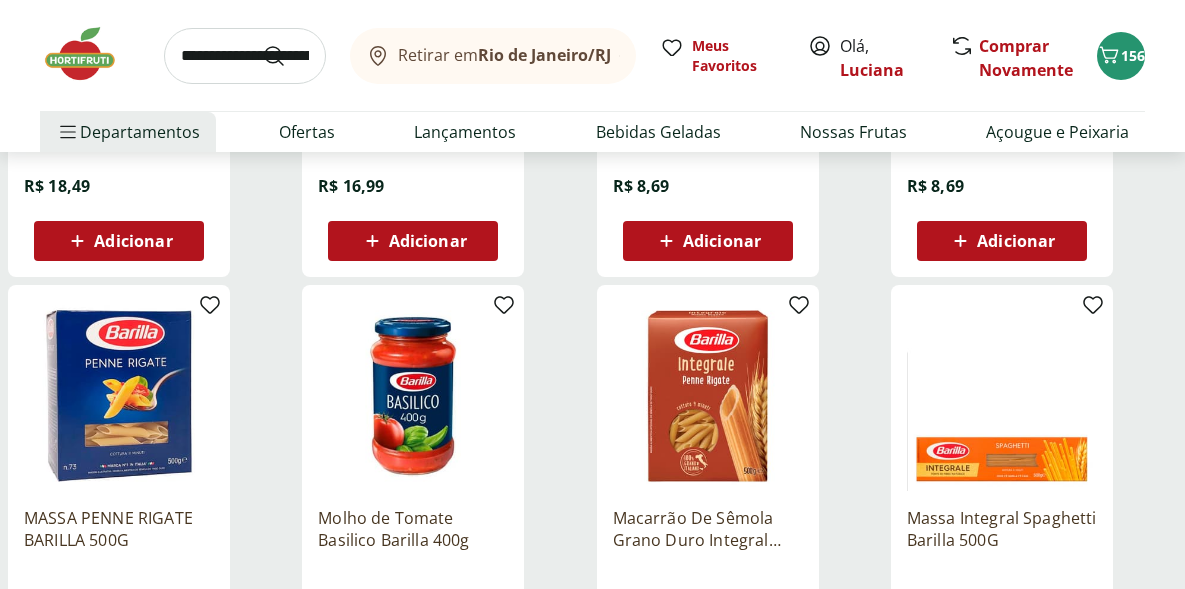 scroll, scrollTop: 977, scrollLeft: 0, axis: vertical 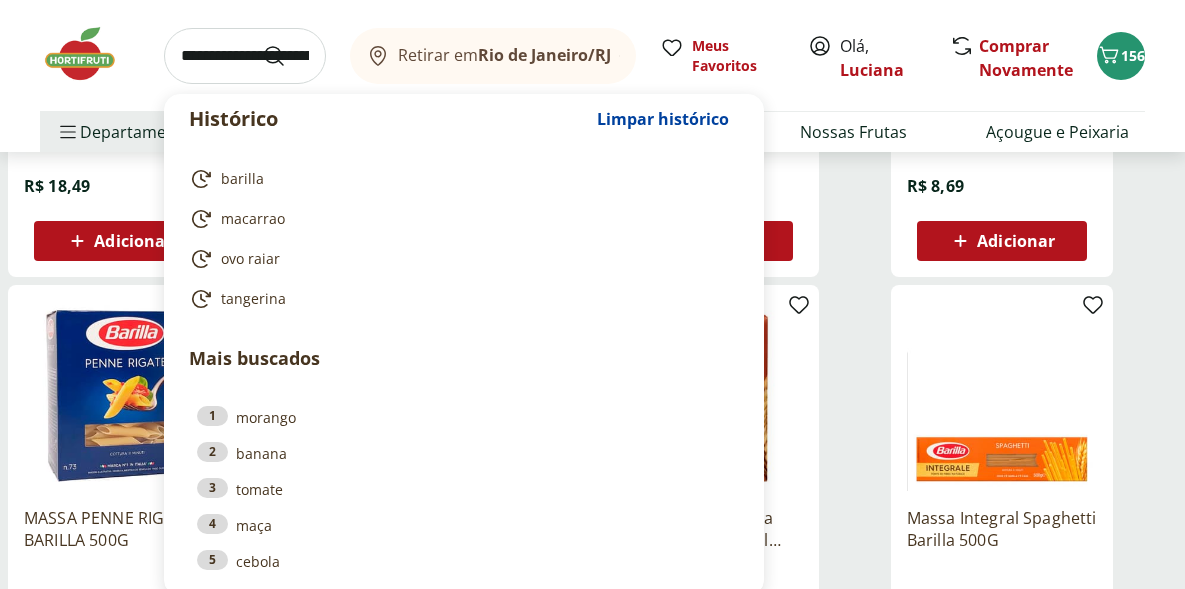 click at bounding box center (245, 56) 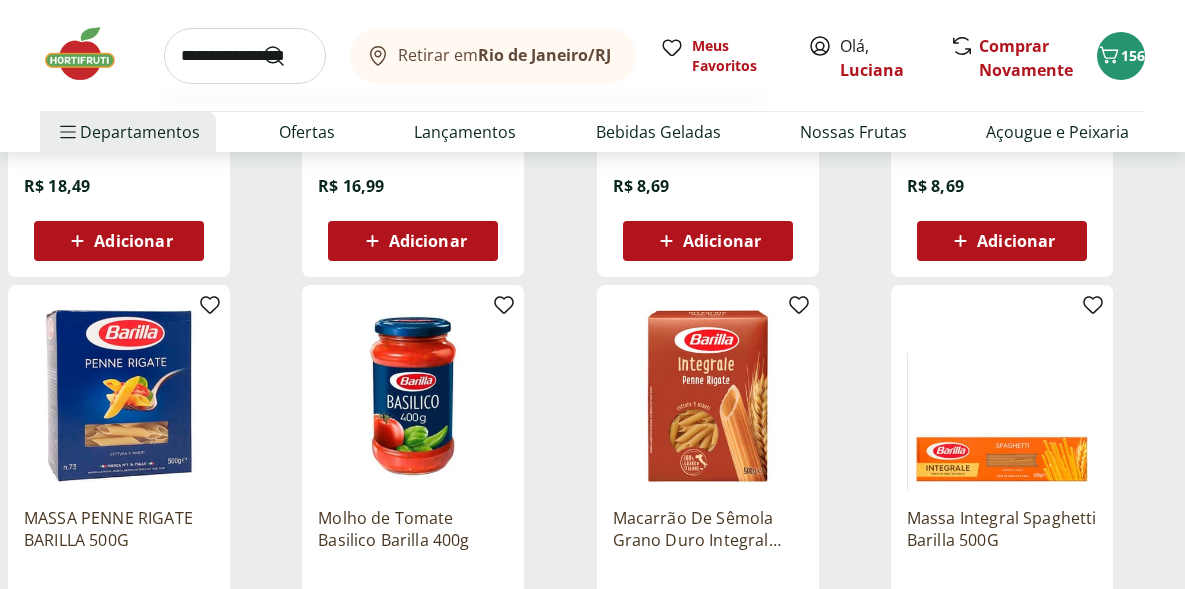type on "**********" 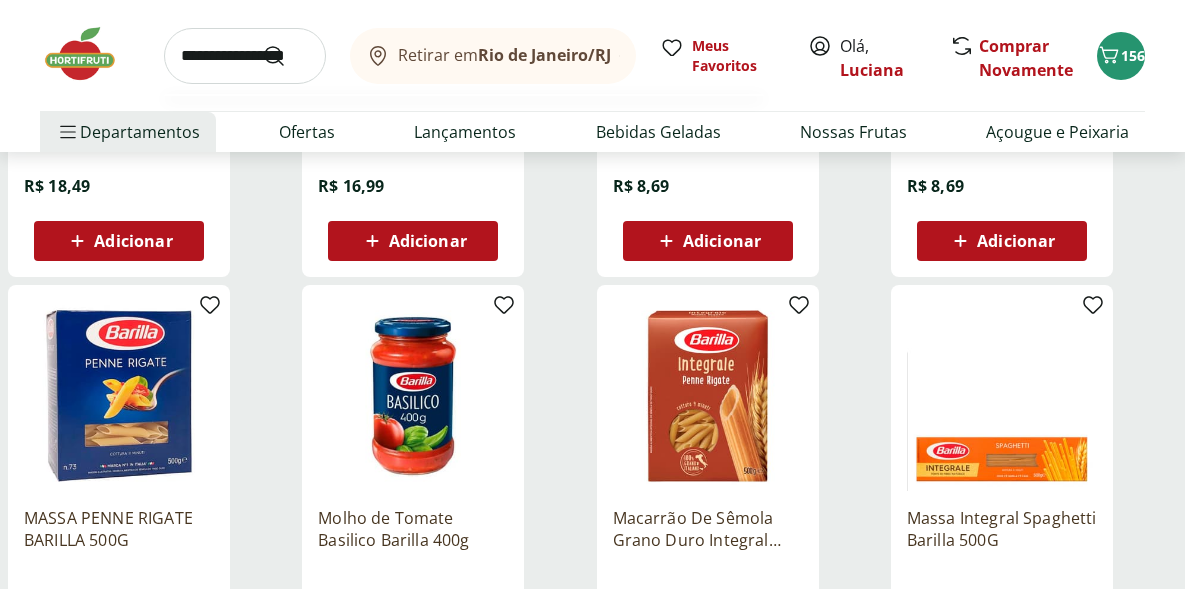 click at bounding box center (286, 56) 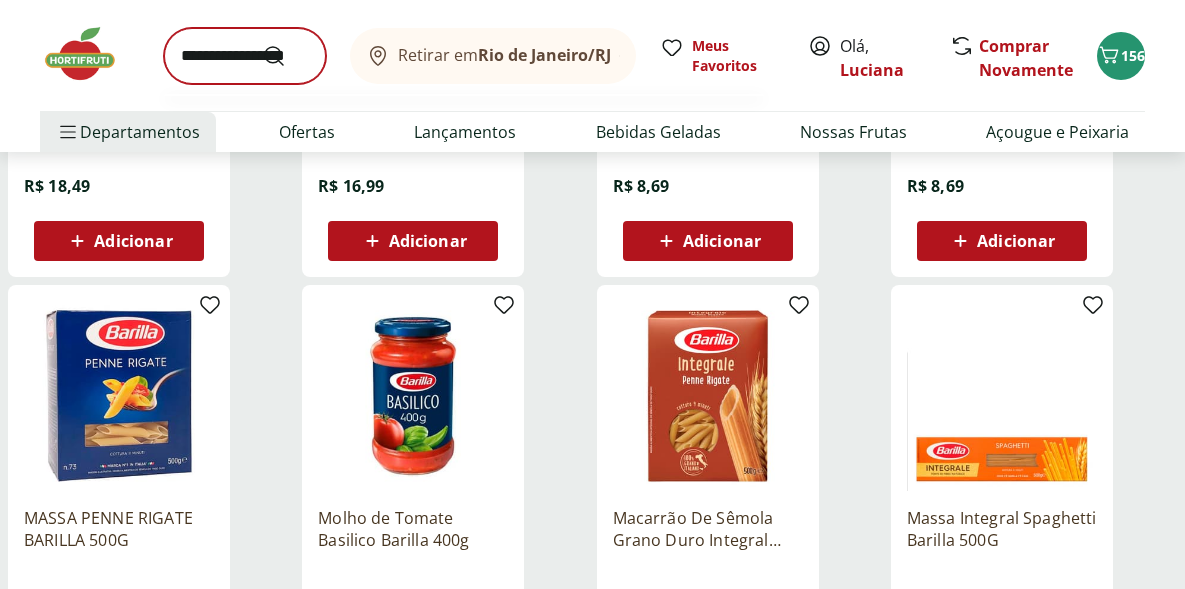 scroll, scrollTop: 0, scrollLeft: 0, axis: both 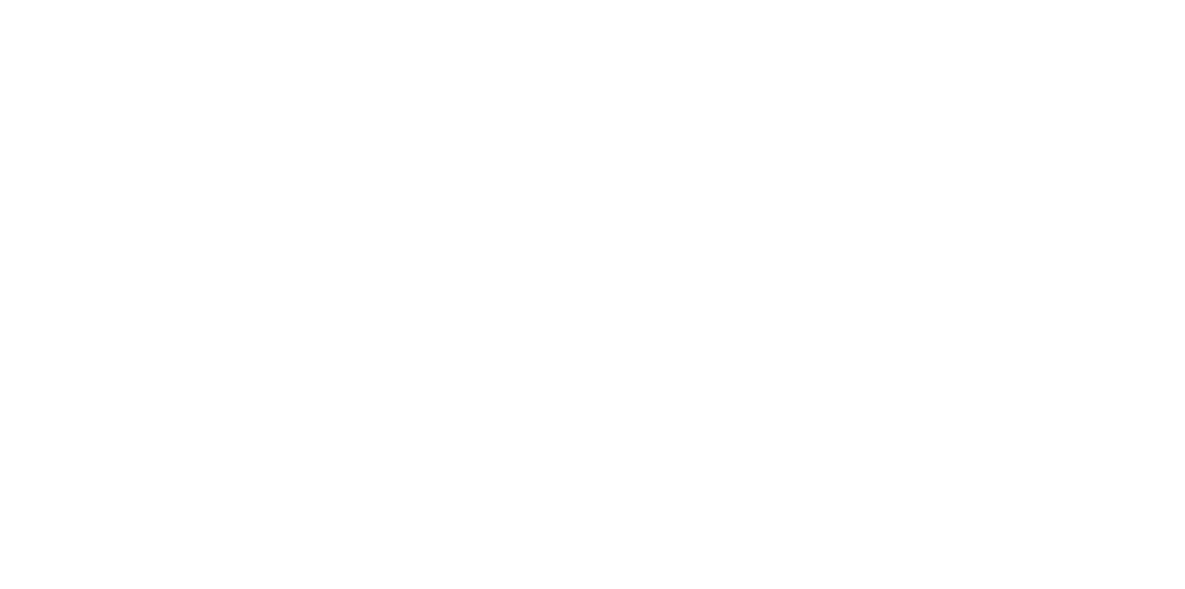 select on "**********" 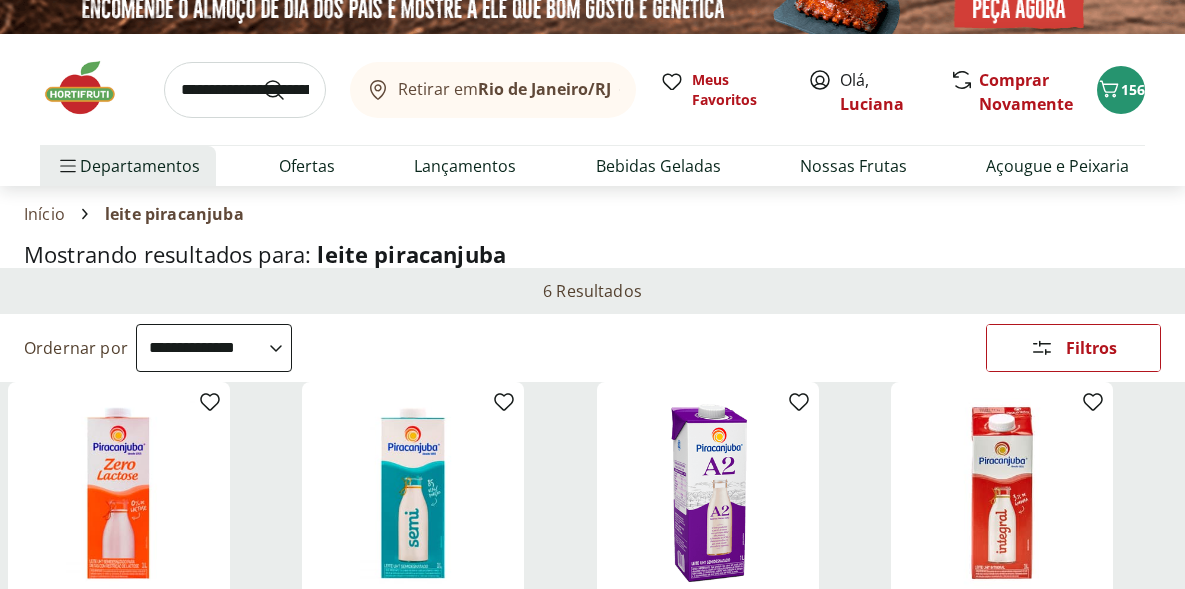 scroll, scrollTop: 11, scrollLeft: 0, axis: vertical 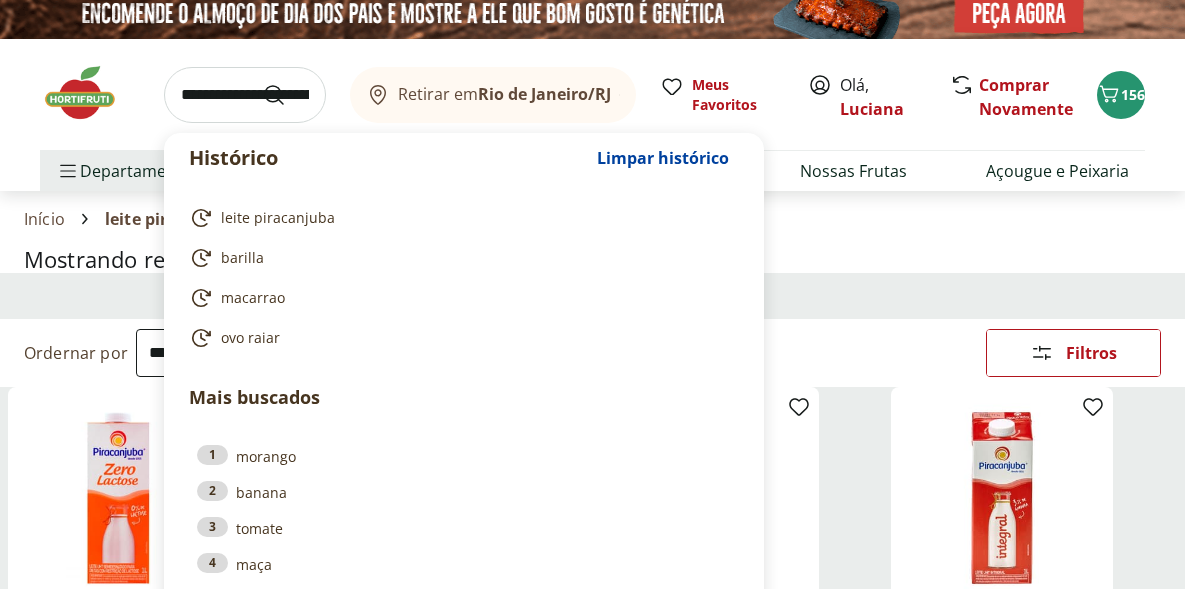 click at bounding box center (245, 95) 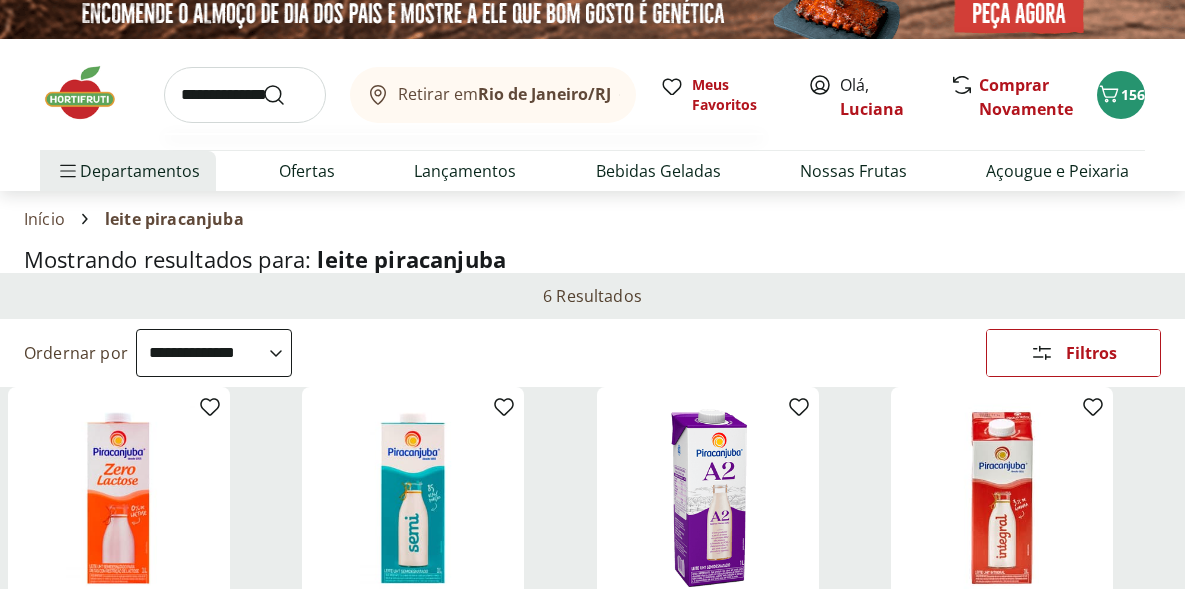 type on "**********" 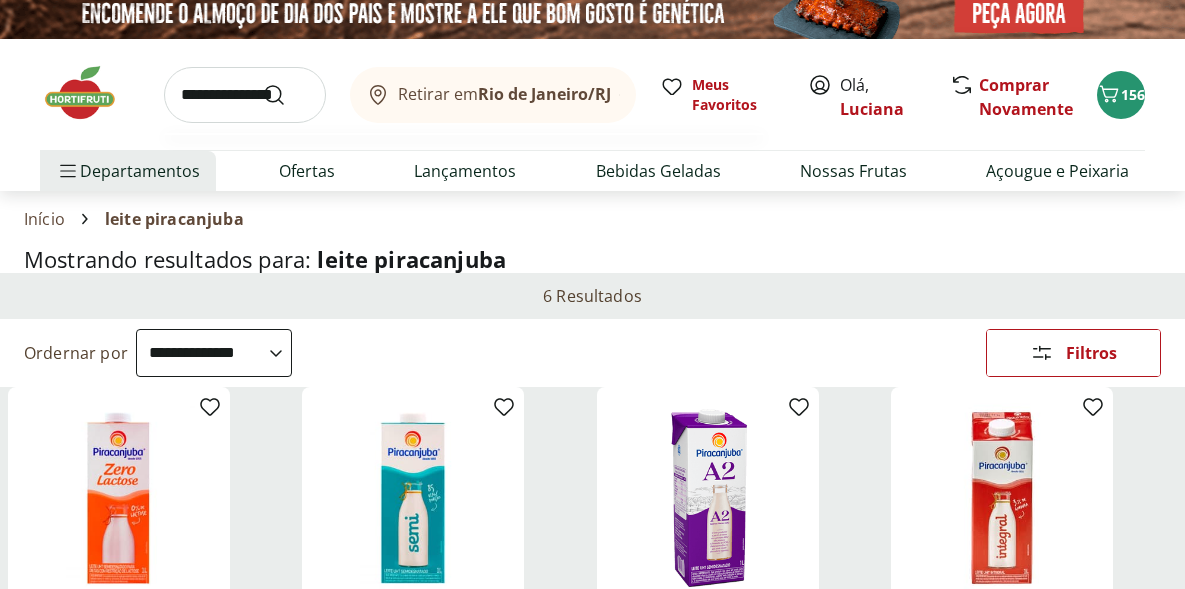 click at bounding box center (286, 95) 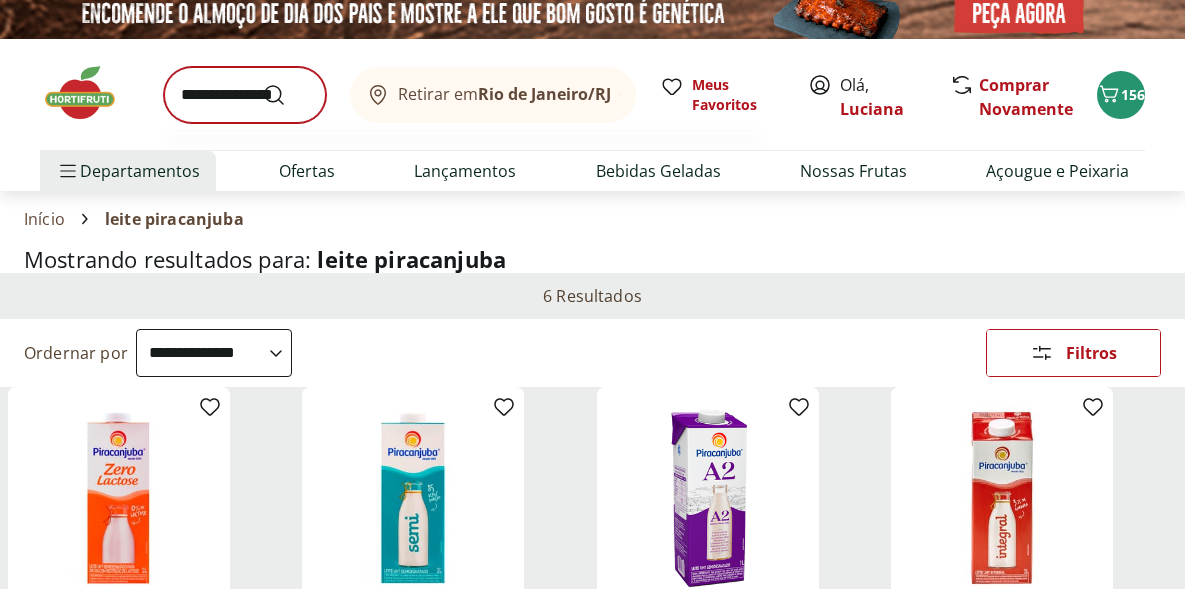 scroll, scrollTop: 0, scrollLeft: 0, axis: both 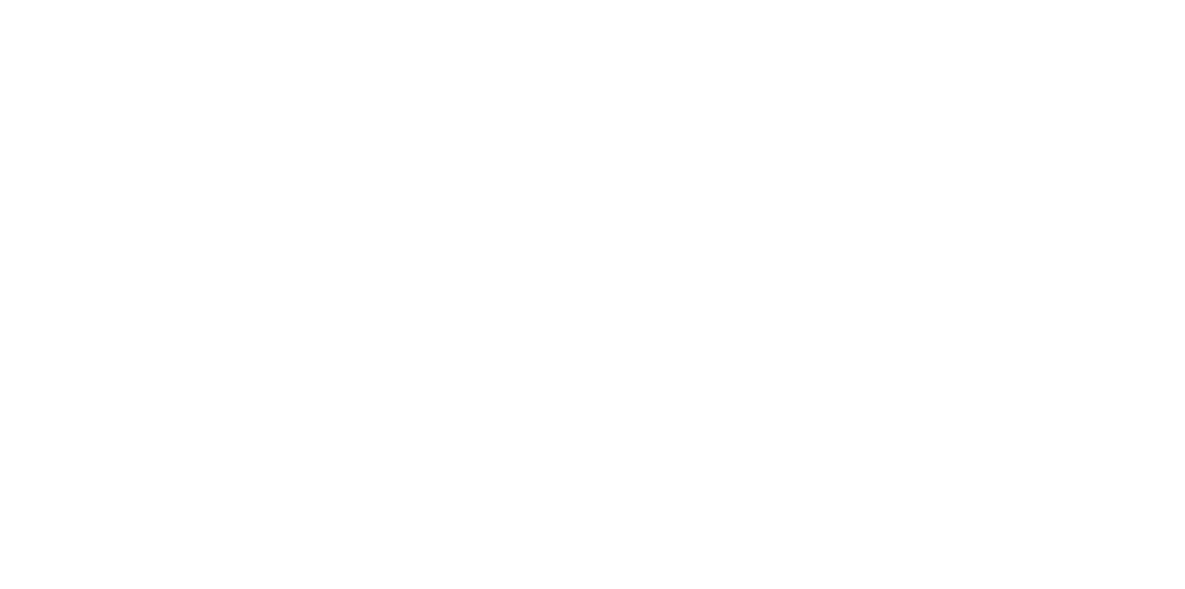 select on "**********" 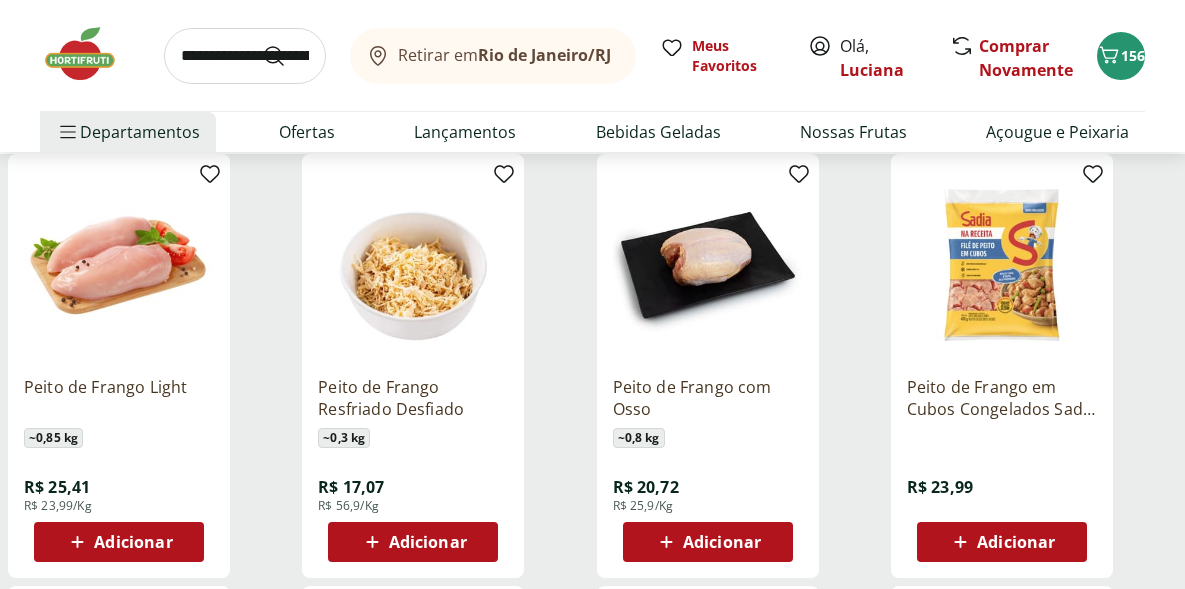 scroll, scrollTop: 242, scrollLeft: 0, axis: vertical 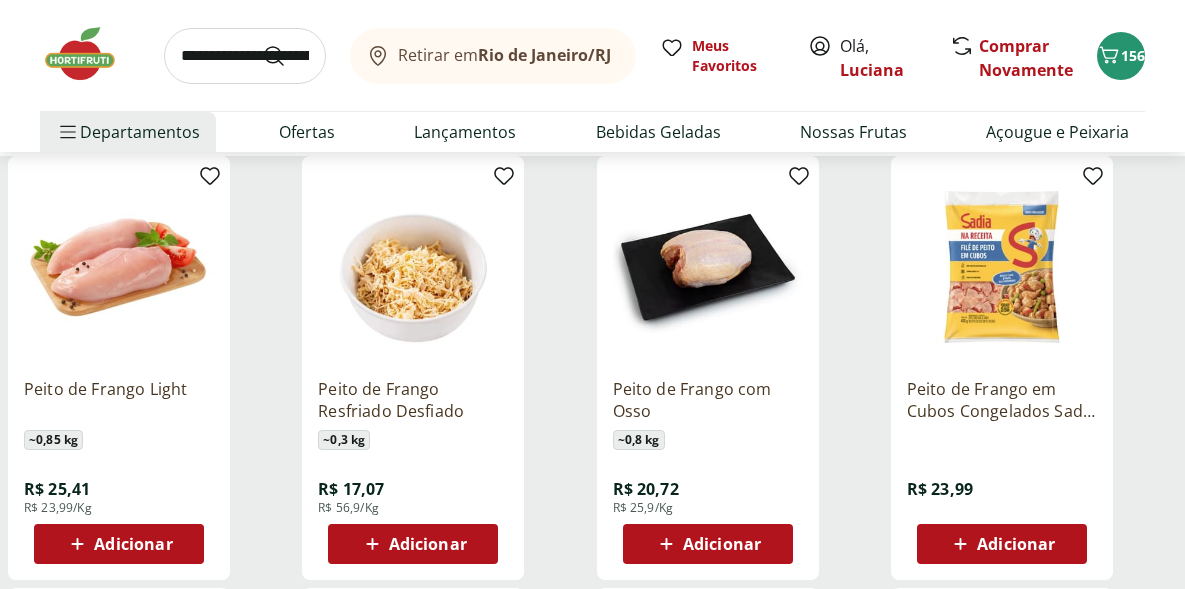 click at bounding box center [245, 56] 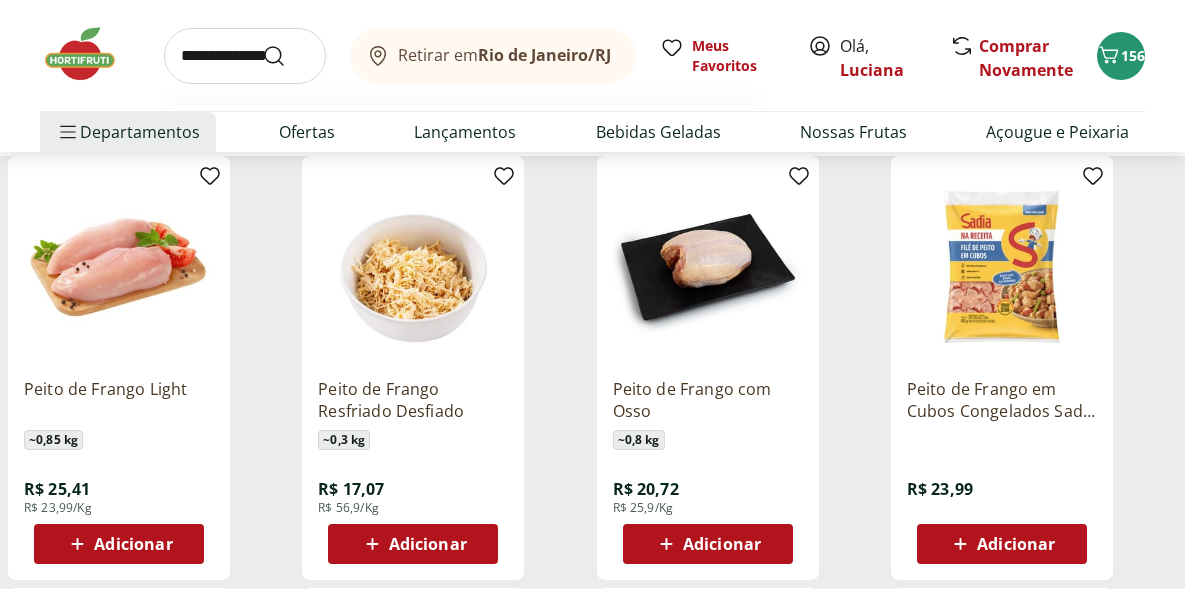 type on "**********" 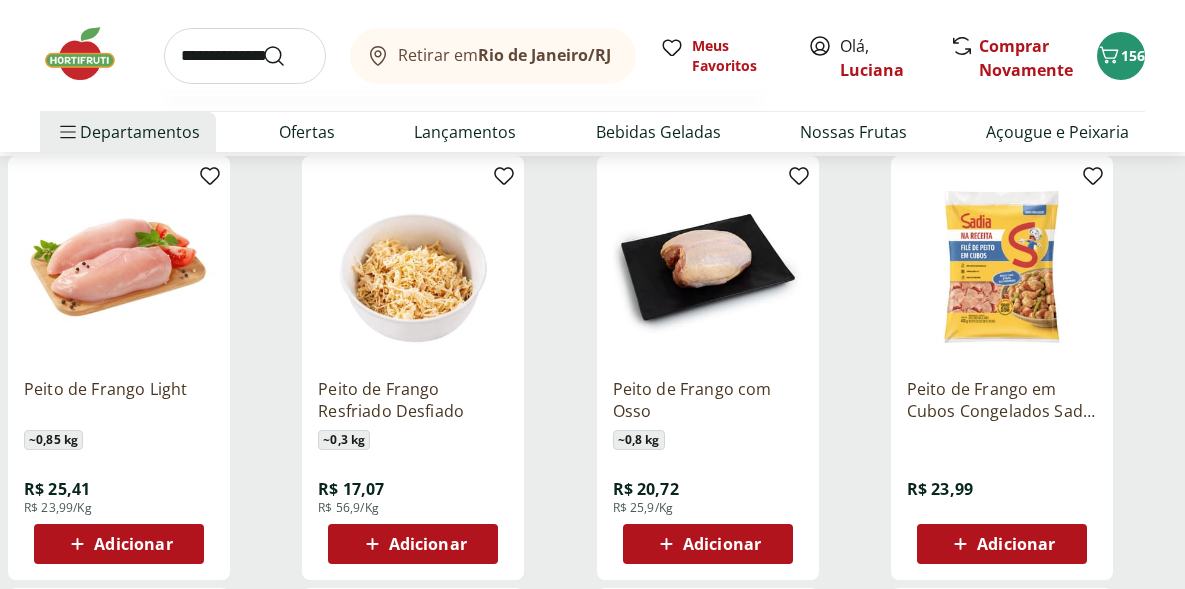 click at bounding box center (286, 56) 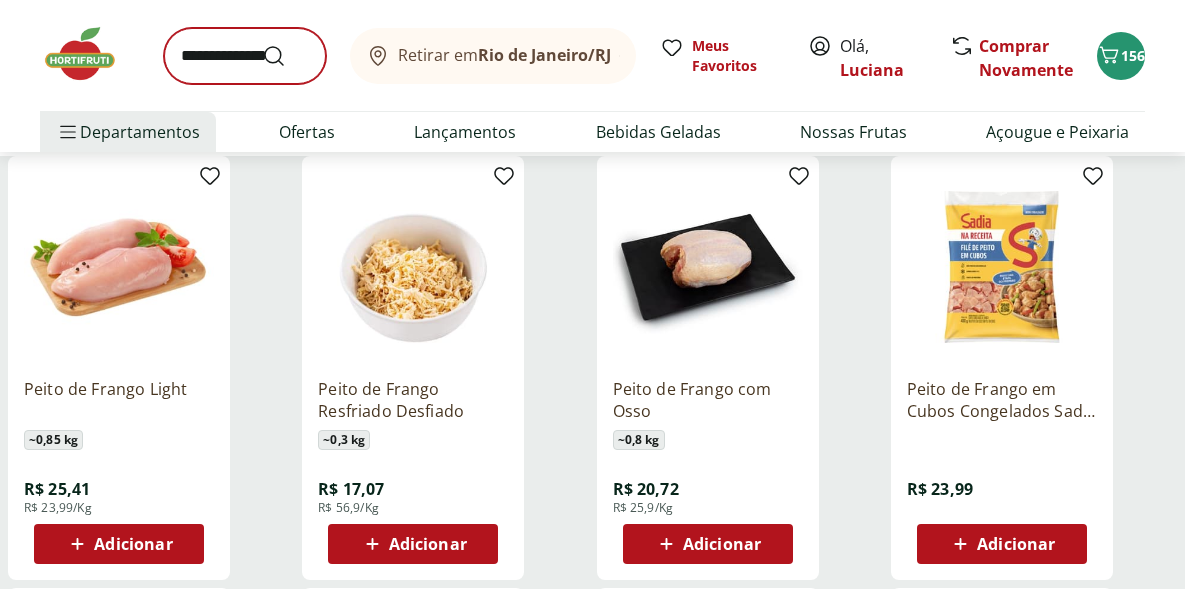scroll, scrollTop: 0, scrollLeft: 0, axis: both 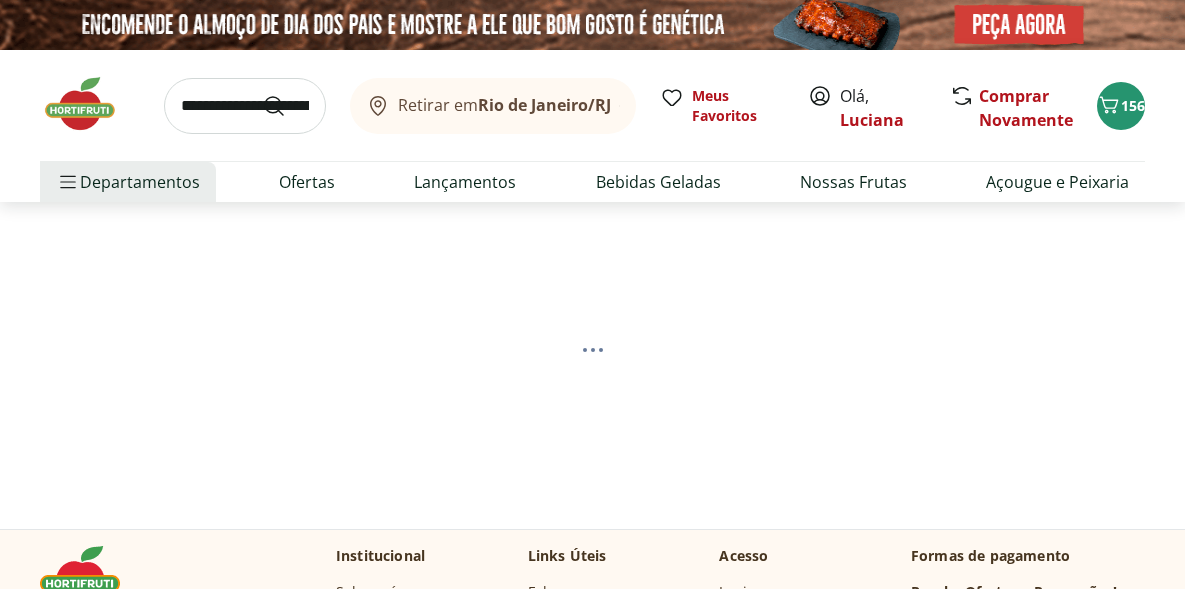 select on "**********" 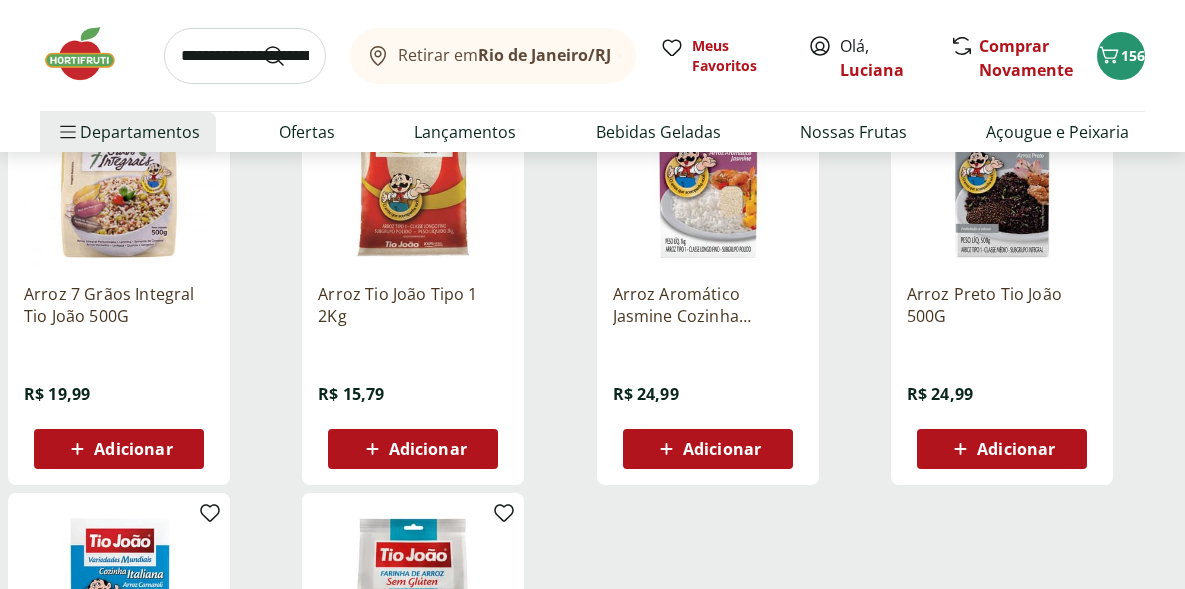 scroll, scrollTop: 769, scrollLeft: 0, axis: vertical 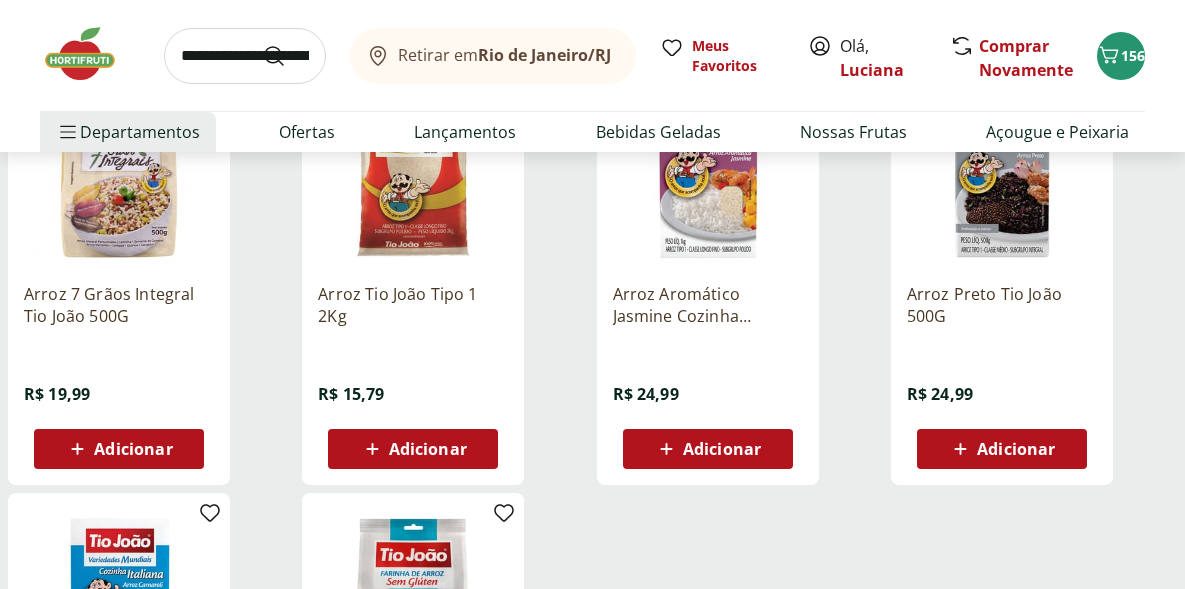 click on "Adicionar" at bounding box center (133, 449) 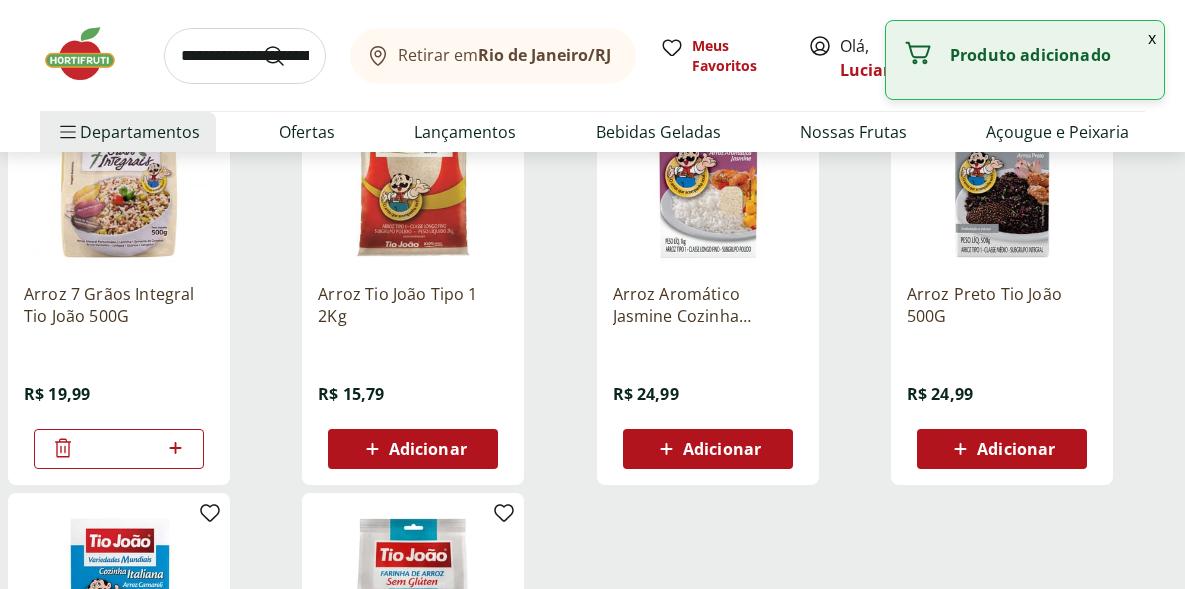 click 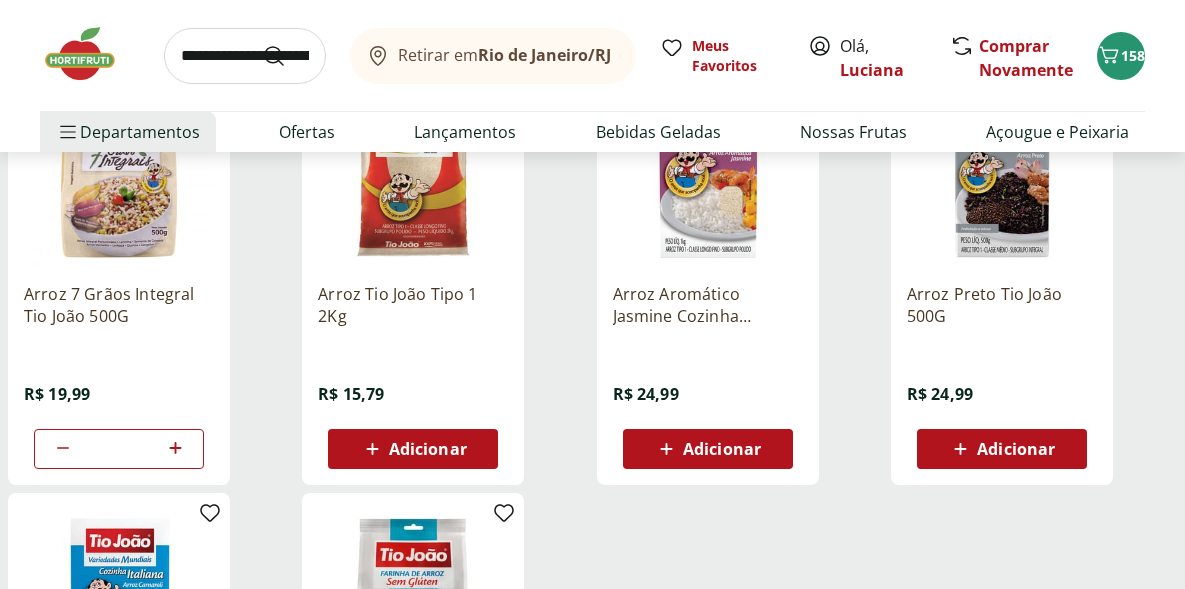 click at bounding box center [245, 56] 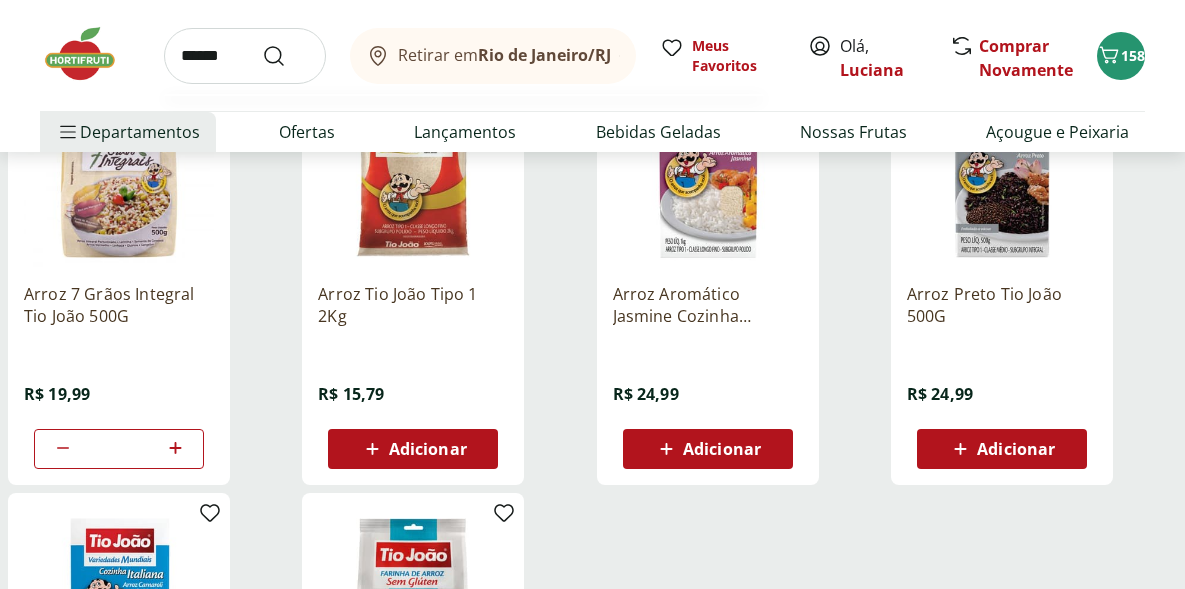 type on "******" 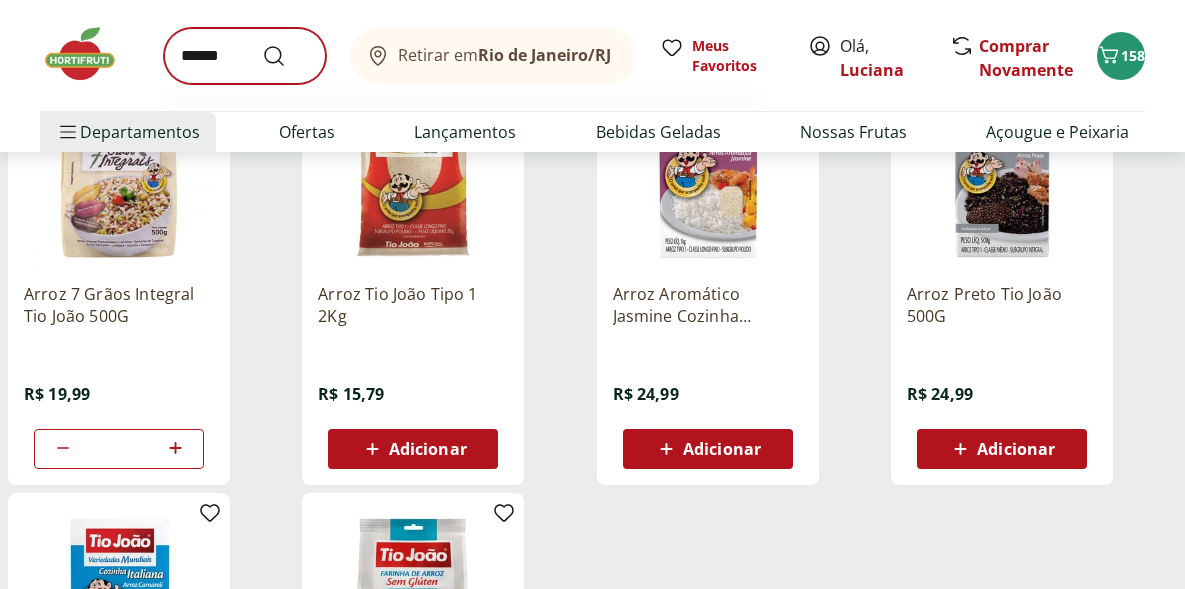 scroll, scrollTop: 0, scrollLeft: 0, axis: both 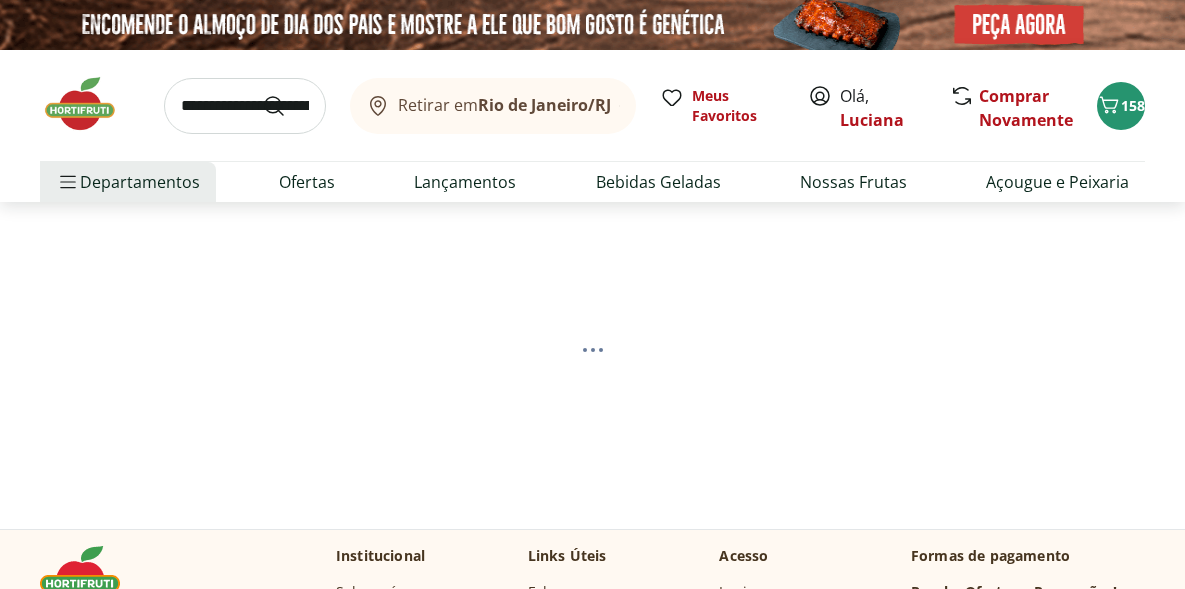 select on "**********" 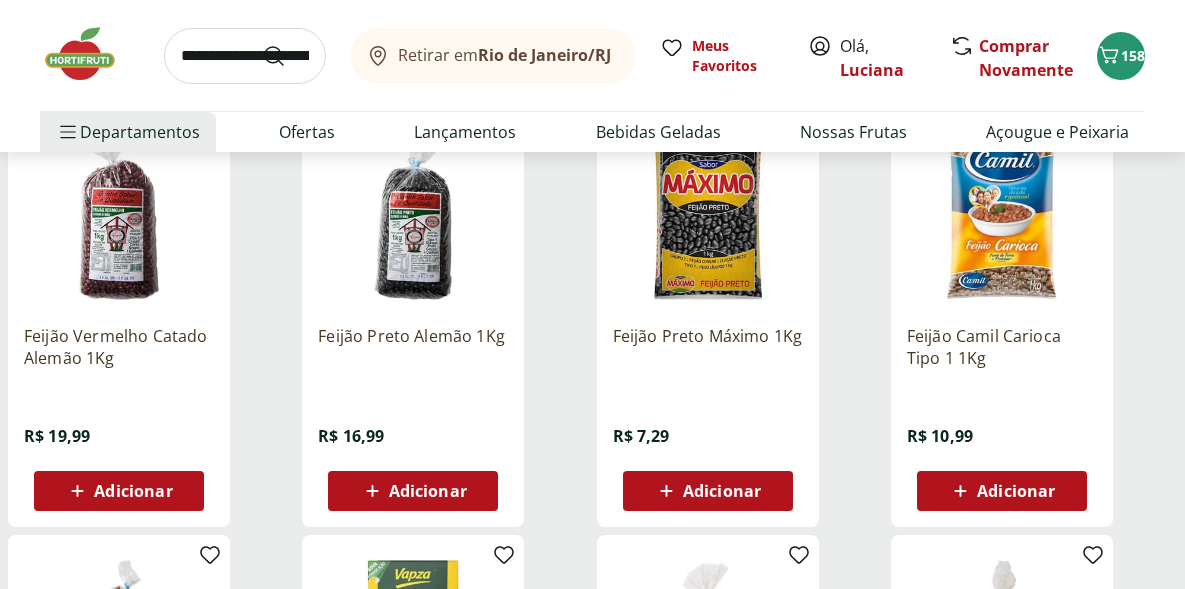 scroll, scrollTop: 297, scrollLeft: 0, axis: vertical 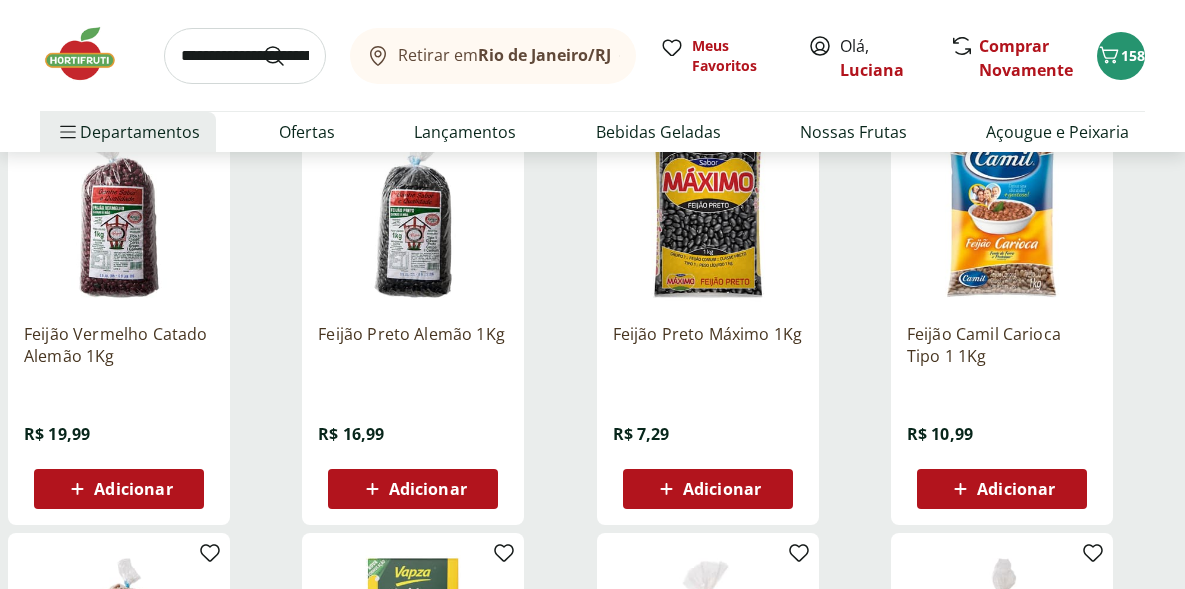 click on "Adicionar" at bounding box center (708, 489) 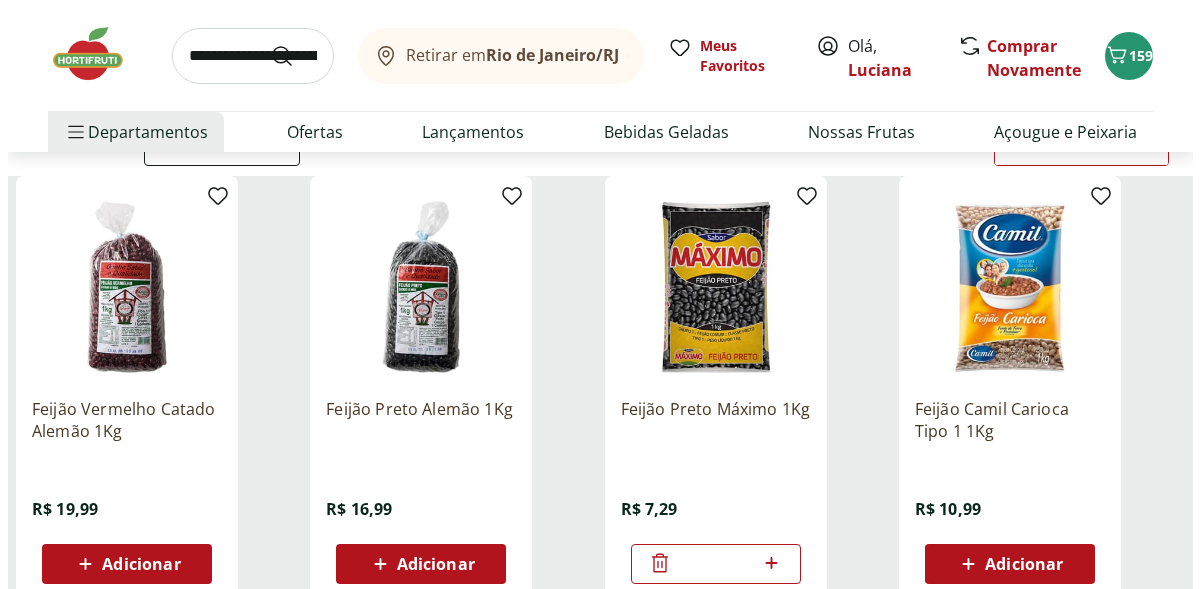 scroll, scrollTop: 224, scrollLeft: 0, axis: vertical 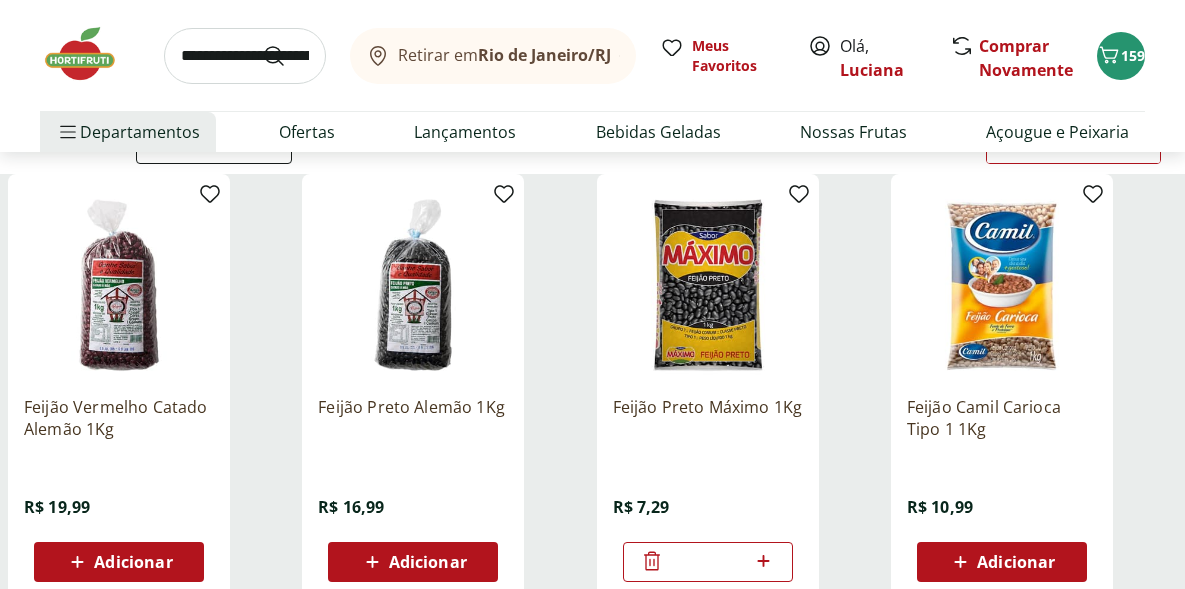 click 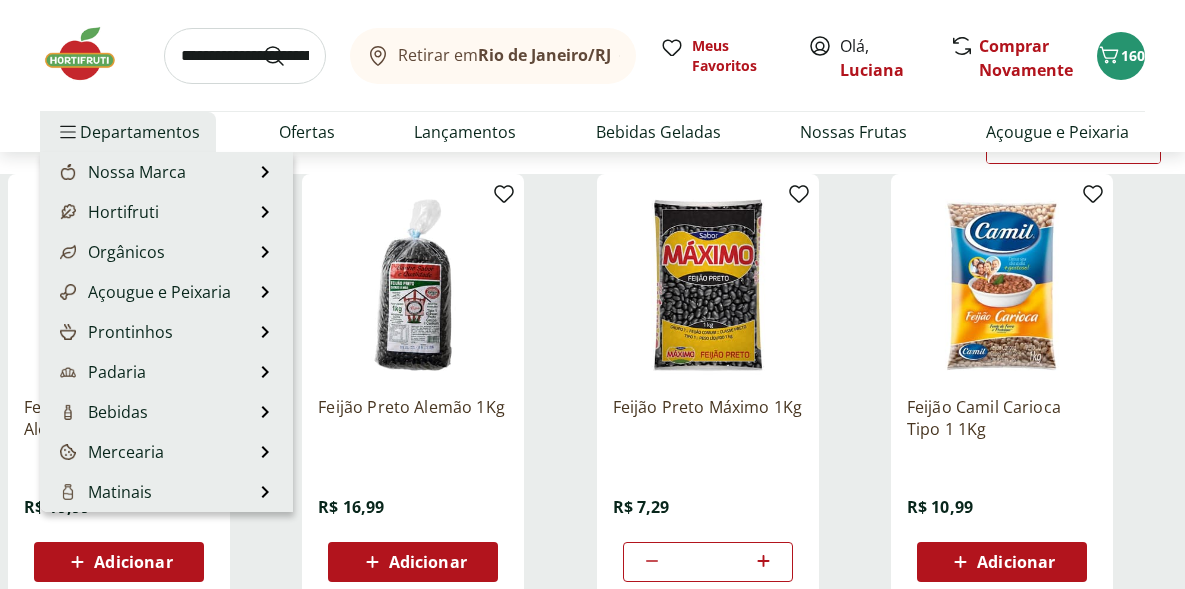 click on "Departamentos Nossa Marca Nossa Marca Ver tudo do departamento Açougue & Peixaria Congelados e Refrigerados Frutas, Legumes e Verduras Orgânicos Mercearia Sorvetes Hortifruti Hortifruti Ver tudo do departamento Cogumelos Frutas Legumes Ovos Temperos Frescos Verduras Orgânicos Orgânicos Ver tudo do departamento Bebidas Orgânicas Frutas Orgânicas Legumes Orgânicos Ovos Orgânicos Perecíveis Orgânicos Verduras Orgânicas Temperos Frescos Açougue e Peixaria Açougue e Peixaria Ver tudo do departamento Aves Bovinos Exóticos Frutos do Mar Linguiça e Salsicha Peixes Salgados e Defumados Suínos Prontinhos Prontinhos Ver tudo do departamento Frutas Cortadinhas Pré Preparados Prontos para Consumo Saladas Sucos e Água de Coco Padaria Padaria Ver tudo do departamento Bolos e Mini Bolos Doces Pão Padaria Própria Salgados Torradas Bebidas Bebidas Ver tudo do departamento Água Água de Coco Cerveja Destilados Chá e Mate Drinks Alcóolicos Energético e Isotônico Vinhos Refrigerante Suco Integral Azeite" at bounding box center (128, 132) 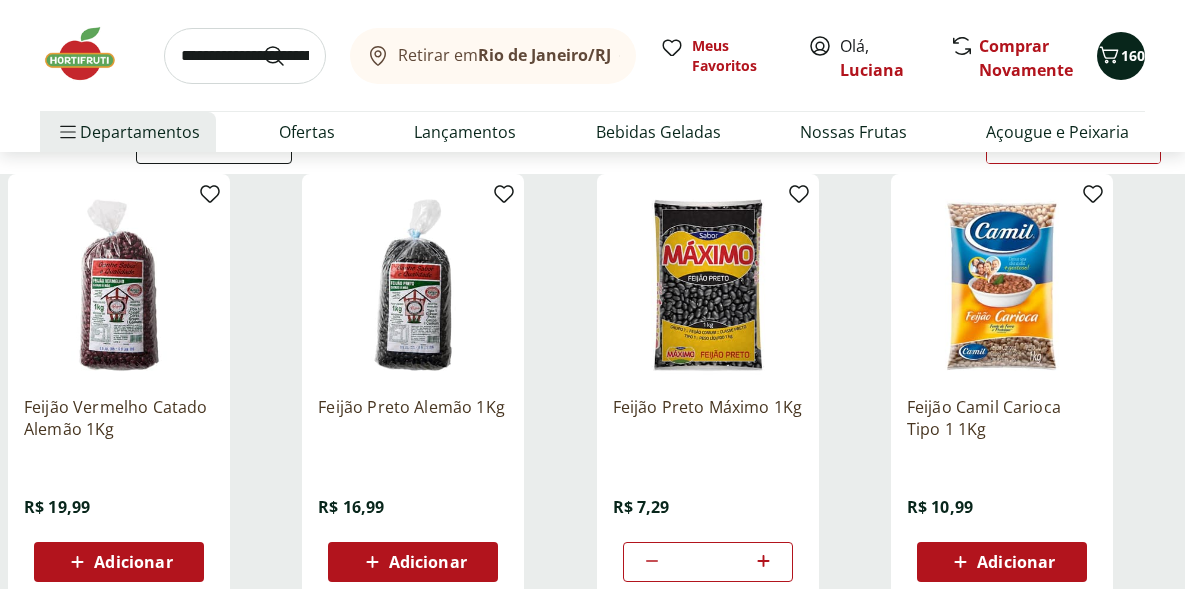 click 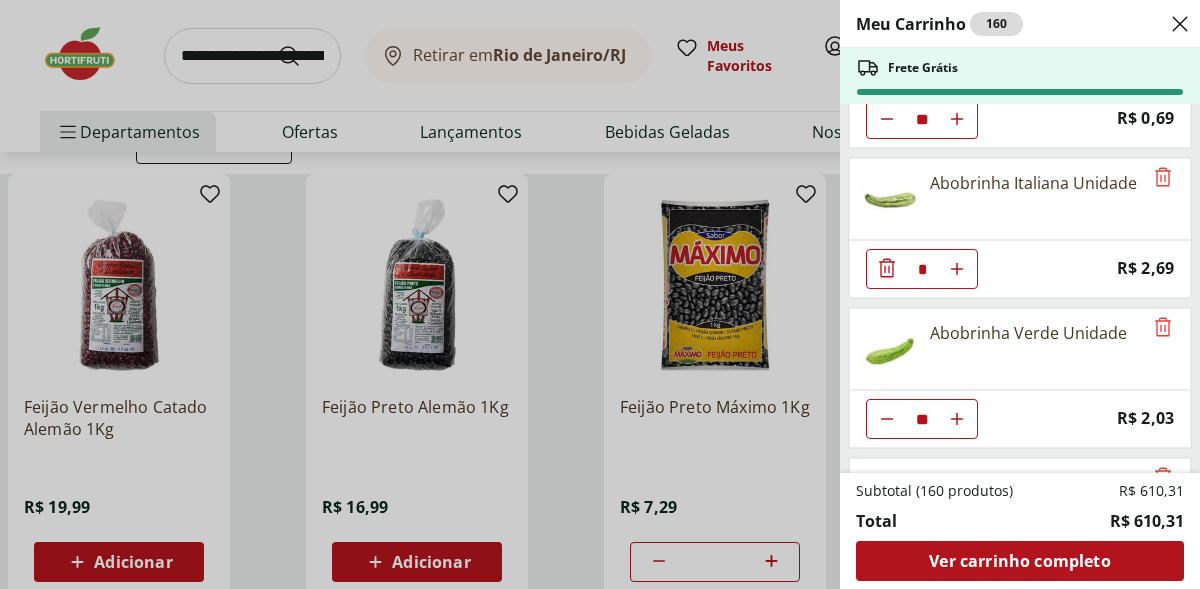 scroll, scrollTop: 1305, scrollLeft: 0, axis: vertical 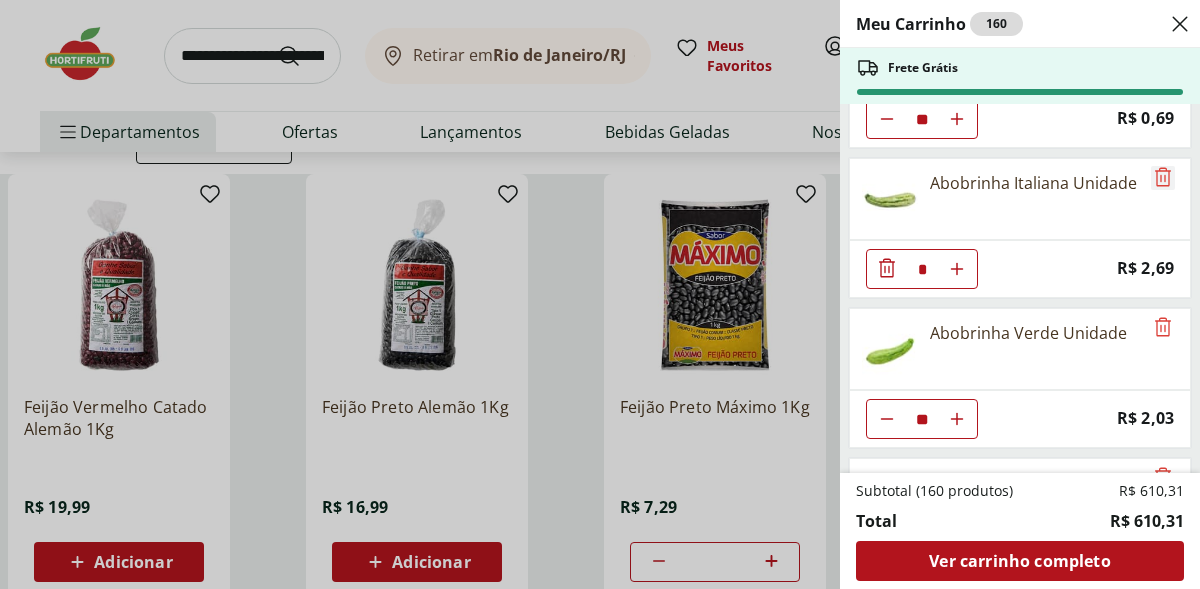 click 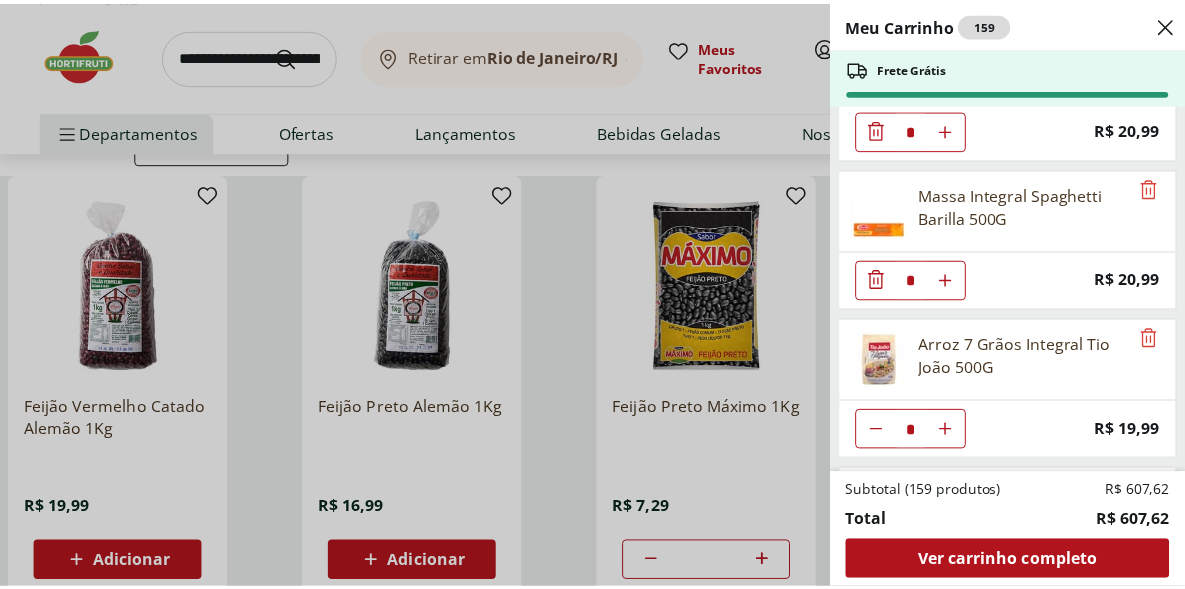 scroll, scrollTop: 3809, scrollLeft: 0, axis: vertical 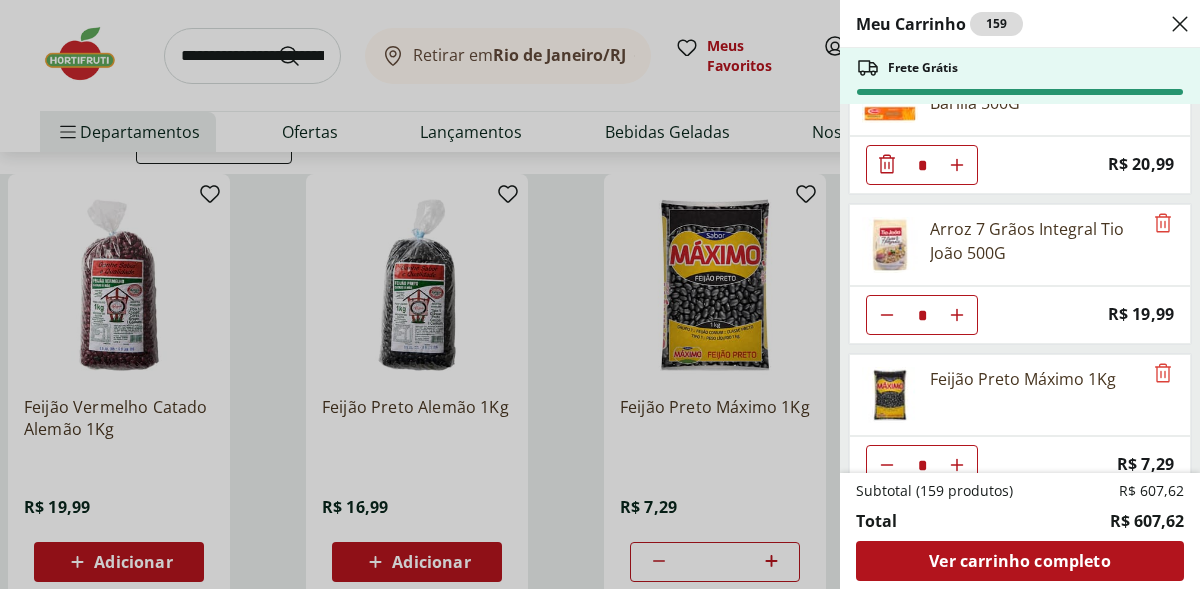 click on "Meu Carrinho 159 Frete Grátis Banana Prata Unidade ** Price: R$ 2,20 Poncã Unidade * Price: R$ 1,60 Morango Orgânico 250g * Price: R$ 17,99 Laranja Bahia Importada * Price: R$ 5,70 Tomate Italiano ** Price: R$ 1,15 Tomate Grape Fiorello 300g * Price: R$ 7,99 Batata Doce Unidade ** Price: R$ 1,53 Inhame Dedo Unidade * Price: R$ 0,81 Cenoura Unidade ** Price: R$ 0,69 Abobrinha Verde Unidade ** Price: R$ 2,03 Chuchu Unidade ** Price: R$ 1,64 RUCULA BABY LEAF HIDROSOL * Price: R$ 5,99 MINI ALFACE CRESPA HIDROSOL * Price: R$ 5,99 Alface Americana Orgânica Bandeja * Price: R$ 7,99 Cebola Nacional Unidade * Price: R$ 1,12 Coentro Unidade * Price: R$ 3,49 Salsa/Salsinha Maço Unidade * Price: R$ 3,49 Cebolinha Unidade * Price: R$ 3,49 Manjericão Hasegawa * Price: R$ 3,99 Maçã Fuji Unidade * Price: R$ 2,88 Batata Baroa Amarela Unidade * Price: R$ 3,60 Mamão Papaia Unidade * Price: R$ 5,52 Manga Palmer Unidade * Price: R$ 5,04 Ovo Caipira Orgânico Grande Raiar com 10un * Price: R$ 22,99" at bounding box center [600, 294] 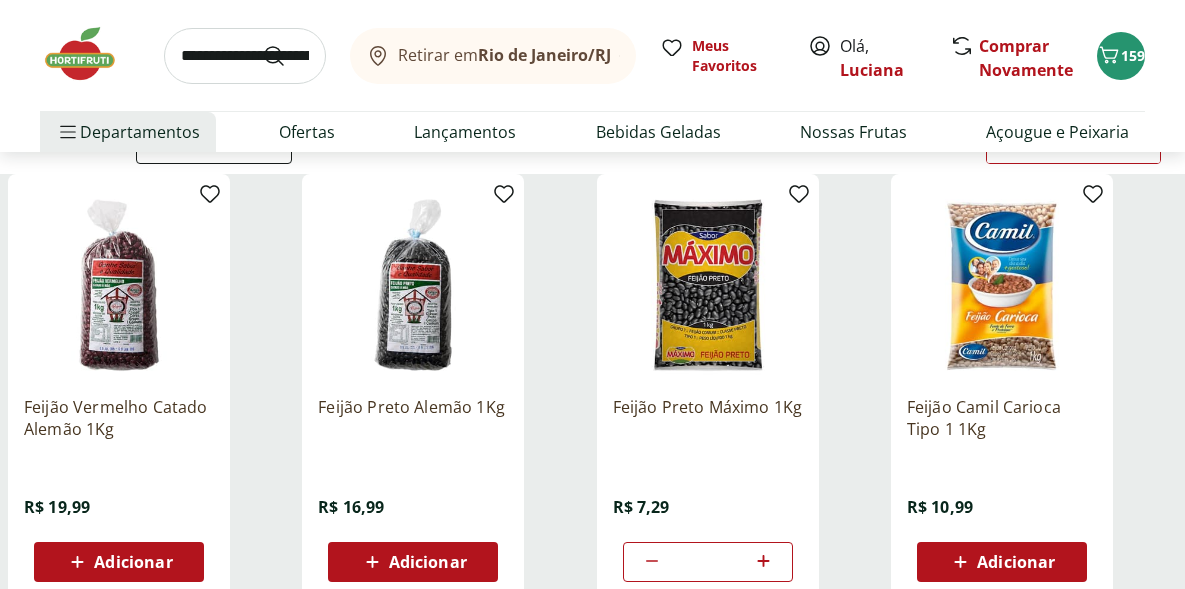 click at bounding box center (245, 56) 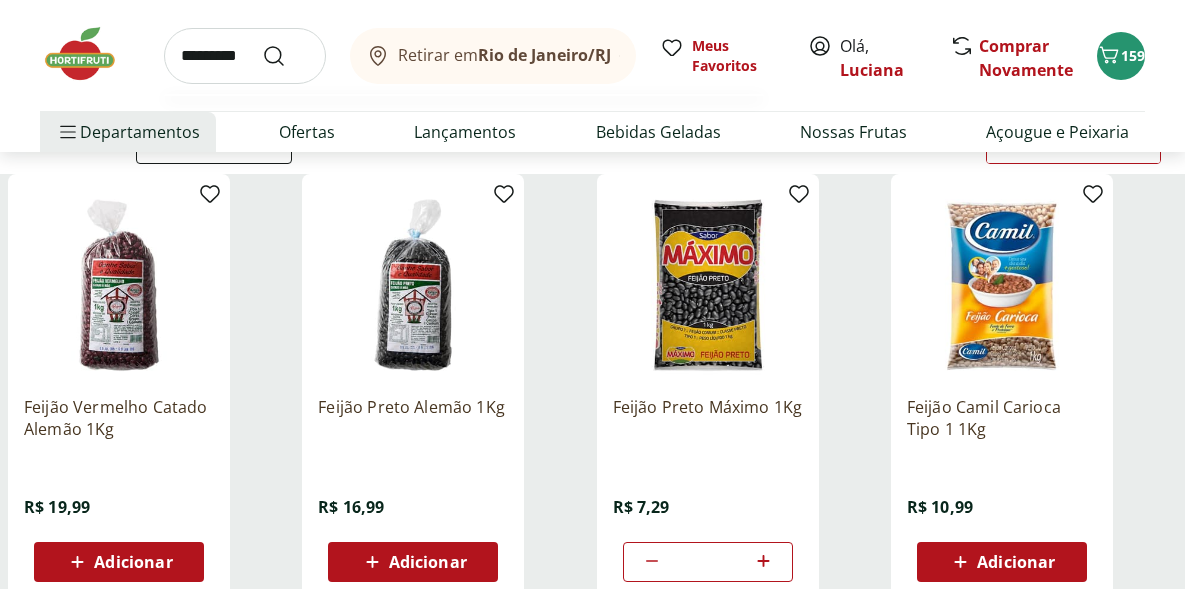 type on "*********" 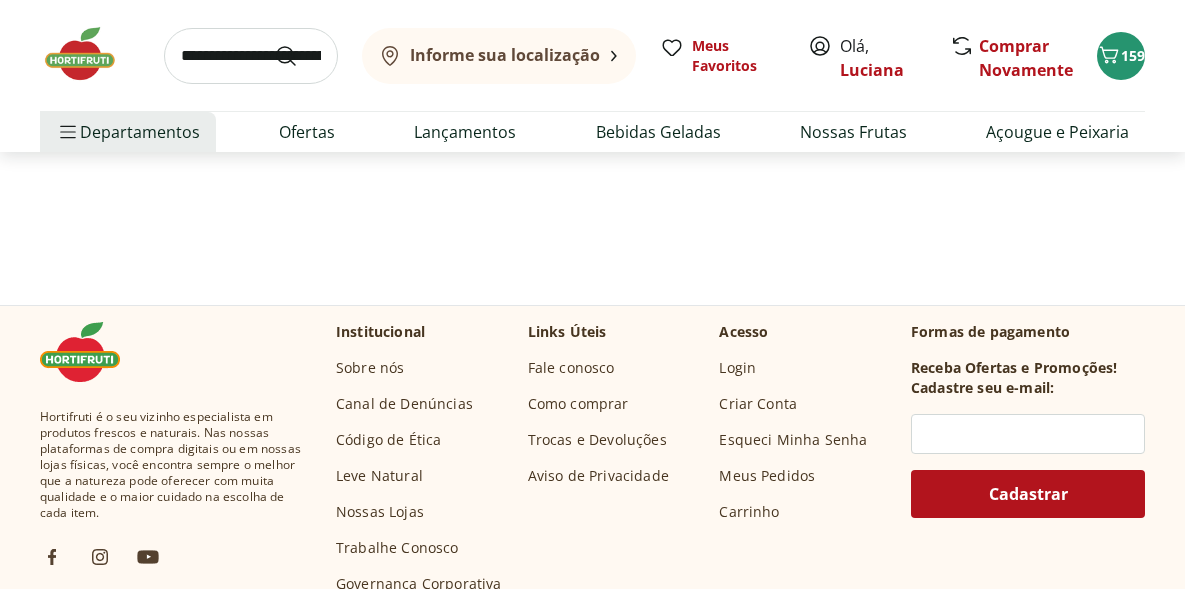 scroll, scrollTop: 0, scrollLeft: 0, axis: both 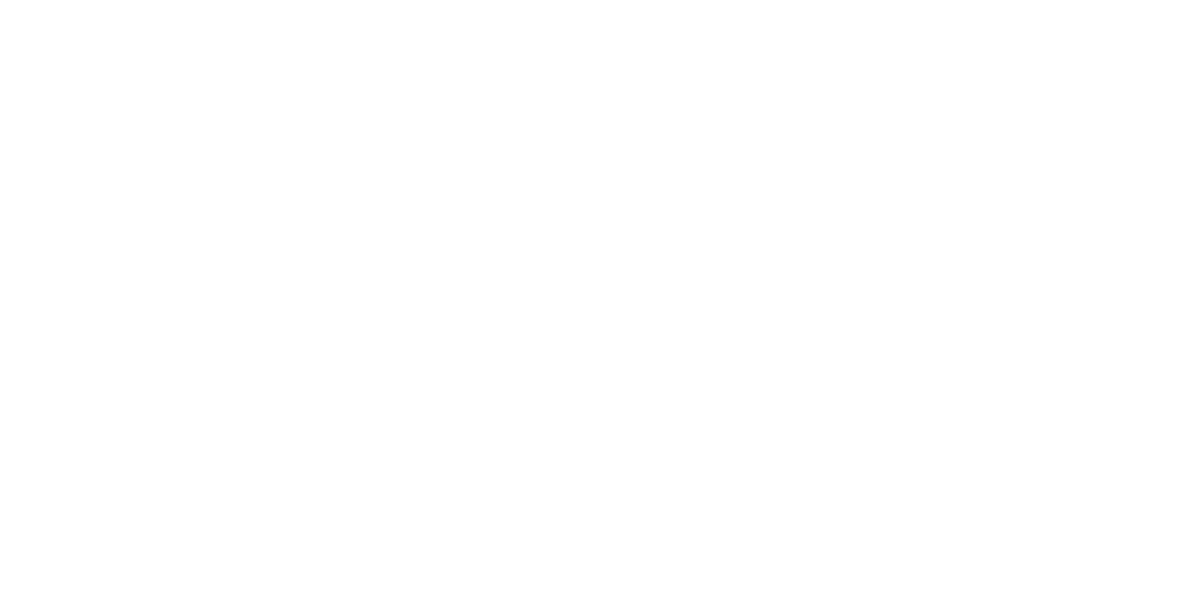 select on "**********" 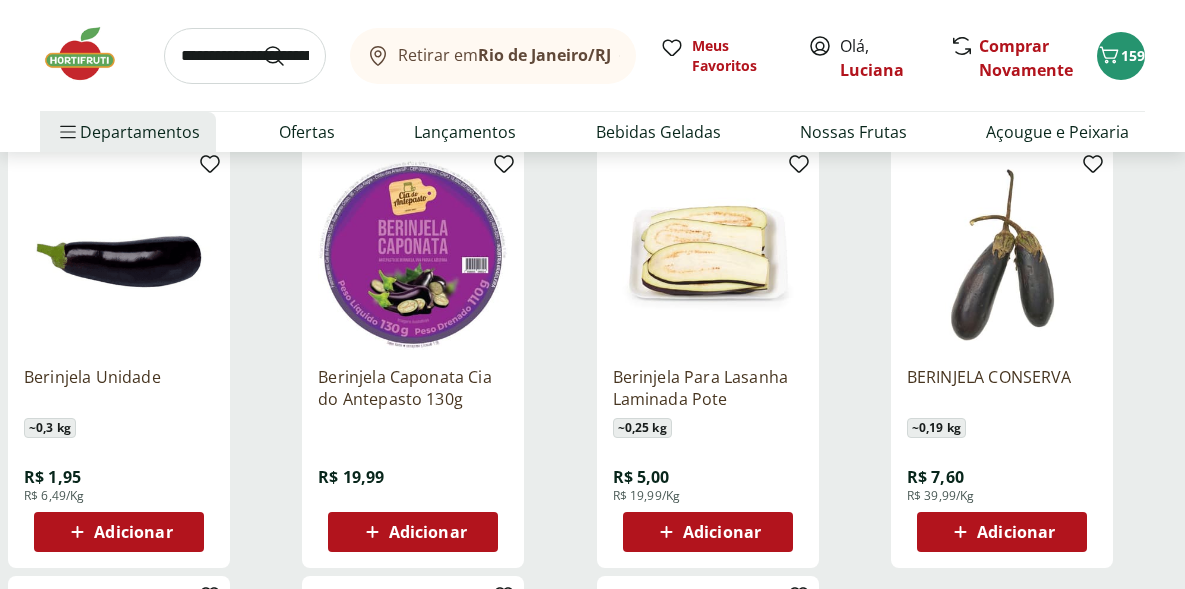 scroll, scrollTop: 255, scrollLeft: 0, axis: vertical 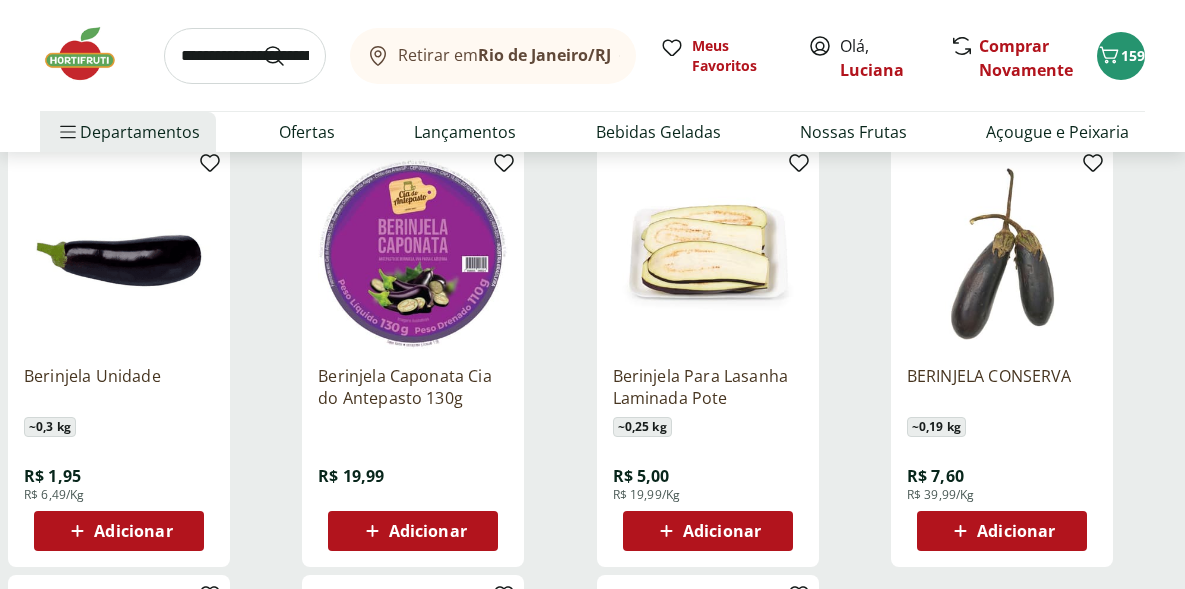 click on "Adicionar" at bounding box center [118, 531] 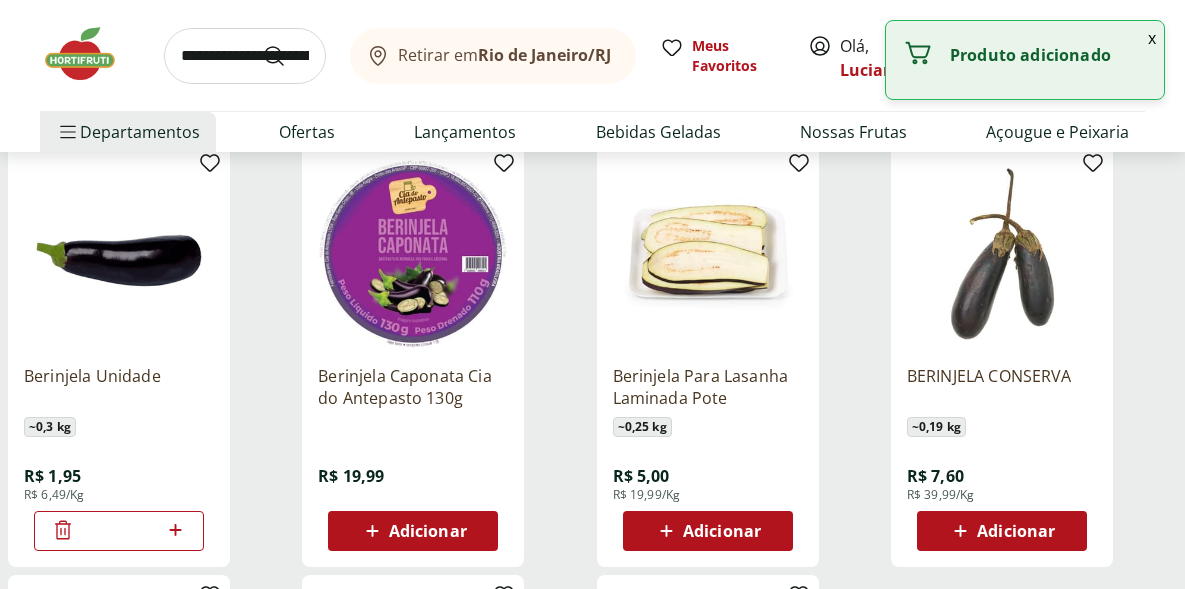 click 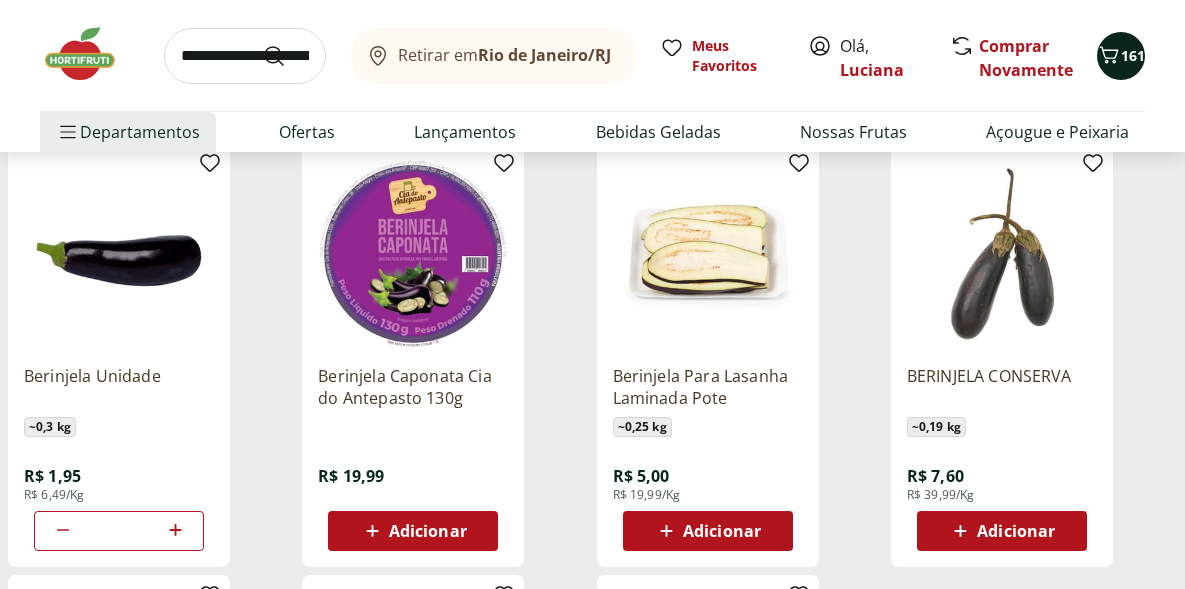 click on "161" at bounding box center (1133, 55) 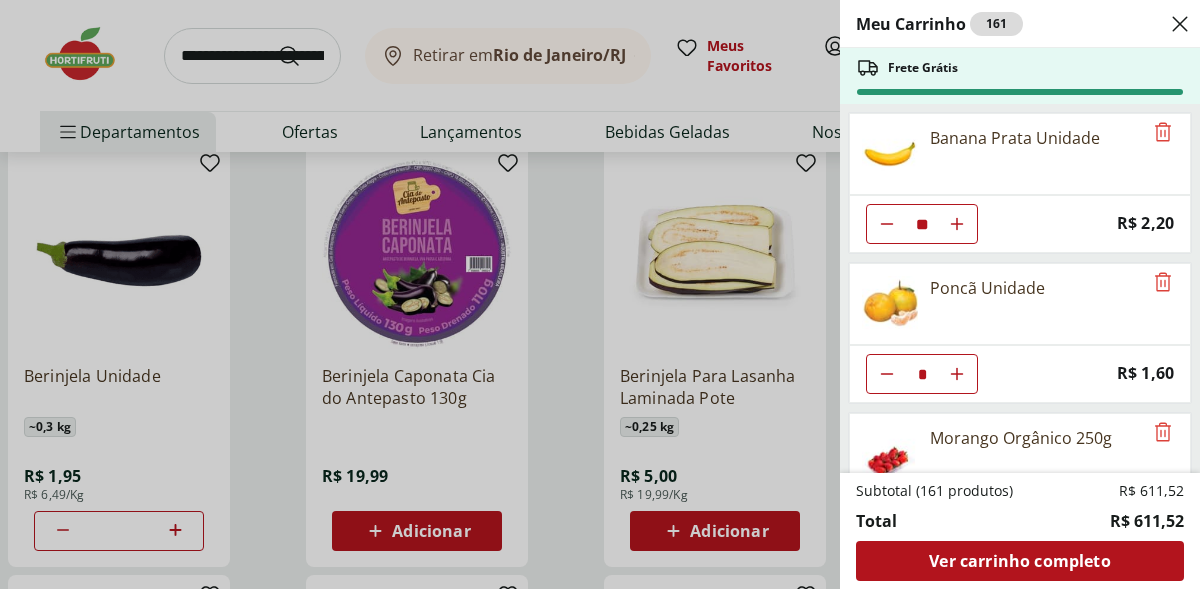 click on "Meu Carrinho 161 Frete Grátis Banana Prata Unidade ** Price: R$ 2,20 Poncã Unidade * Price: R$ 1,60 Morango Orgânico 250g * Price: R$ 17,99 Laranja Bahia Importada * Price: R$ 5,70 Tomate Italiano ** Price: R$ 1,15 Tomate Grape Fiorello 300g * Price: R$ 7,99 Batata Doce Unidade ** Price: R$ 1,53 Inhame Dedo Unidade * Price: R$ 0,81 Cenoura Unidade ** Price: R$ 0,69 Abobrinha Verde Unidade ** Price: R$ 2,03 Chuchu Unidade ** Price: R$ 1,64 RUCULA BABY LEAF HIDROSOL * Price: R$ 5,99 MINI ALFACE CRESPA HIDROSOL * Price: R$ 5,99 Alface Americana Orgânica Bandeja * Price: R$ 7,99 Cebola Nacional Unidade * Price: R$ 1,12 Coentro Unidade * Price: R$ 3,49 Salsa/Salsinha Maço Unidade * Price: R$ 3,49 Cebolinha Unidade * Price: R$ 3,49 Manjericão Hasegawa * Price: R$ 3,99 Maçã Fuji Unidade * Price: R$ 2,88 Batata Baroa Amarela Unidade * Price: R$ 3,60 Mamão Papaia Unidade * Price: R$ 5,52 Manga Palmer Unidade * Price: R$ 5,04 Ovo Caipira Orgânico Grande Raiar com 10un * Price: R$ 22,99" at bounding box center [600, 294] 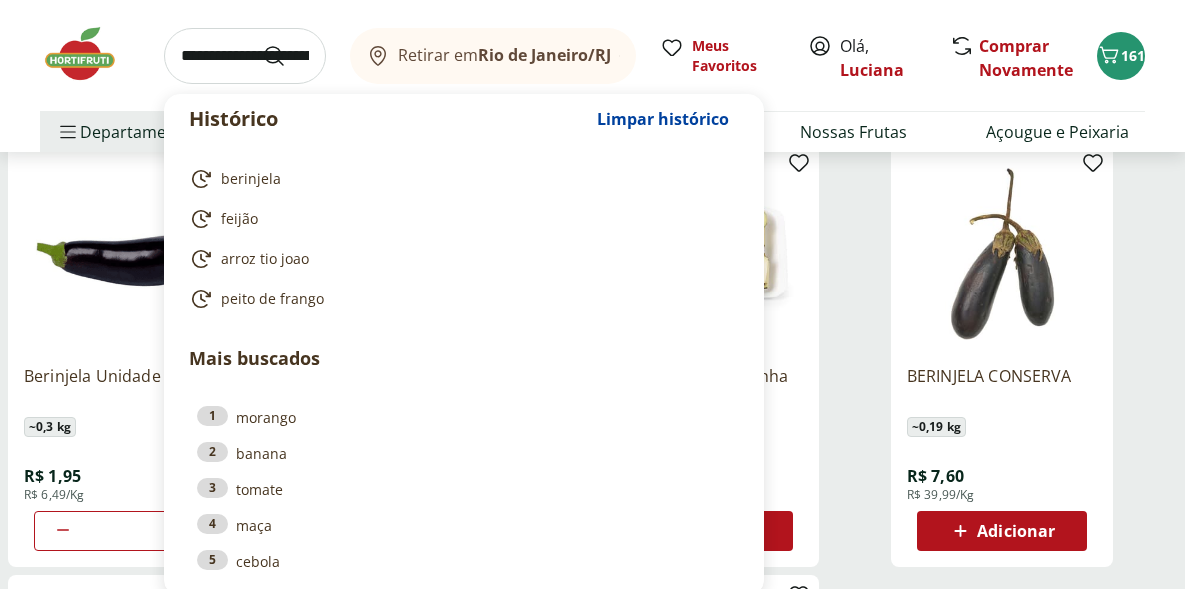 click at bounding box center (245, 56) 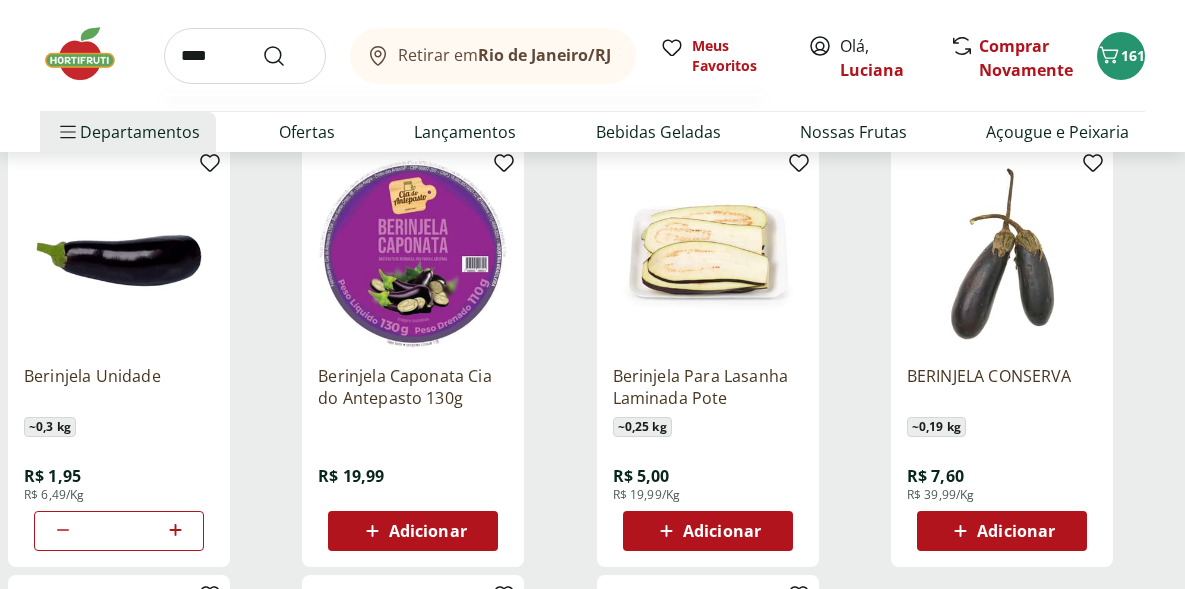 type on "****" 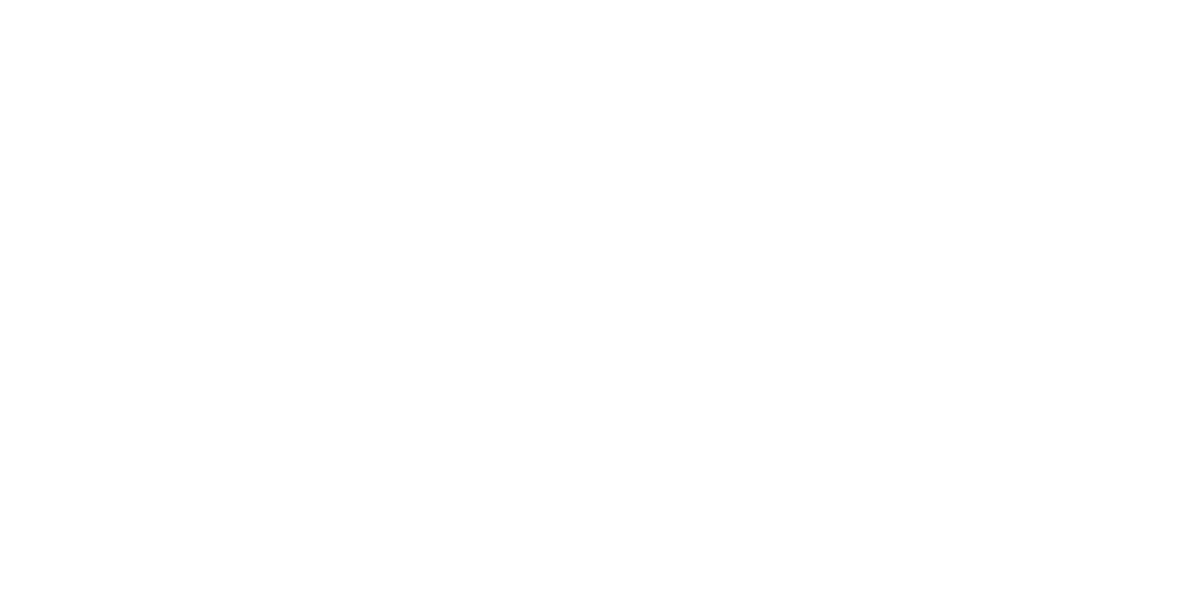 scroll, scrollTop: 0, scrollLeft: 0, axis: both 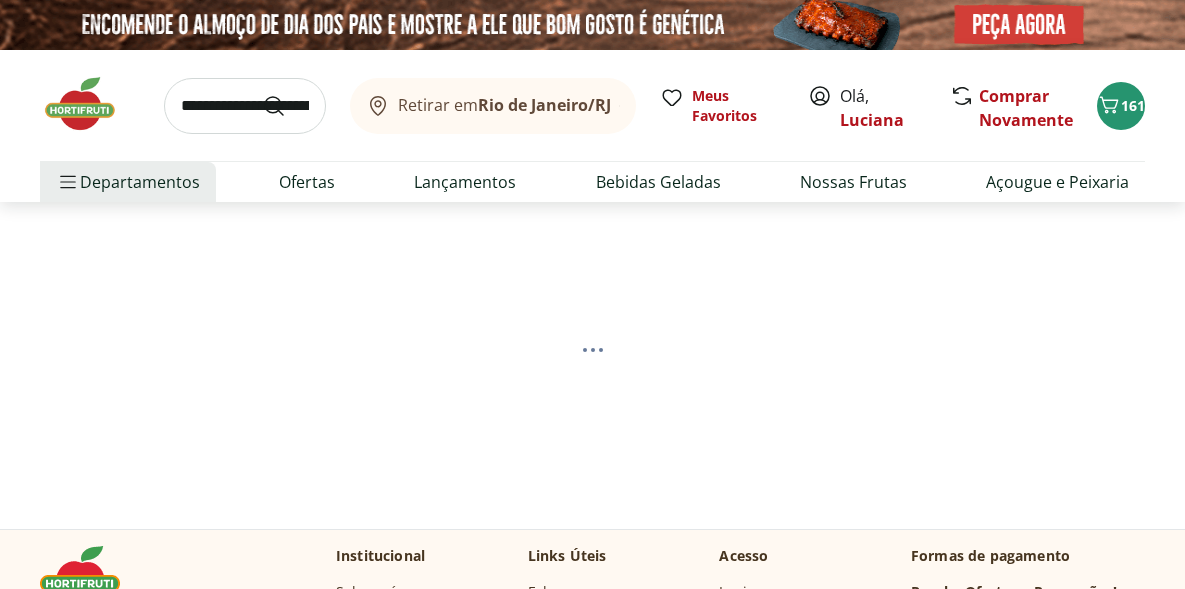 select on "**********" 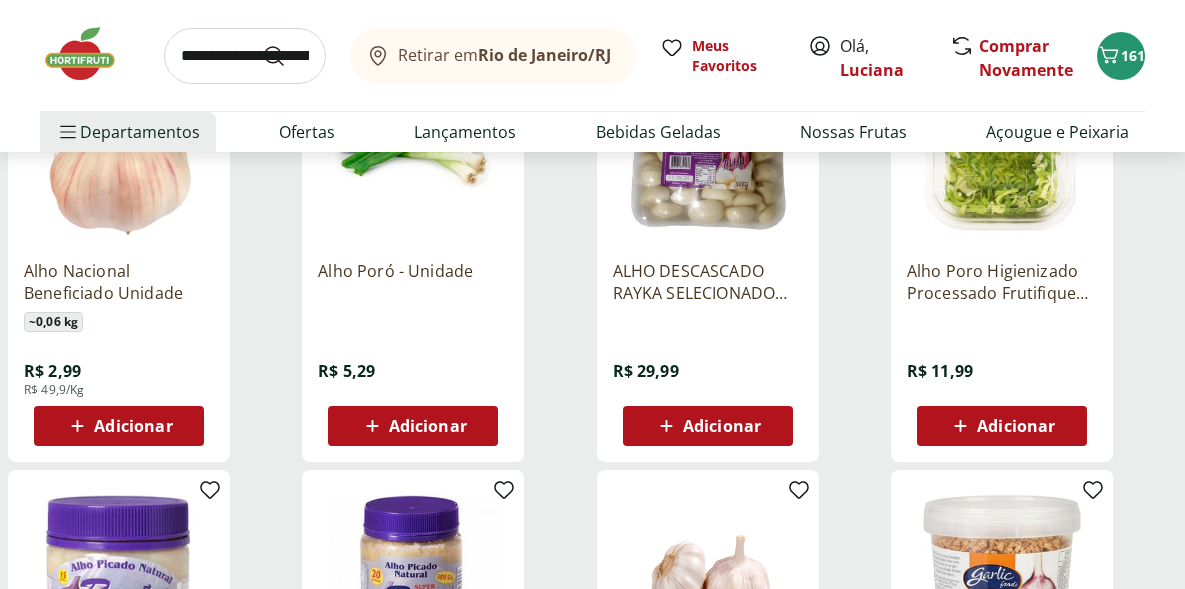 scroll, scrollTop: 368, scrollLeft: 0, axis: vertical 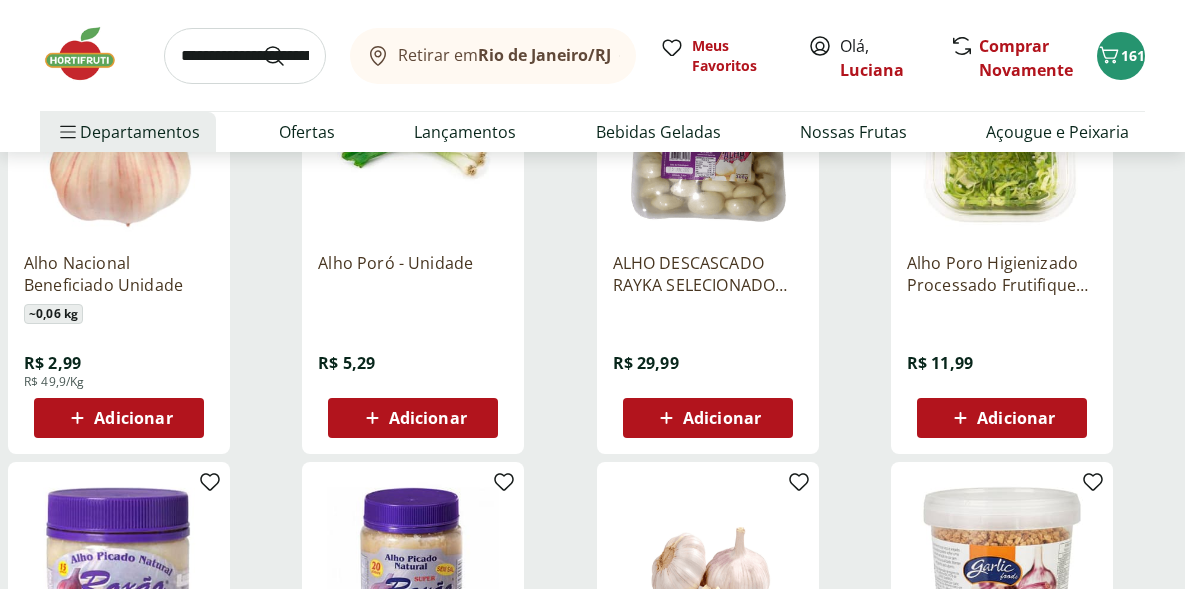 click on "Adicionar" at bounding box center (133, 418) 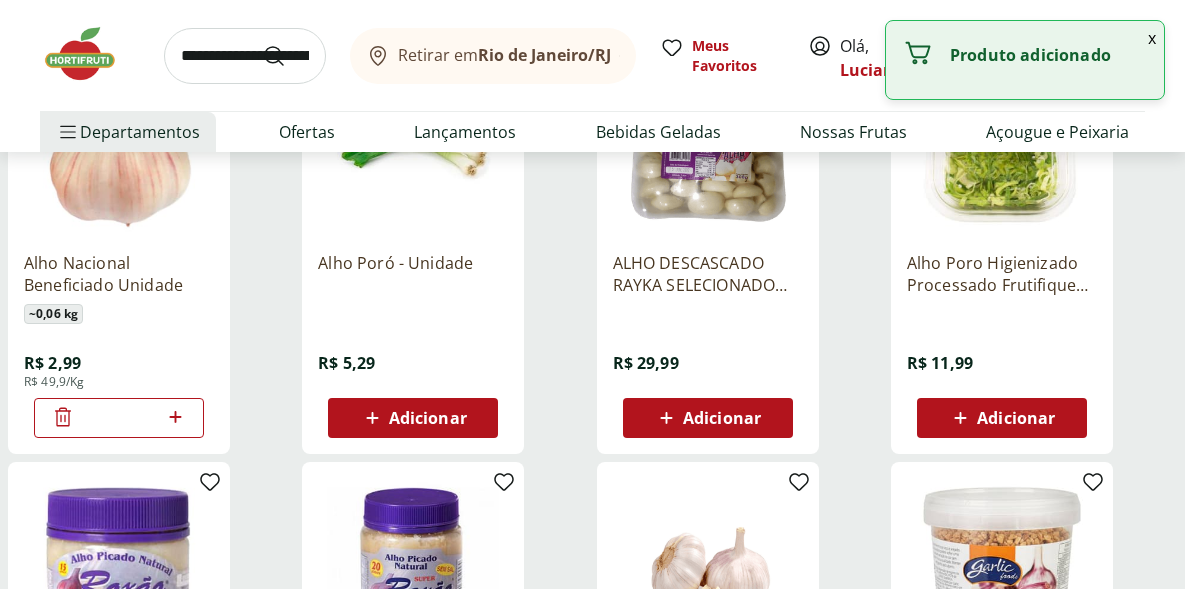 click 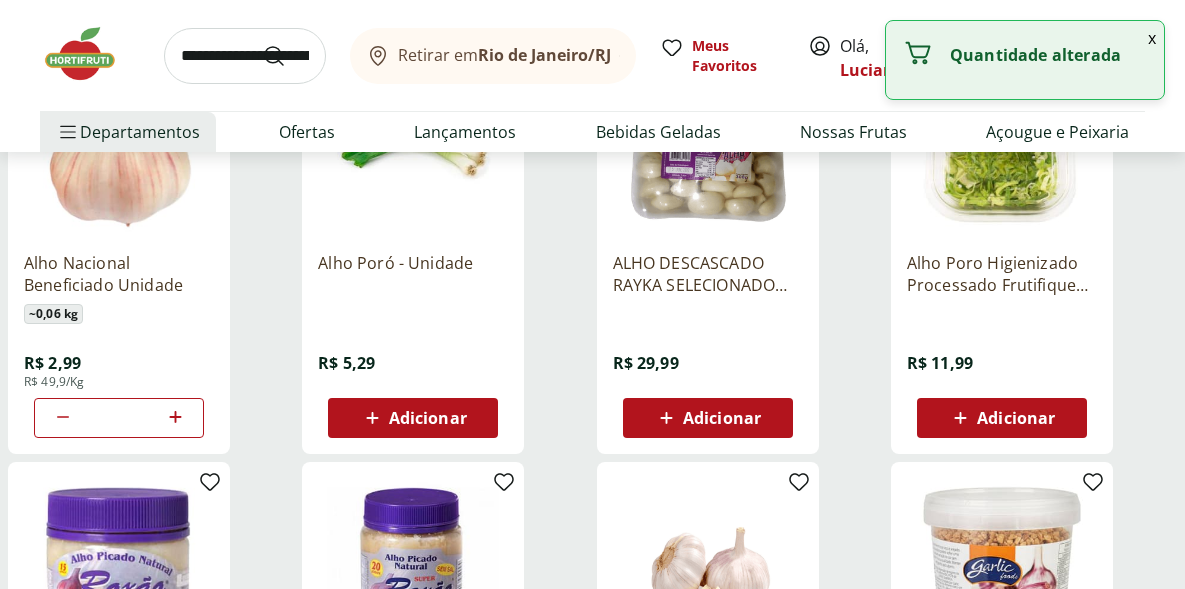 click 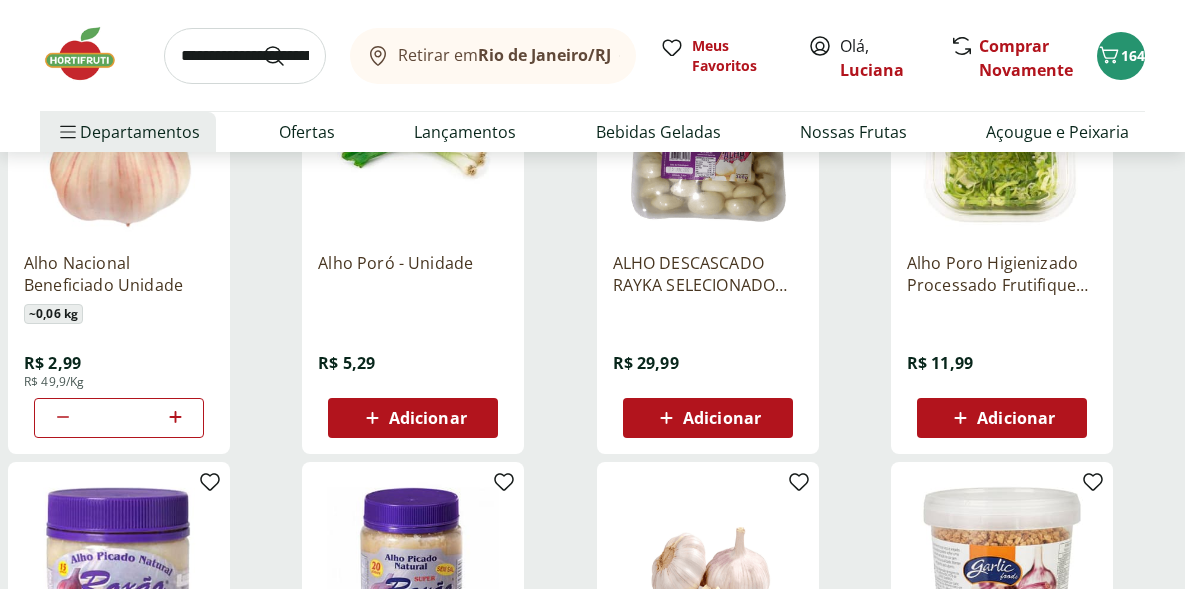 click 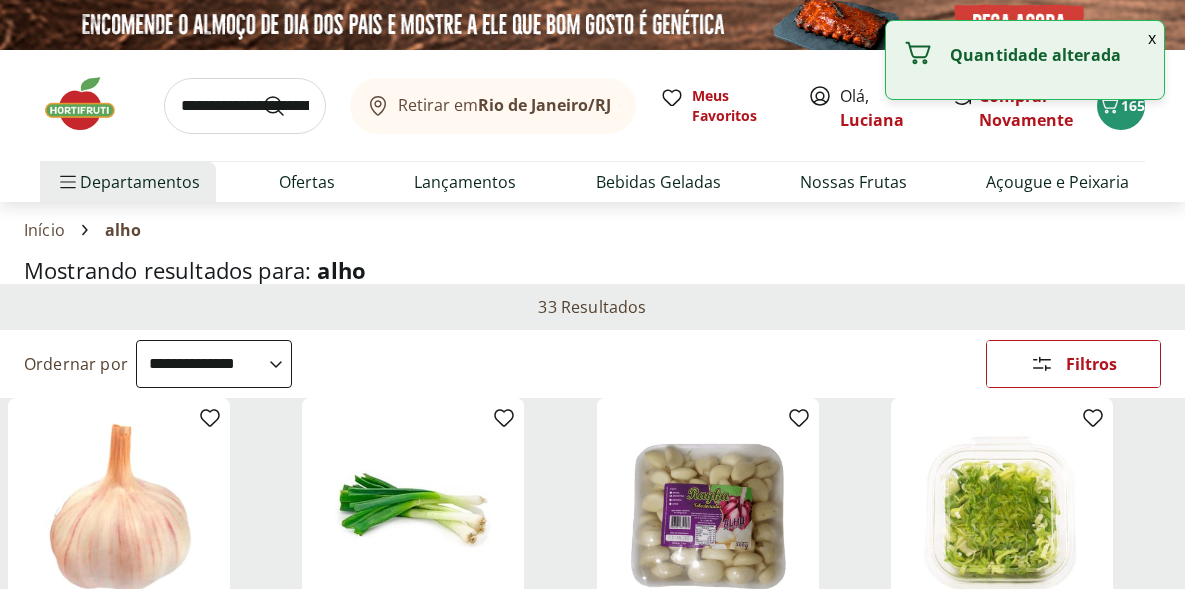 select on "**********" 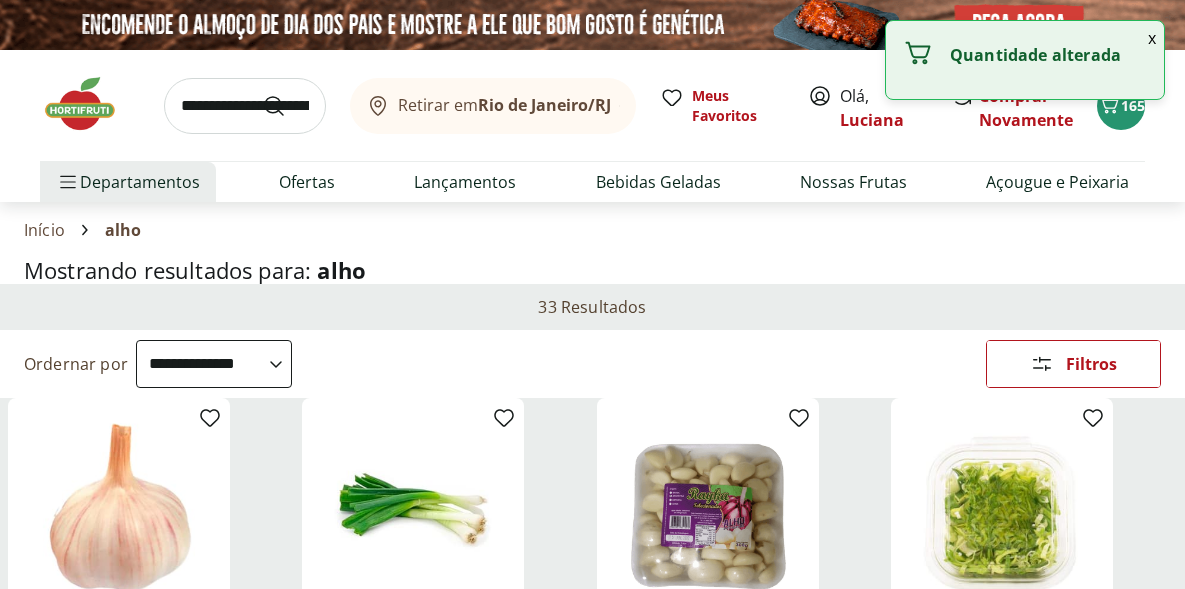 scroll, scrollTop: 368, scrollLeft: 0, axis: vertical 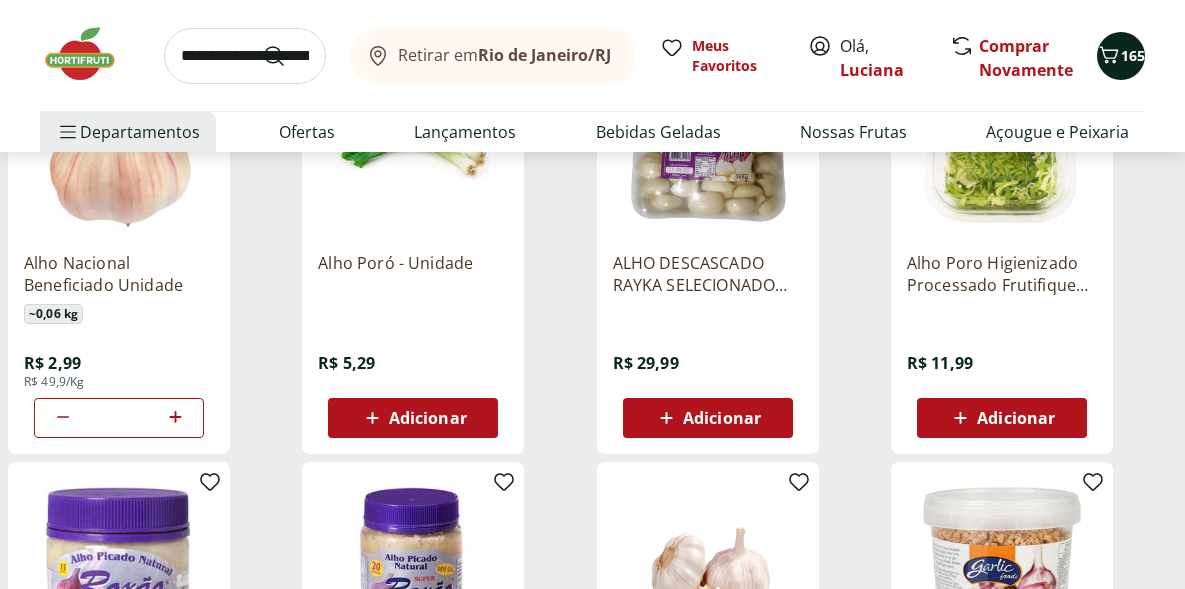 click on "165" at bounding box center (1133, 55) 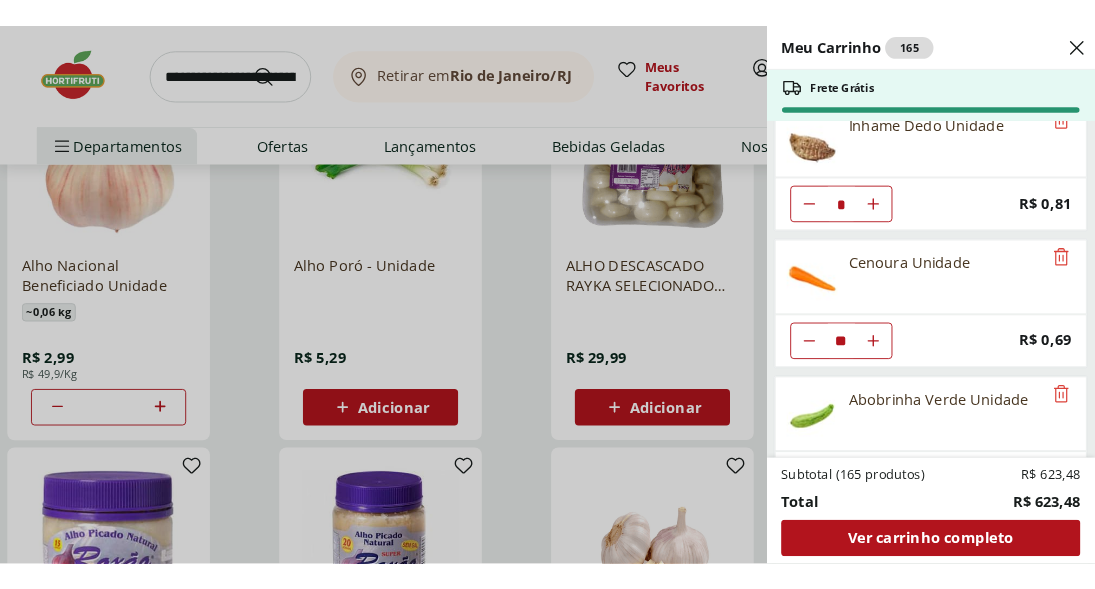 scroll, scrollTop: 1085, scrollLeft: 0, axis: vertical 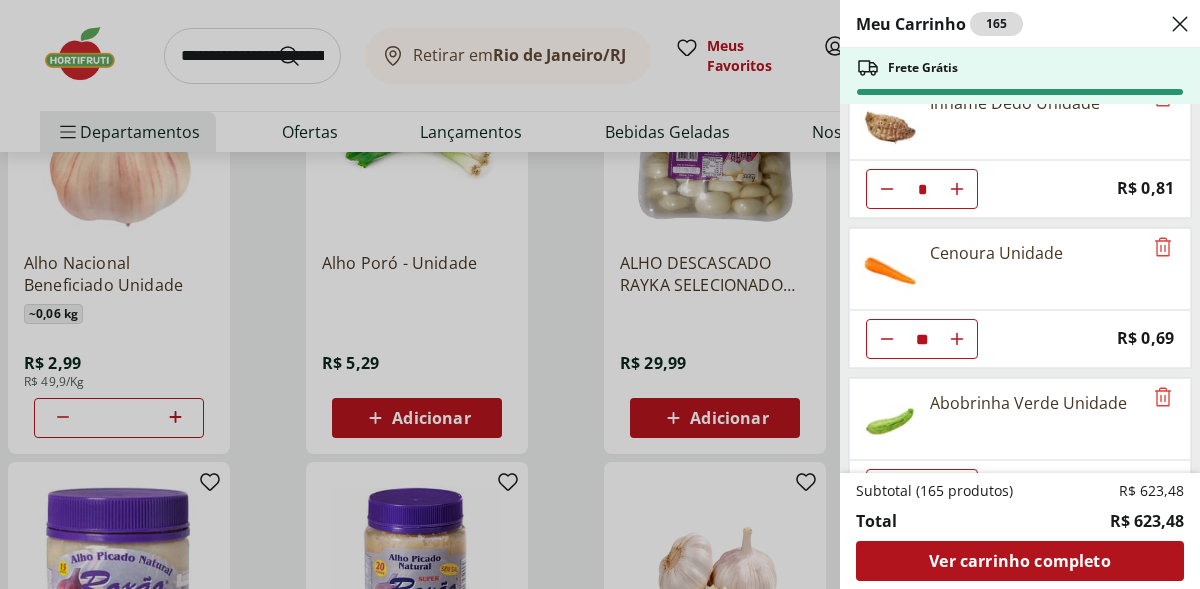 click on "Meu Carrinho 165 Frete Grátis Banana Prata Unidade ** Price: R$ 2,20 Poncã Unidade * Price: R$ 1,60 Morango Orgânico 250g * Price: R$ 17,99 Laranja Bahia Importada * Price: R$ 5,70 Tomate Italiano ** Price: R$ 1,15 Tomate Grape Fiorello 300g * Price: R$ 7,99 Batata Doce Unidade ** Price: R$ 1,53 Inhame Dedo Unidade * Price: R$ 0,81 Cenoura Unidade ** Price: R$ 0,69 Abobrinha Verde Unidade ** Price: R$ 2,03 Chuchu Unidade ** Price: R$ 1,64 RUCULA BABY LEAF HIDROSOL * Price: R$ 5,99 MINI ALFACE CRESPA HIDROSOL * Price: R$ 5,99 Alface Americana Orgânica Bandeja * Price: R$ 7,99 Cebola Nacional Unidade * Price: R$ 1,12 Coentro Unidade * Price: R$ 3,49 Salsa/Salsinha Maço Unidade * Price: R$ 3,49 Cebolinha Unidade * Price: R$ 3,49 Manjericão Hasegawa * Price: R$ 3,99 Maçã Fuji Unidade * Price: R$ 2,88 Batata Baroa Amarela Unidade * Price: R$ 3,60 Mamão Papaia Unidade * Price: R$ 5,52 Manga Palmer Unidade * Price: R$ 5,04 Ovo Caipira Orgânico Grande Raiar com 10un * Price: R$ 22,99" at bounding box center (600, 294) 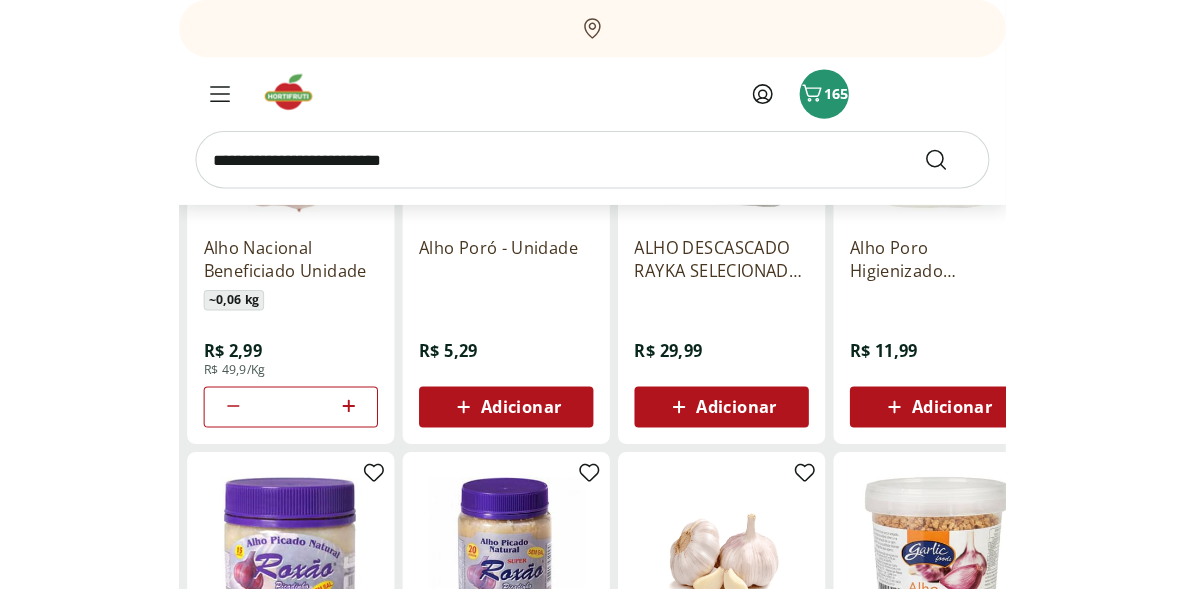 scroll, scrollTop: 368, scrollLeft: 0, axis: vertical 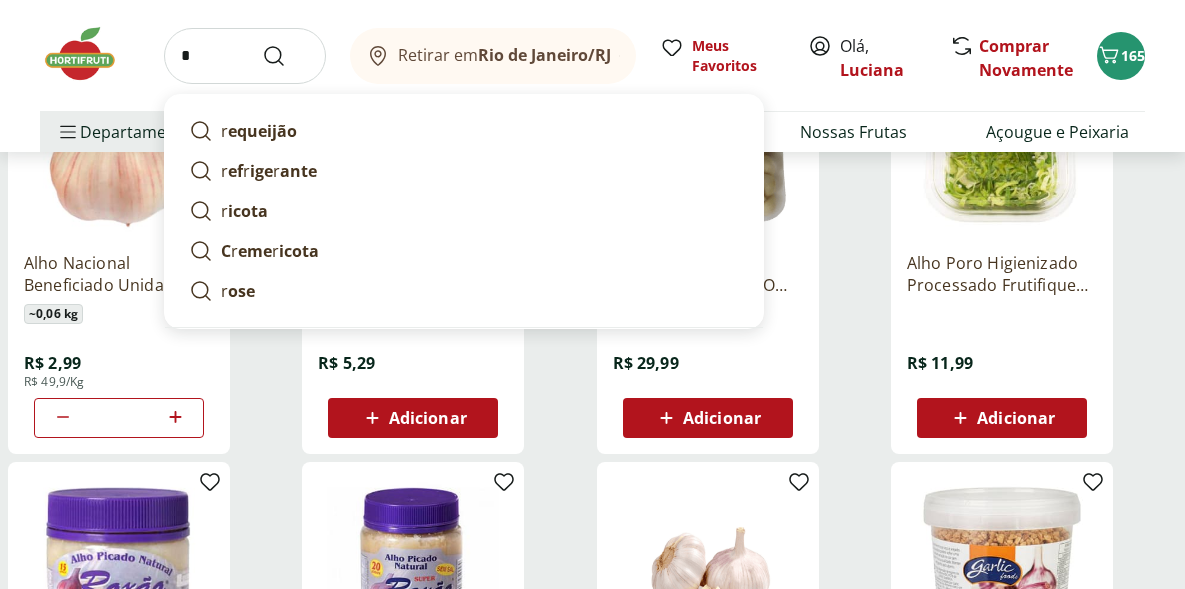 drag, startPoint x: 209, startPoint y: 67, endPoint x: 132, endPoint y: 54, distance: 78.08969 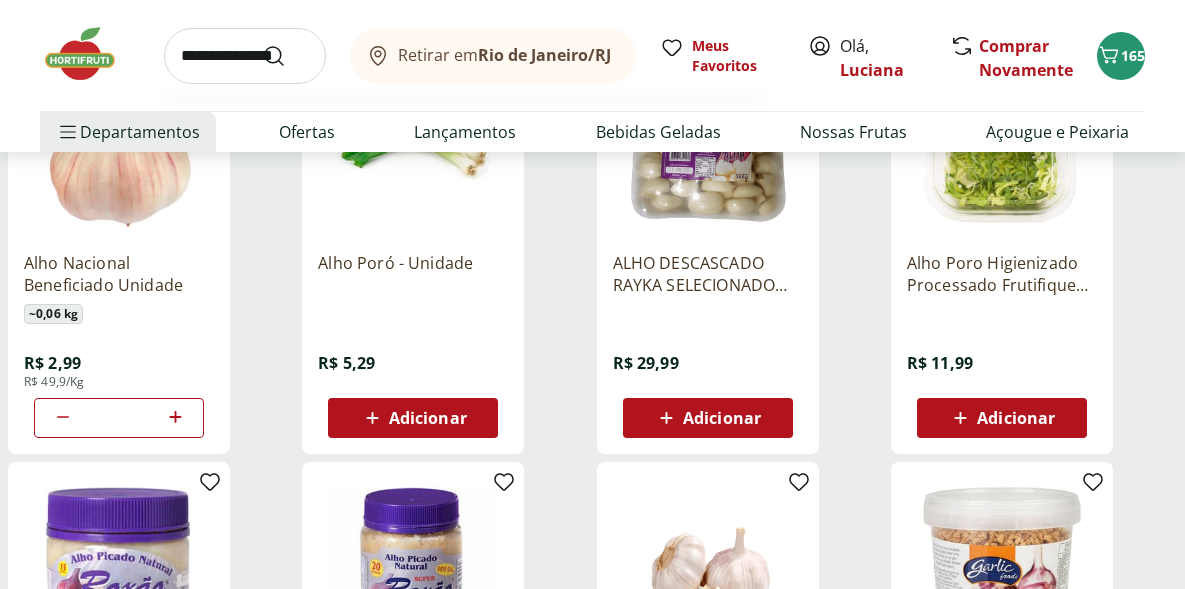 type on "**********" 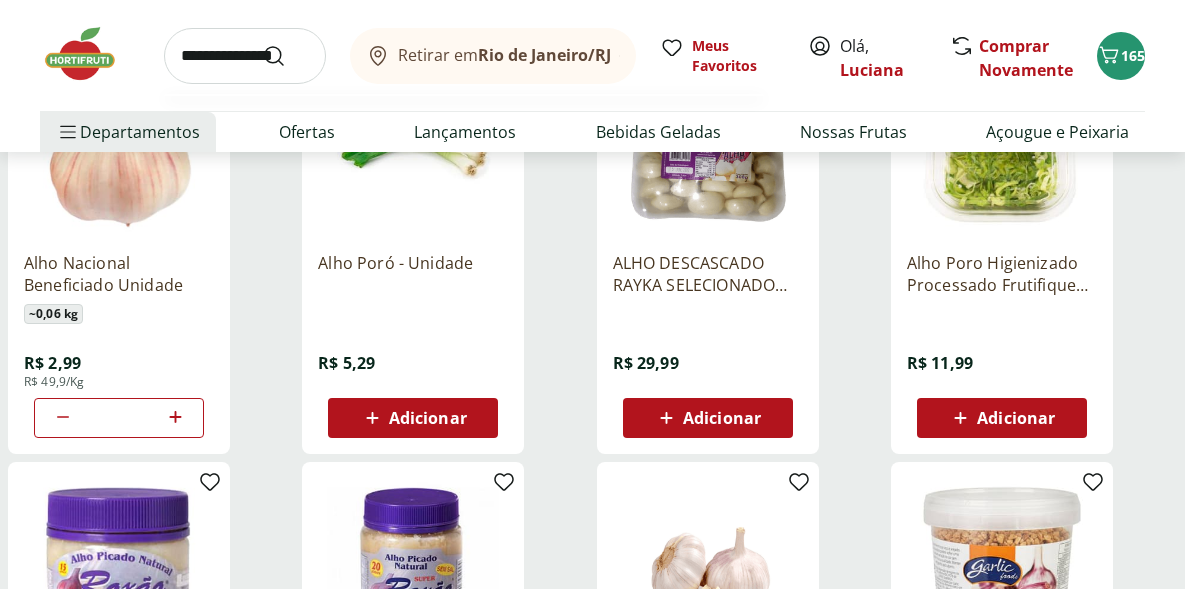 click at bounding box center (286, 56) 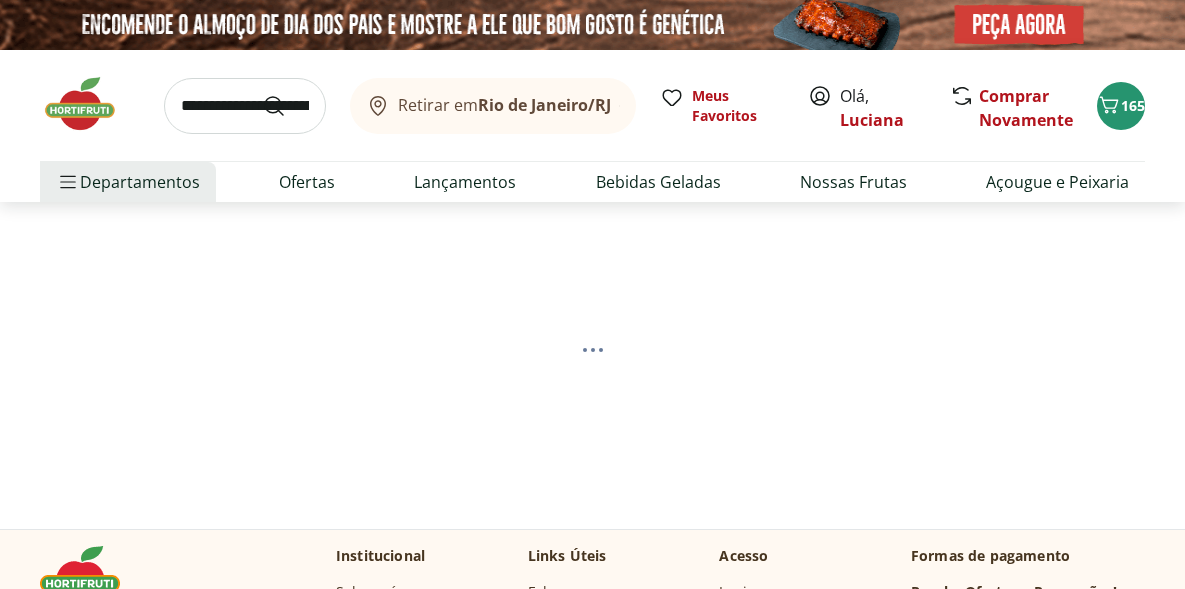 select on "**********" 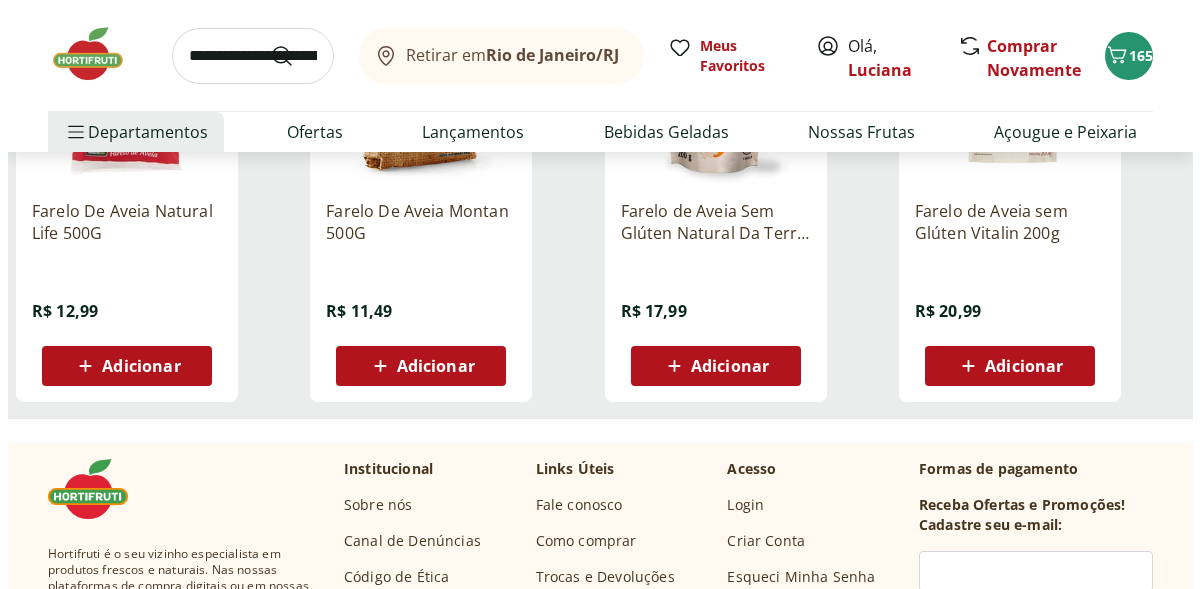 scroll, scrollTop: 422, scrollLeft: 0, axis: vertical 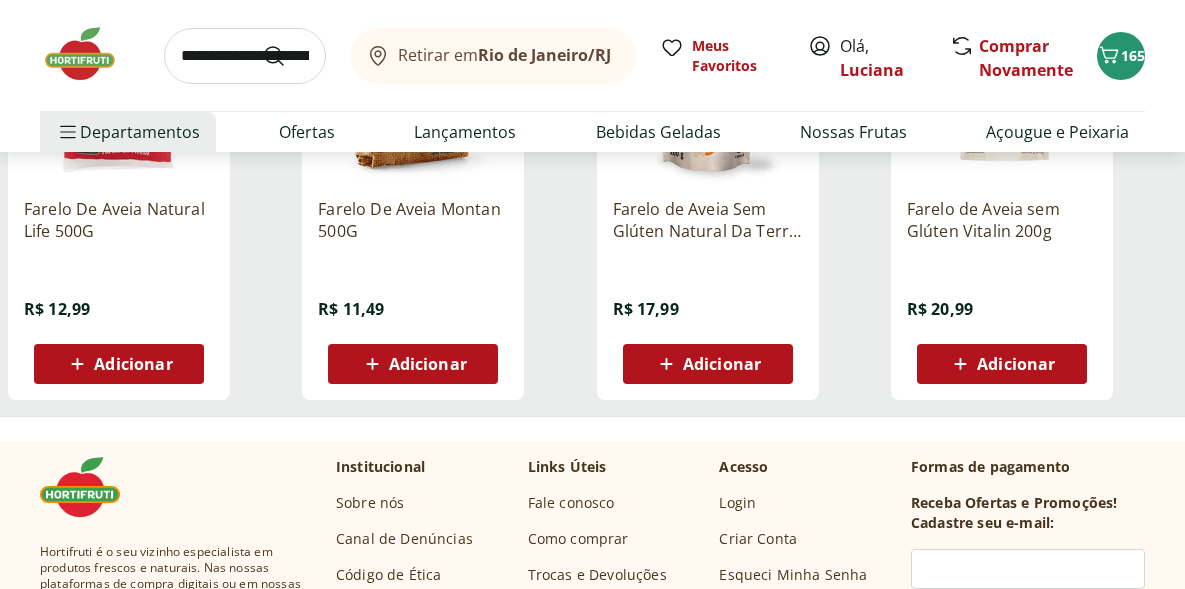 click on "Farelo De Aveia Natural Life 500G R$ 12,99 Adicionar" at bounding box center [119, 188] 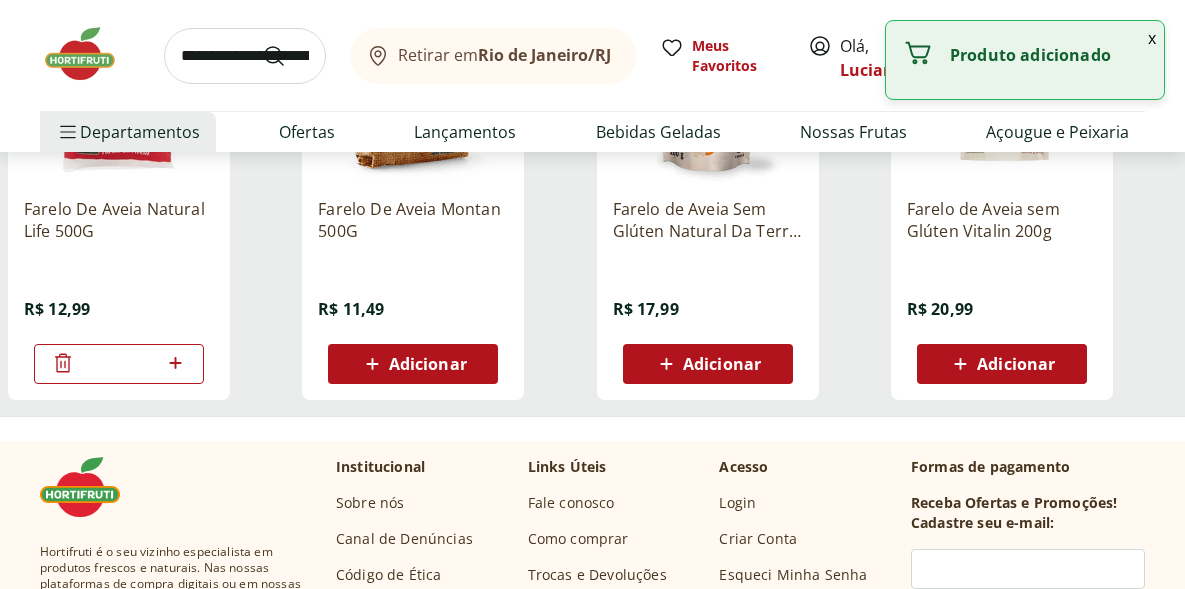 click 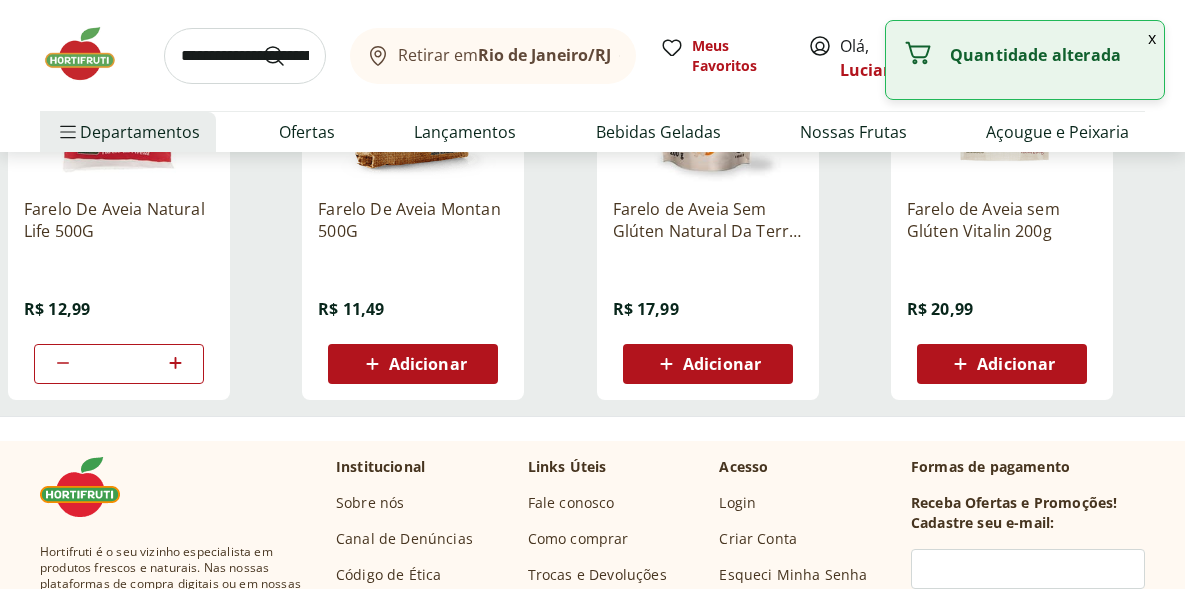 click on "x" at bounding box center (1152, 38) 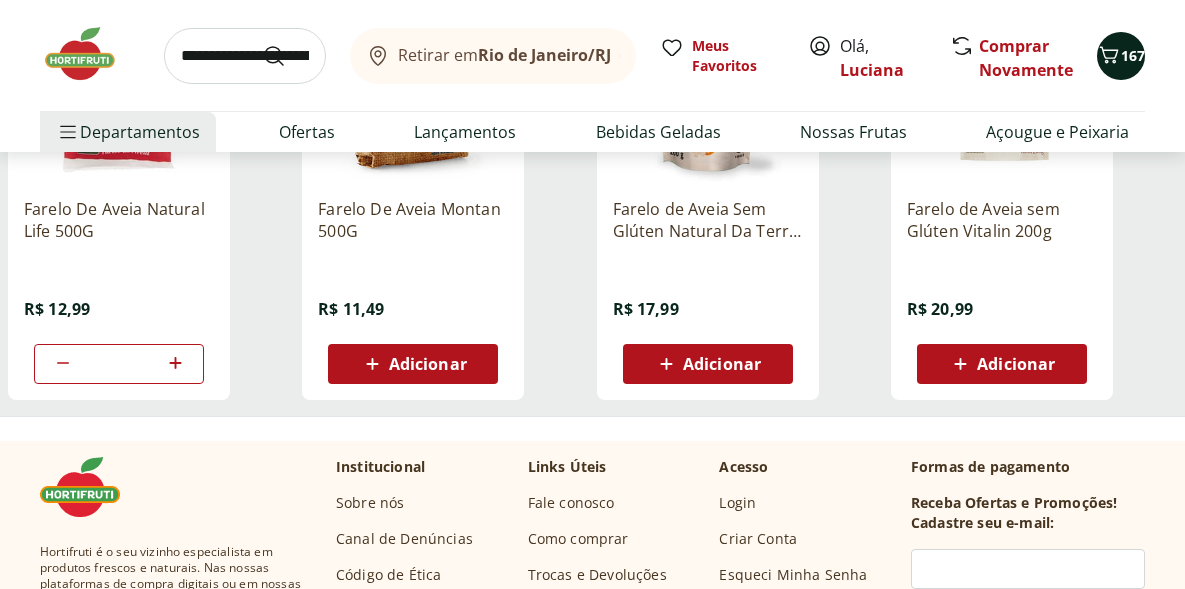 click on "167" at bounding box center [1133, 55] 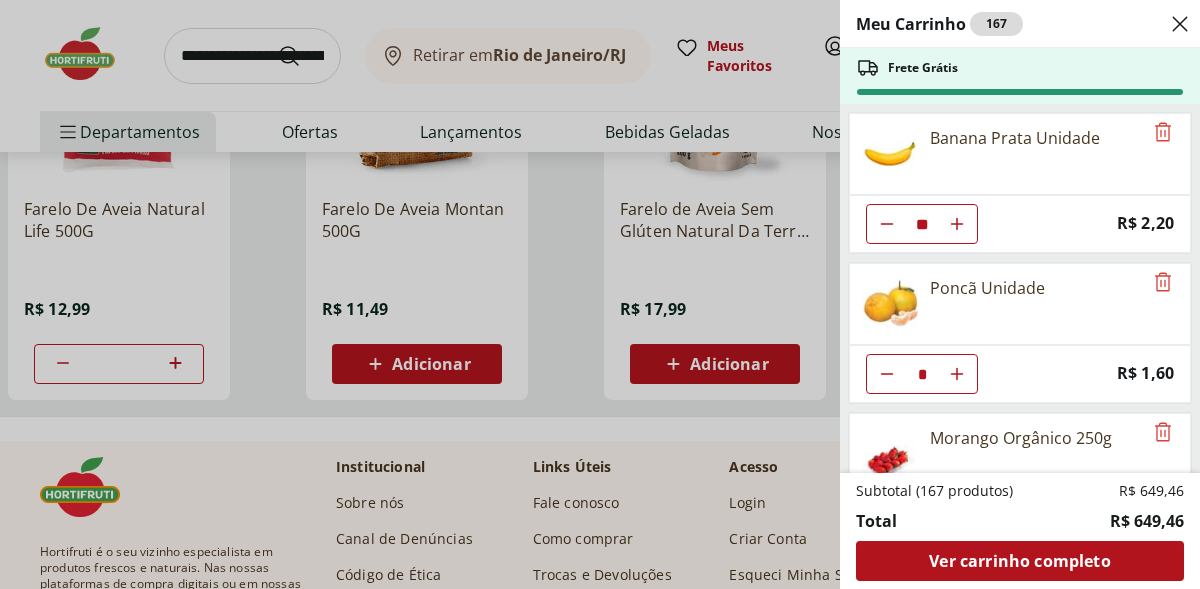 click 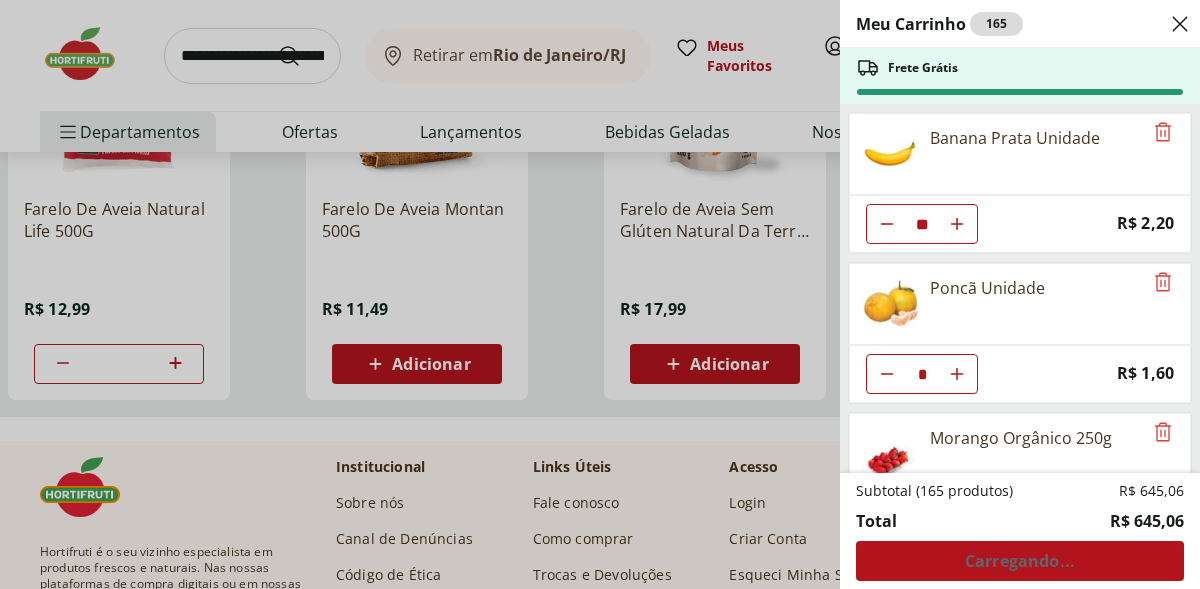 click 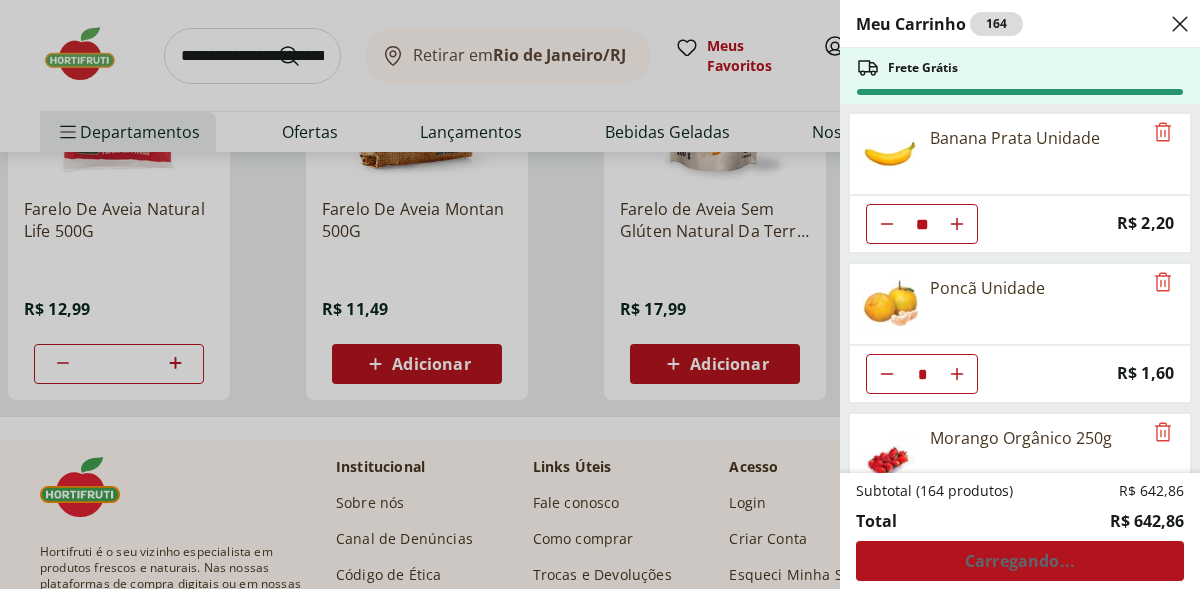 click 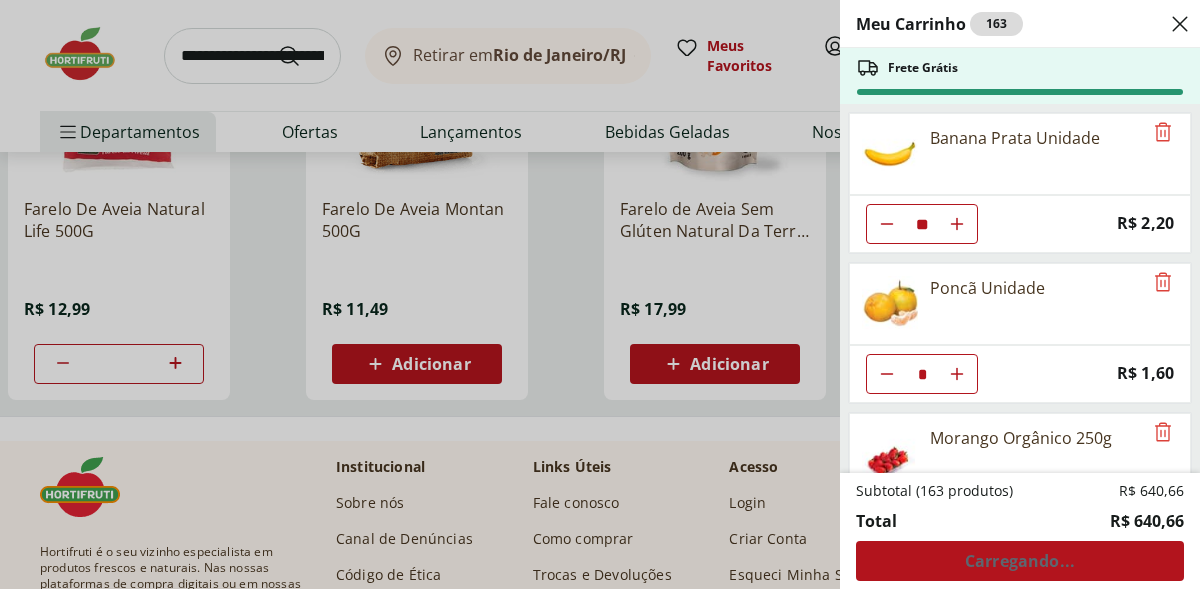 click 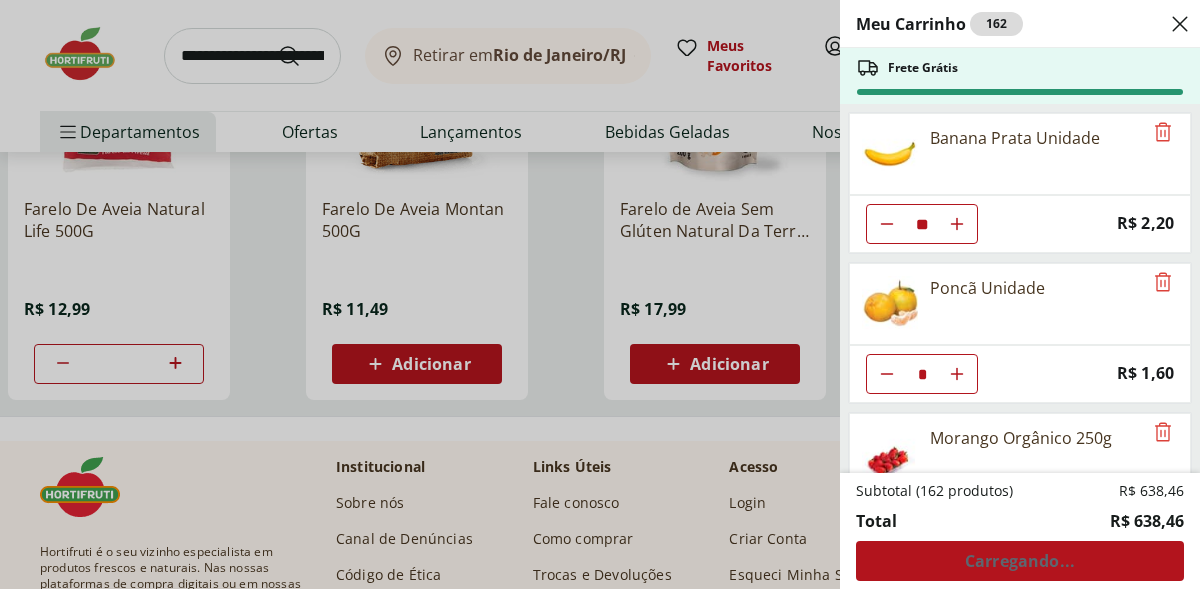 click 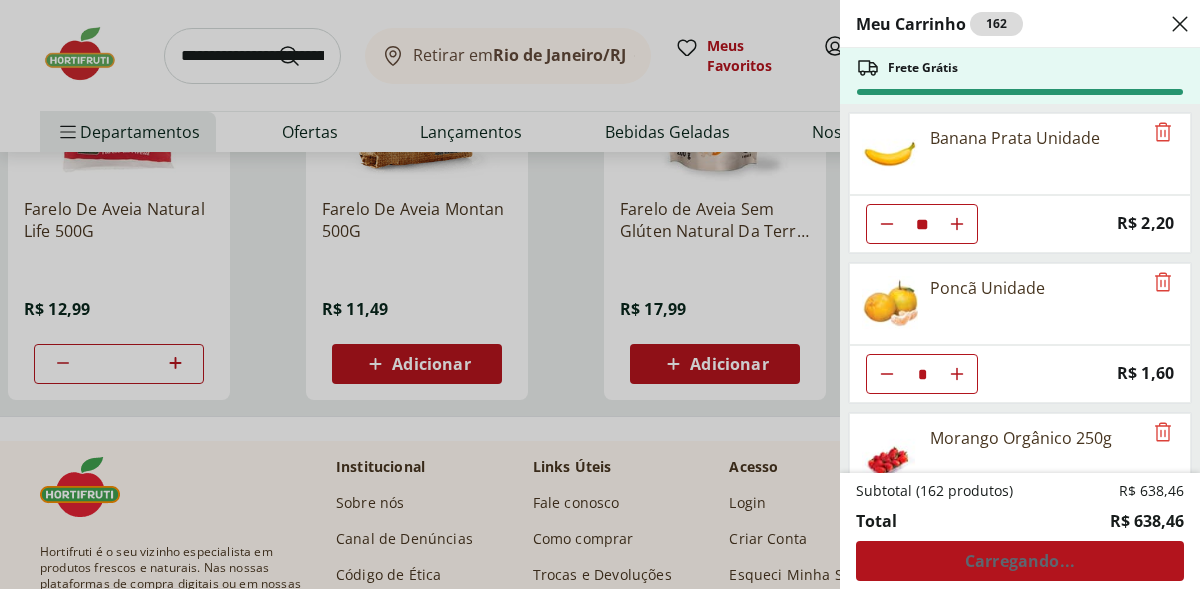 click 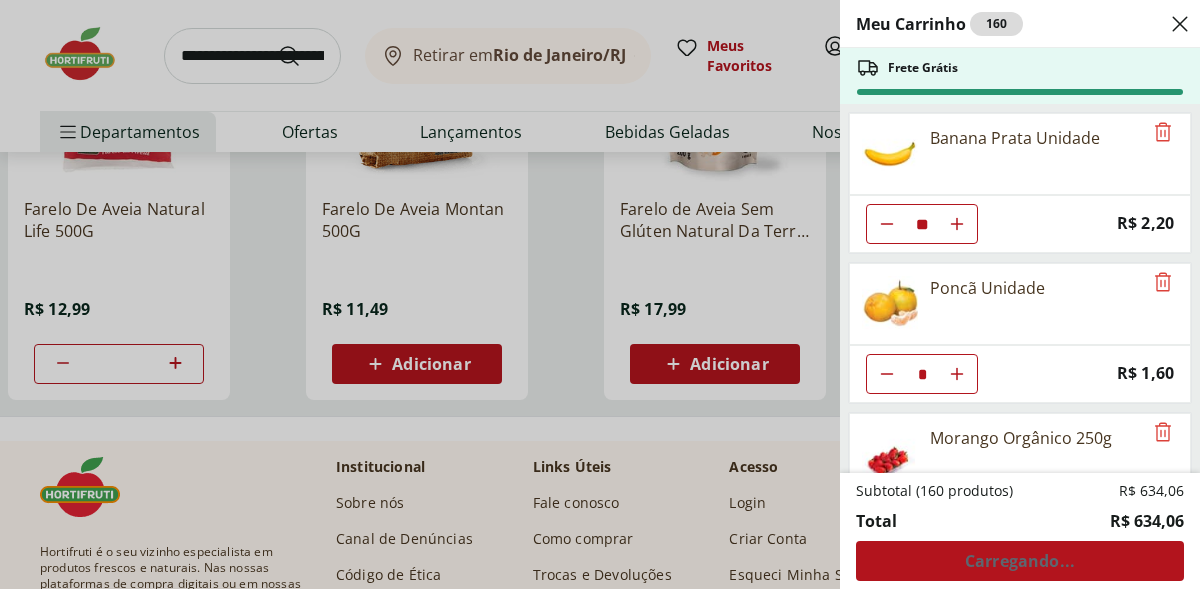 click 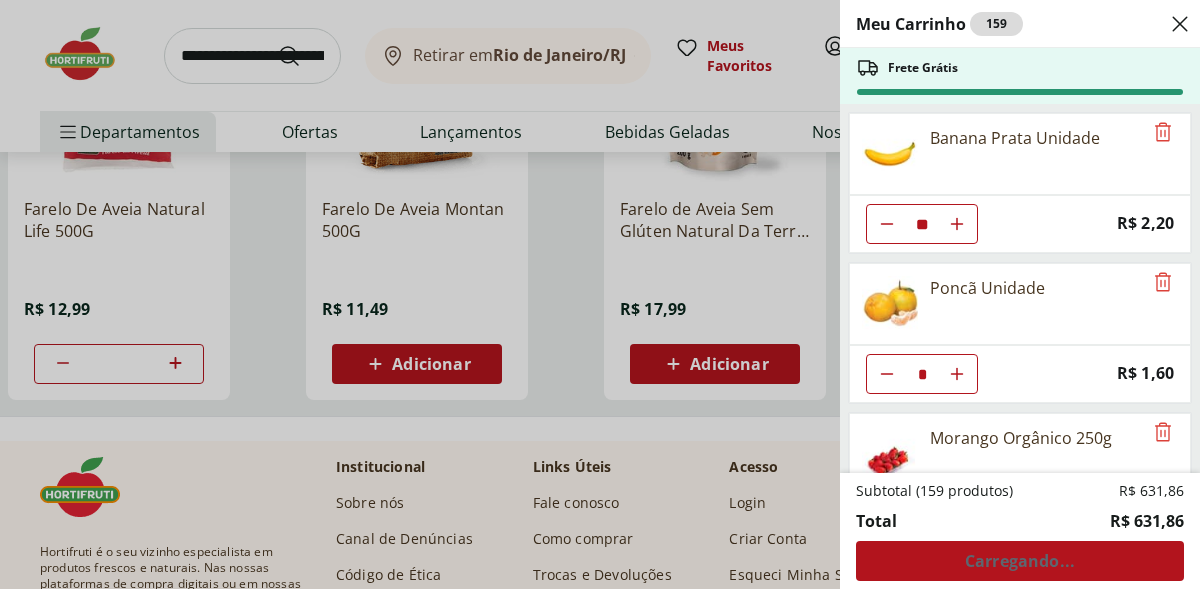 click 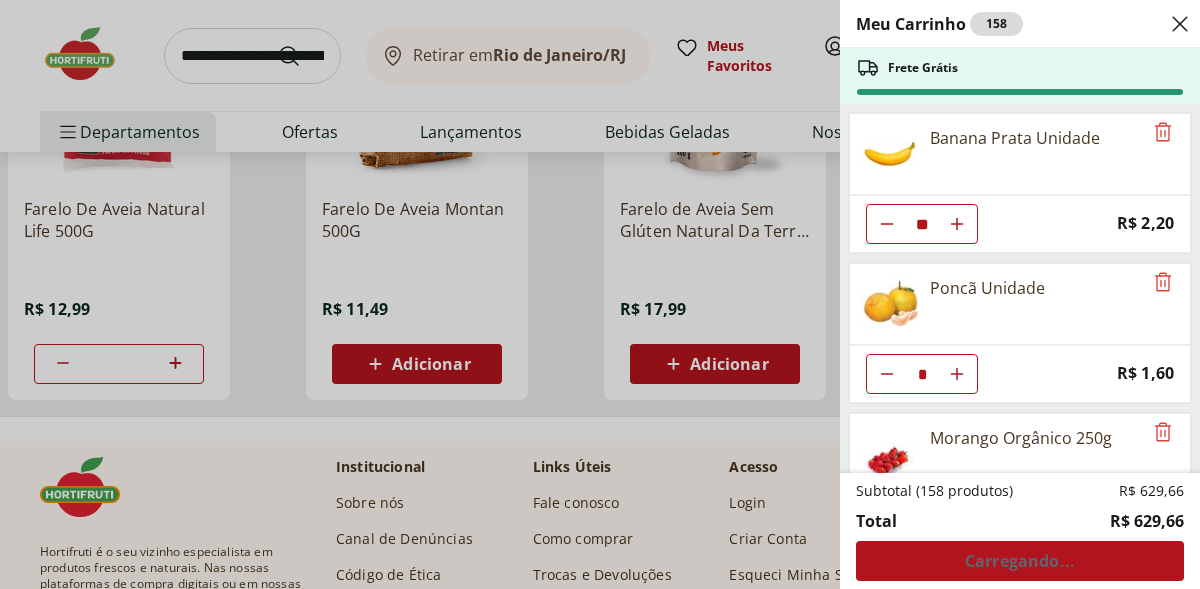 click 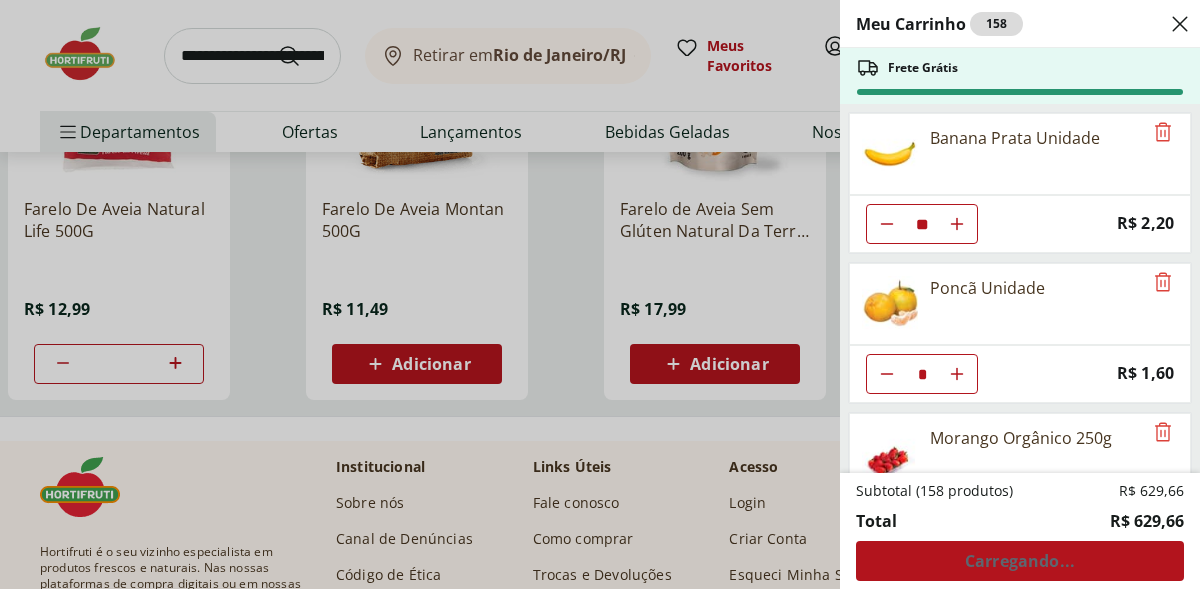 type on "**" 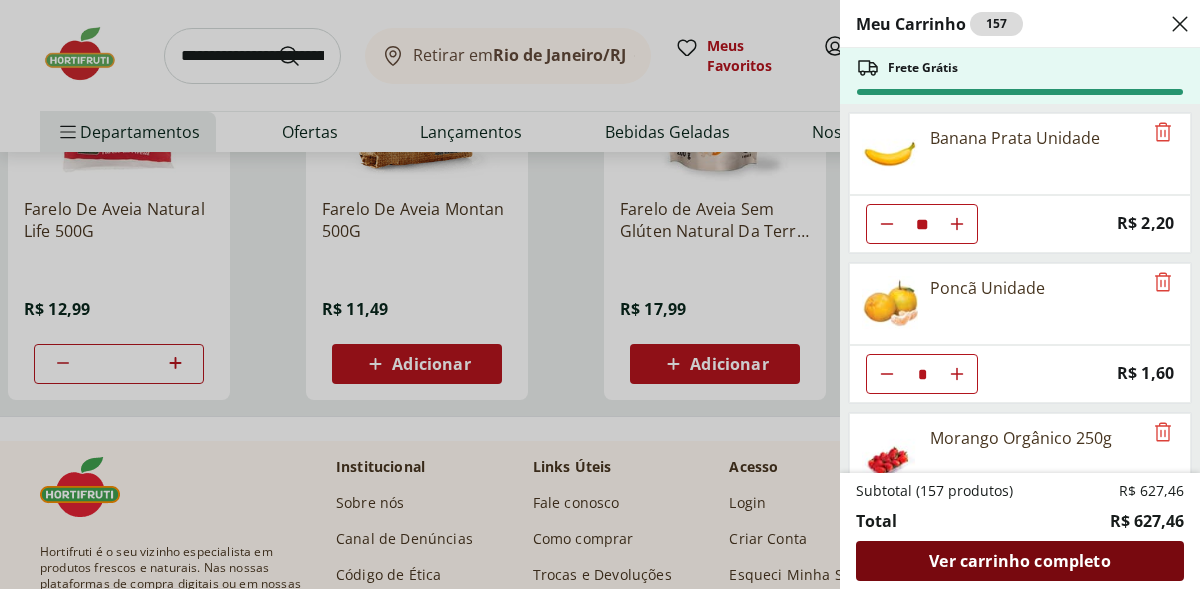 click on "Ver carrinho completo" at bounding box center (1019, 561) 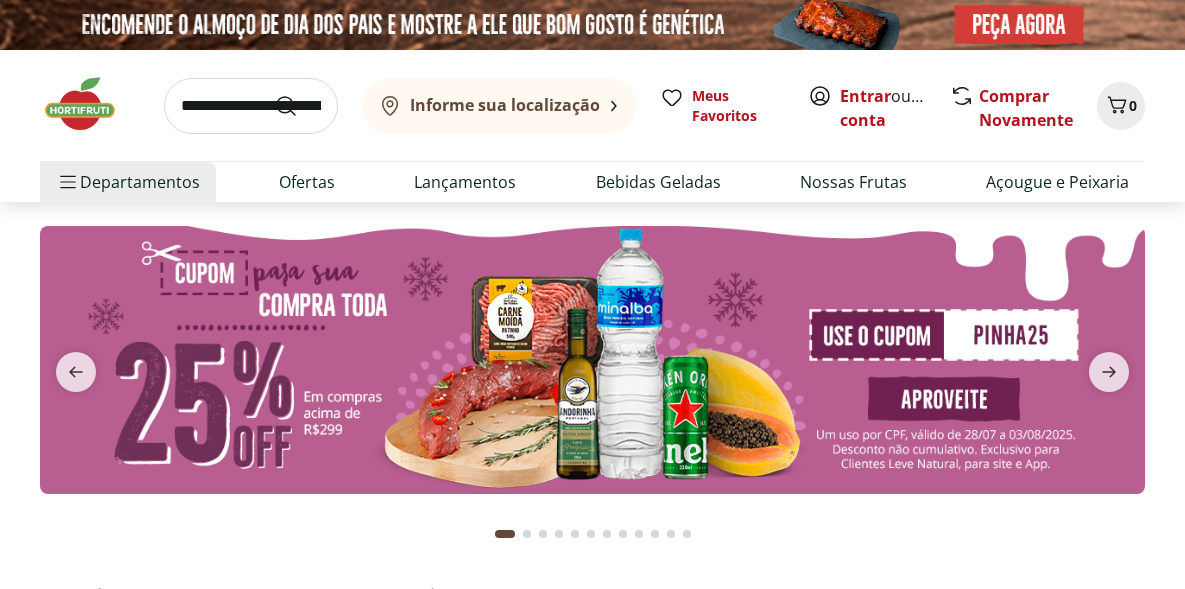 scroll, scrollTop: 0, scrollLeft: 0, axis: both 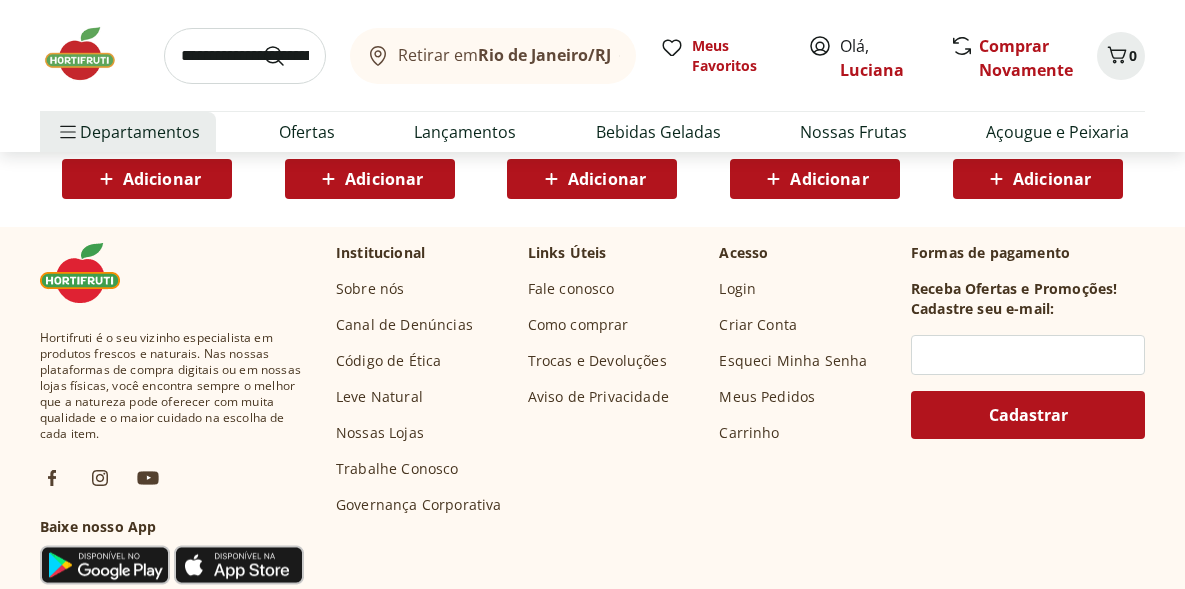 click on "Fale conosco" at bounding box center (571, 289) 